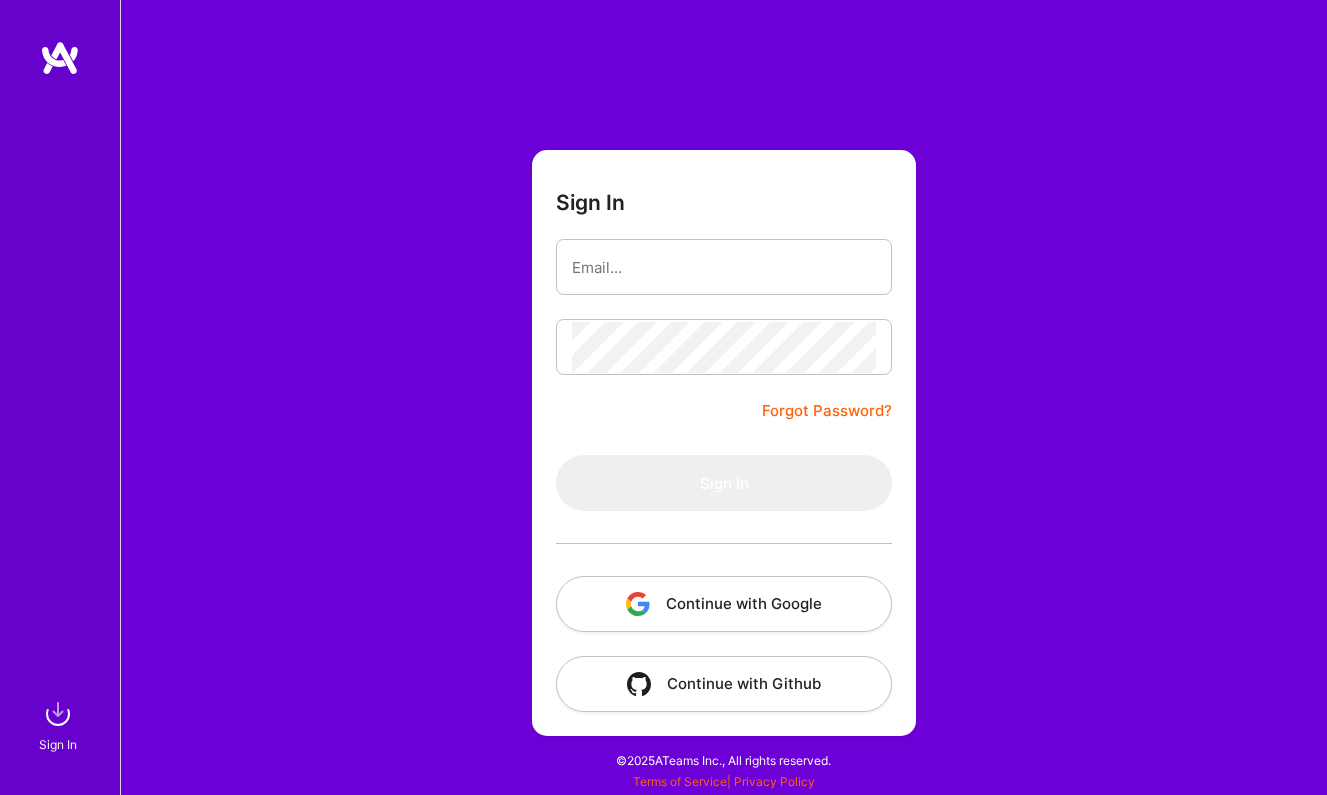 scroll, scrollTop: 0, scrollLeft: 0, axis: both 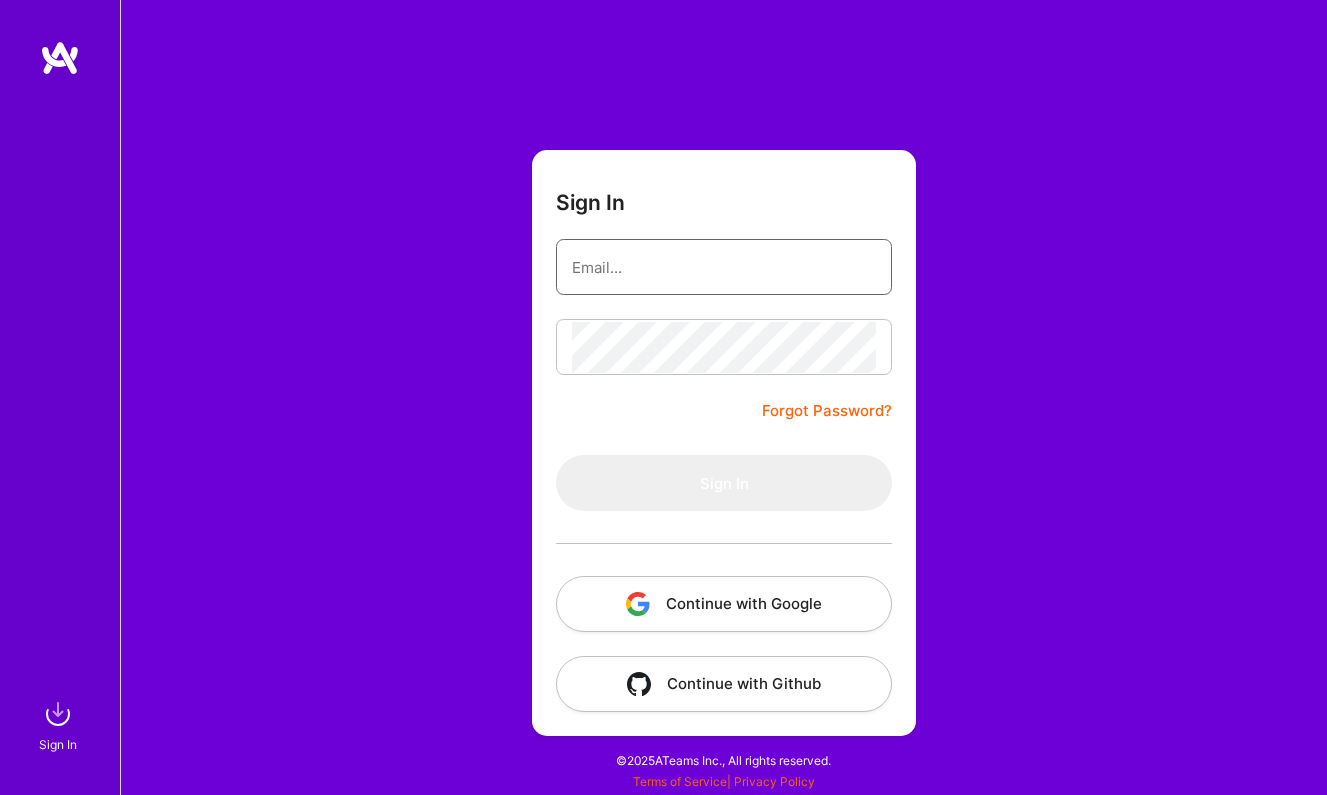 type on "[EMAIL]" 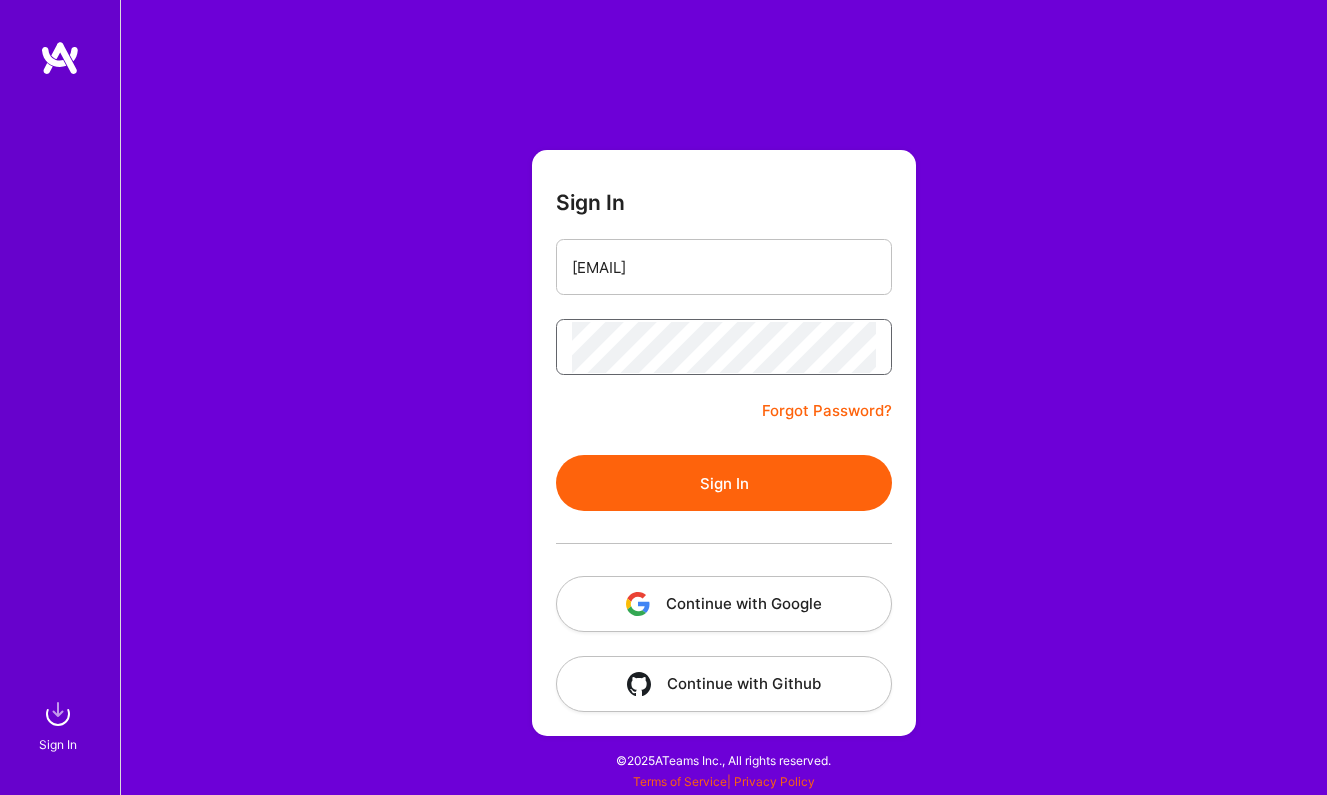 click on "Sign In" at bounding box center (724, 483) 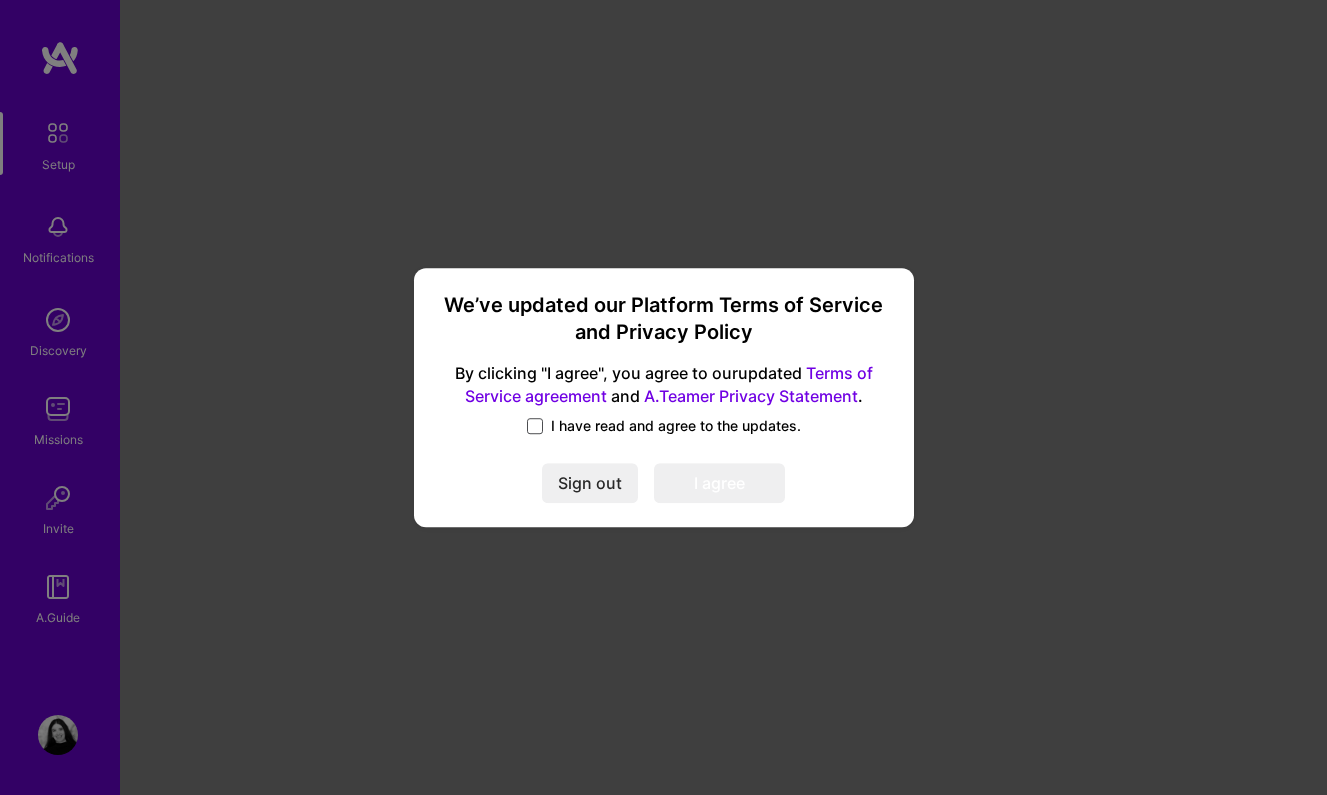 click at bounding box center (535, 426) 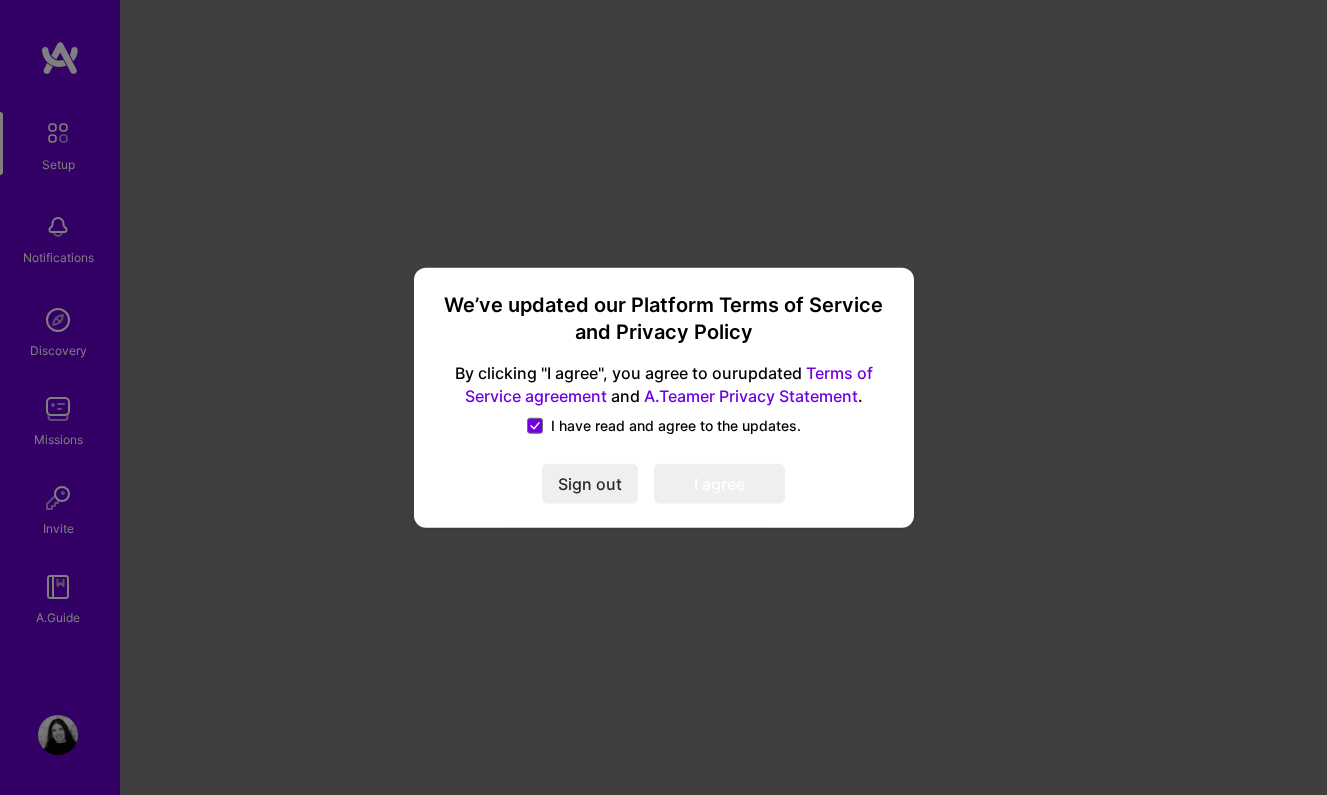 click on "I agree" at bounding box center [719, 484] 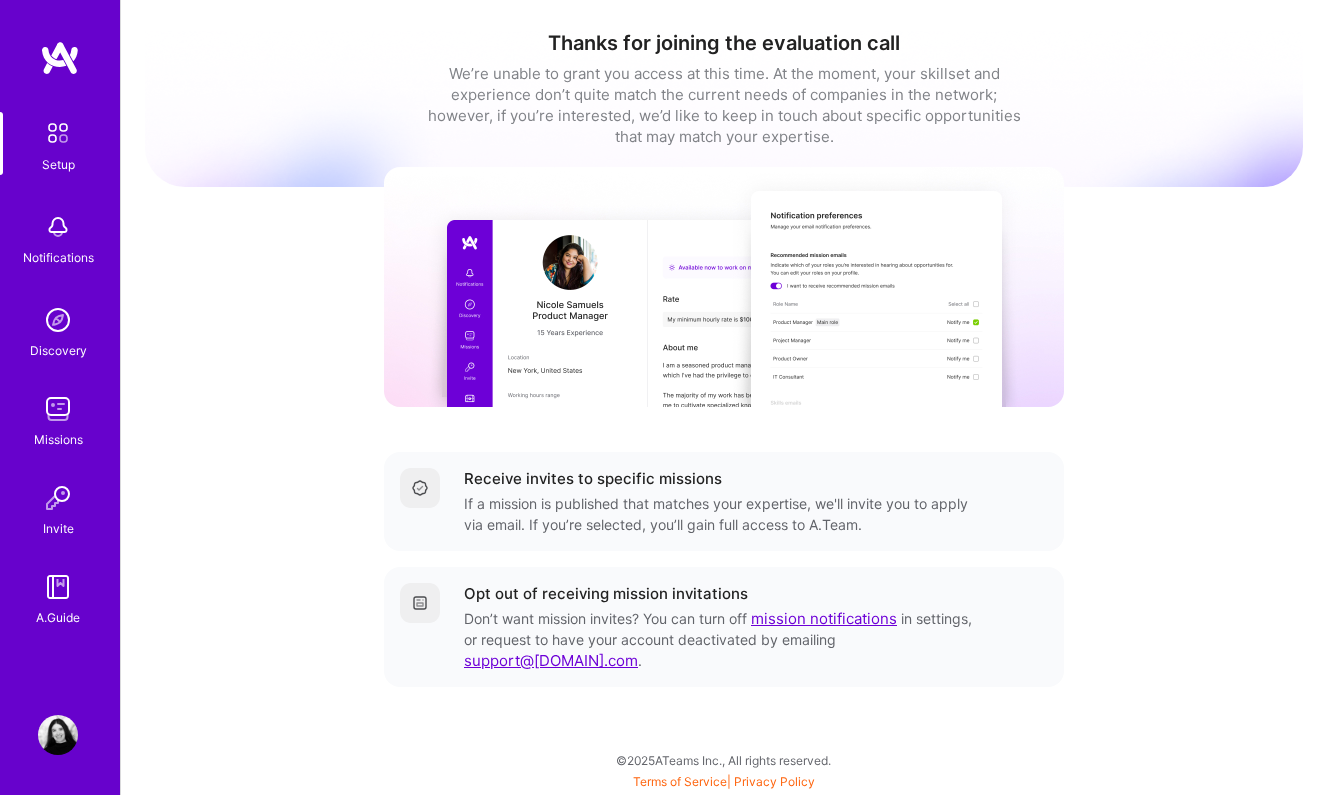 click at bounding box center [58, 498] 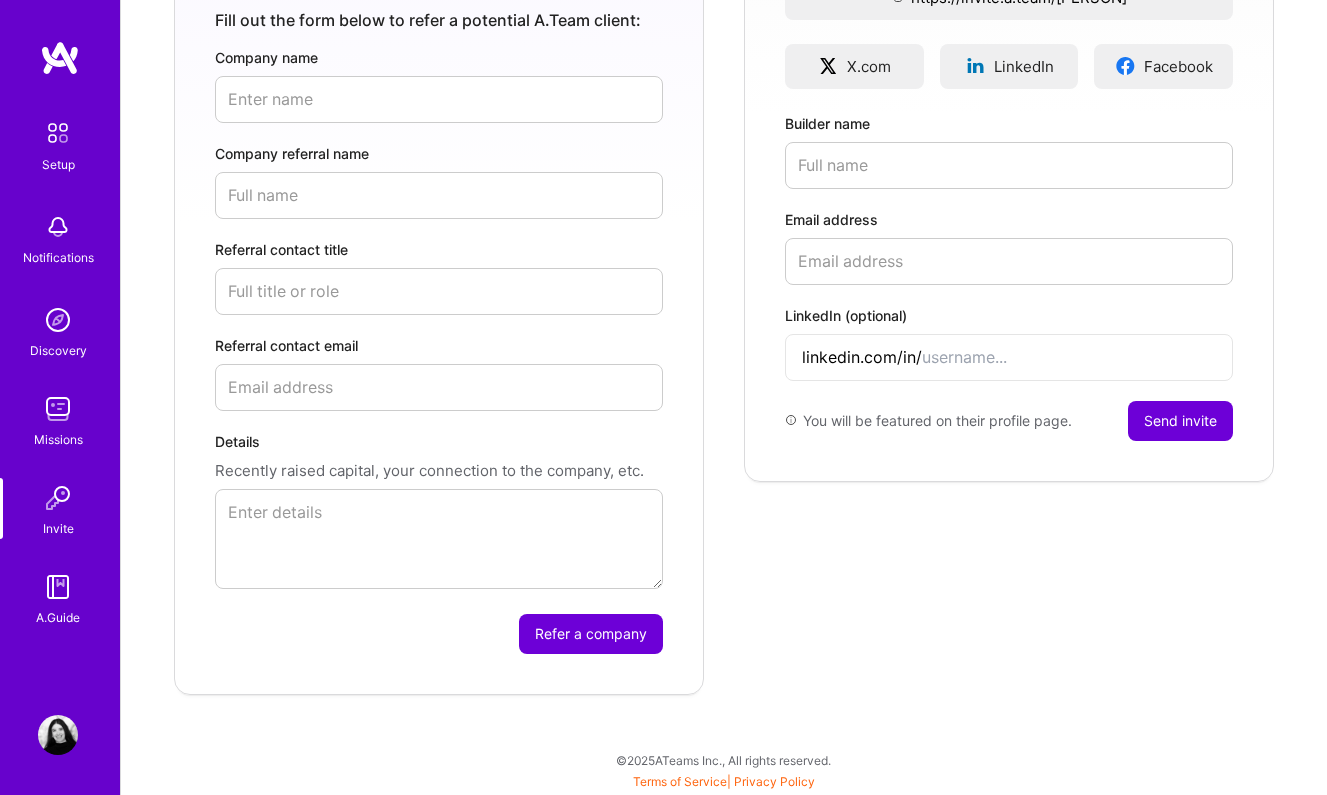 scroll, scrollTop: 398, scrollLeft: 0, axis: vertical 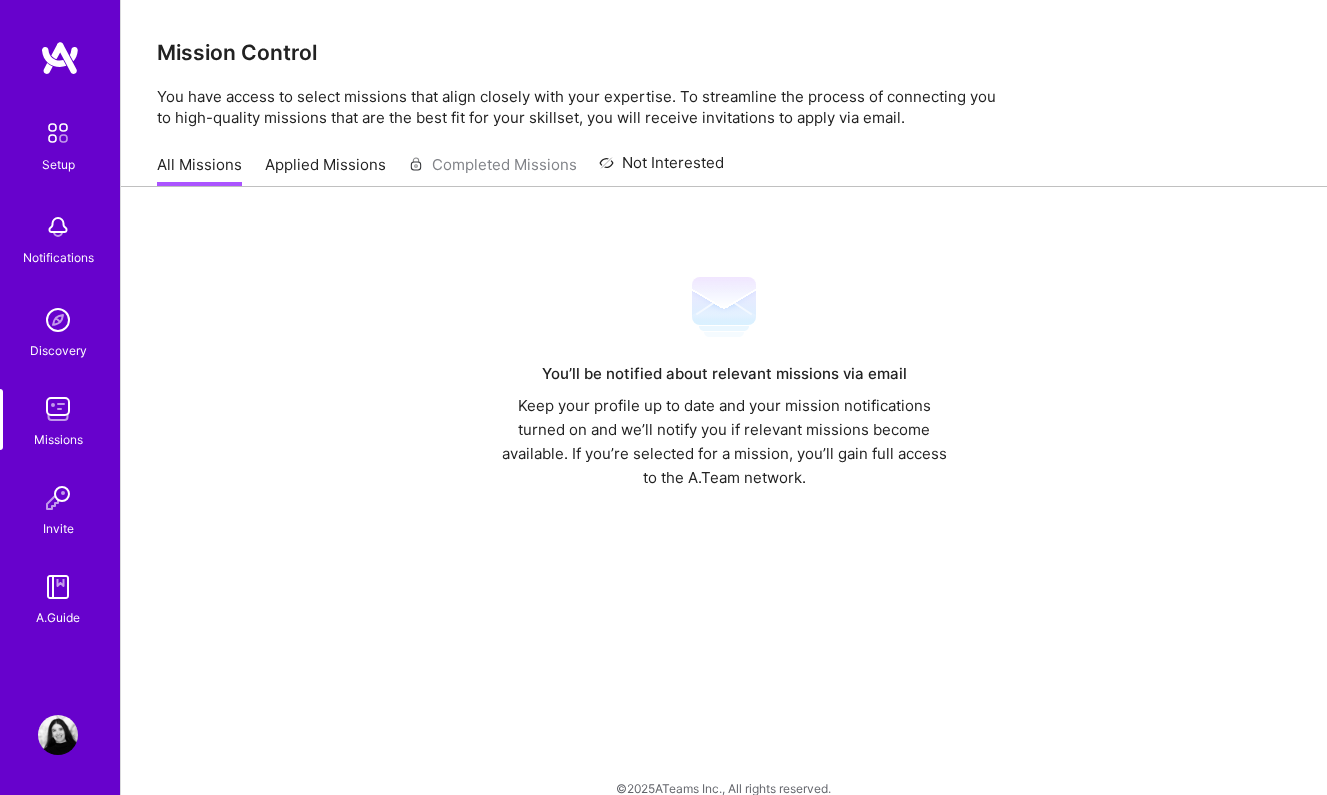 click at bounding box center (58, 320) 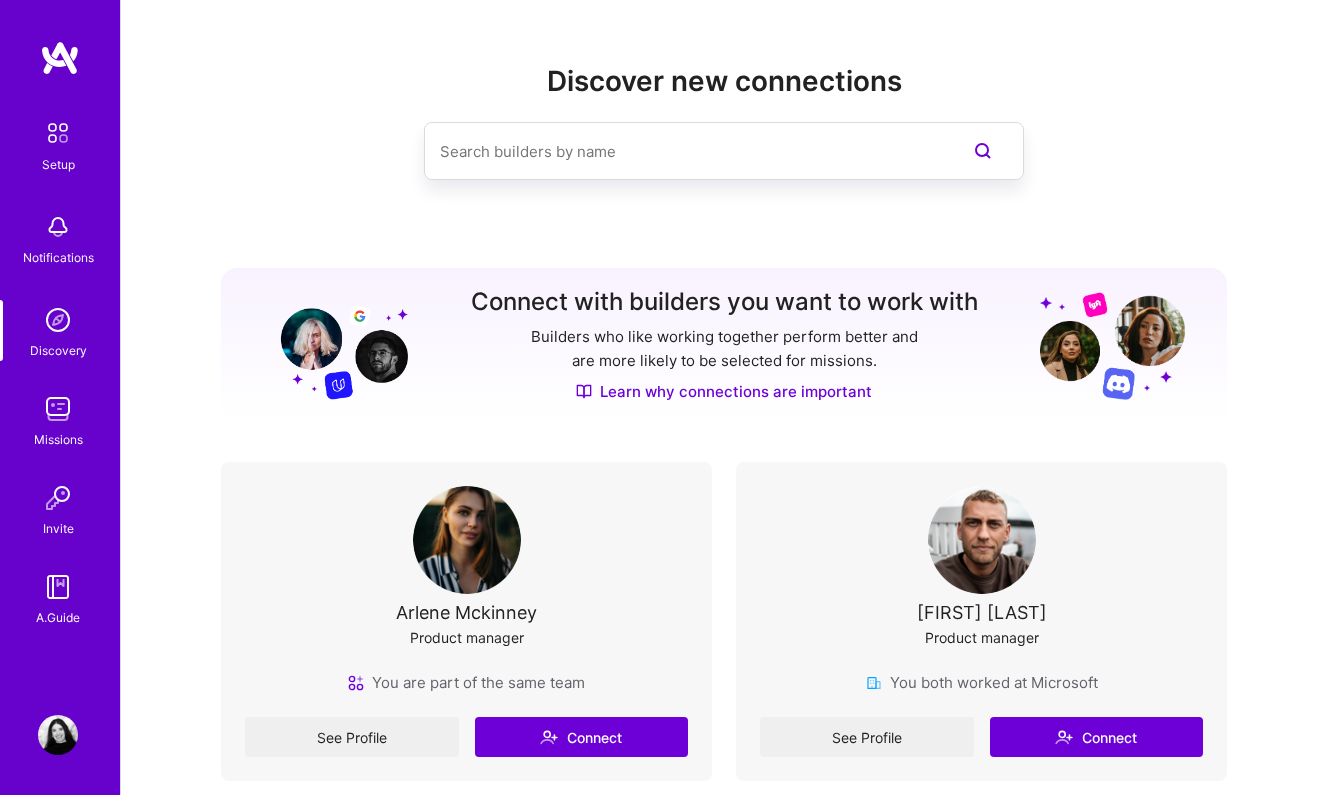 scroll, scrollTop: 0, scrollLeft: 0, axis: both 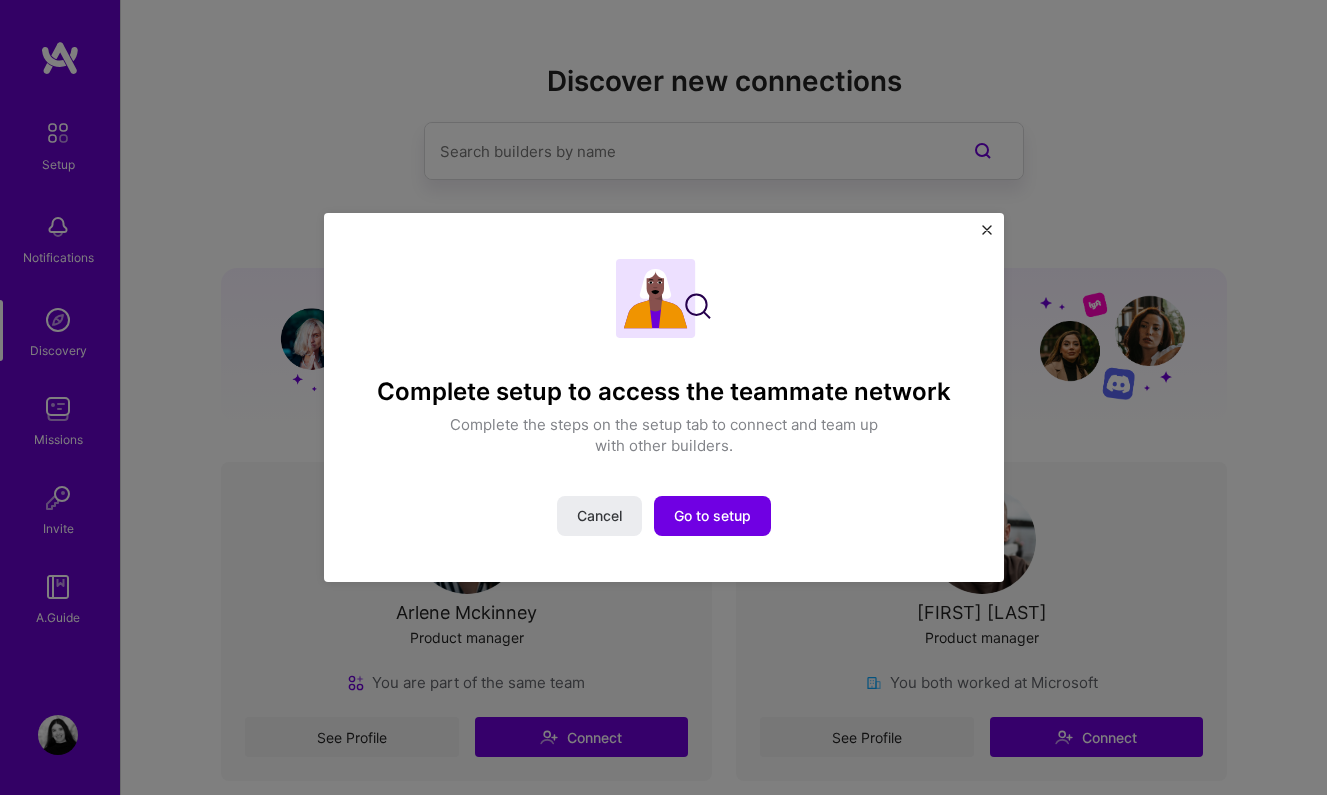 click at bounding box center [987, 230] 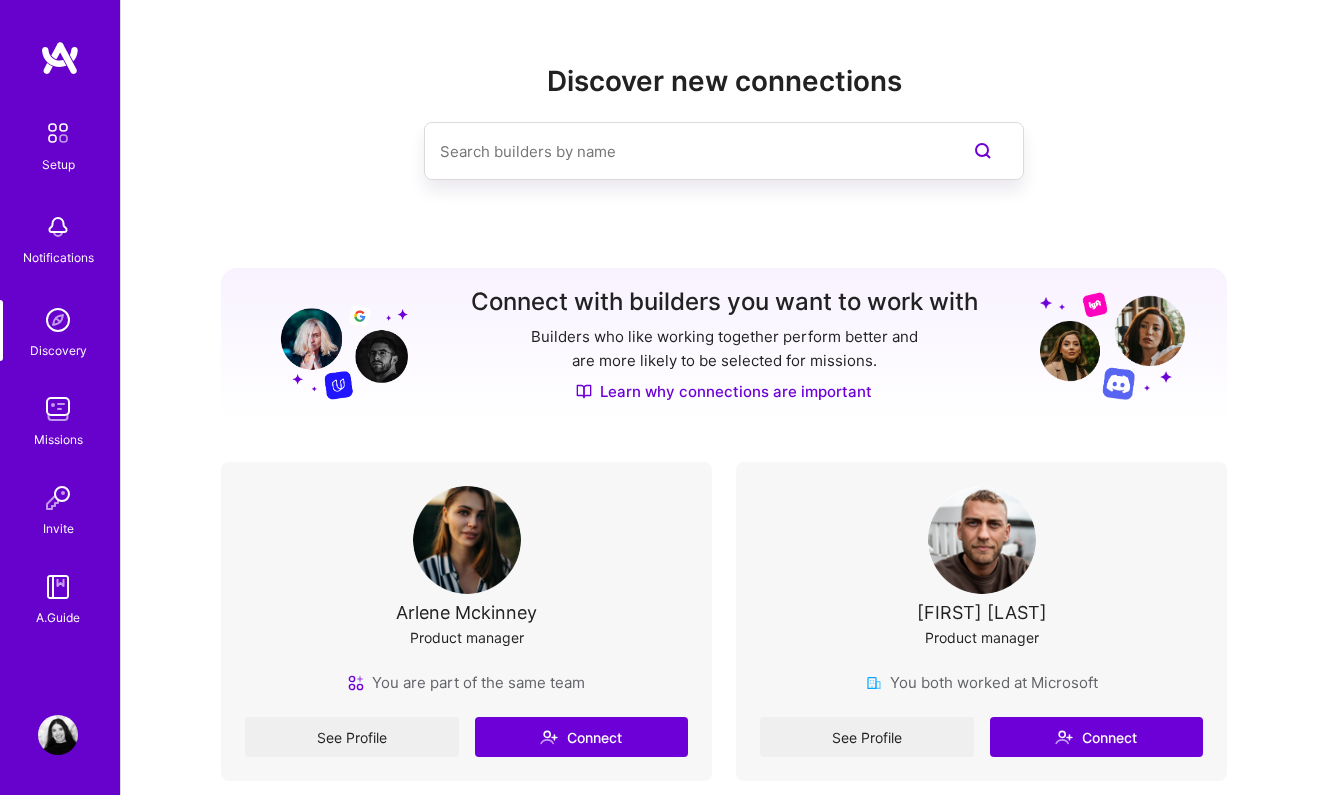 click on "Arlene Mckinney" at bounding box center (466, 612) 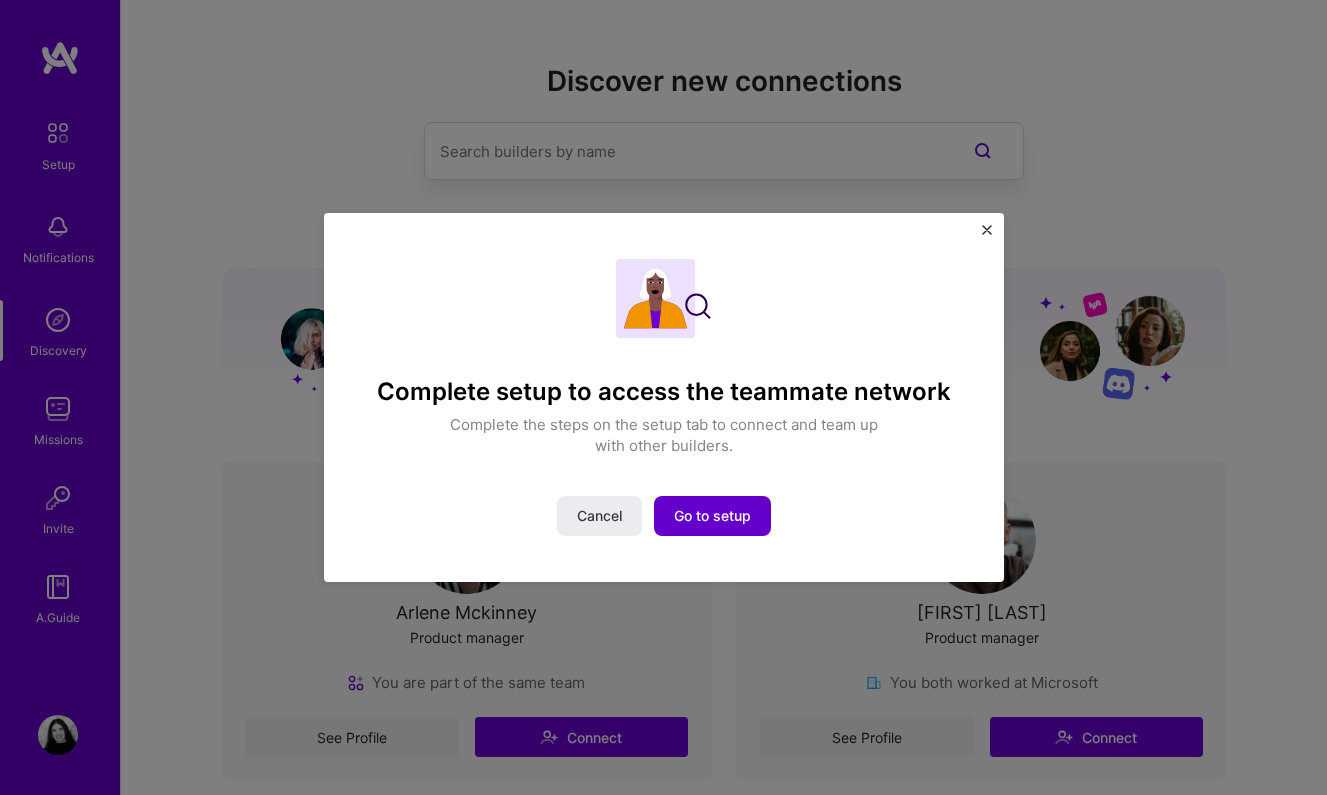 click on "Go to setup" at bounding box center [712, 516] 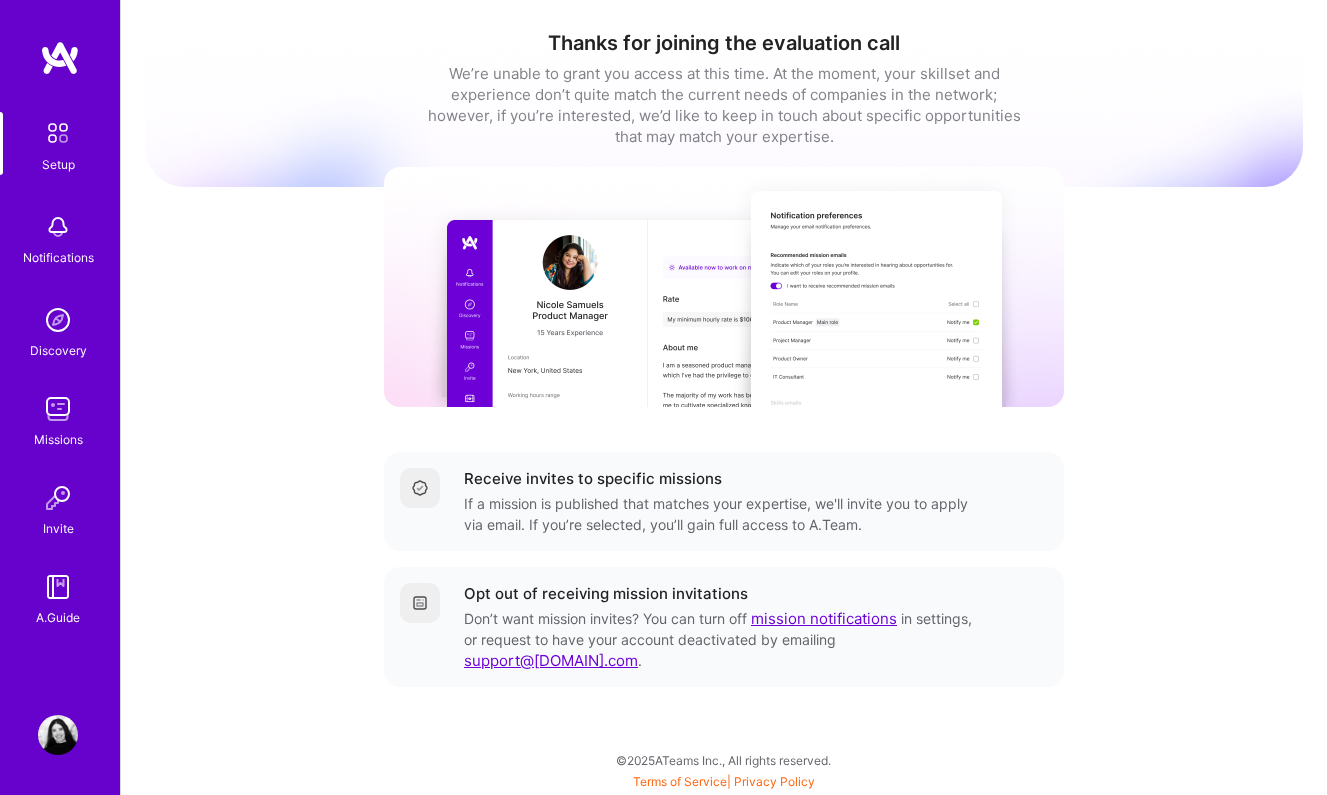scroll, scrollTop: 0, scrollLeft: 0, axis: both 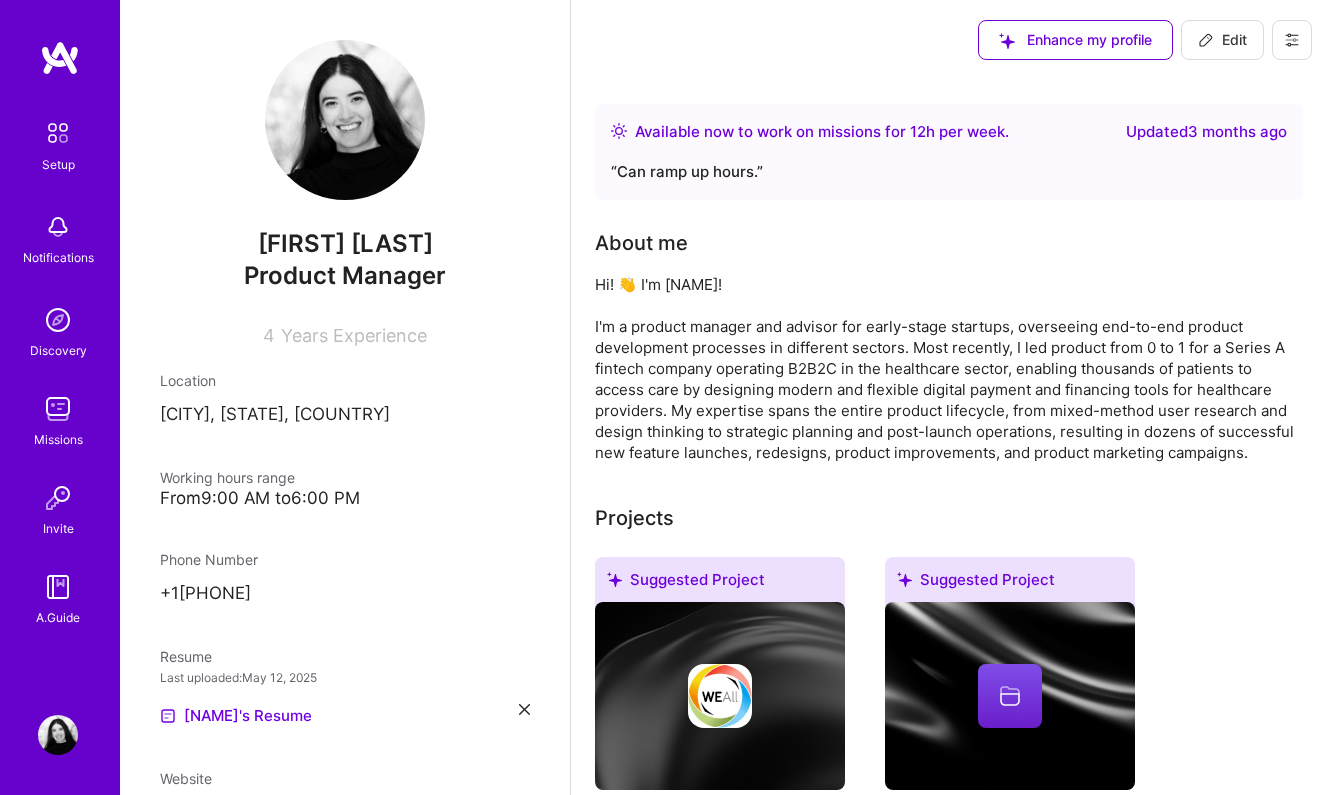 click on "Edit" at bounding box center [1222, 40] 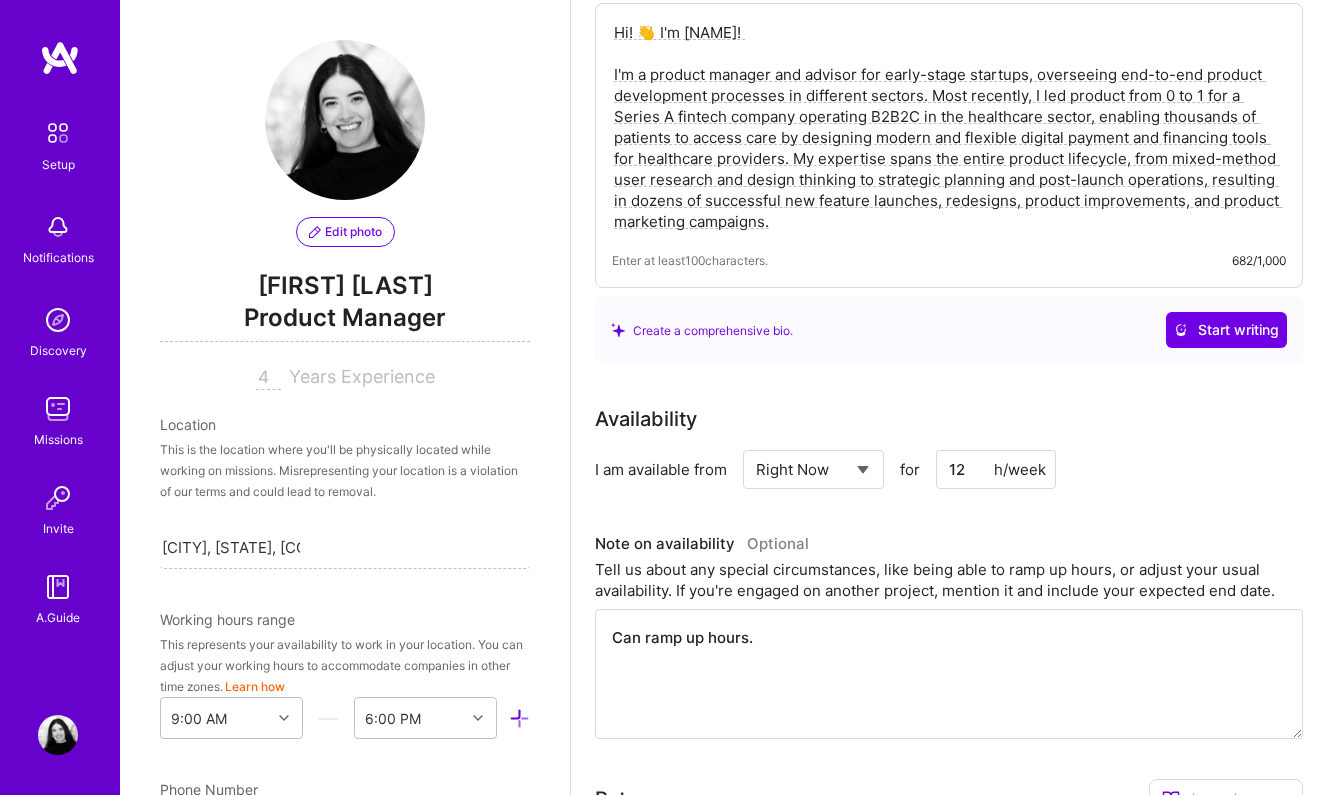 scroll, scrollTop: 180, scrollLeft: 0, axis: vertical 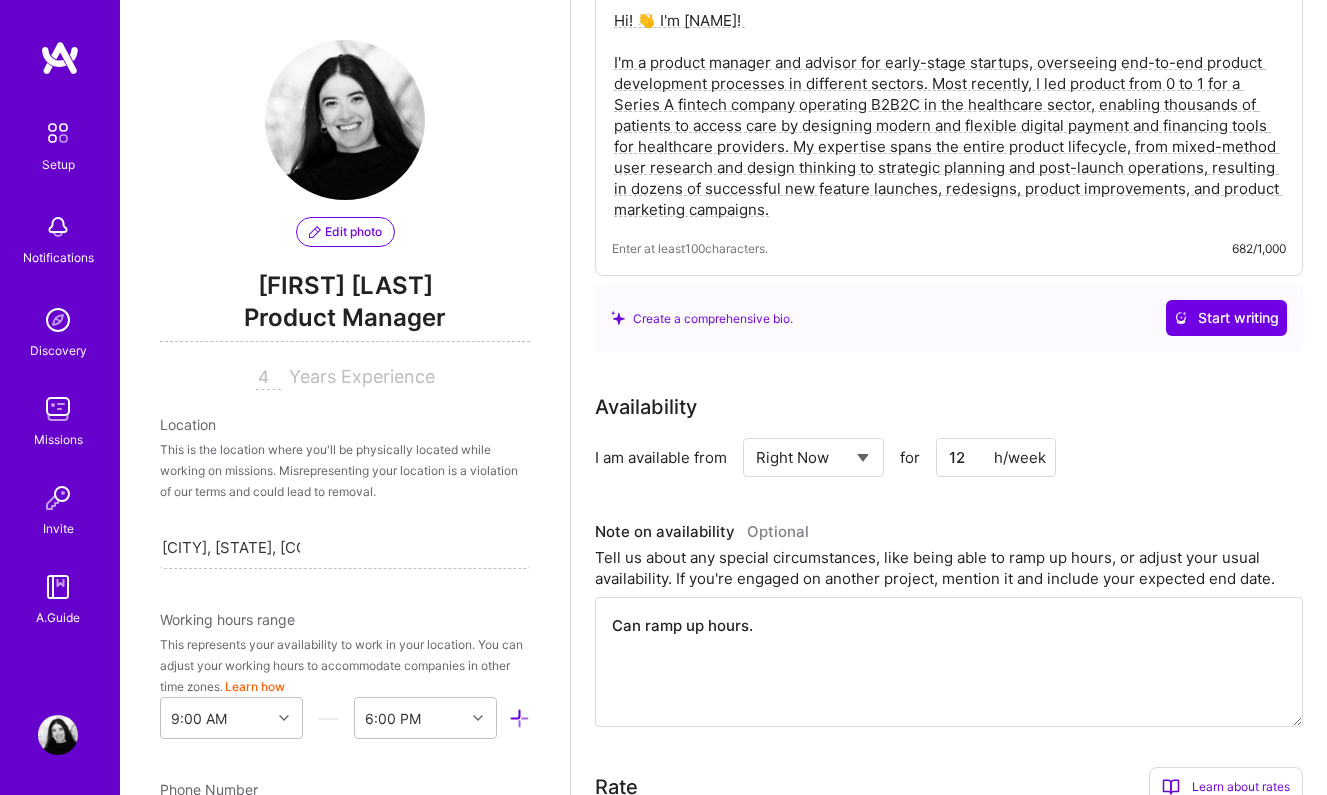 drag, startPoint x: 971, startPoint y: 463, endPoint x: 937, endPoint y: 461, distance: 34.058773 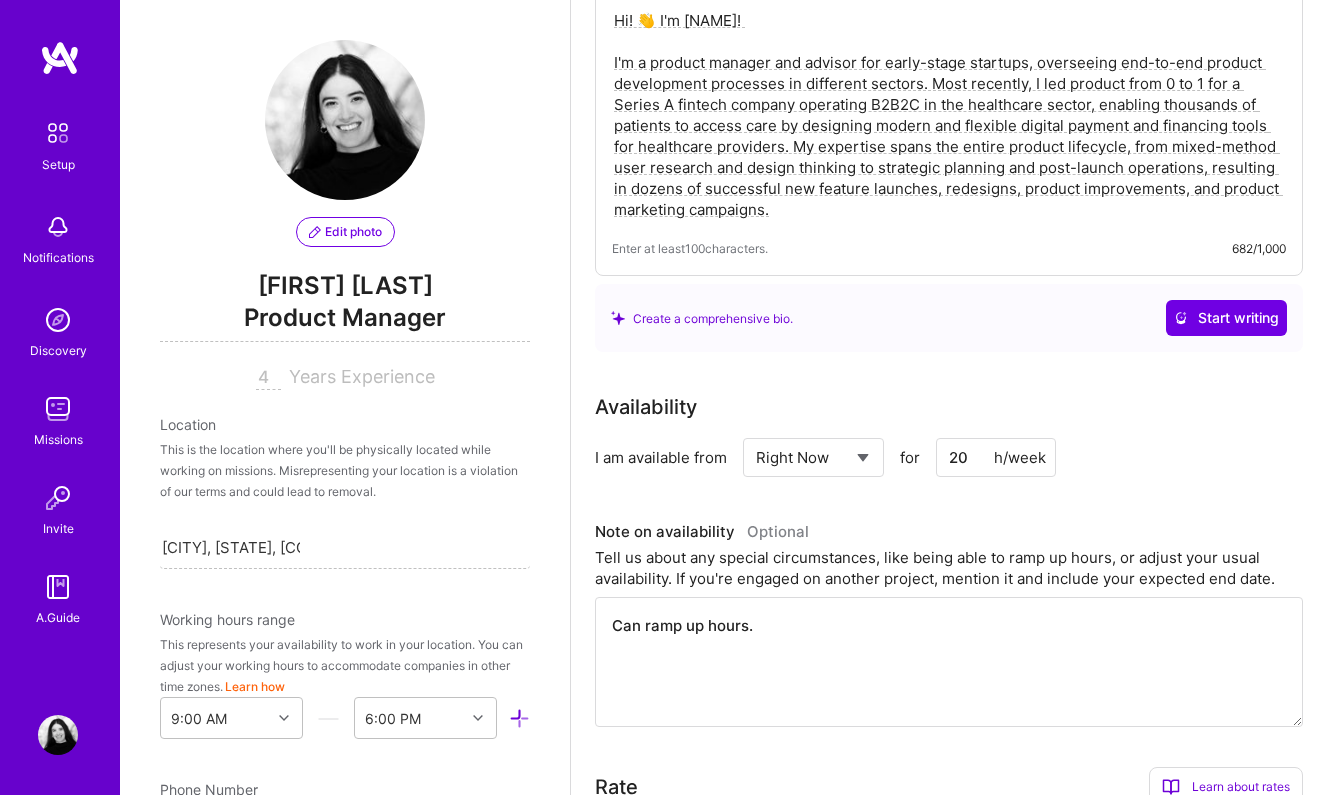 type on "20" 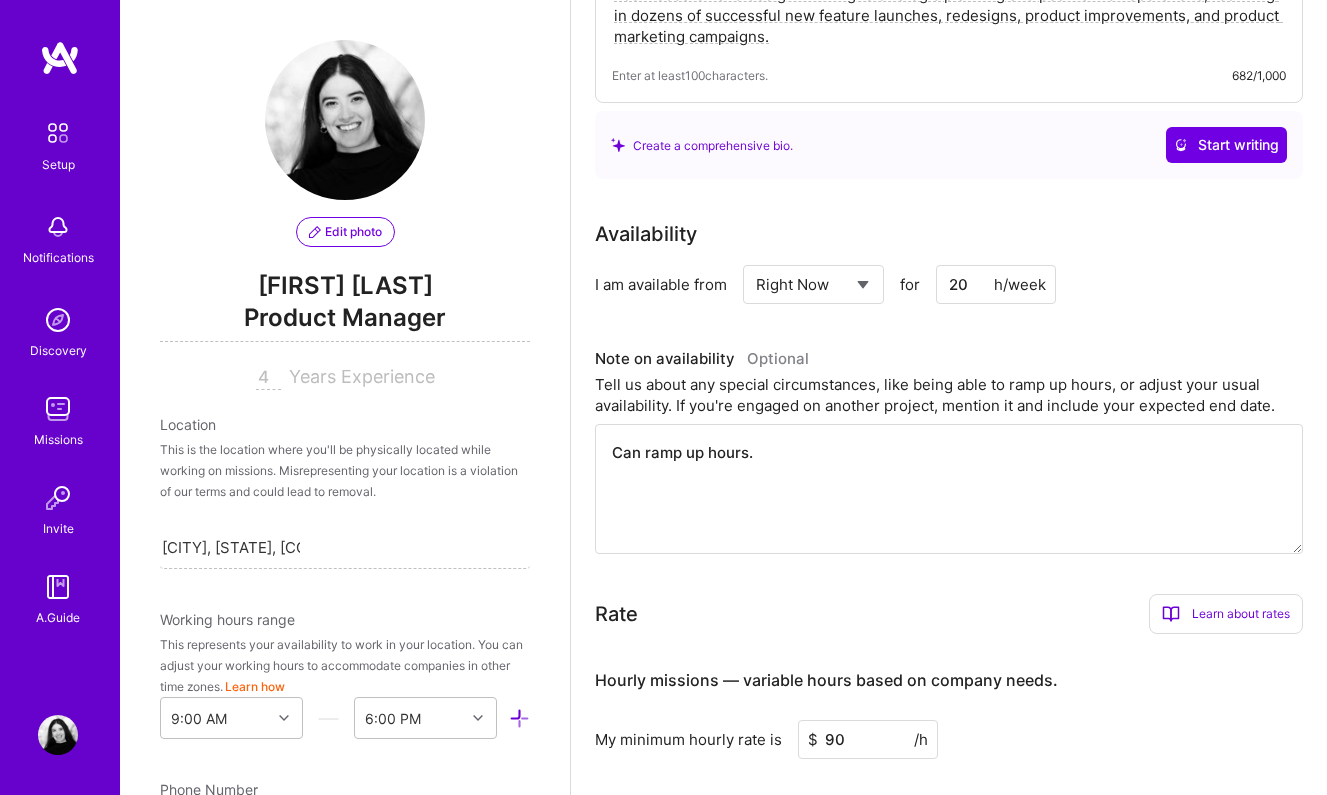 scroll, scrollTop: 358, scrollLeft: 0, axis: vertical 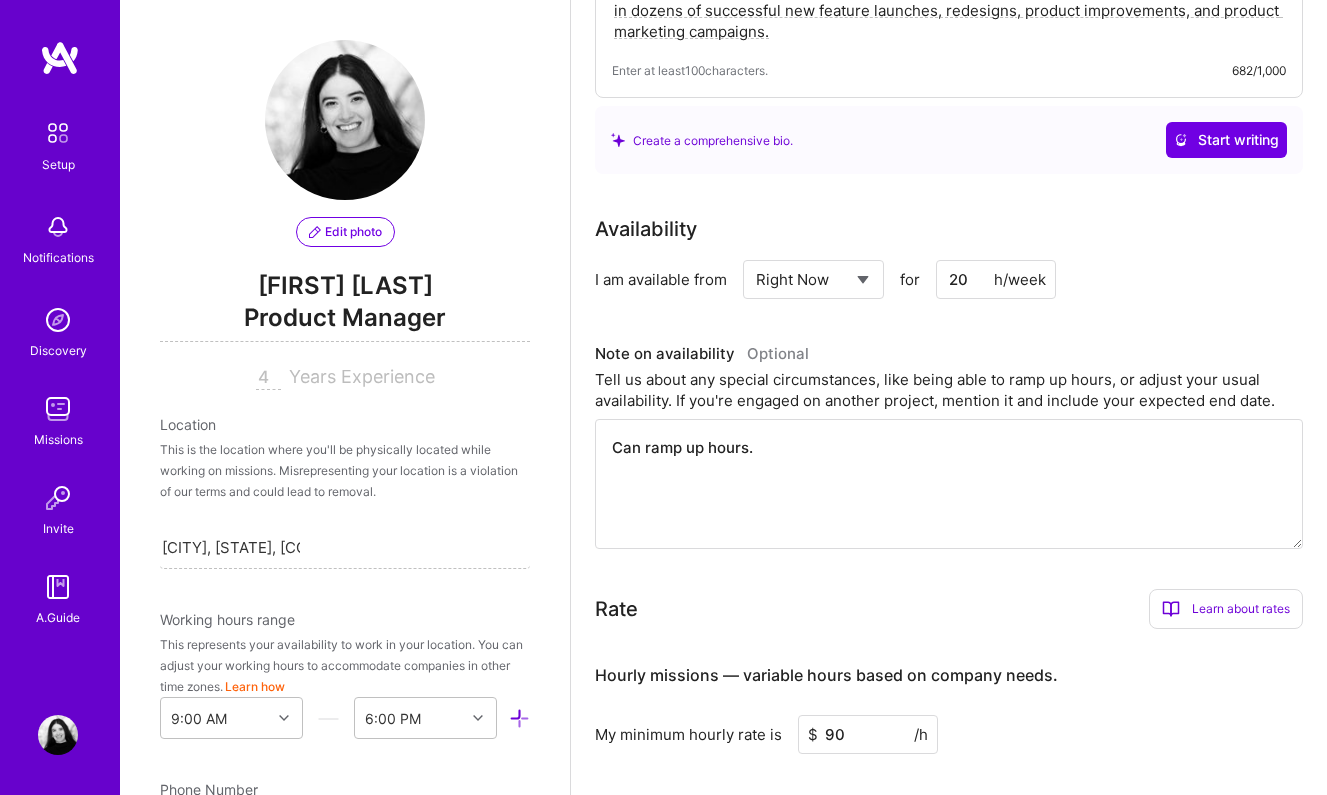 click on "Can ramp up hours." at bounding box center [949, 484] 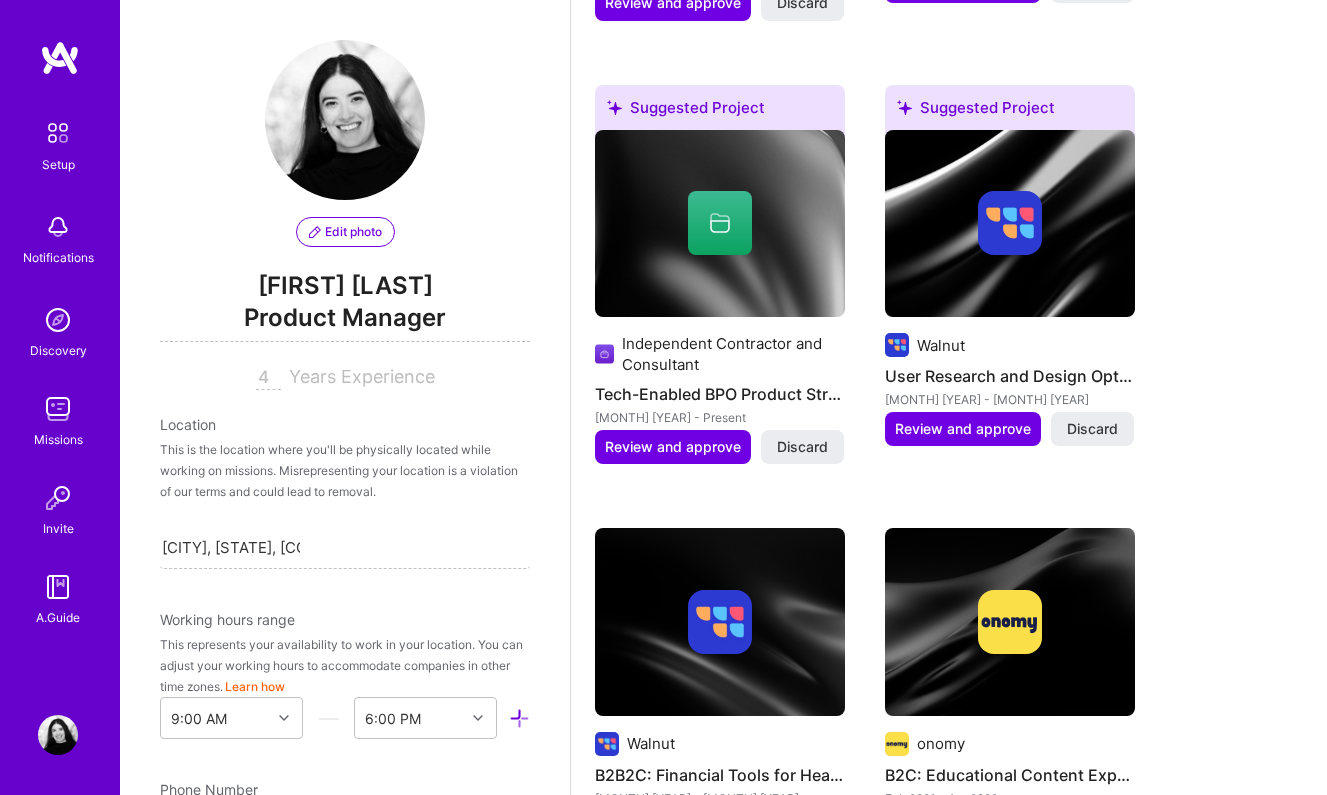 scroll, scrollTop: 3088, scrollLeft: 0, axis: vertical 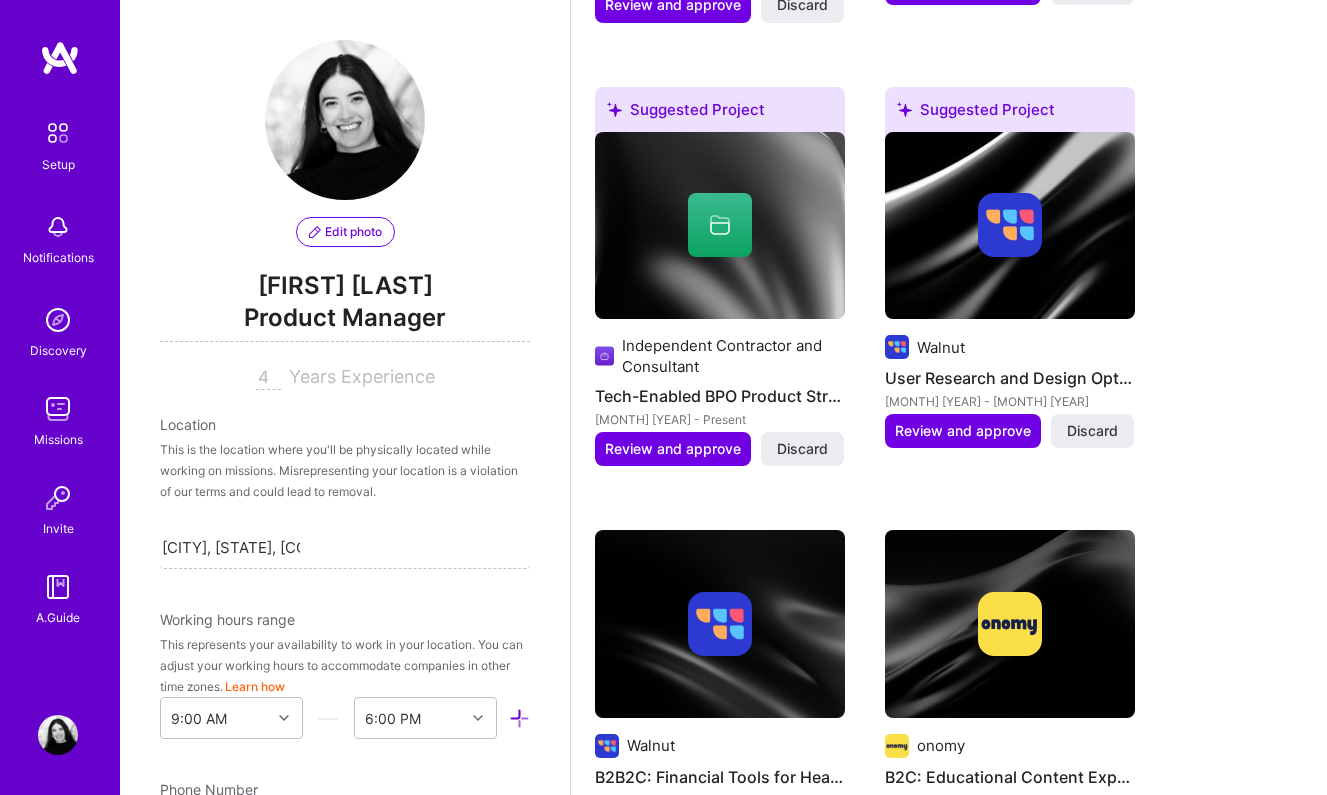 type 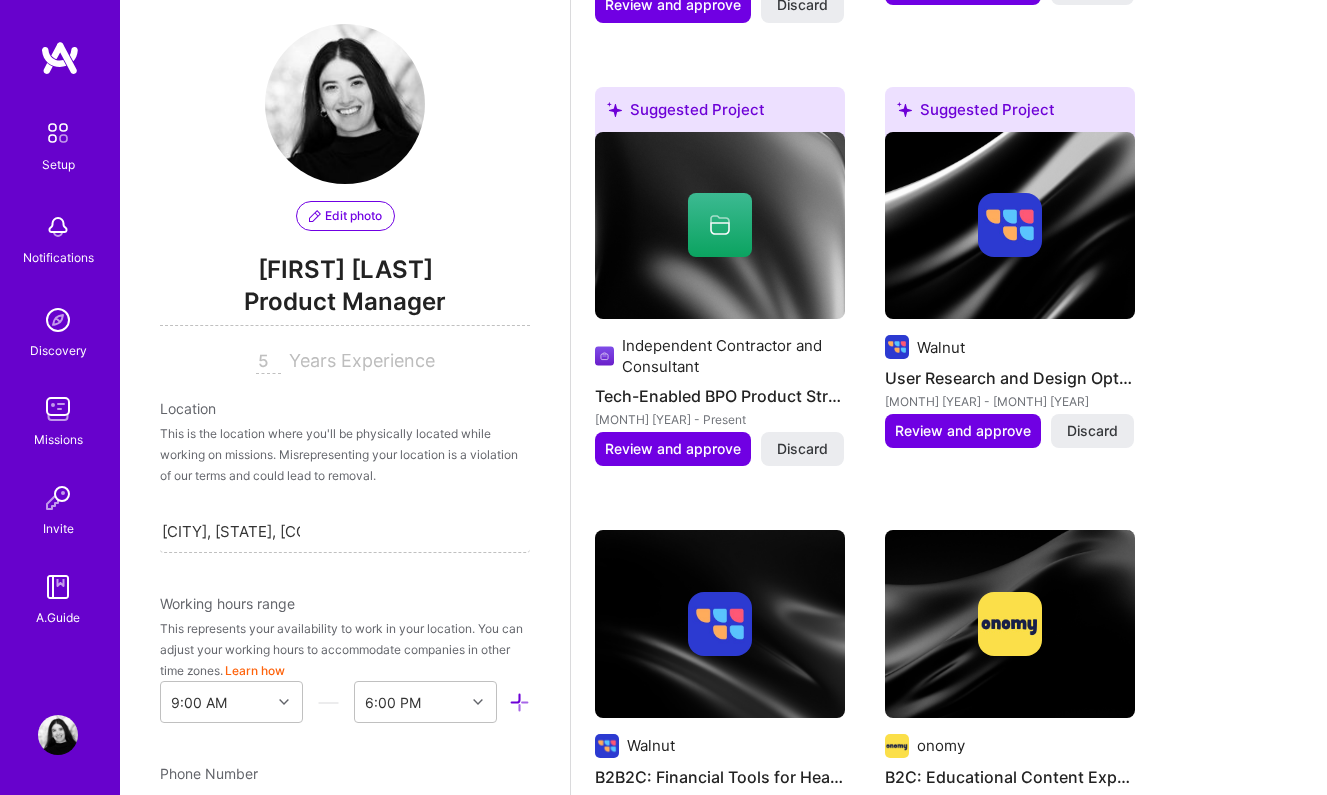 type on "5" 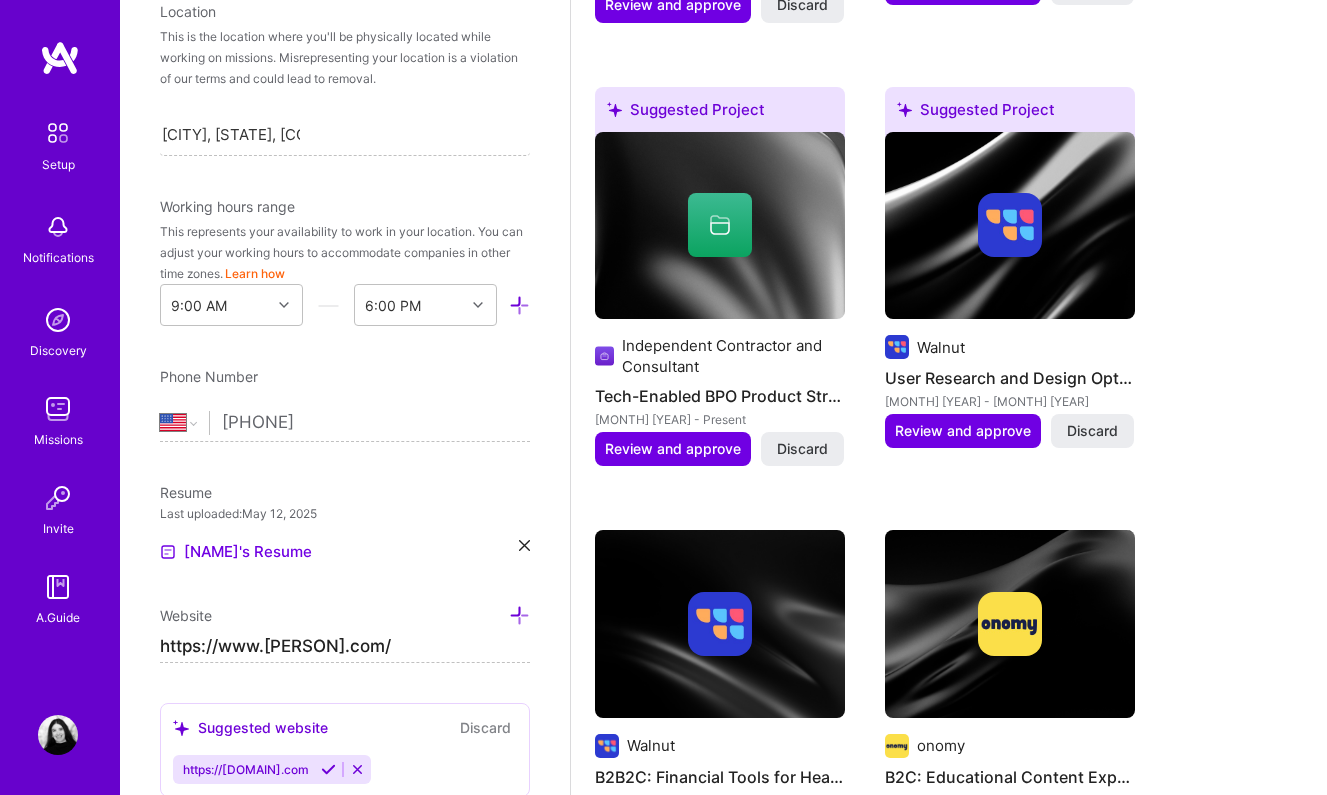 scroll, scrollTop: 538, scrollLeft: 0, axis: vertical 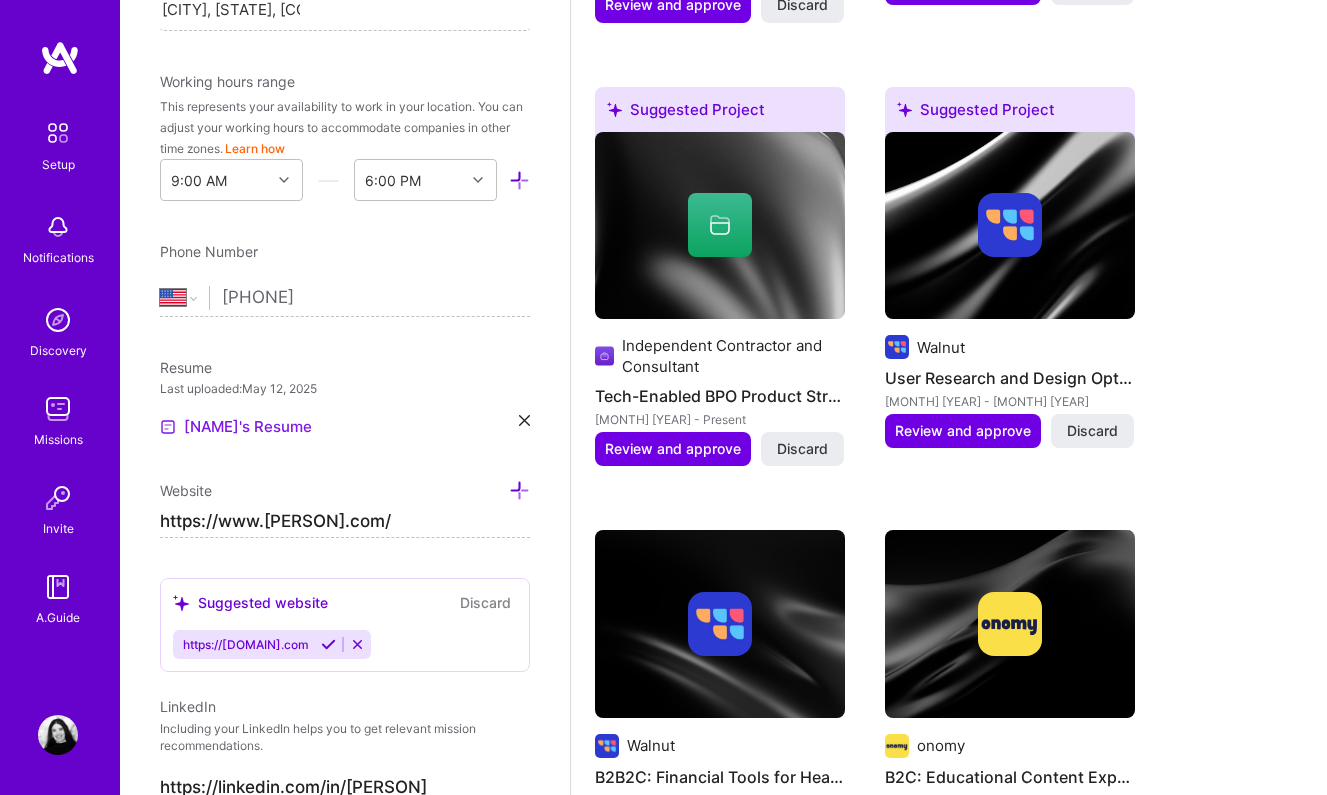 click on "[NAME]'s Resume" at bounding box center [236, 427] 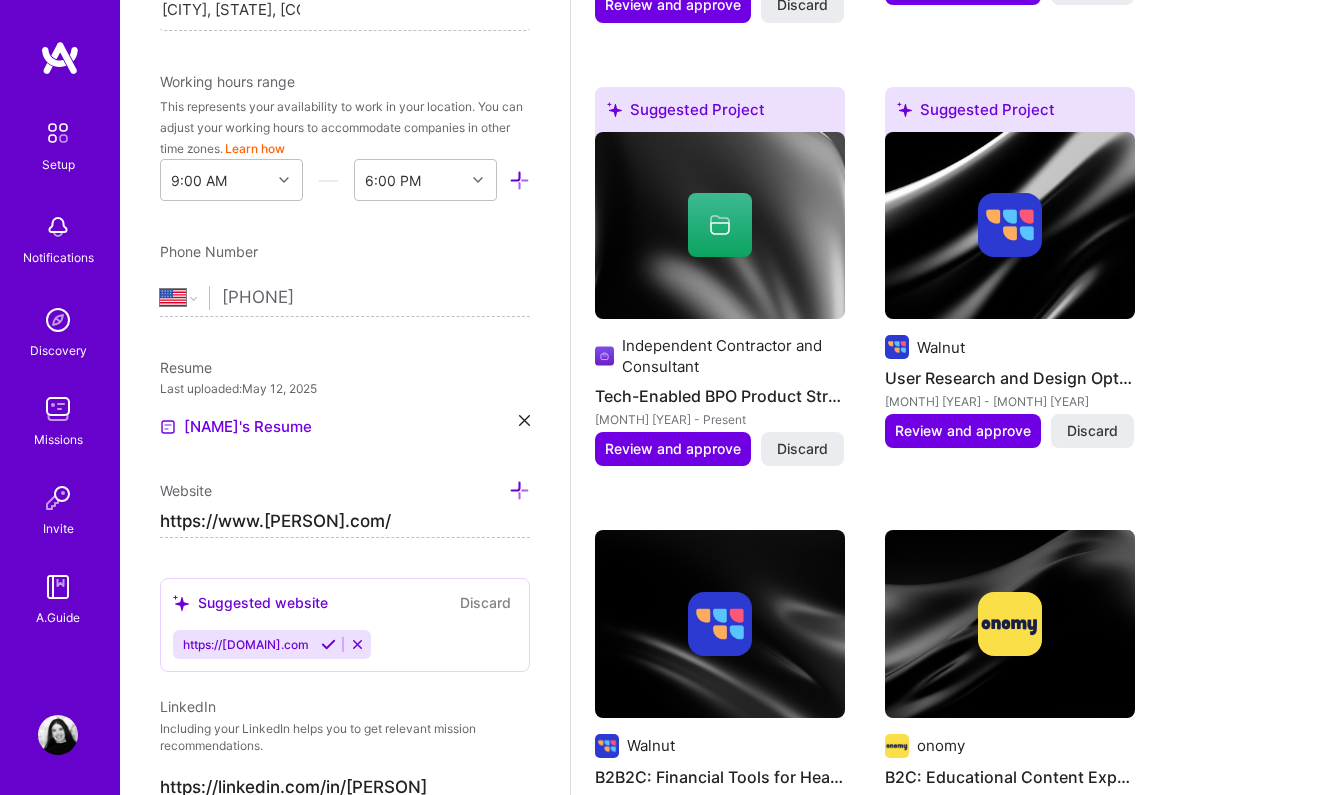 click at bounding box center (524, 420) 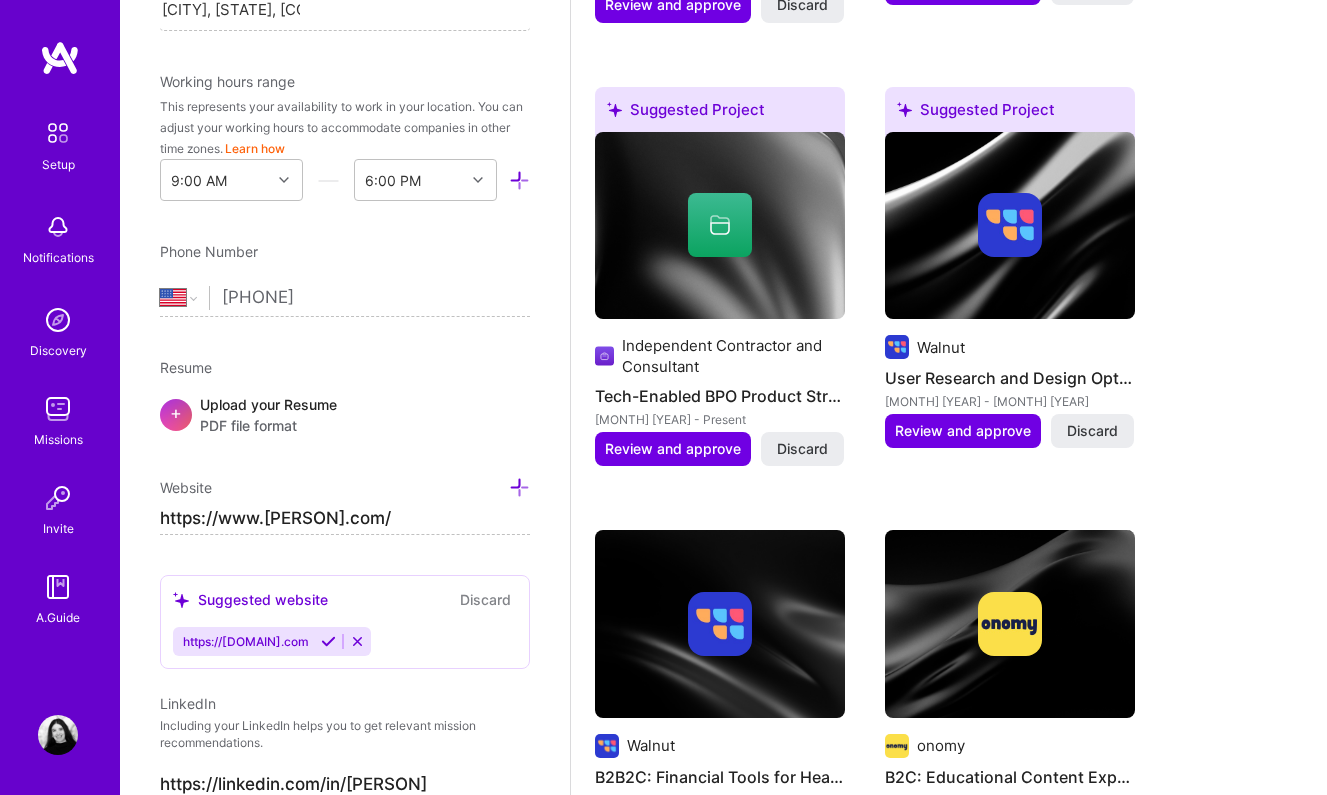 click on "+" at bounding box center (176, 415) 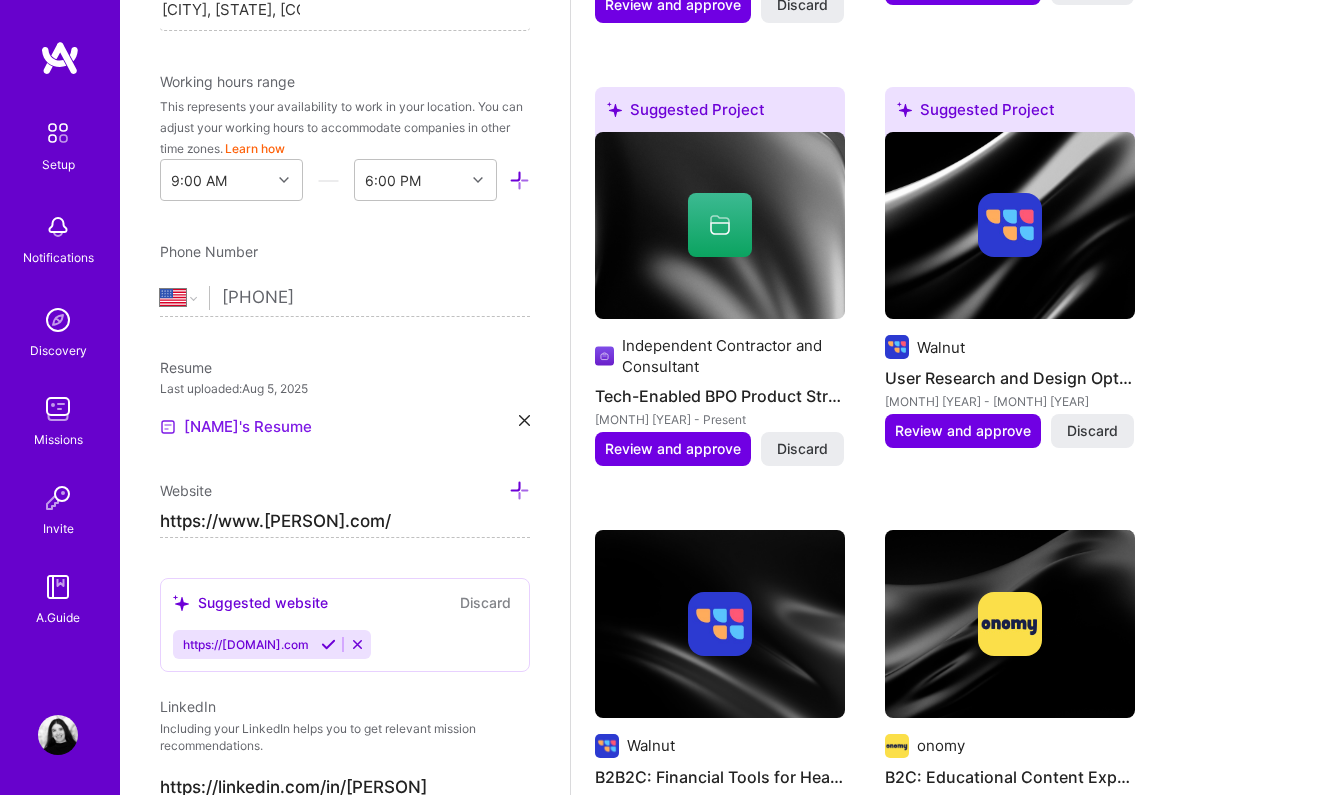 click on "[NAME]'s Resume" at bounding box center (236, 427) 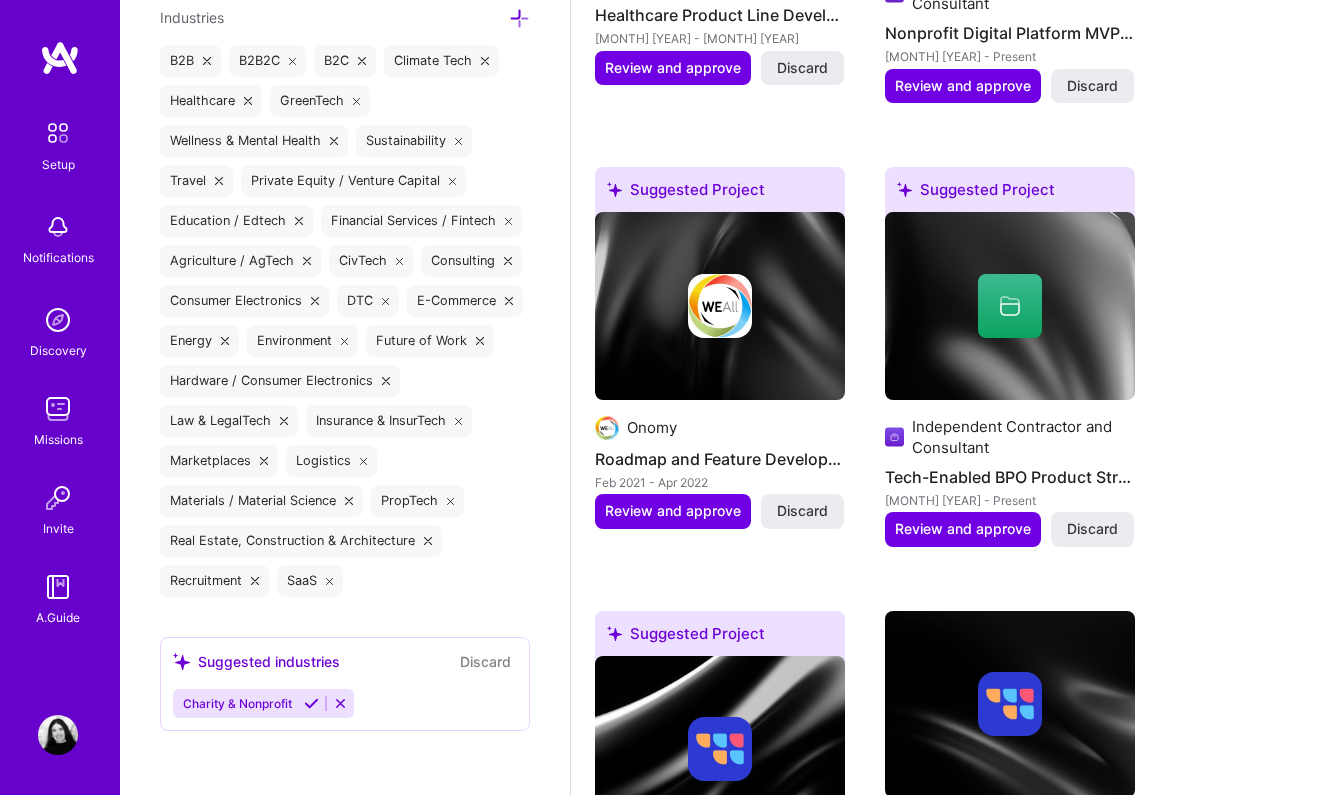scroll, scrollTop: 2848, scrollLeft: 0, axis: vertical 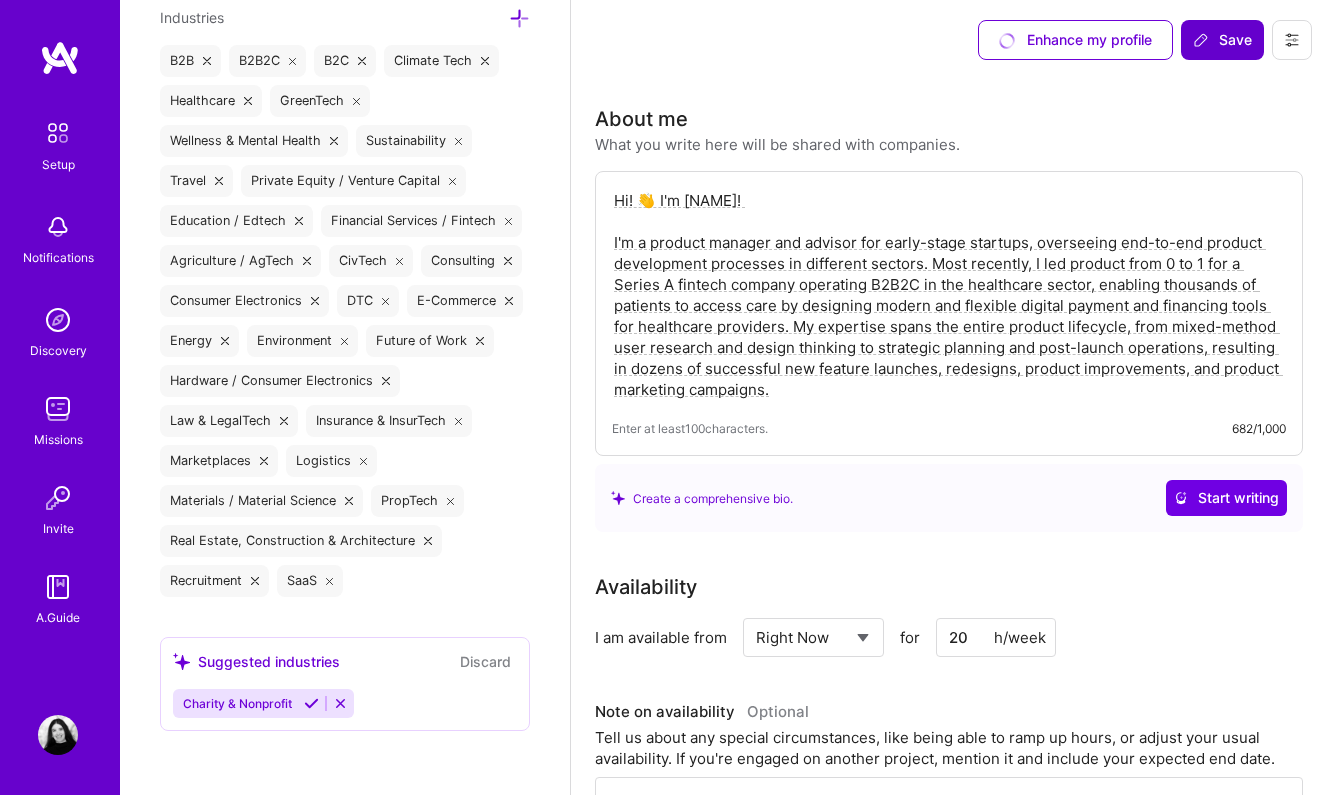 click 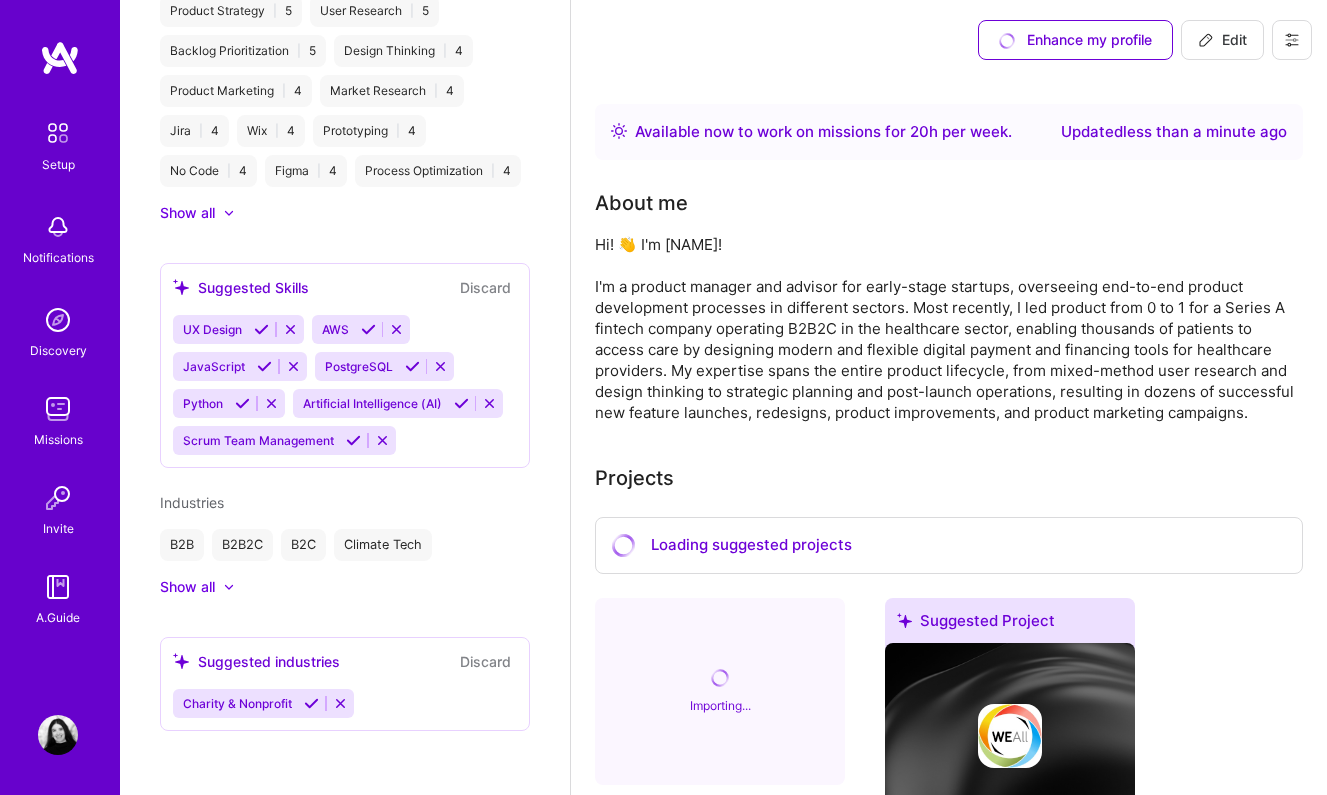 scroll, scrollTop: 1410, scrollLeft: 0, axis: vertical 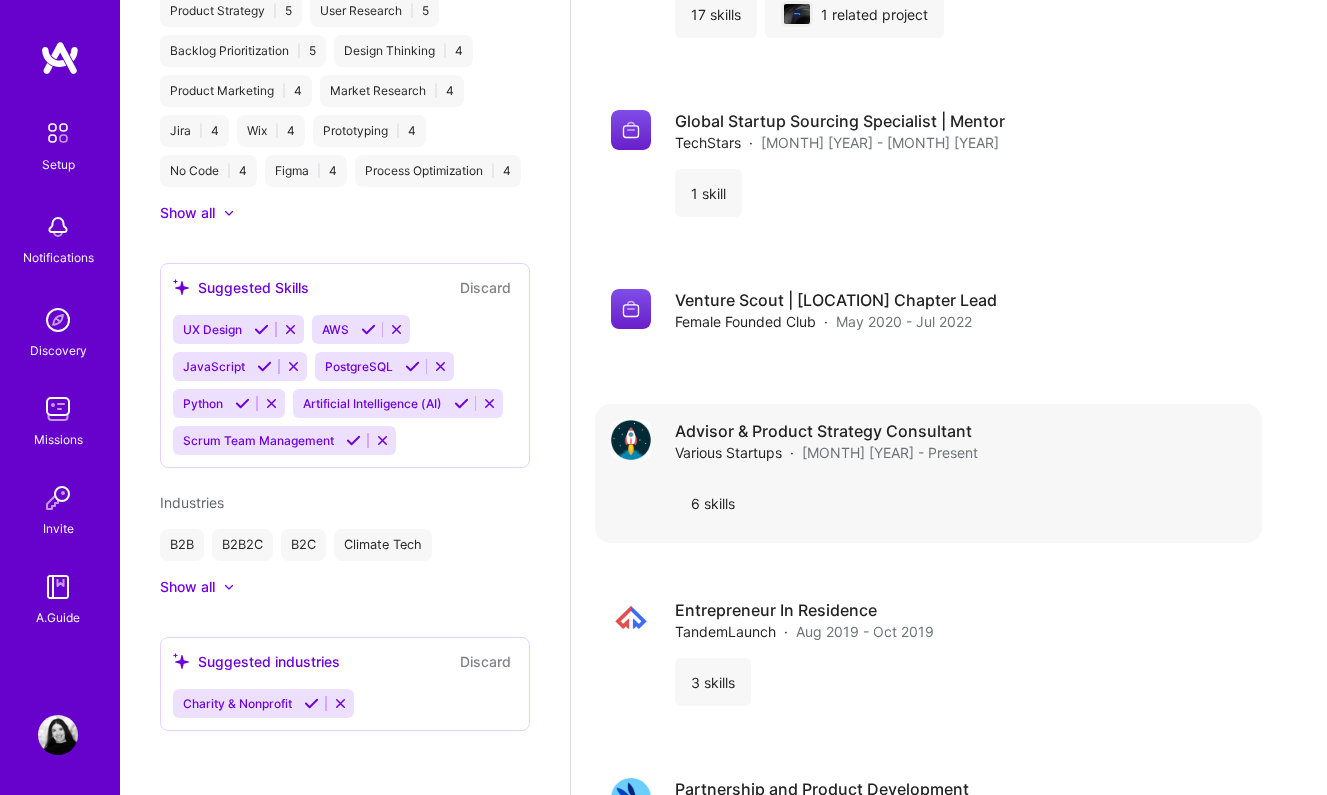 click on "Advisor & Product Strategy Consultant Various Startups · [MONTH] [YEAR] - Present 6 skills" at bounding box center (960, 473) 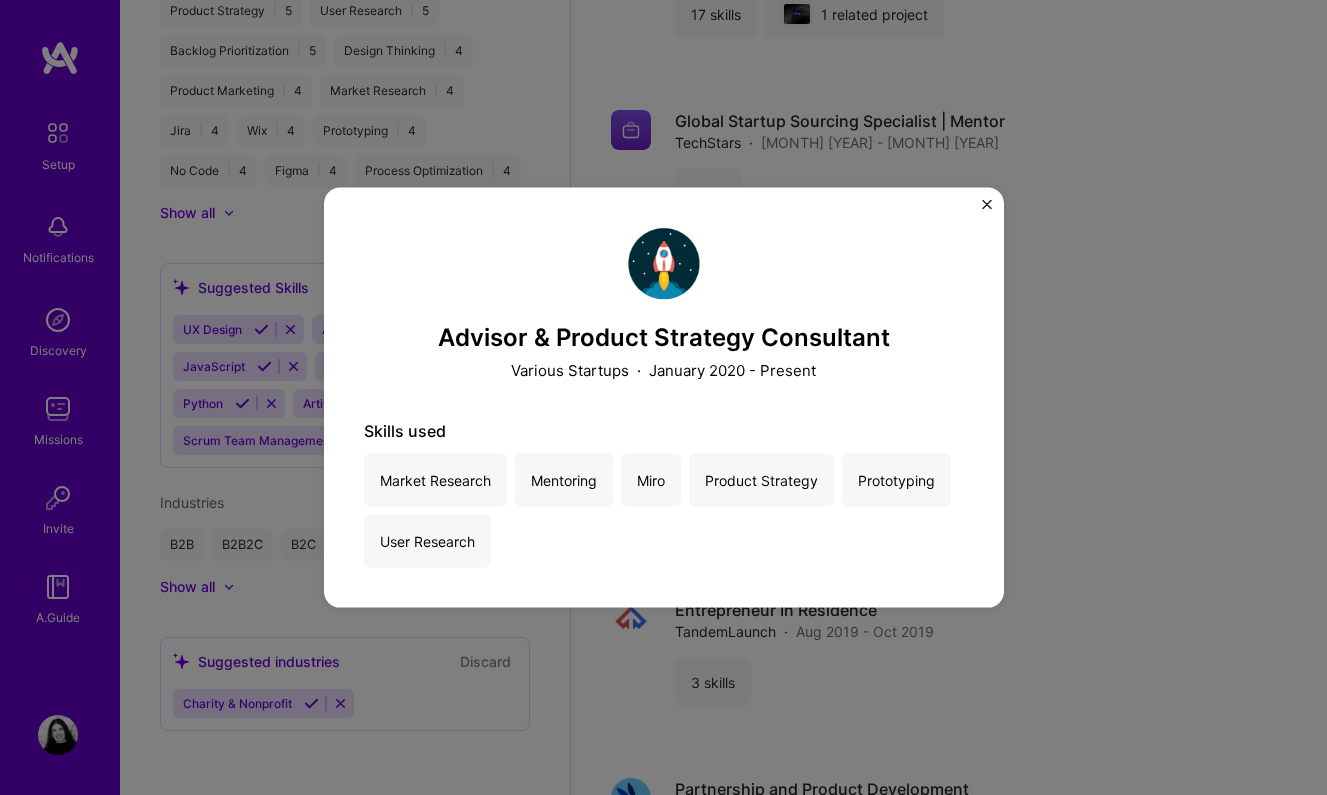 click at bounding box center (987, 204) 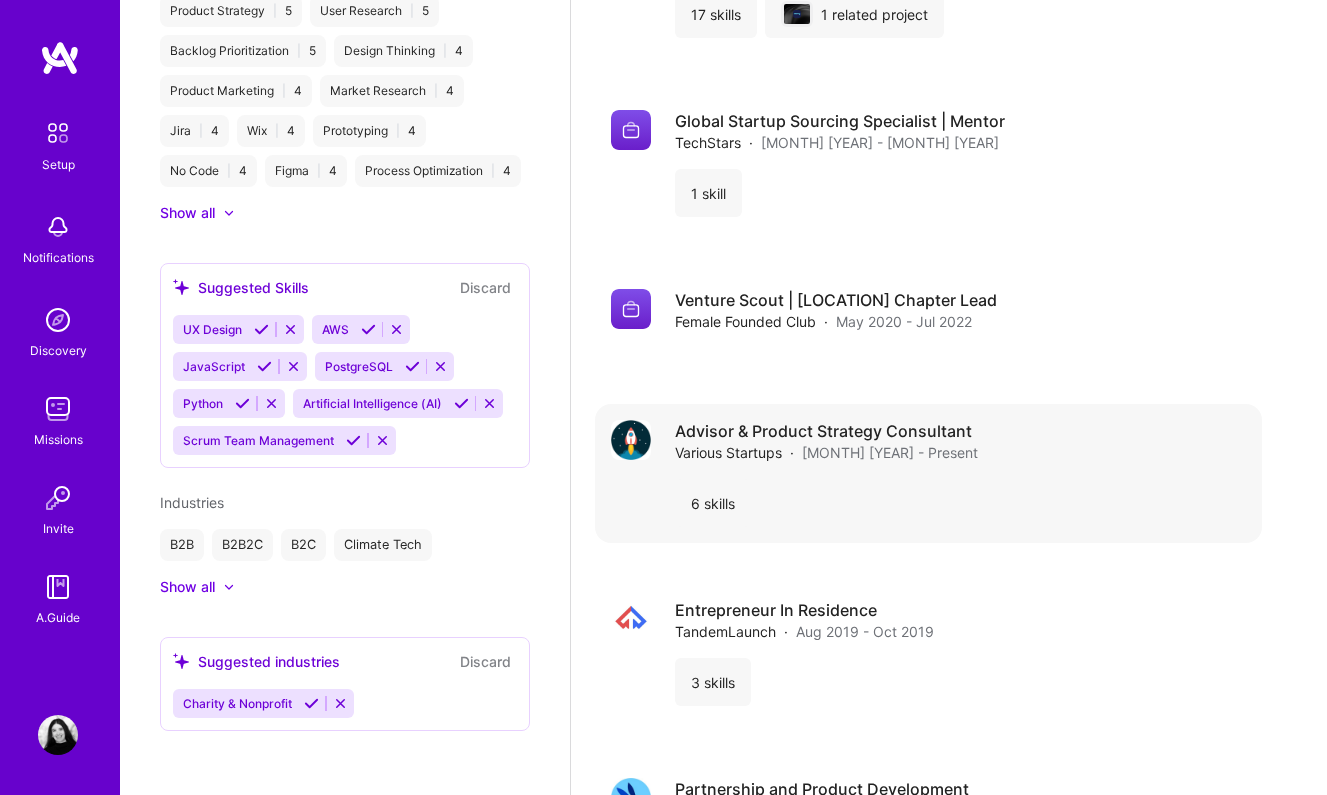 click on "[MONTH] [YEAR] - Present" at bounding box center (890, 452) 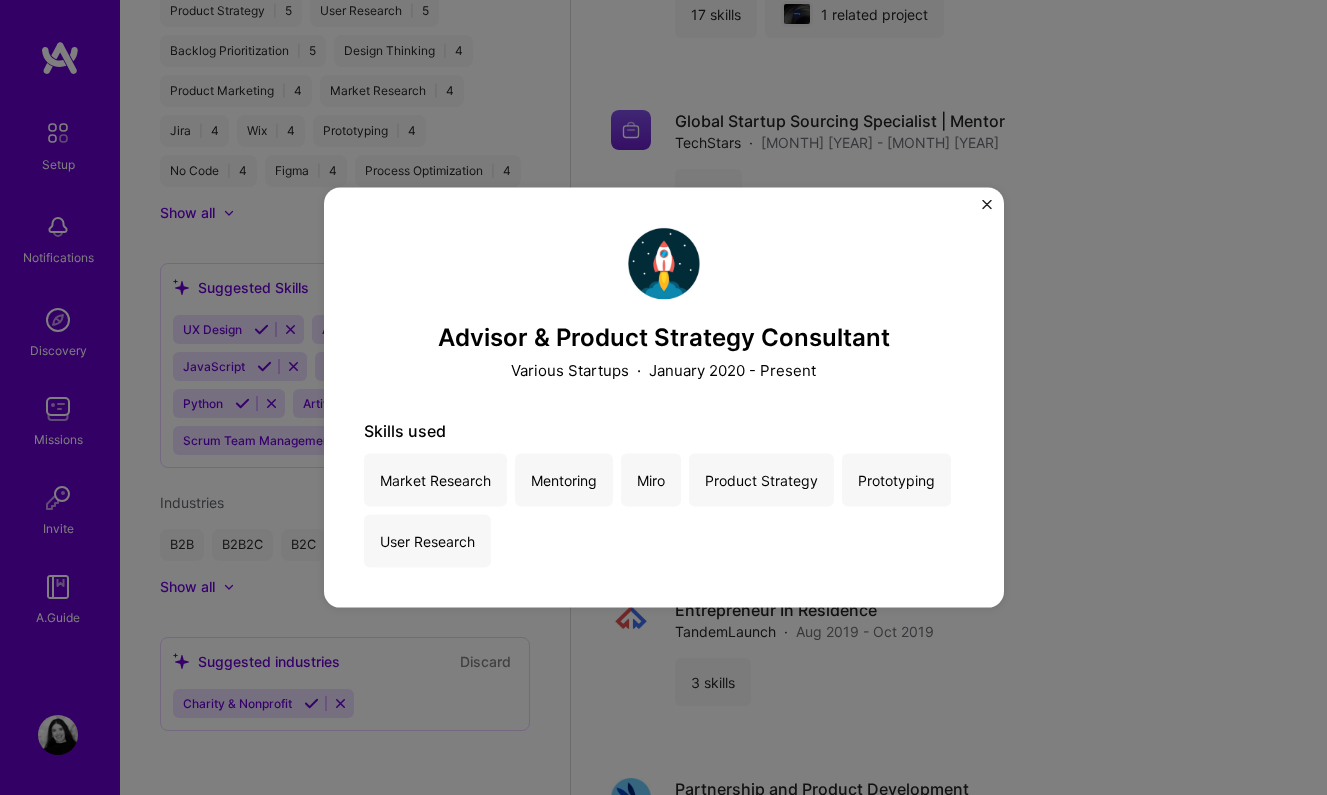 click on "Advisor & Product Strategy Consultant Various Startups · [MONTH] [YEAR] - Present Skills used Market Research Mentoring Miro Product Strategy Prototyping User Research" at bounding box center (664, 397) 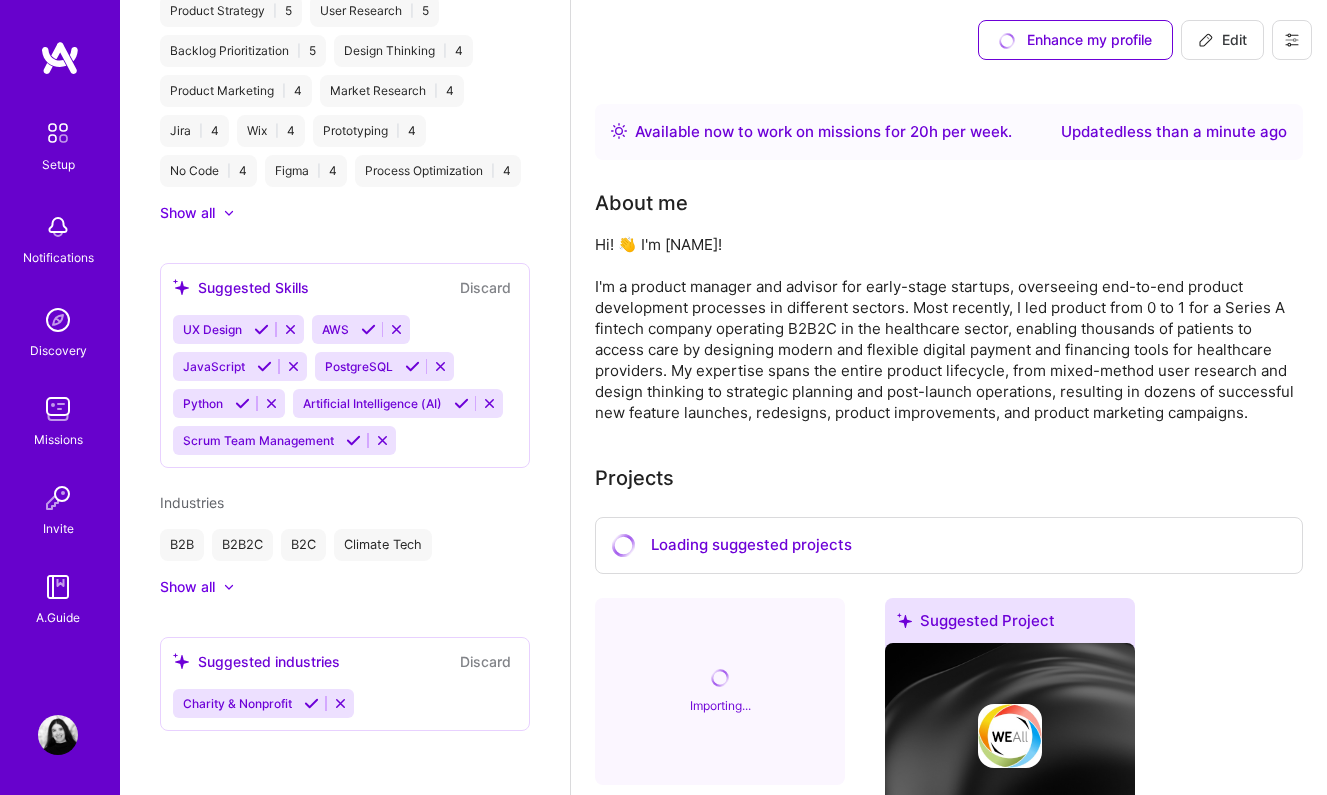 scroll, scrollTop: 0, scrollLeft: 0, axis: both 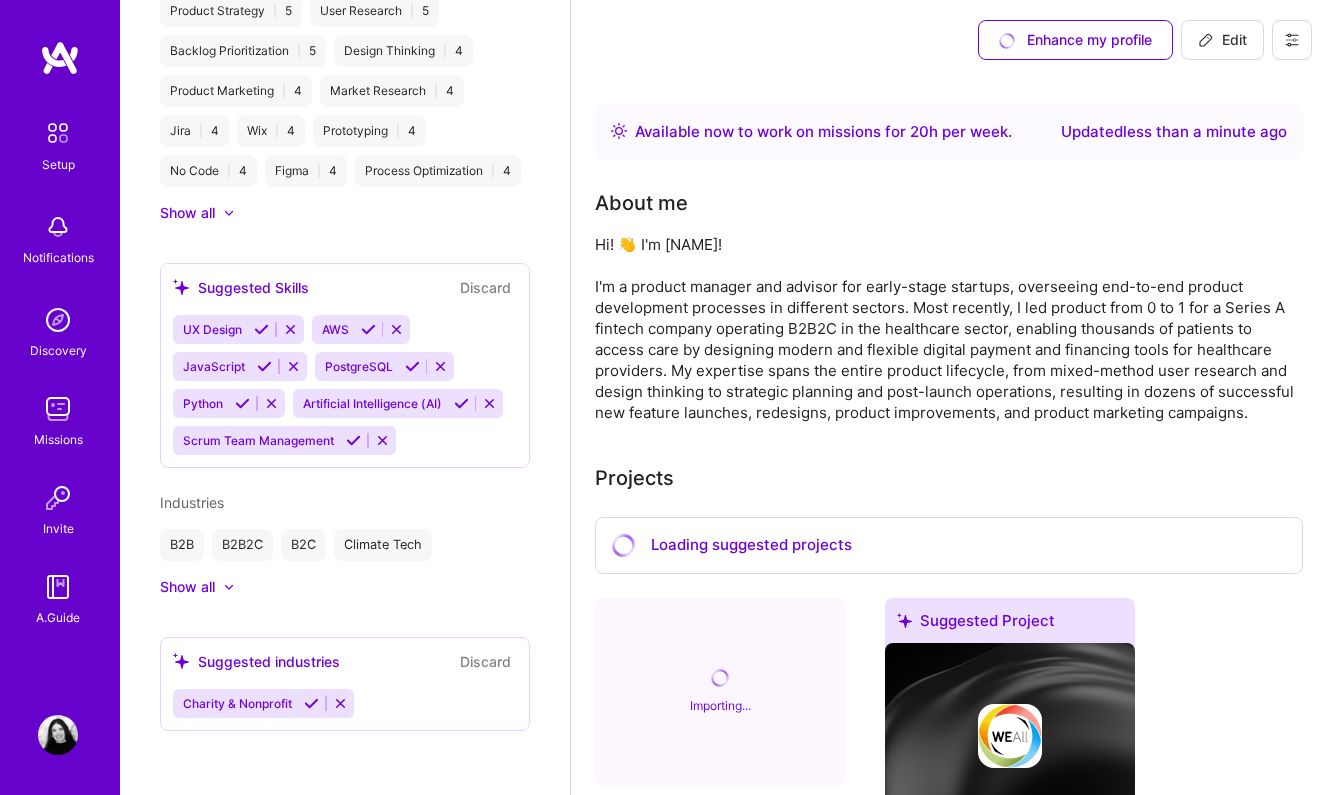 click 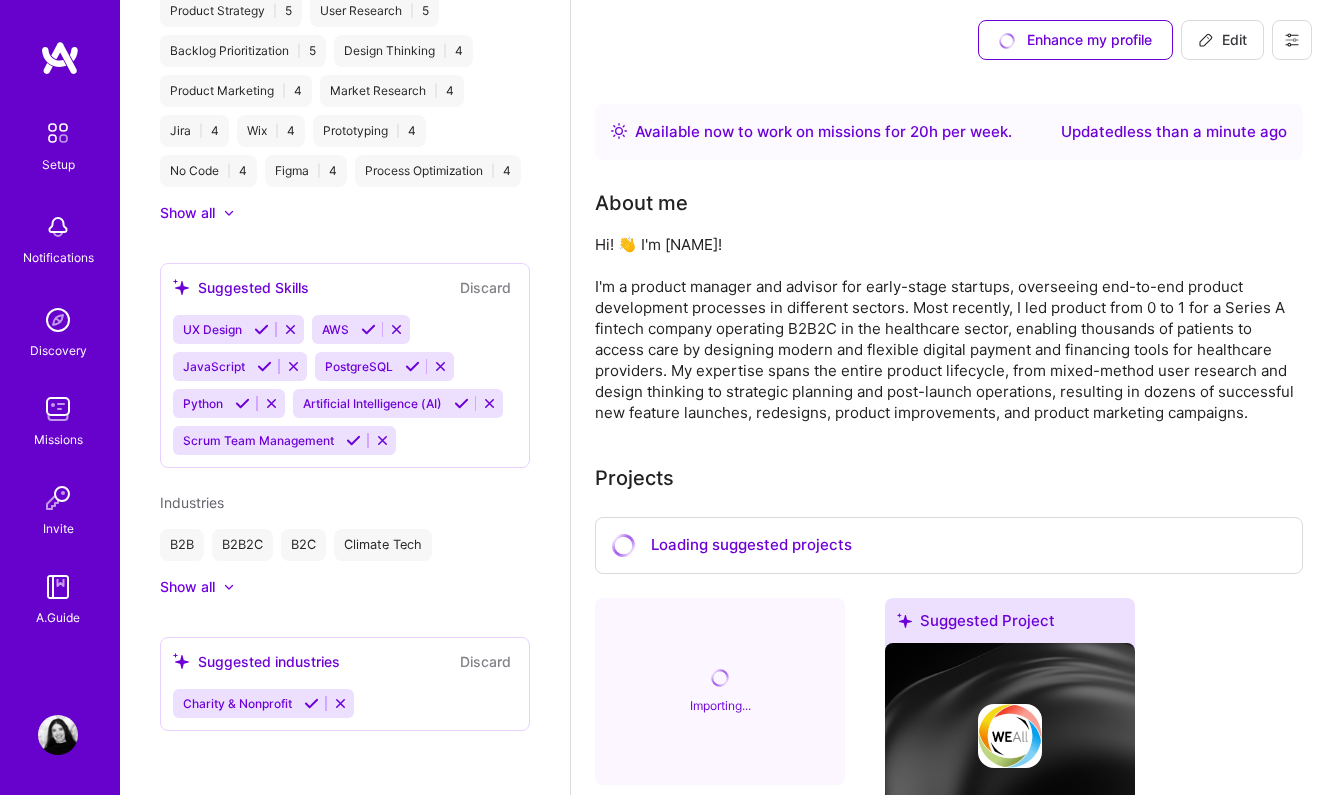 select on "US" 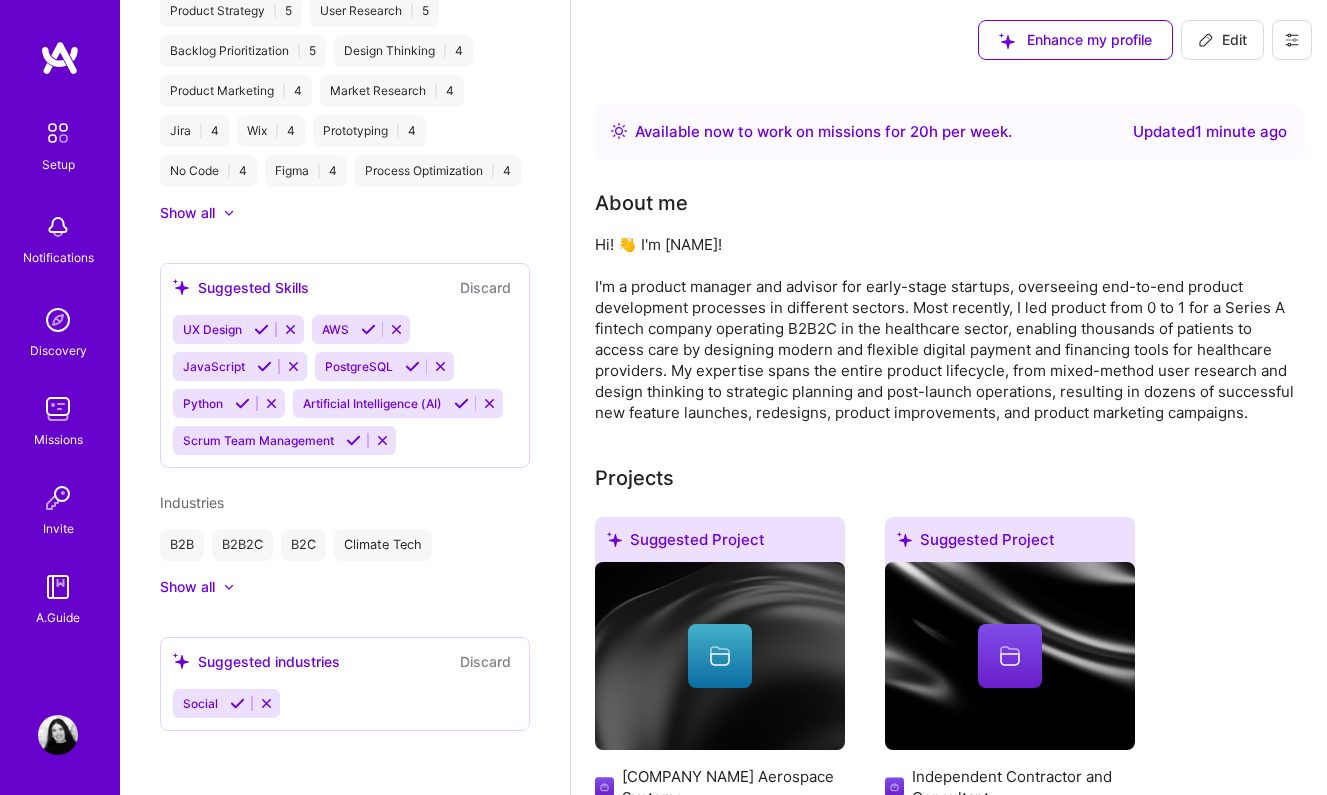 scroll, scrollTop: 0, scrollLeft: 0, axis: both 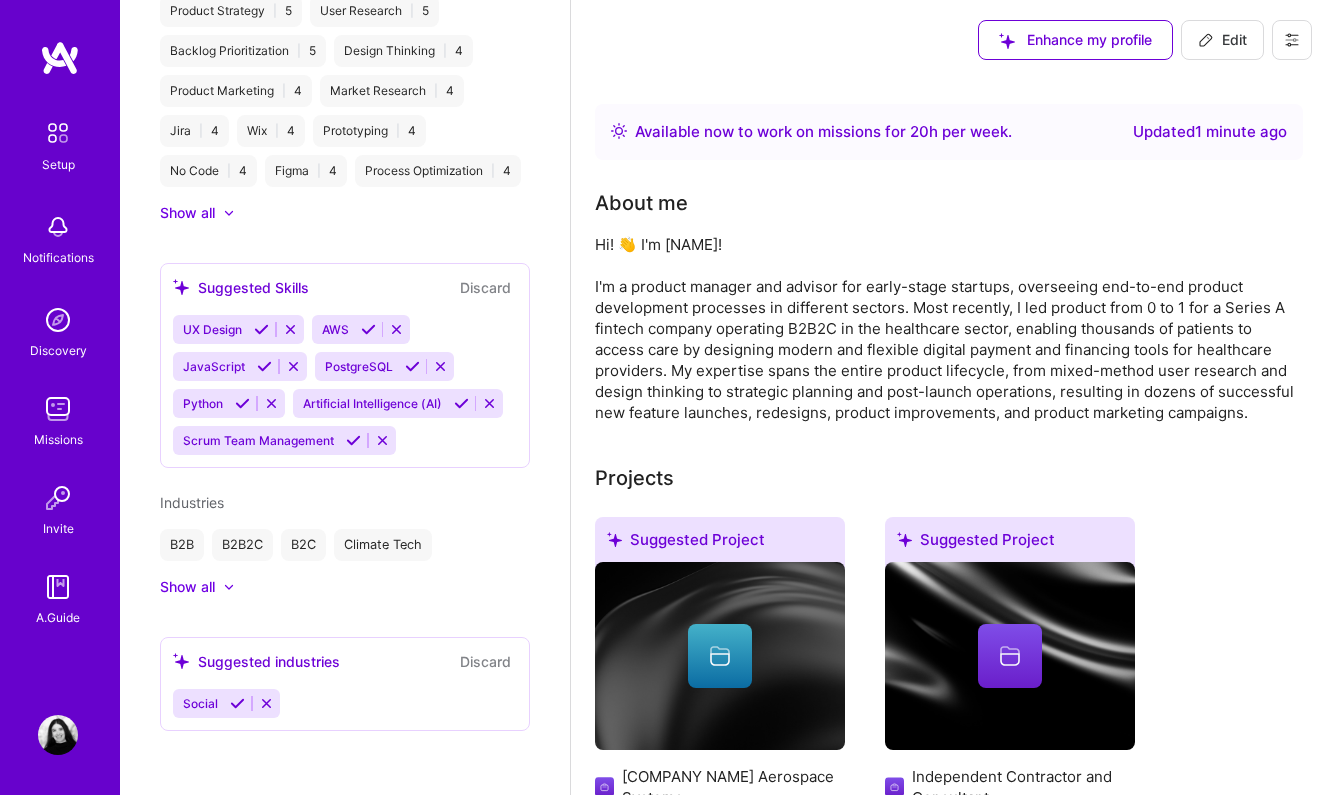 click on "Edit" at bounding box center (1222, 40) 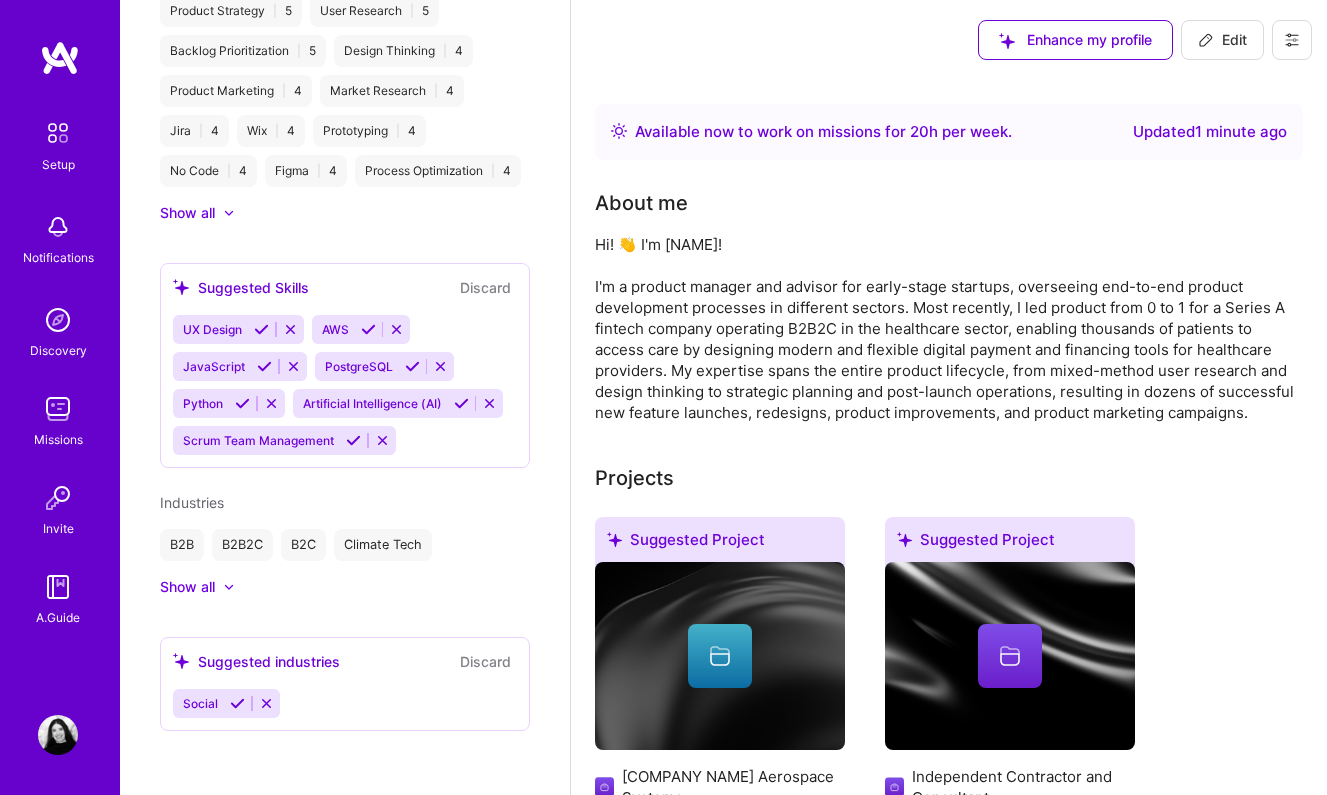 select on "US" 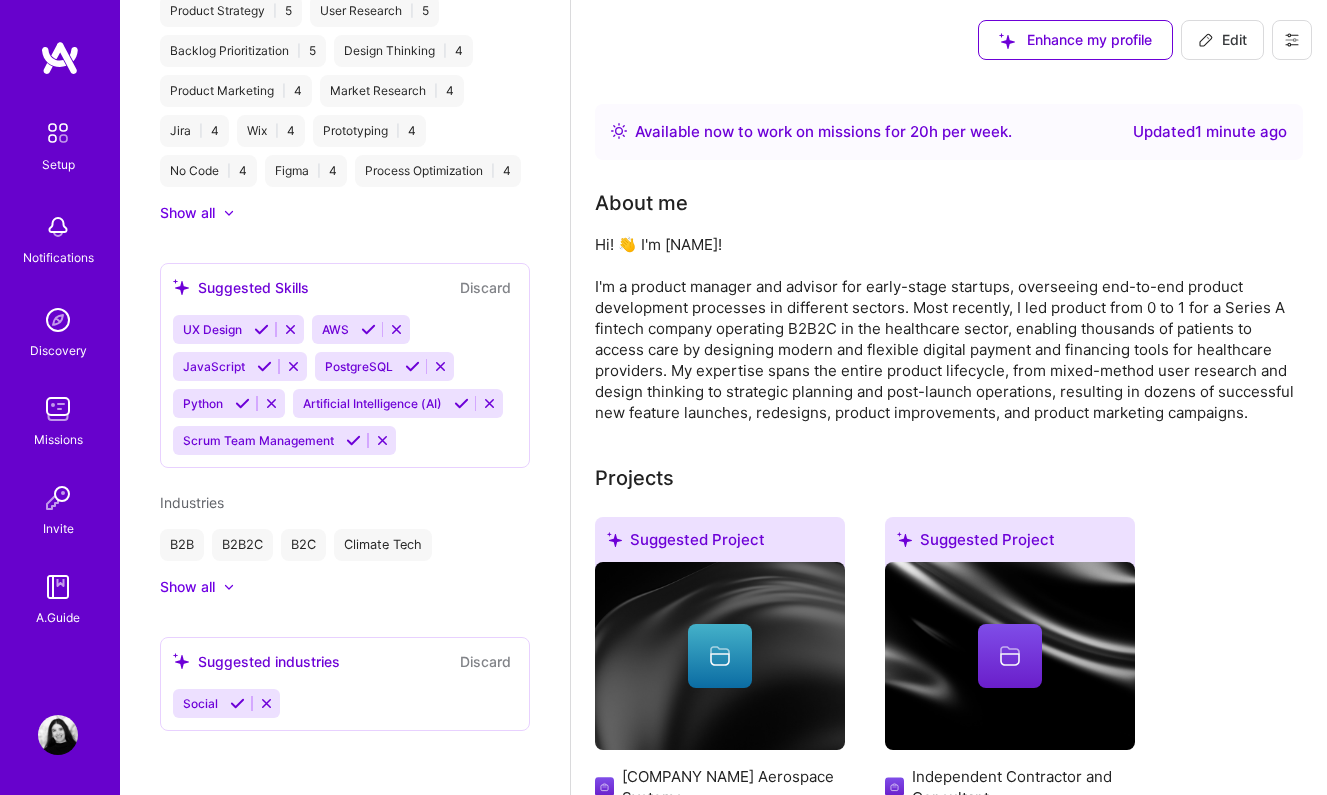 select on "Right Now" 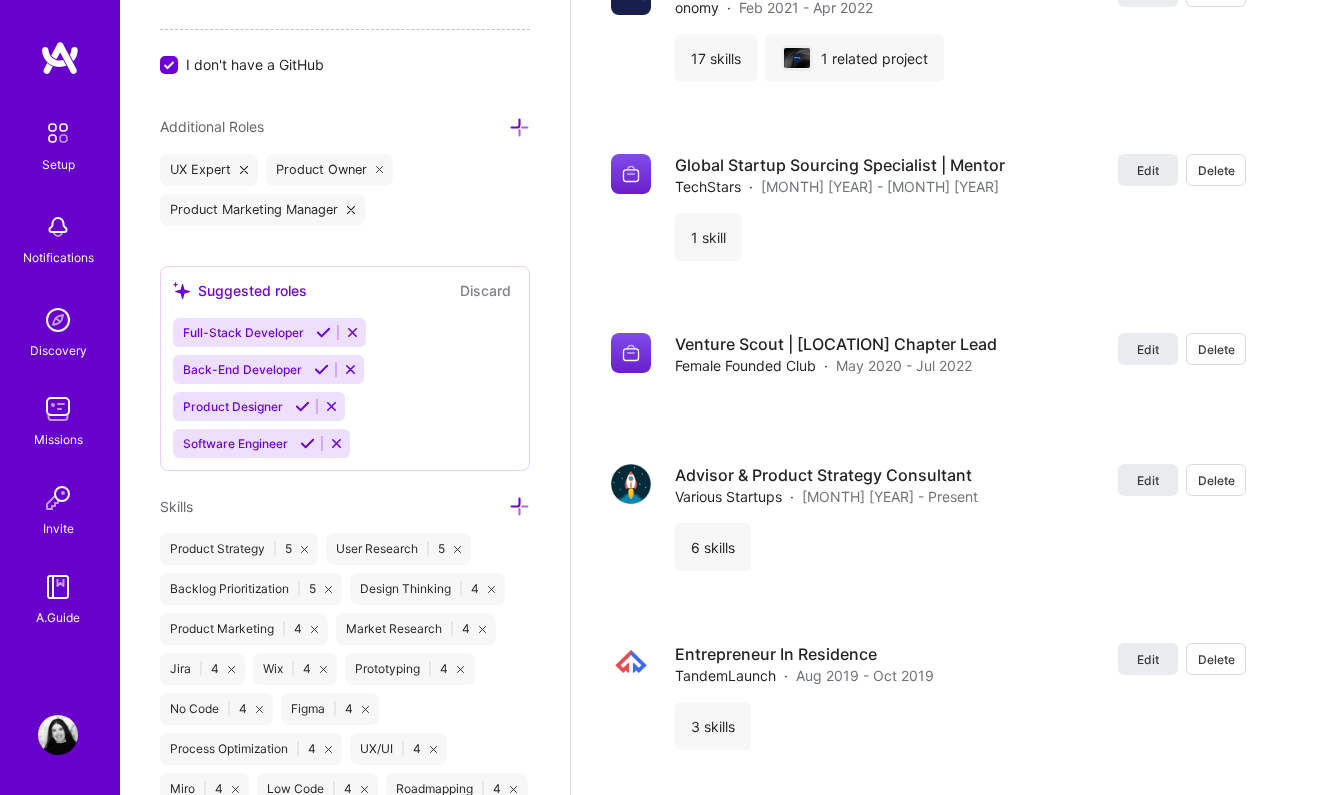 scroll, scrollTop: 3850, scrollLeft: 0, axis: vertical 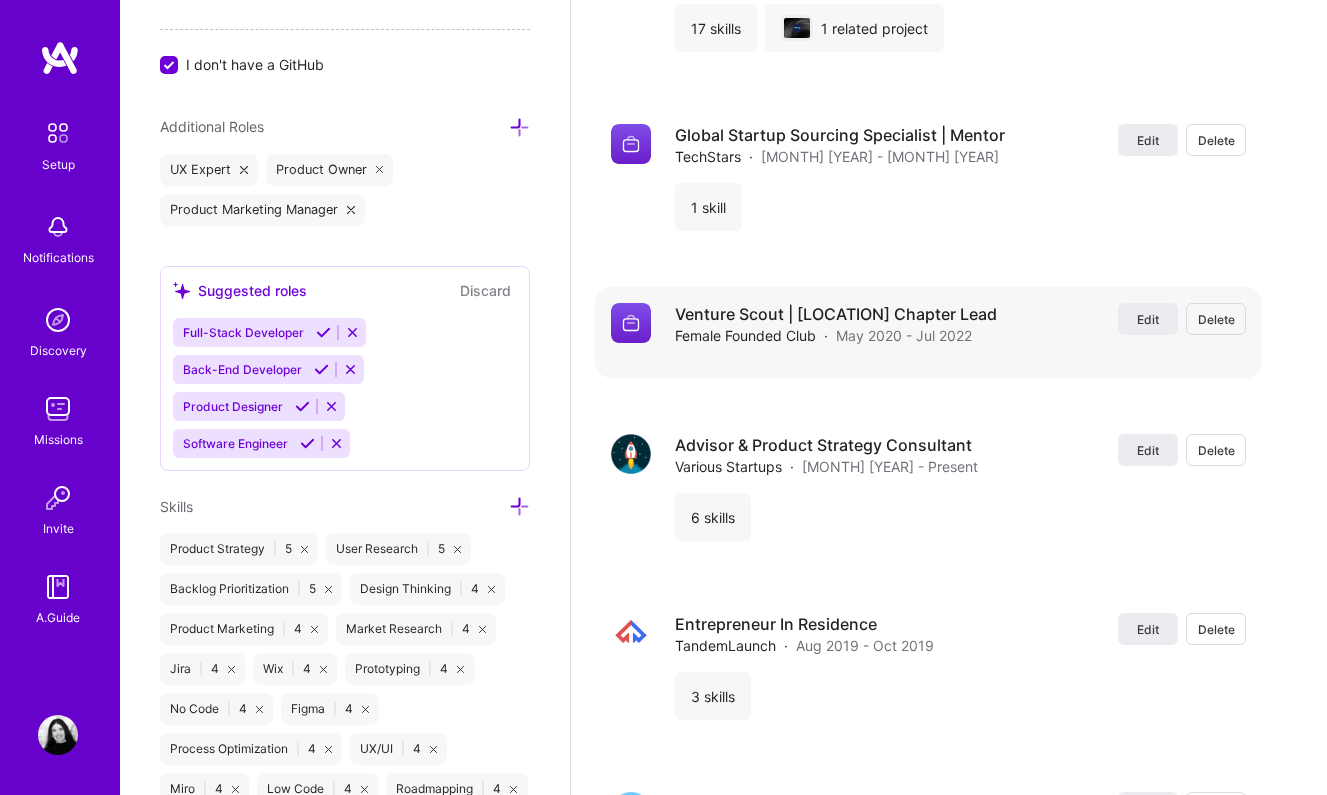 click on "Delete" at bounding box center (1216, 319) 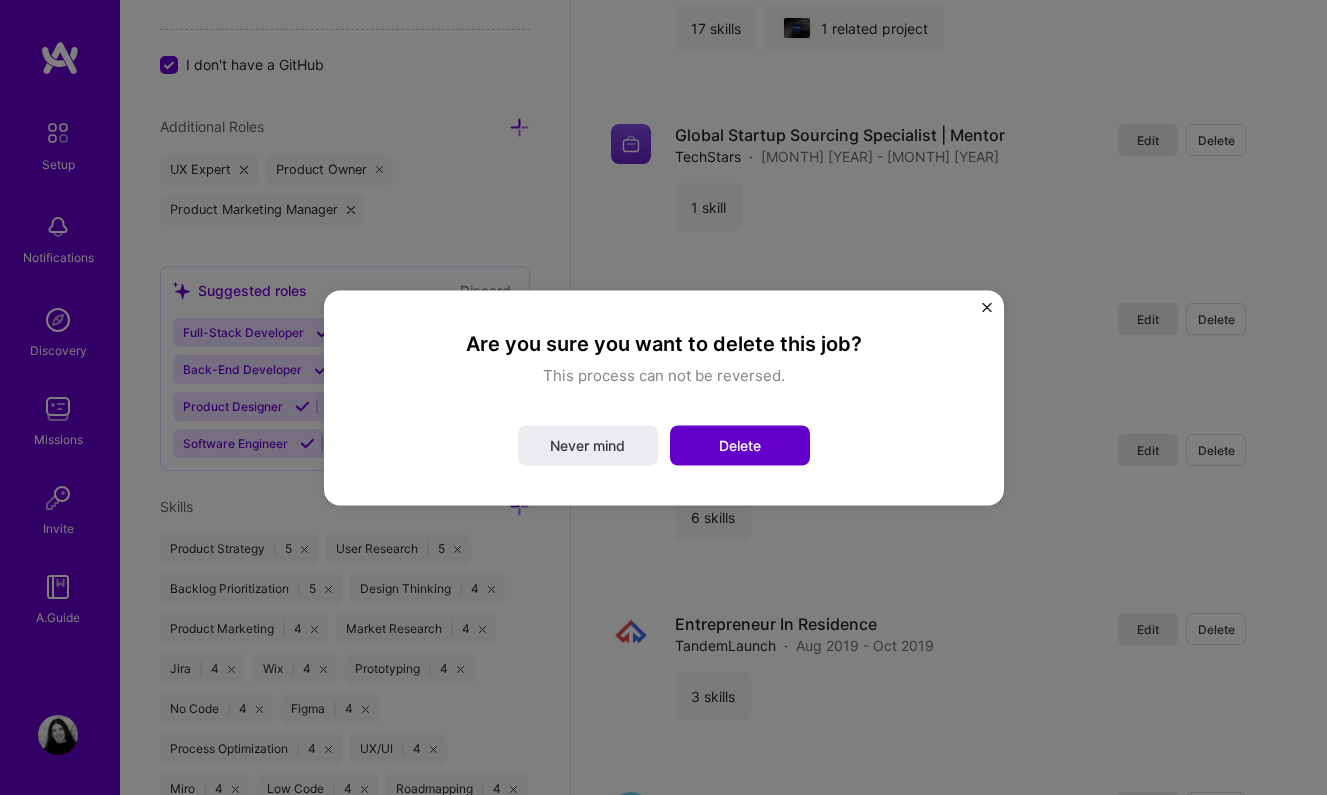 click on "Delete" at bounding box center [740, 445] 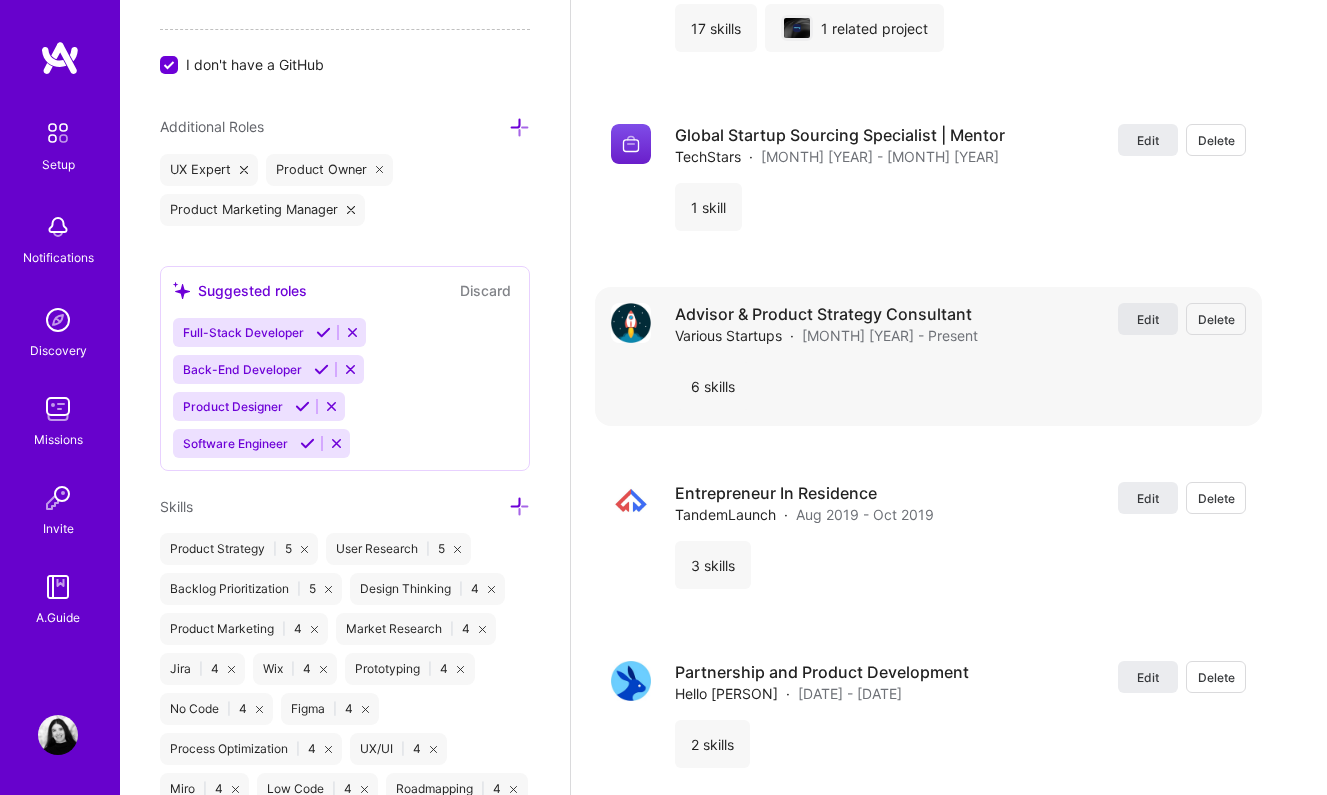 click on "Edit" at bounding box center [1148, 319] 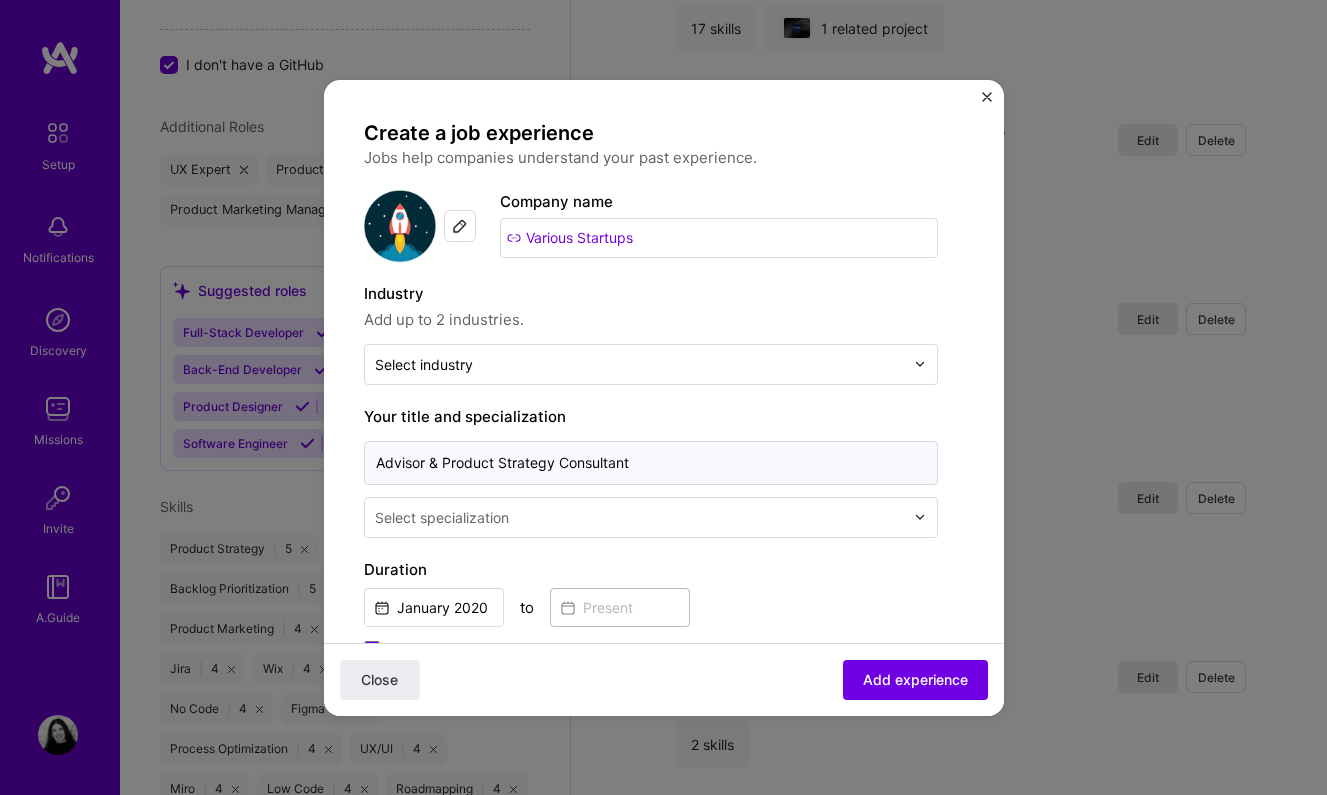 click on "Advisor & Product Strategy Consultant" at bounding box center (651, 463) 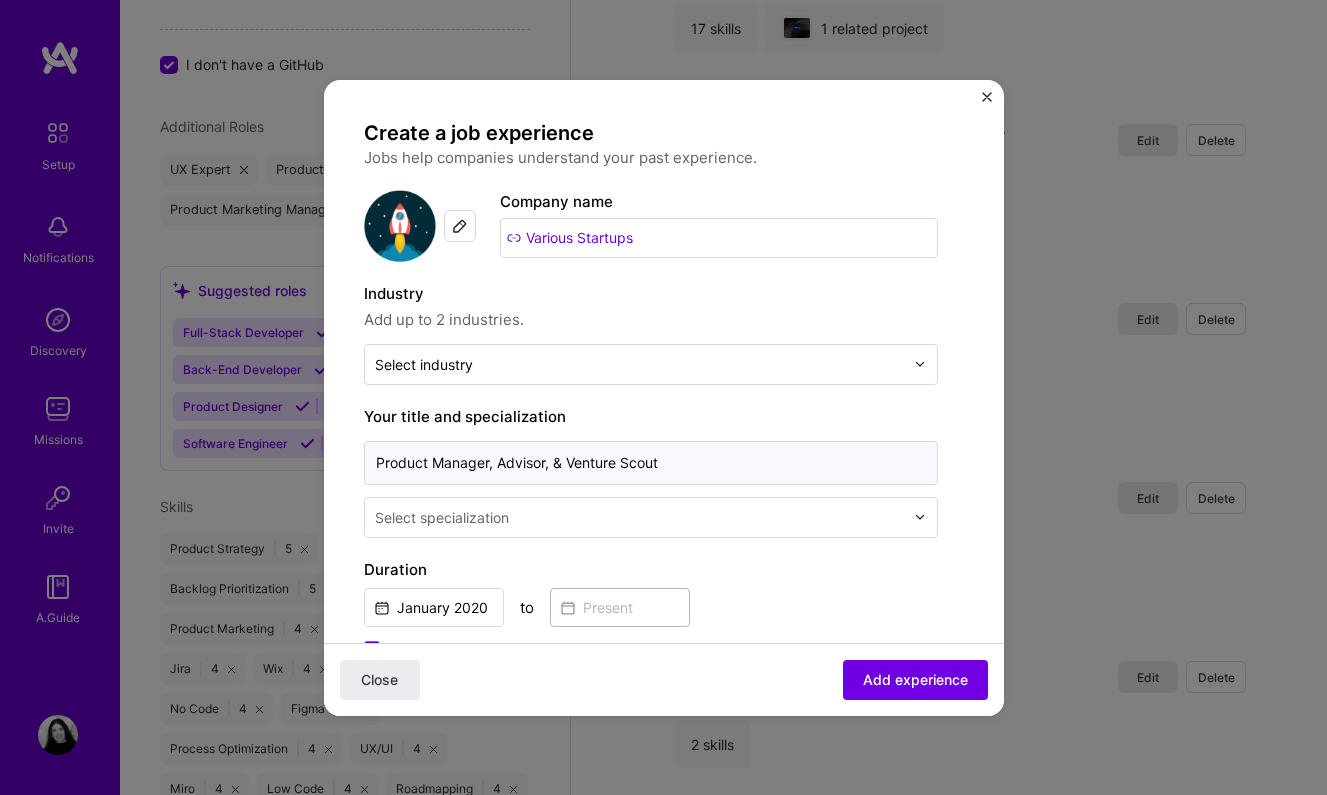 type on "Product Manager, Advisor, & Venture Scout" 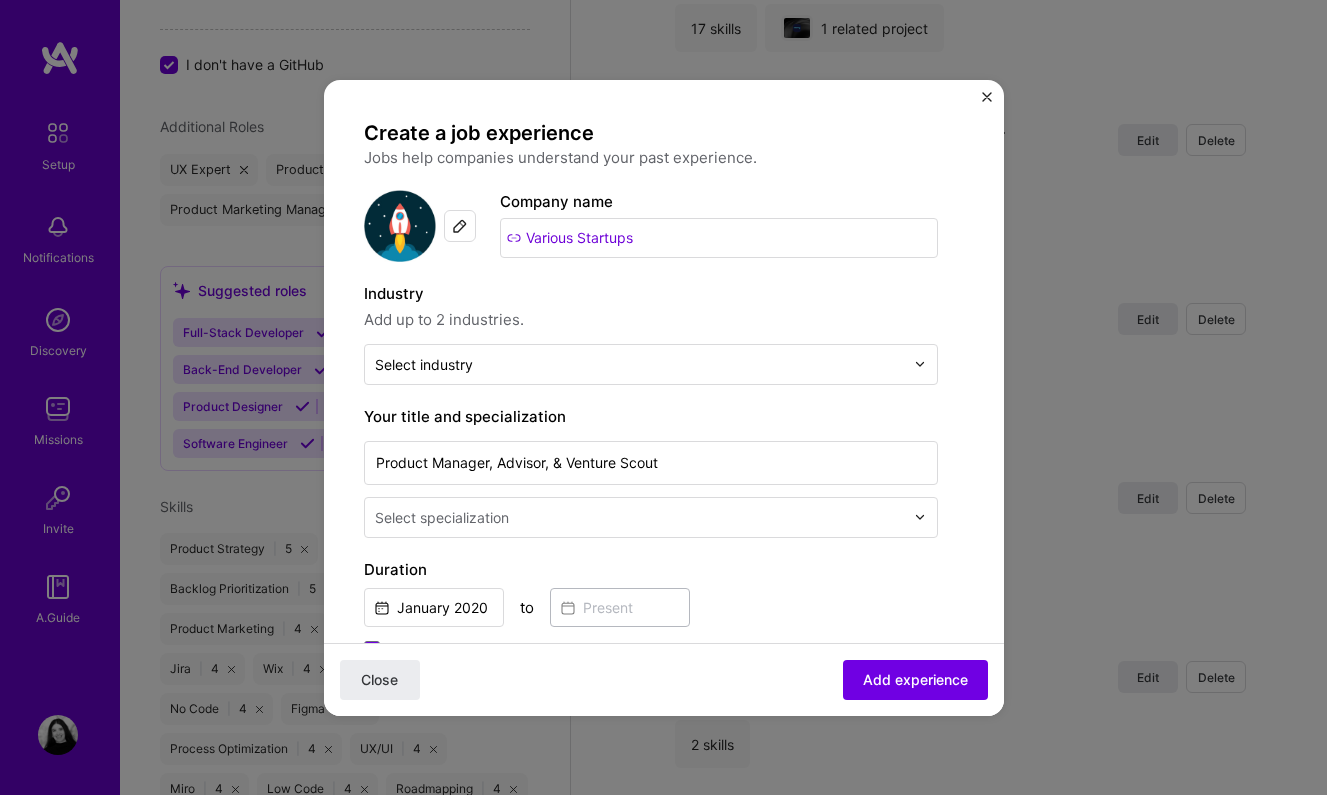click on "Duration" at bounding box center (651, 570) 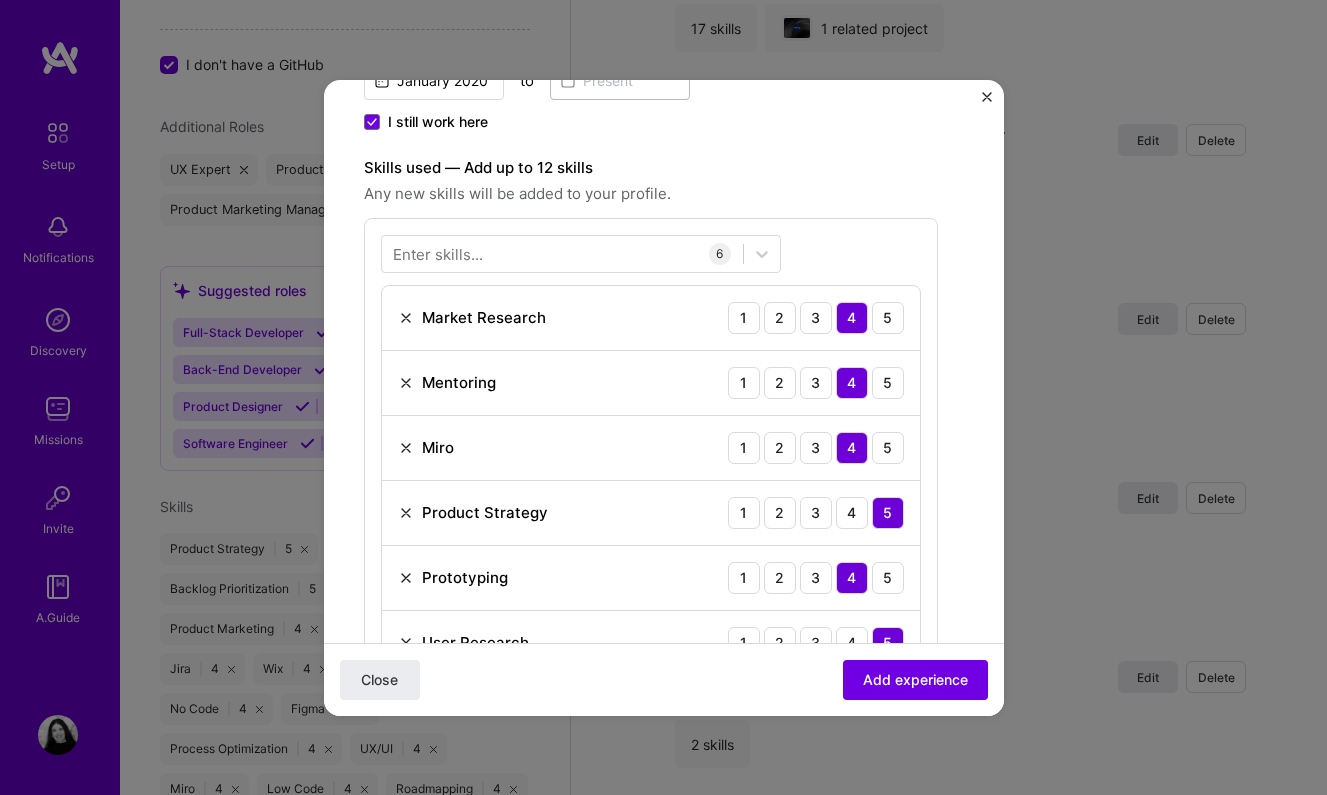 scroll, scrollTop: 420, scrollLeft: 0, axis: vertical 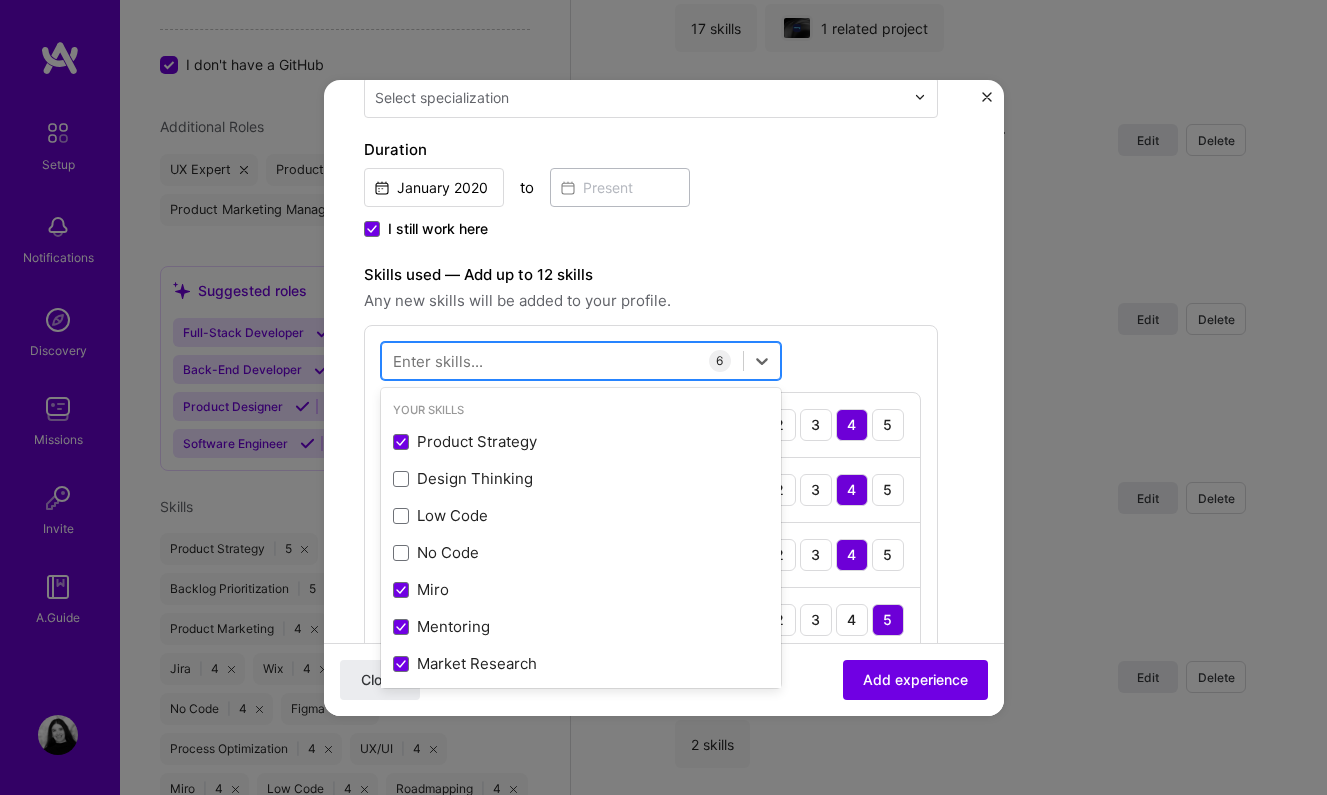 click at bounding box center (562, 360) 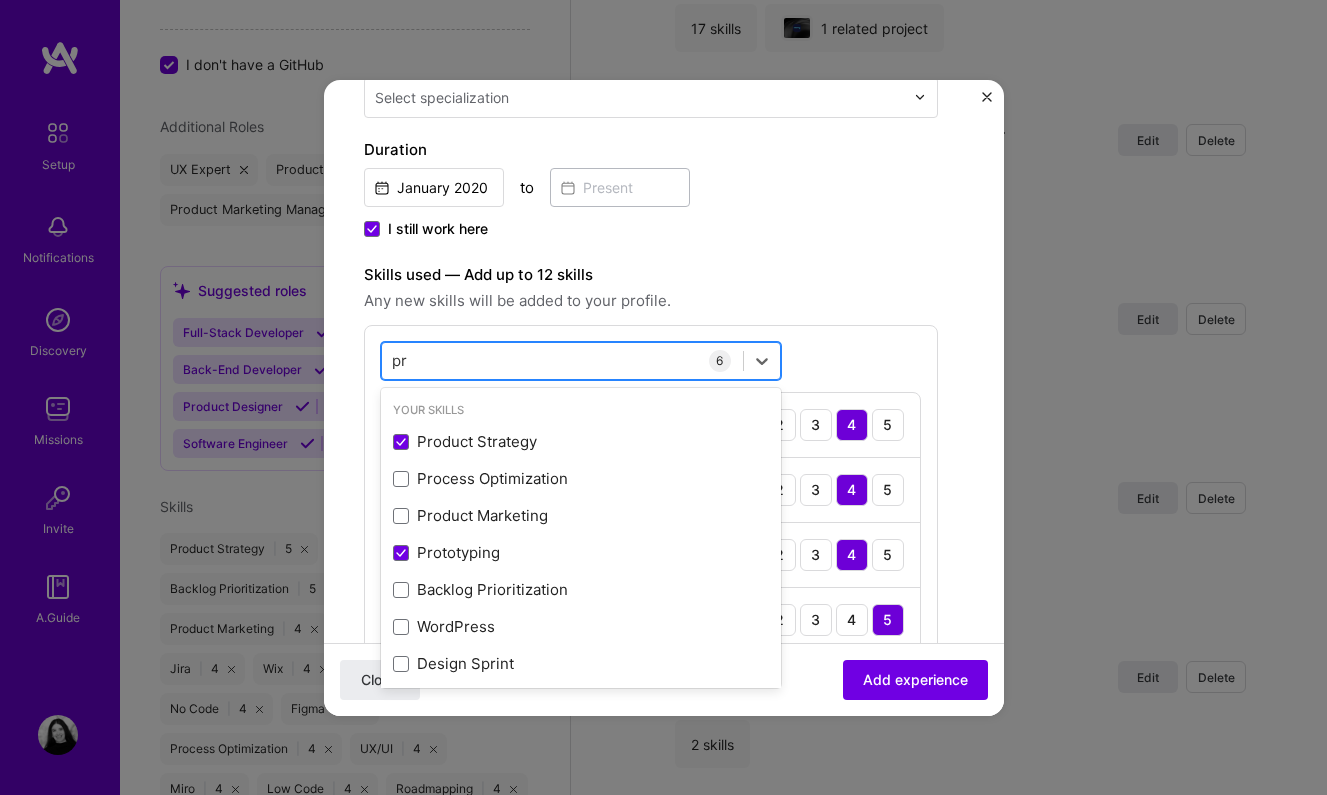 type on "p" 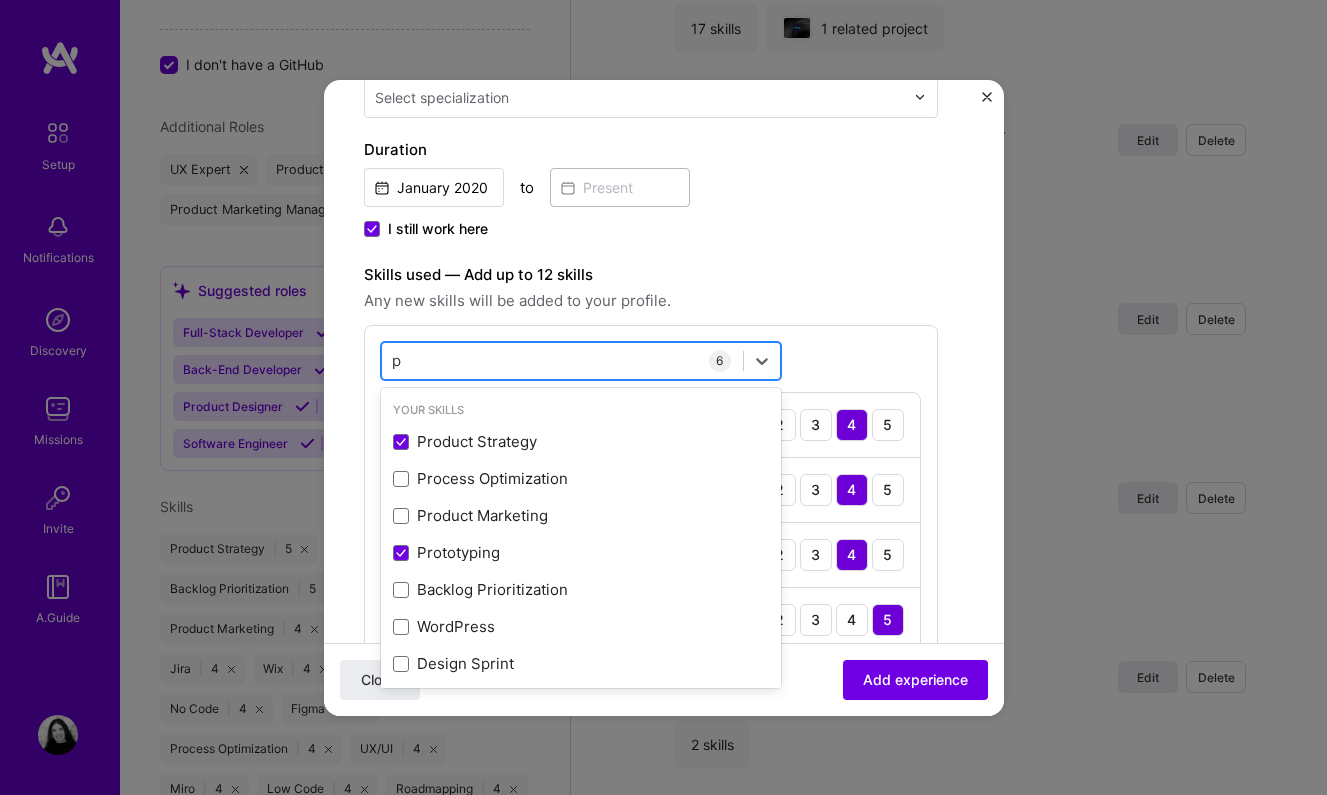 type 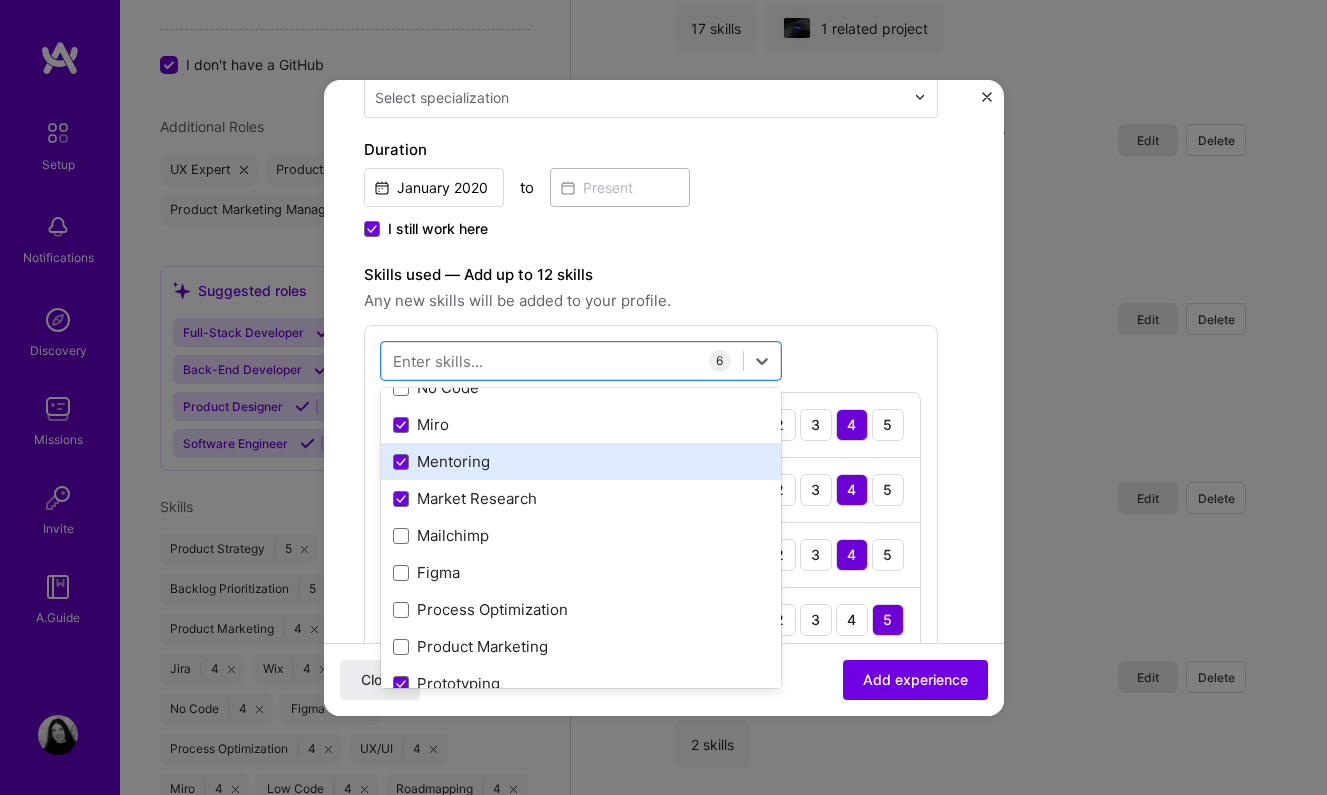 scroll, scrollTop: 185, scrollLeft: 0, axis: vertical 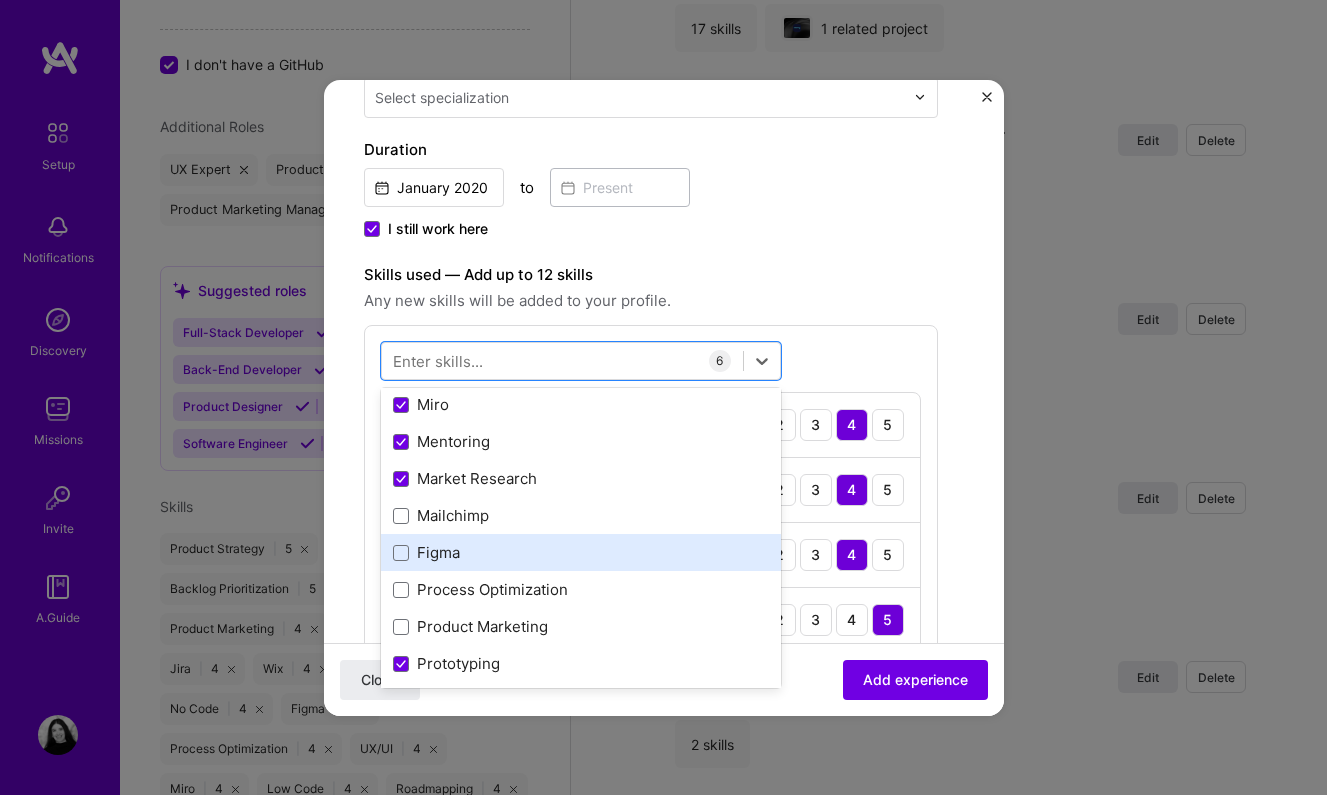 click on "Figma" at bounding box center (581, 552) 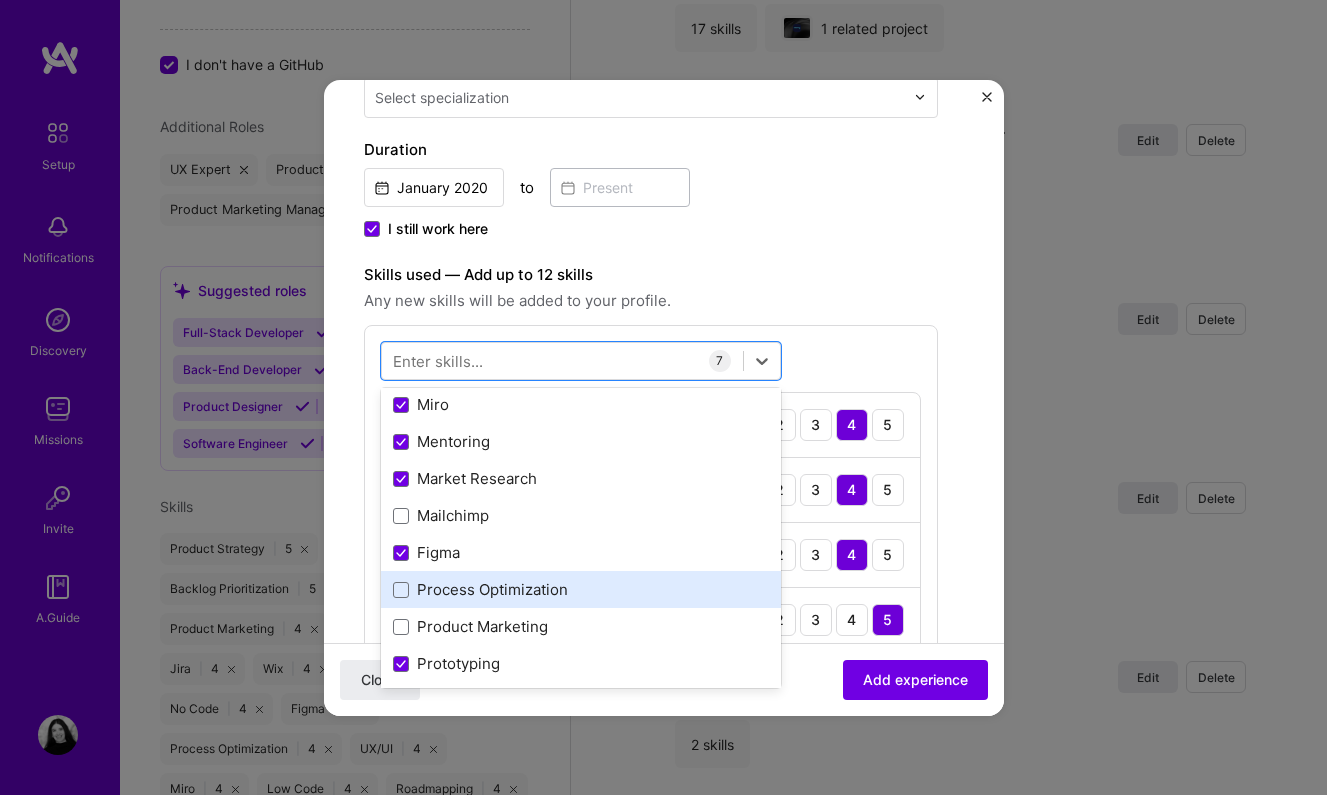 click on "Process Optimization" at bounding box center (581, 589) 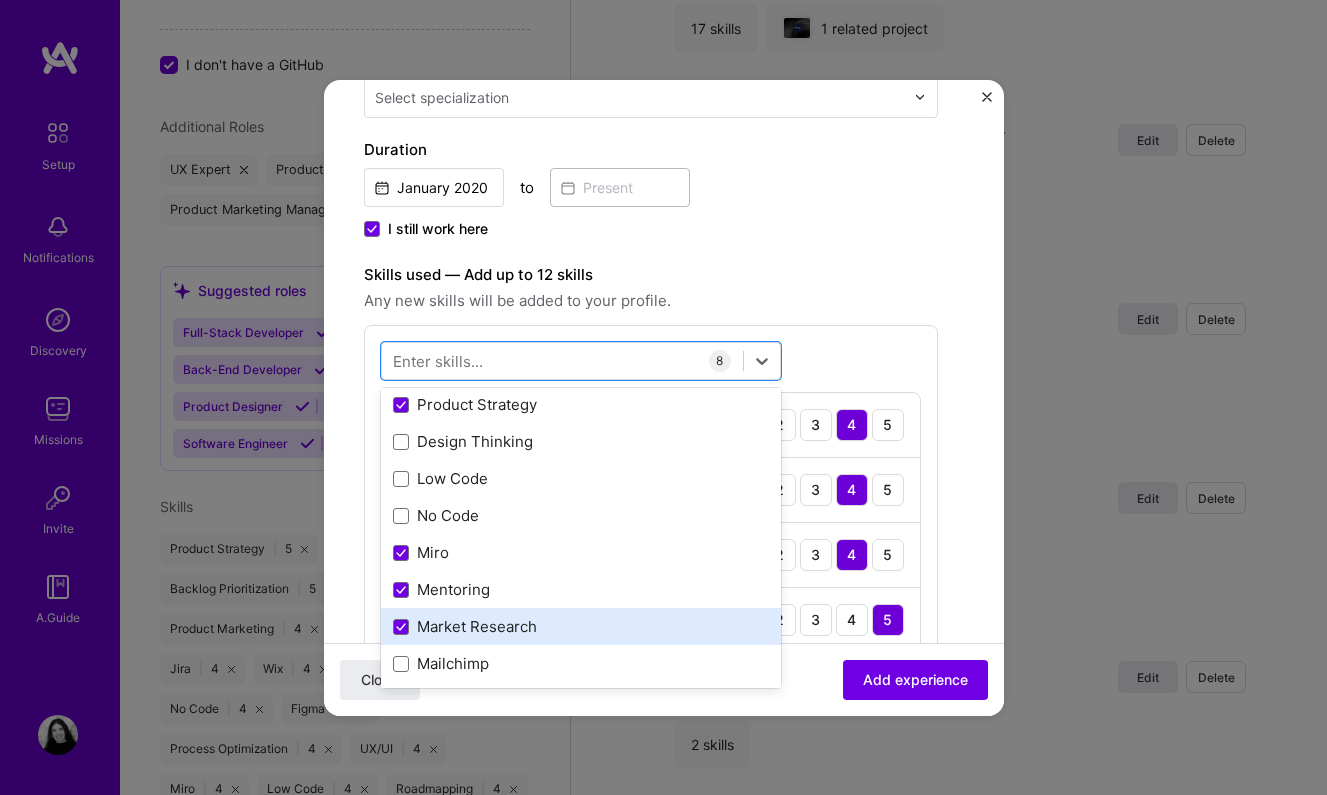 scroll, scrollTop: 31, scrollLeft: 0, axis: vertical 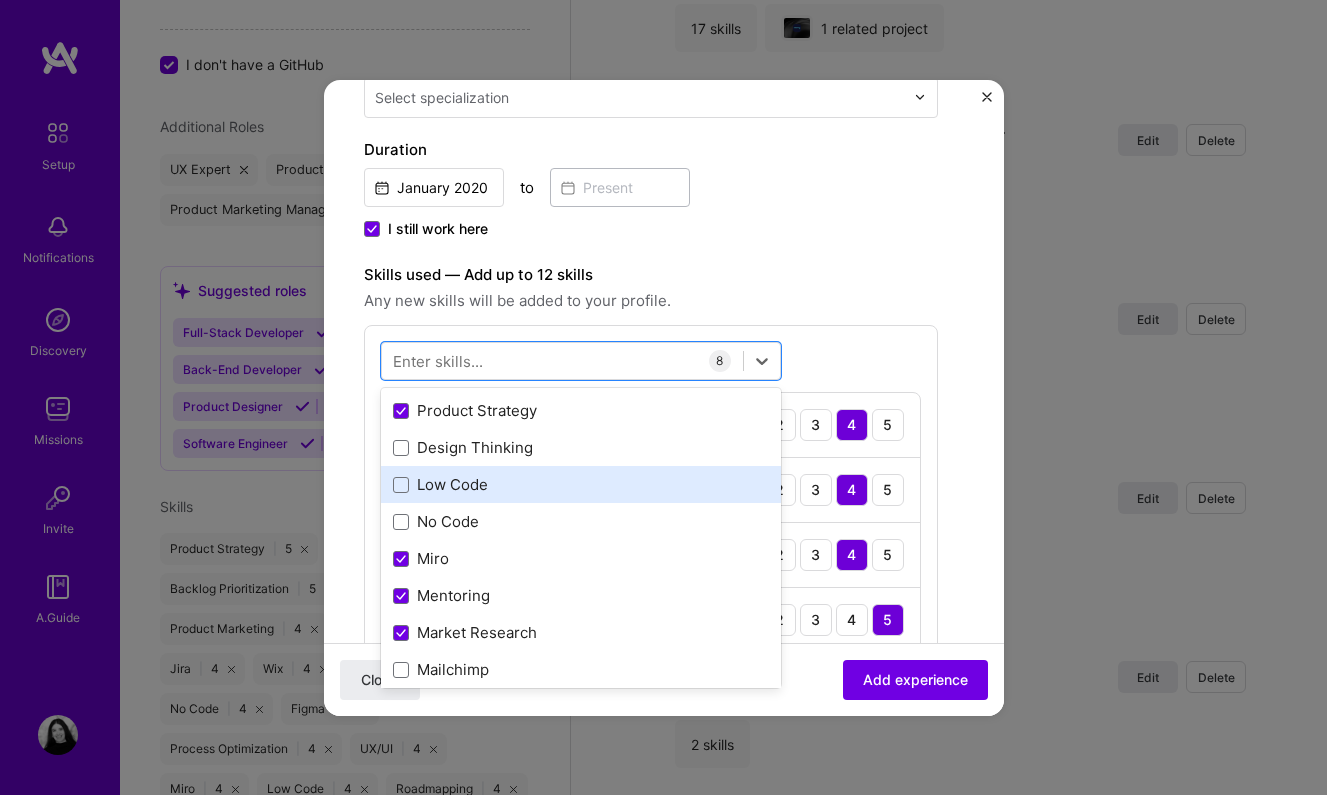 click on "Low Code" at bounding box center [581, 484] 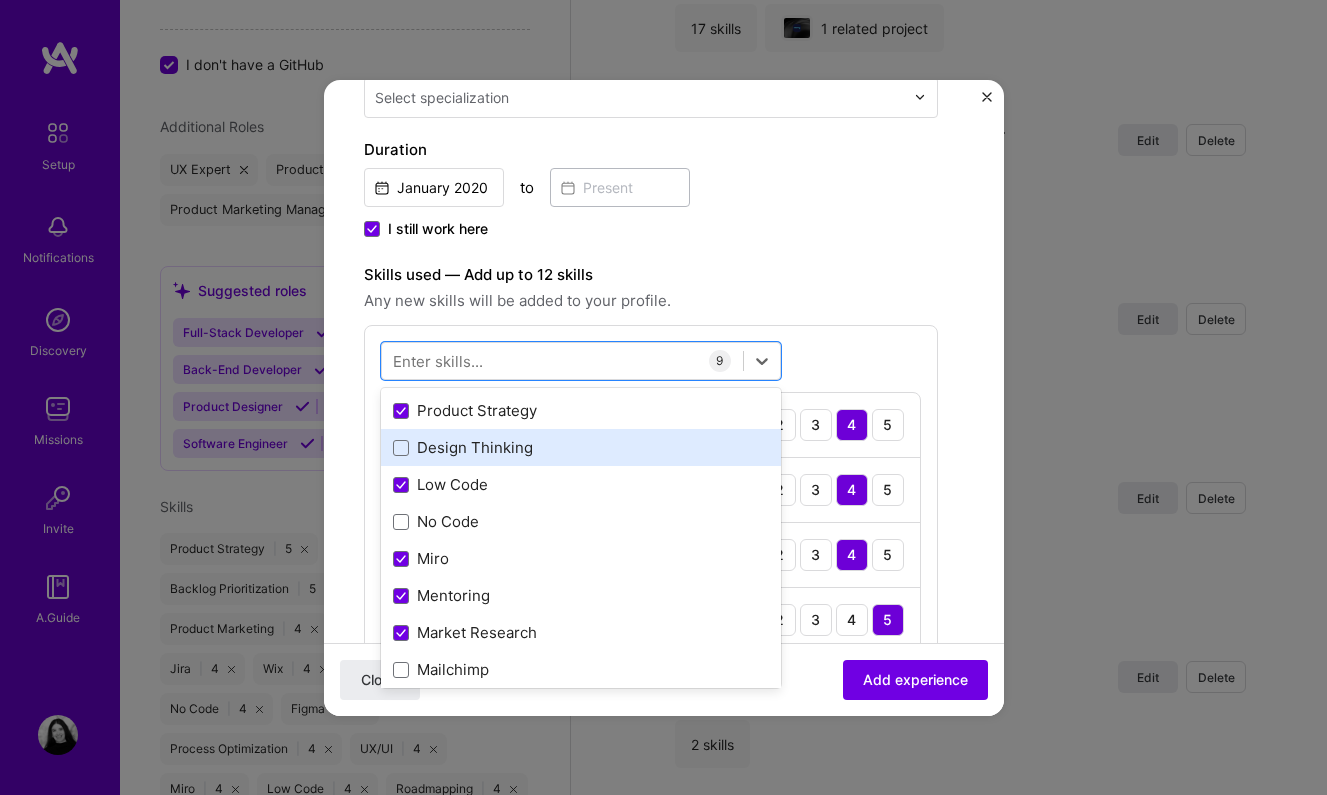 click on "Design Thinking" at bounding box center [581, 447] 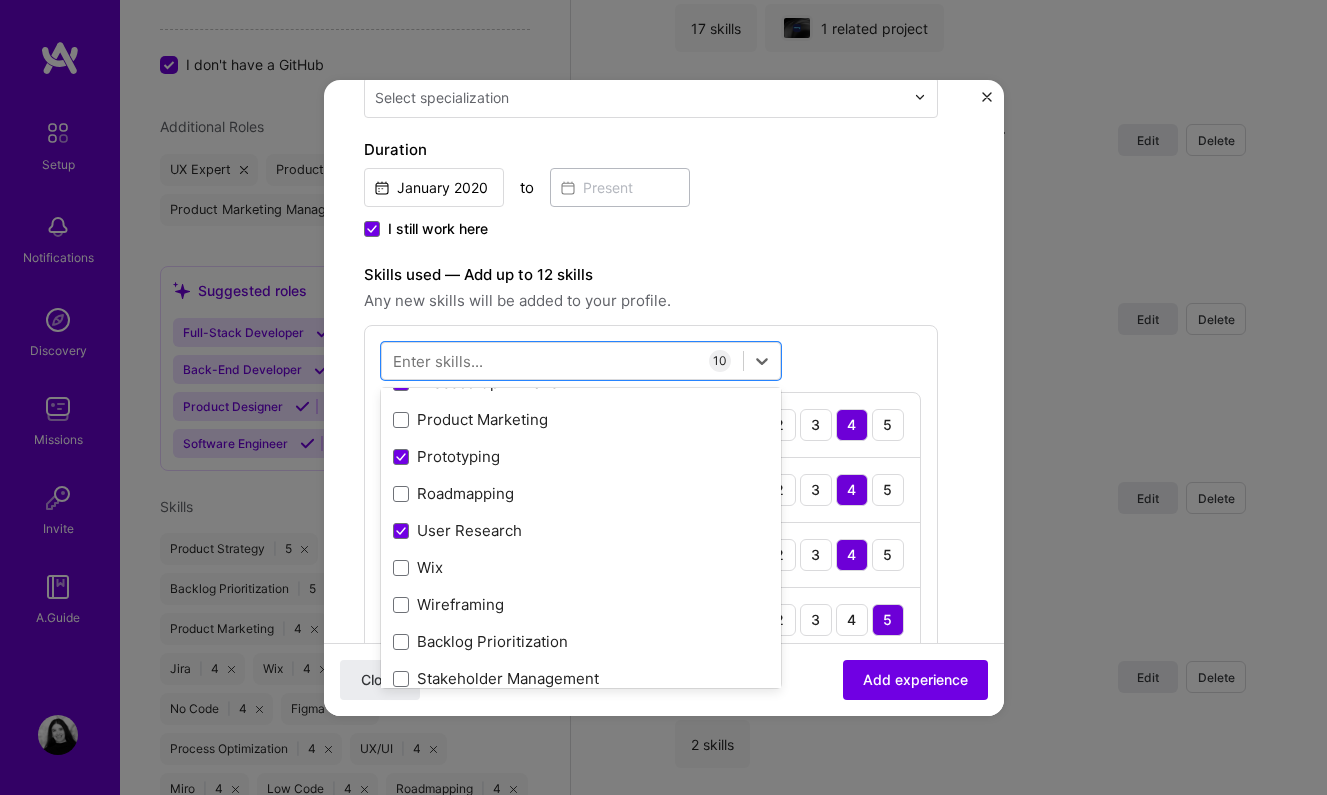 scroll, scrollTop: 393, scrollLeft: 0, axis: vertical 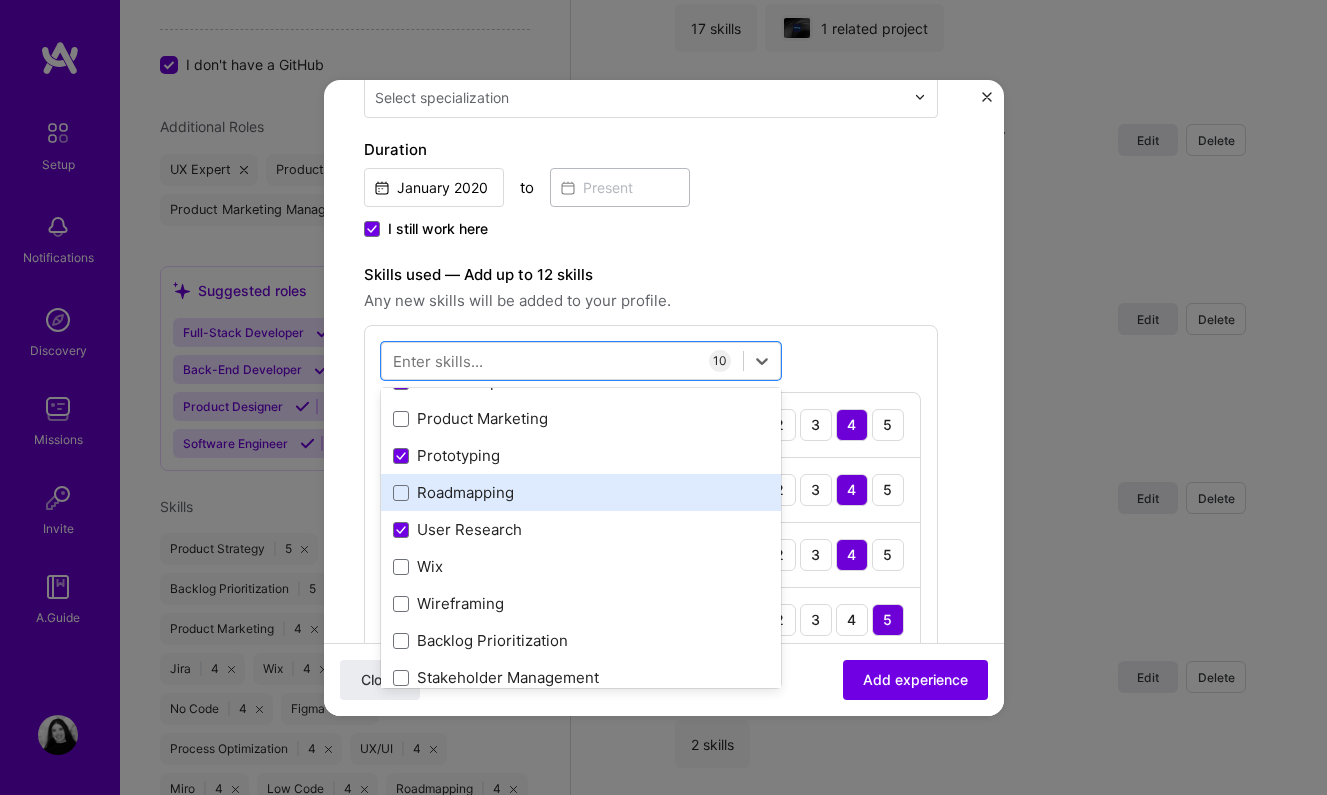 click on "Roadmapping" at bounding box center [581, 492] 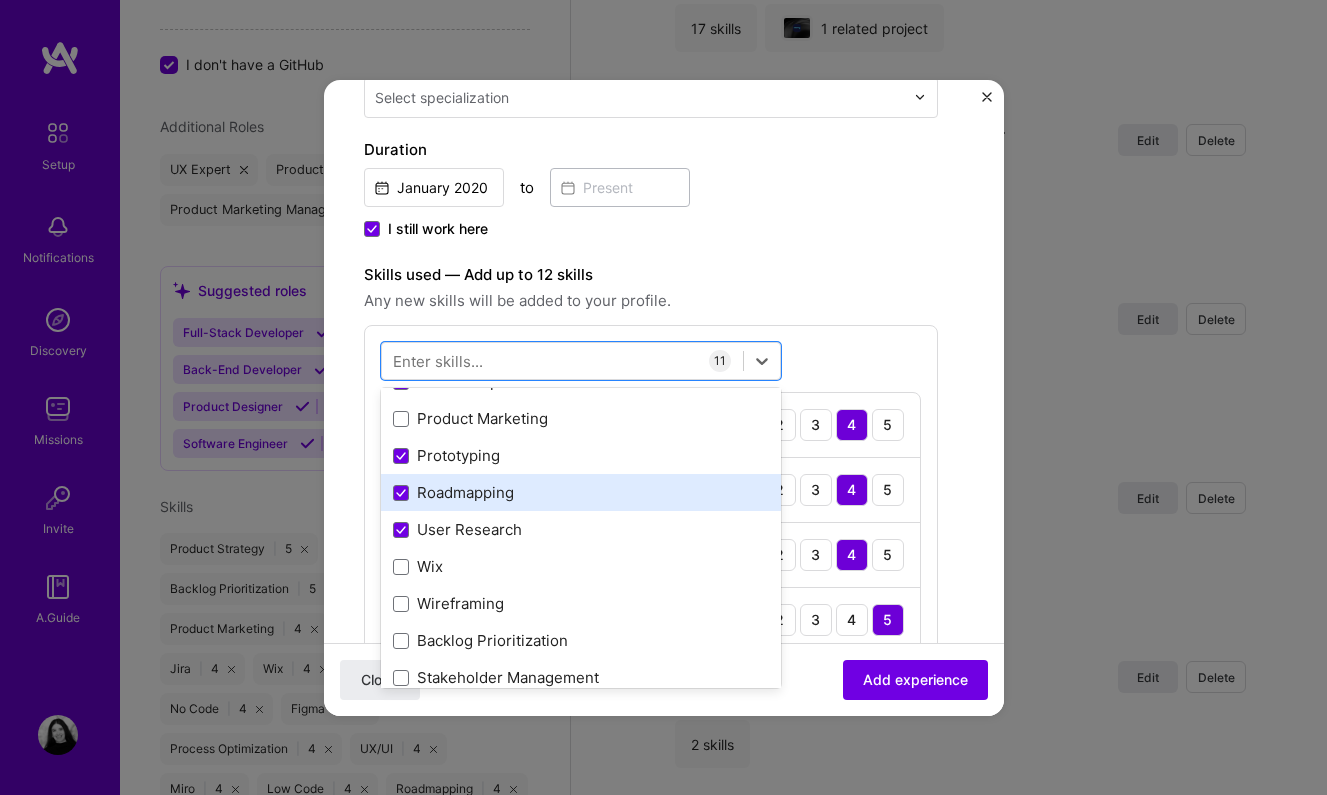scroll, scrollTop: 433, scrollLeft: 0, axis: vertical 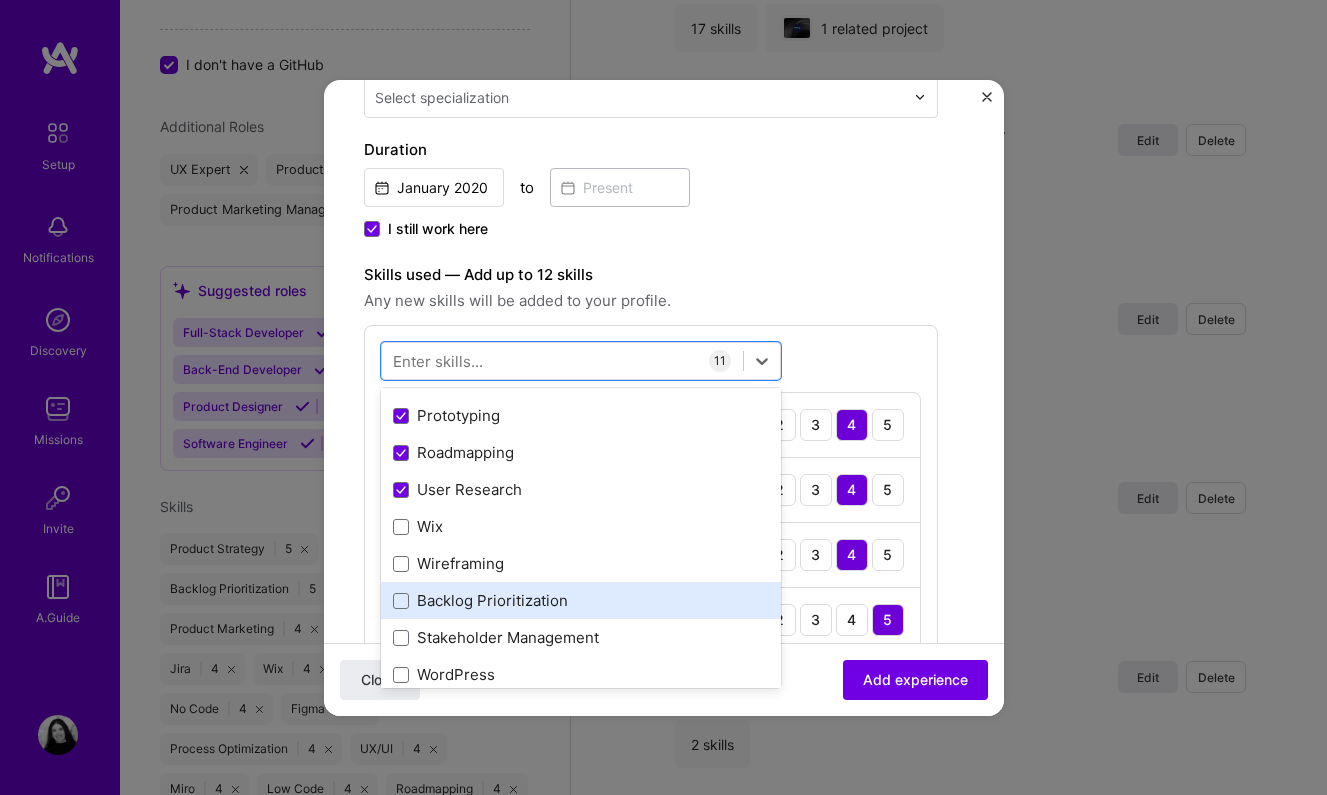 click on "Backlog Prioritization" at bounding box center [581, 600] 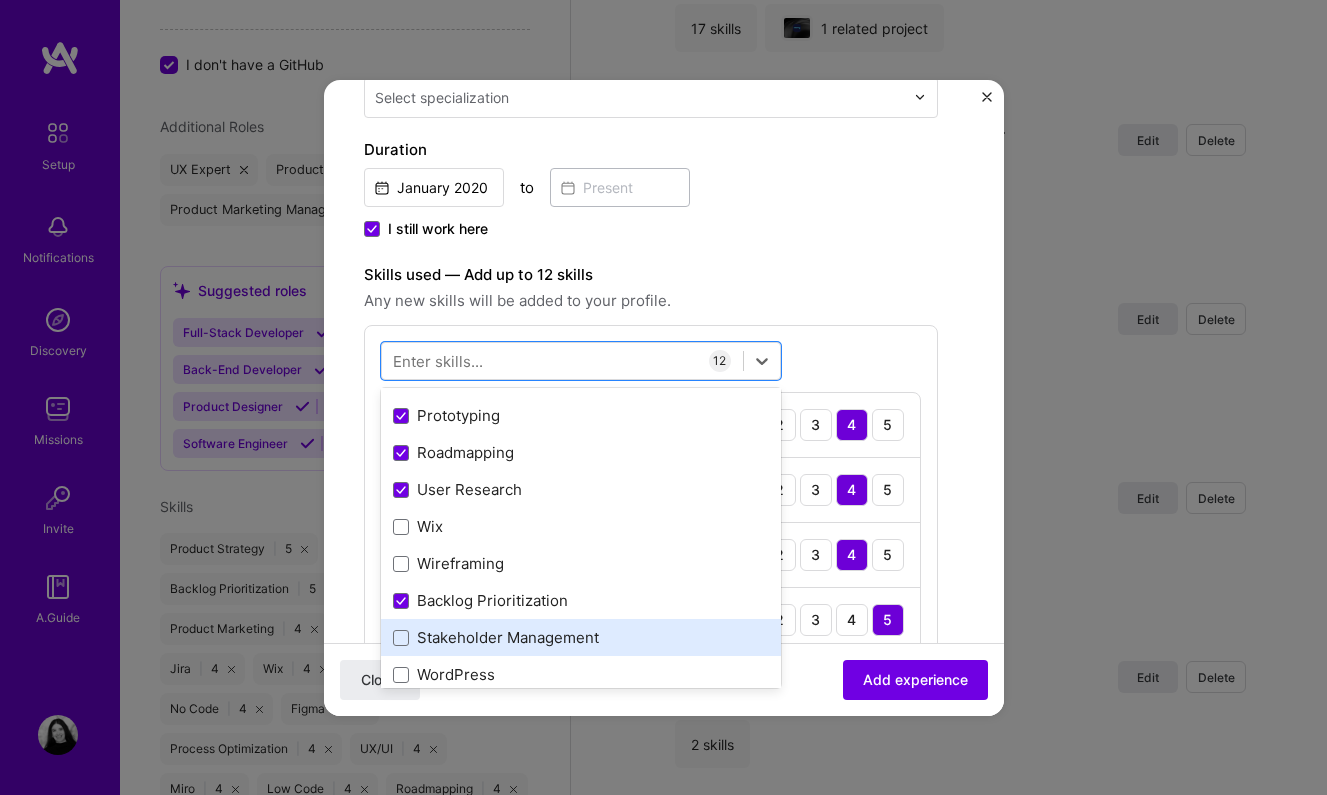 click on "Stakeholder Management" at bounding box center [581, 637] 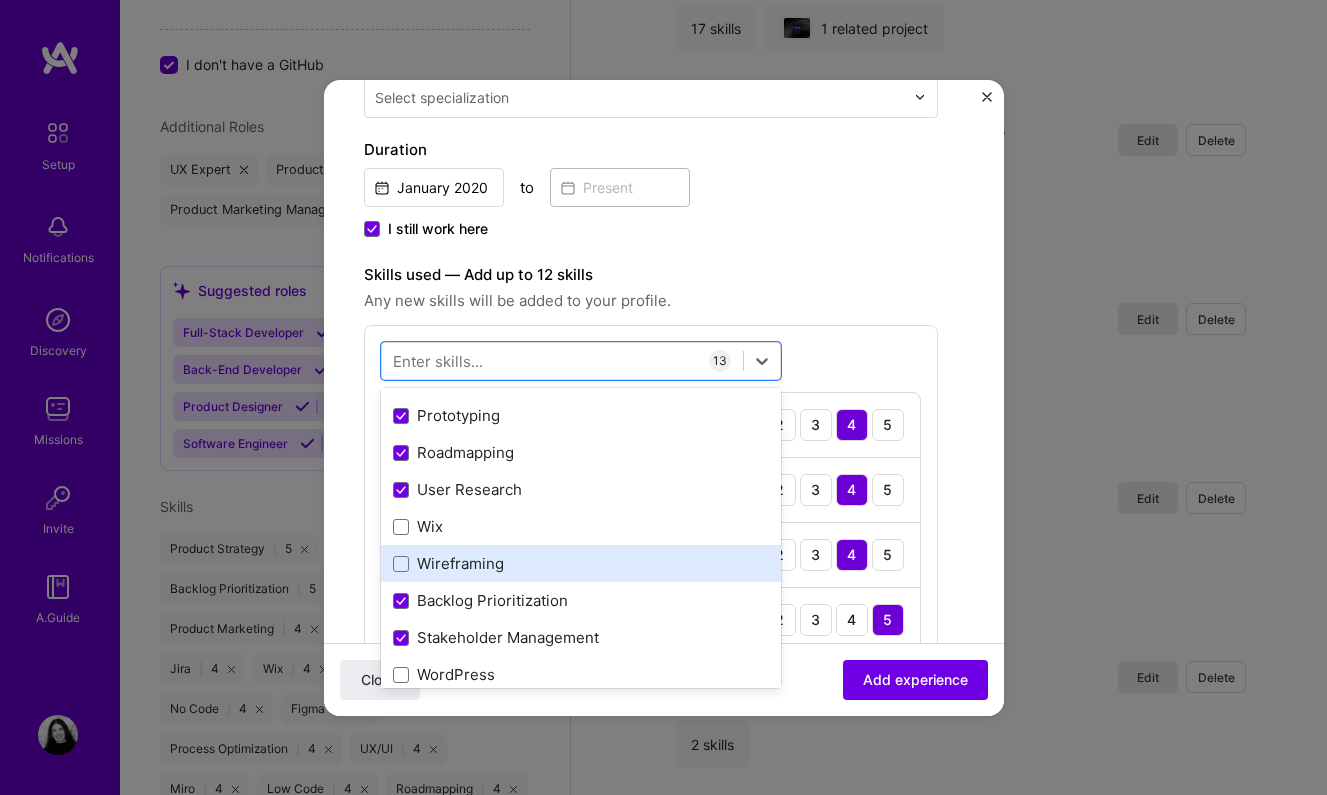 click on "Wireframing" at bounding box center (581, 563) 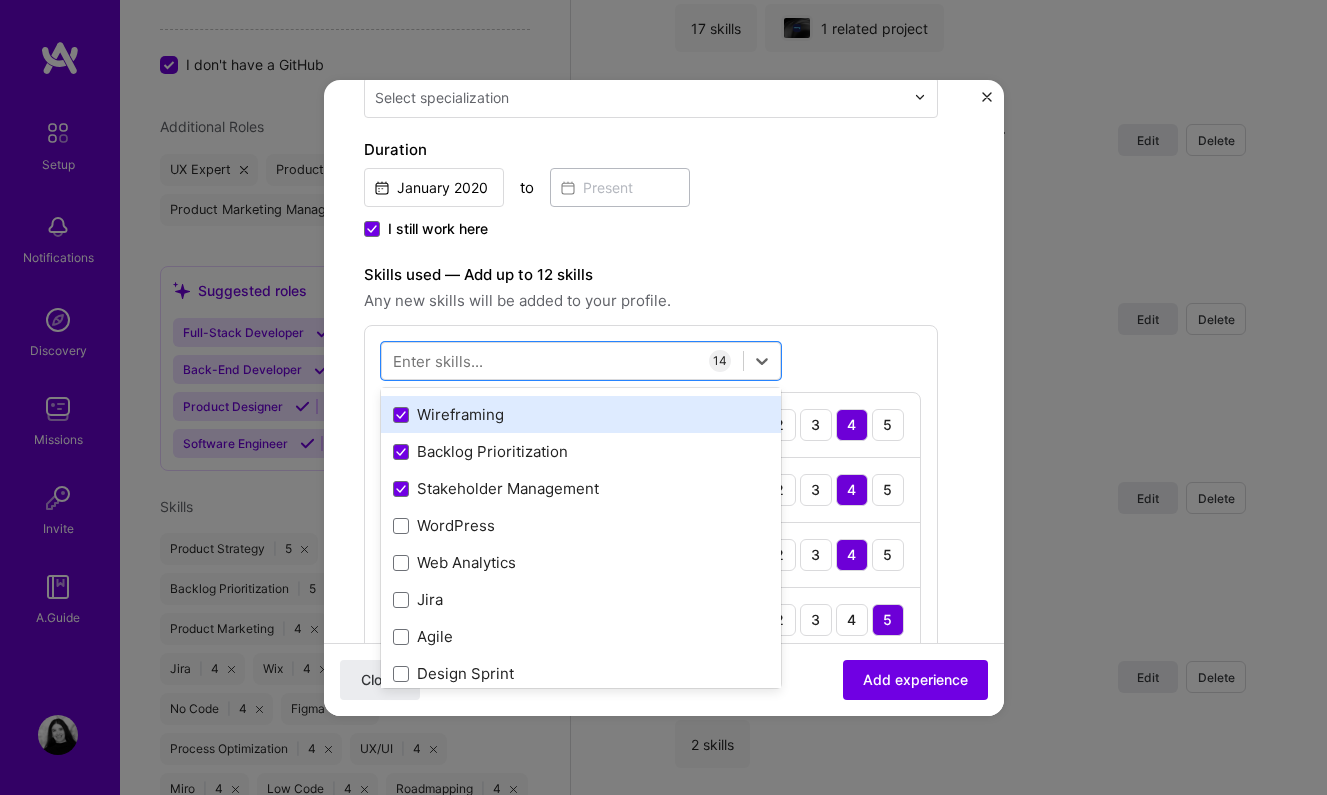 scroll, scrollTop: 585, scrollLeft: 0, axis: vertical 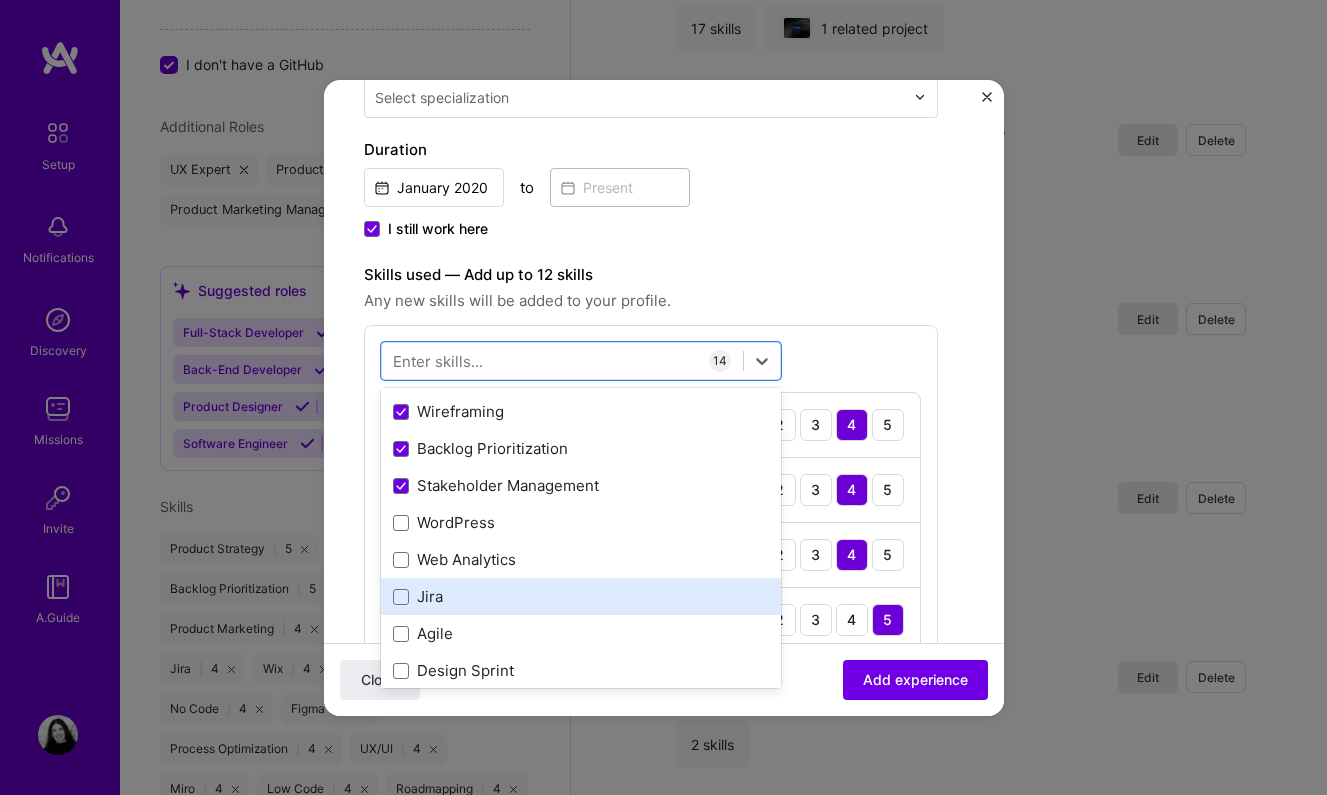 click on "Jira" at bounding box center [581, 596] 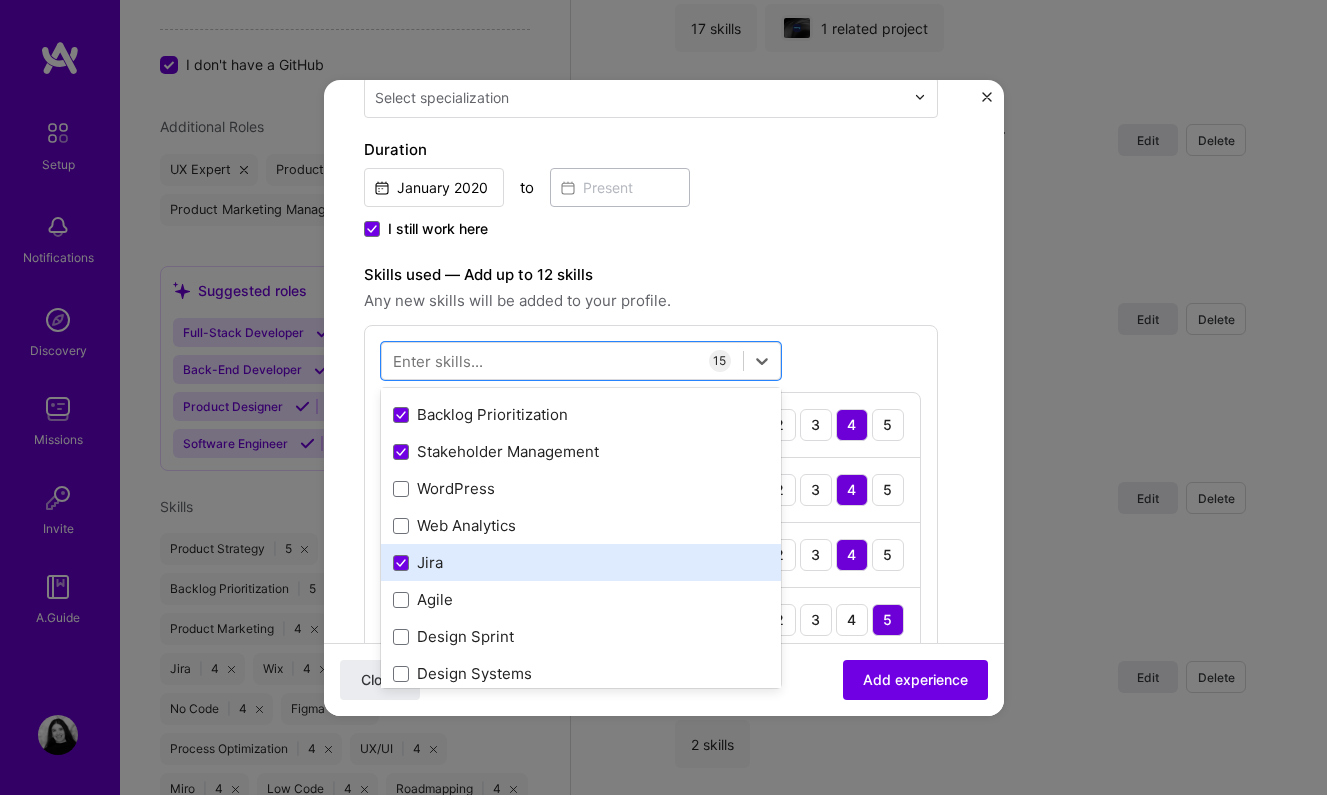 scroll, scrollTop: 628, scrollLeft: 0, axis: vertical 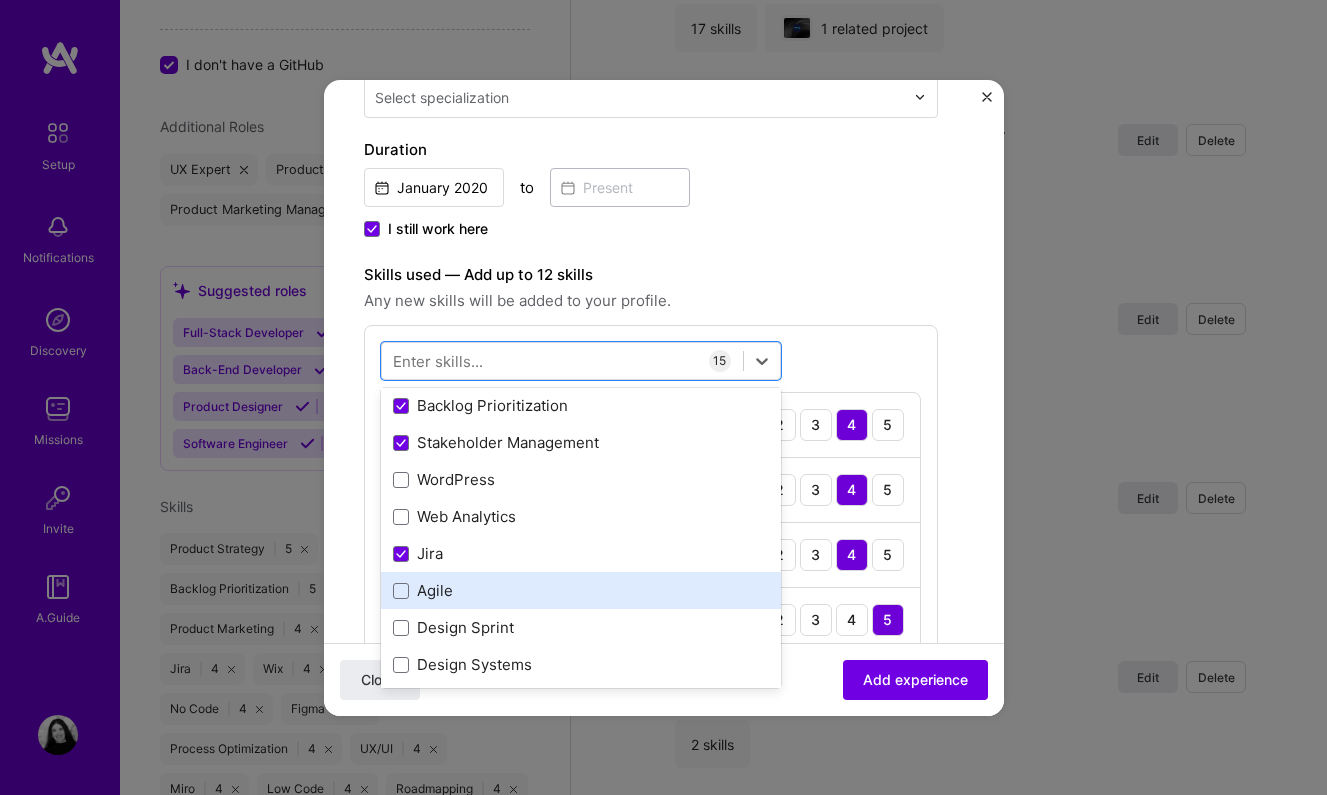 click on "Agile" at bounding box center [581, 590] 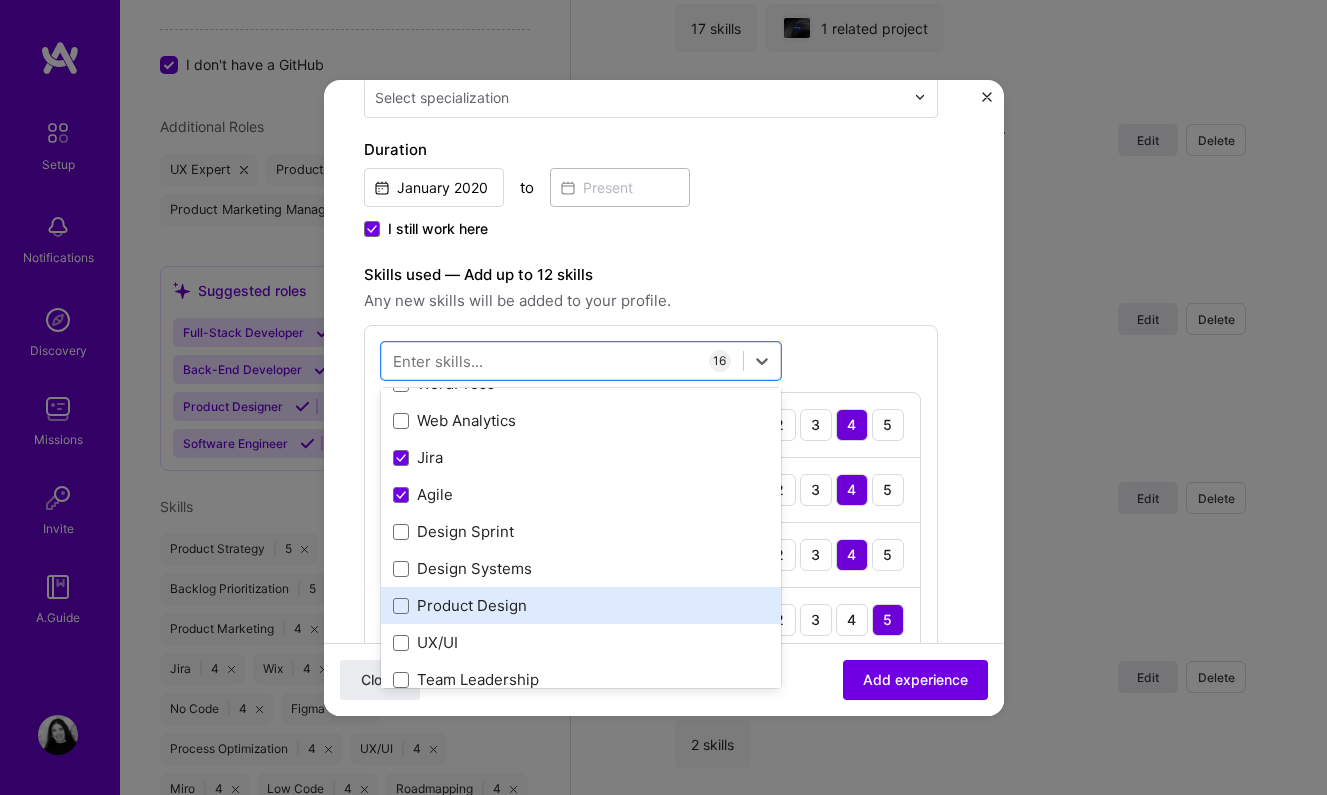 scroll, scrollTop: 780, scrollLeft: 0, axis: vertical 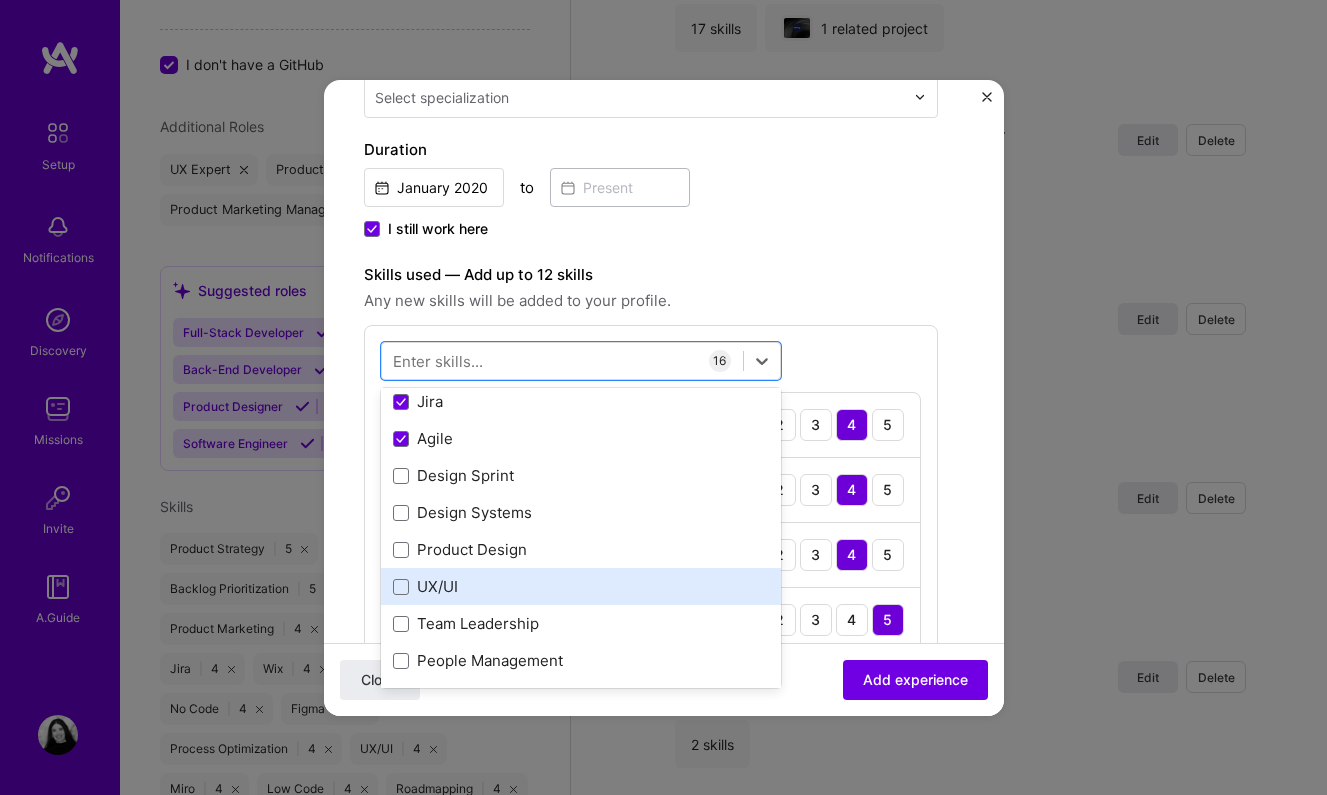 click on "UX/UI" at bounding box center [581, 586] 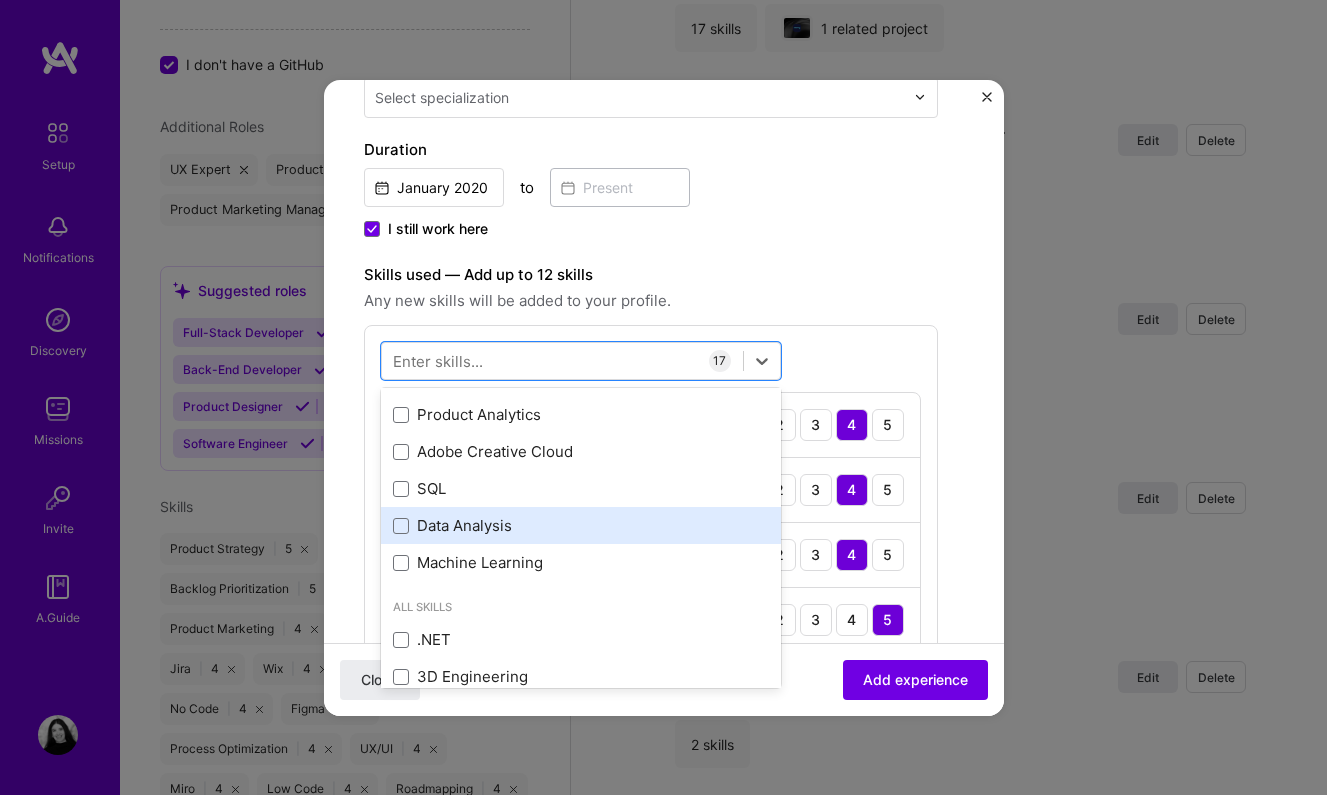 scroll, scrollTop: 1149, scrollLeft: 0, axis: vertical 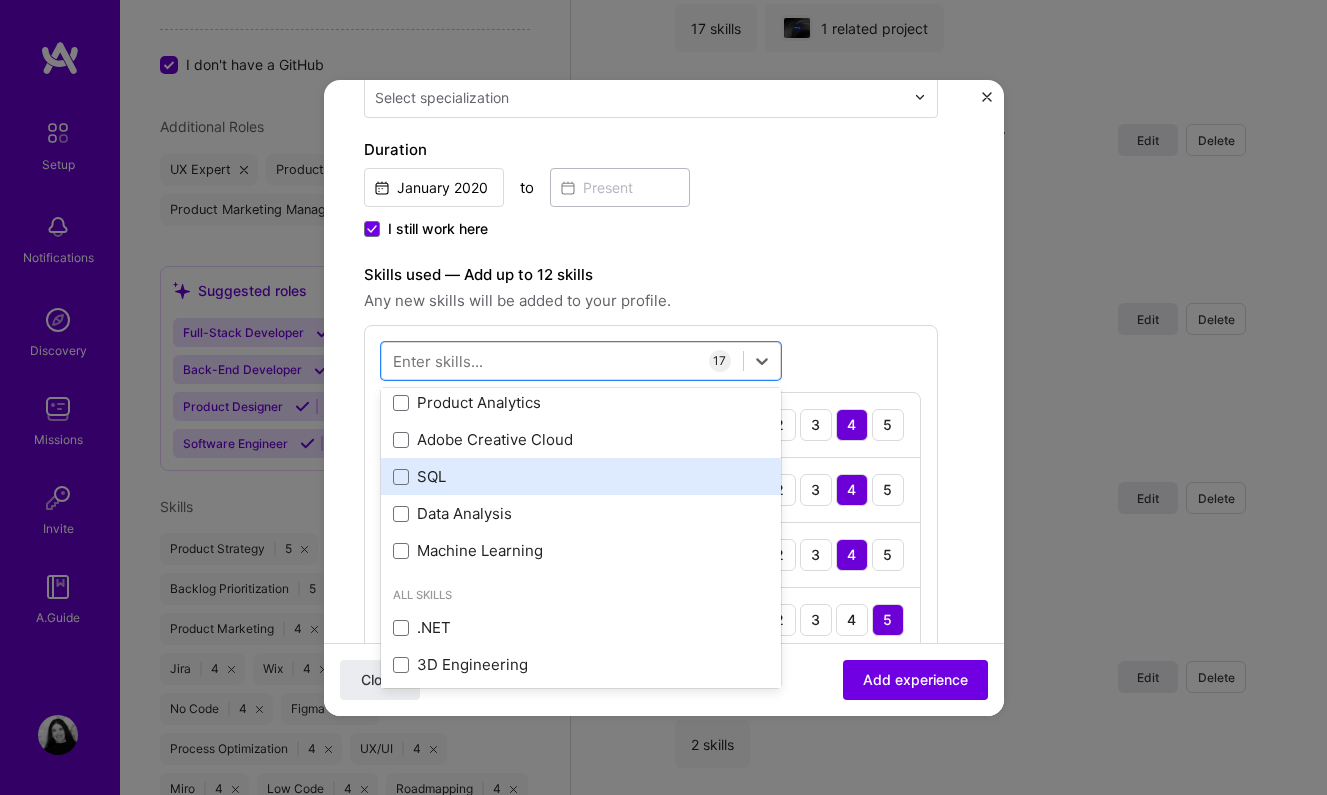 click on "SQL" at bounding box center [581, 476] 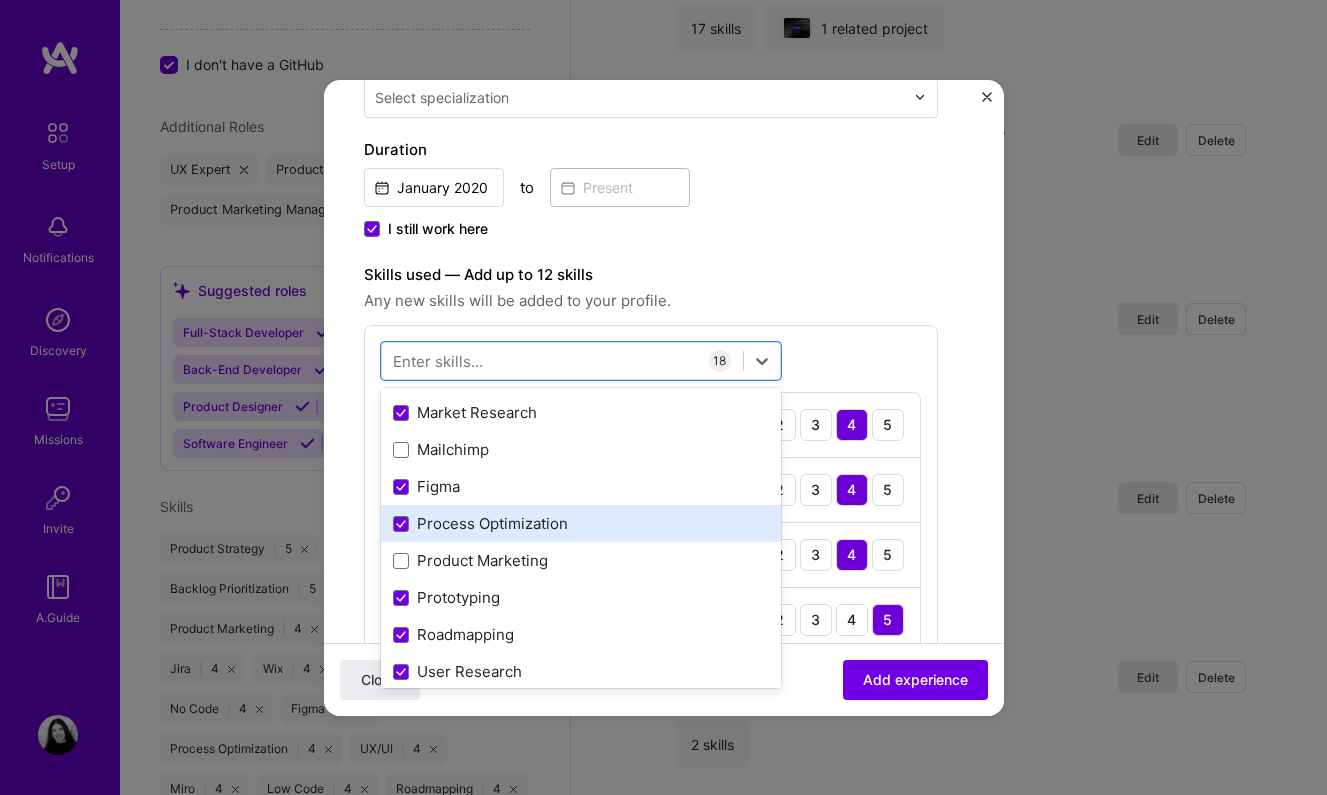 scroll, scrollTop: 0, scrollLeft: 0, axis: both 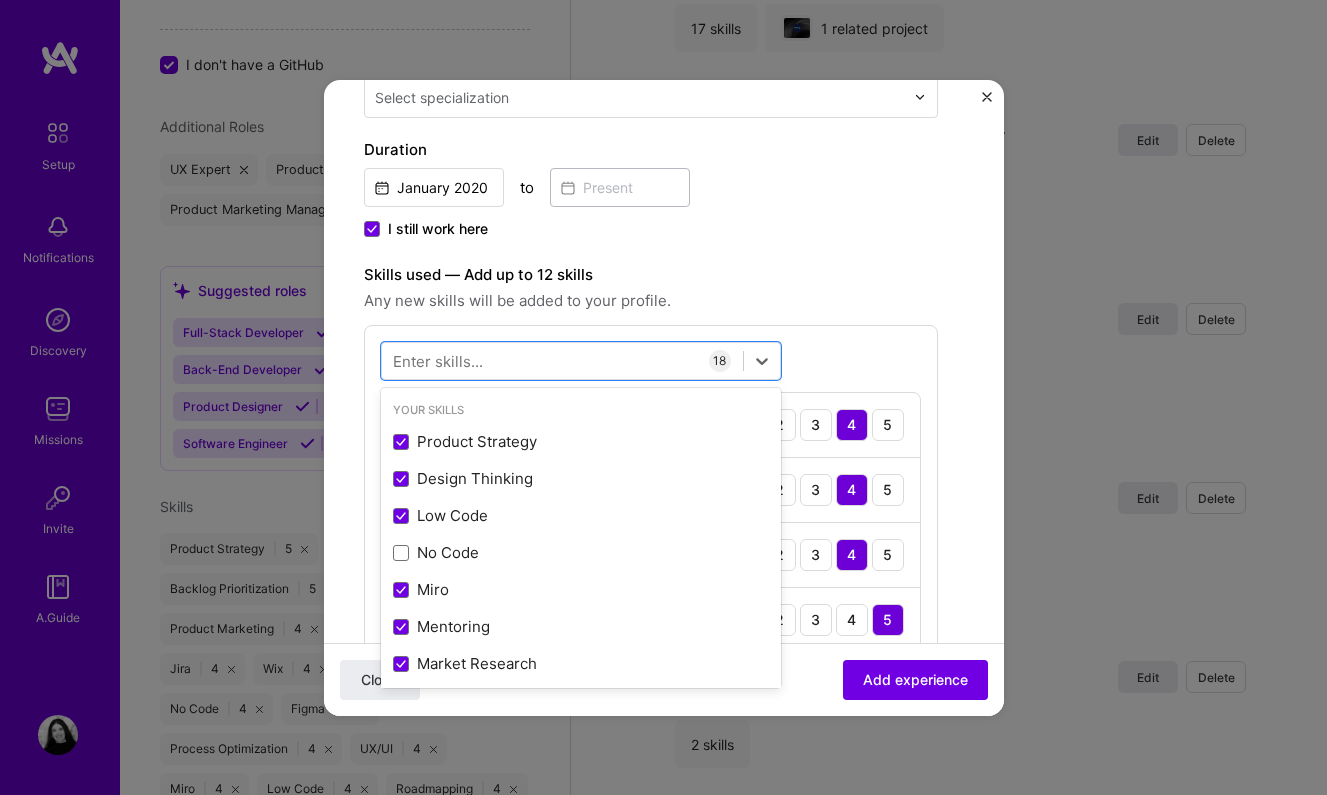 click on "option SQL, selected. option Product Strategy focused, 0 of 2. 378 results available. Use Up and Down to choose options, press Enter to select the currently focused option, press Escape to exit the menu, press Tab to select the option and exit the menu. Your Skills Product Strategy Design Thinking Low Code No Code Miro Mentoring Market Research Mailchimp Figma Process Optimization Product Marketing Prototyping Roadmapping User Research Wix Wireframing Backlog Prioritization Stakeholder Management WordPress Web Analytics Jira Agile Design Sprint Design Systems Product Design UX/UI Team Leadership People Management Process Design Scrum Product Analytics Adobe Creative Cloud SQL Data Analysis Machine Learning All Skills .NET 3D Engineering 3D Modeling API Design API Integration APNS ARM ASP.NET AWS AWS Aurora AWS BETA AWS CDK AWS CloudFormation AWS Lambda AWS Neptune AWS RDS Ada Adobe Experience Manager Affiliate Marketing Agora Airflow Airtable Algorithm Design Amazon Athena Amplitude Analytics Android Angular" at bounding box center [651, 952] 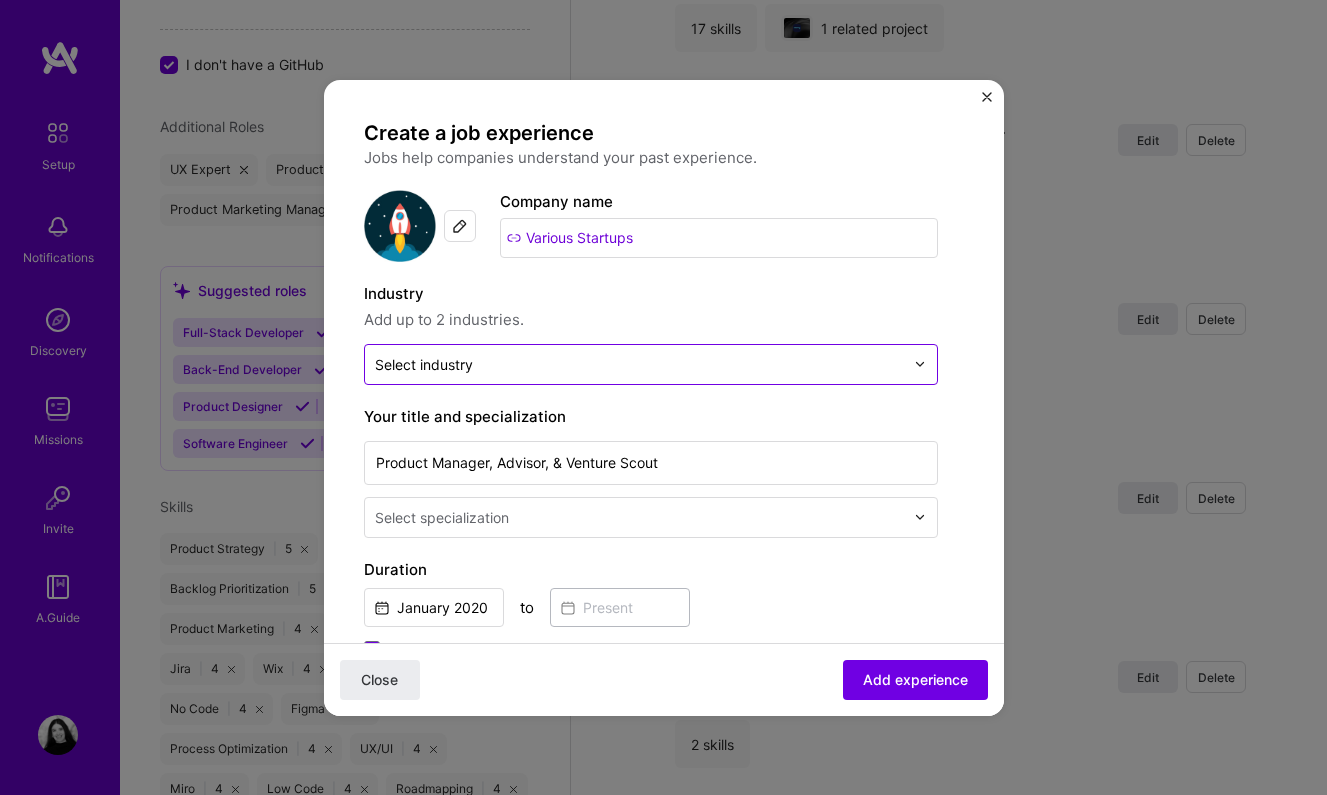 scroll, scrollTop: 0, scrollLeft: 0, axis: both 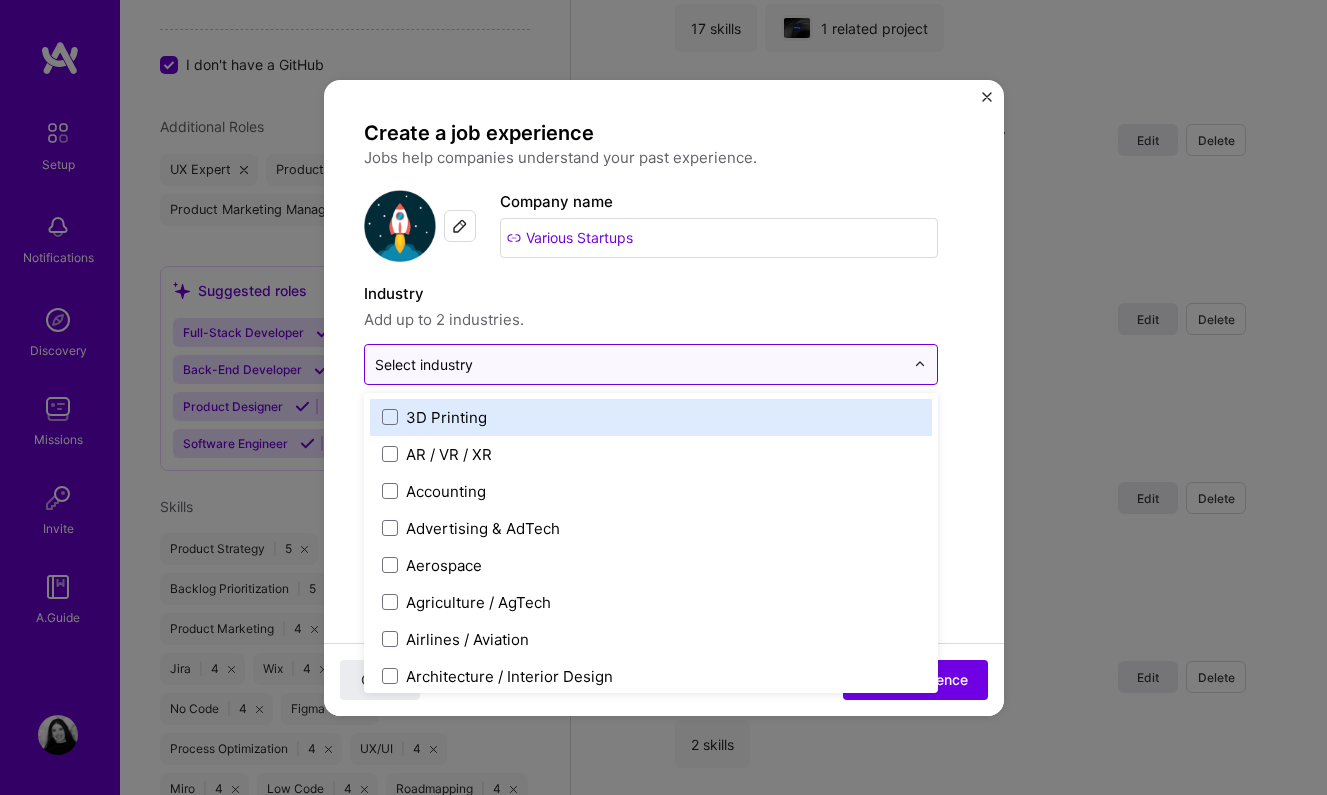 click at bounding box center [639, 364] 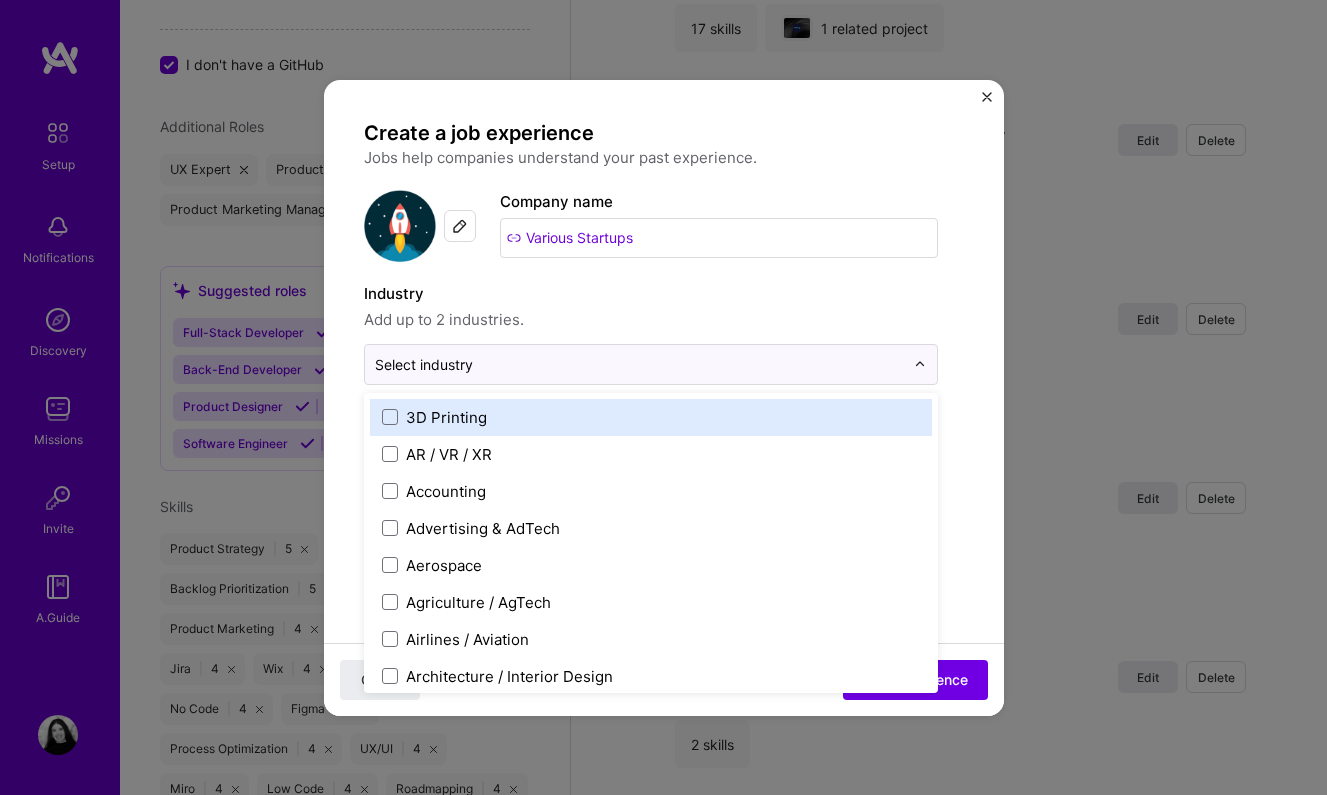 click on "Add up to 2 industries." at bounding box center (651, 320) 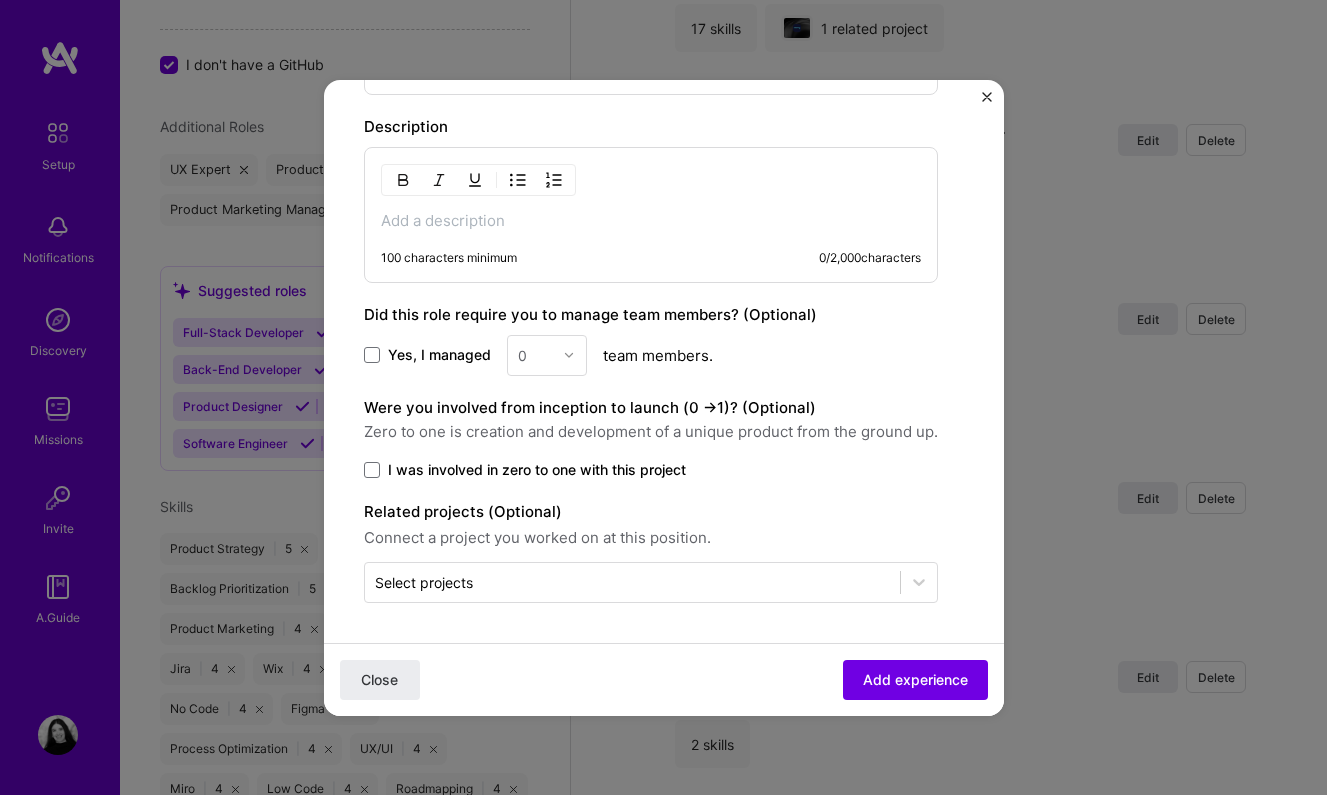 scroll, scrollTop: 1905, scrollLeft: 0, axis: vertical 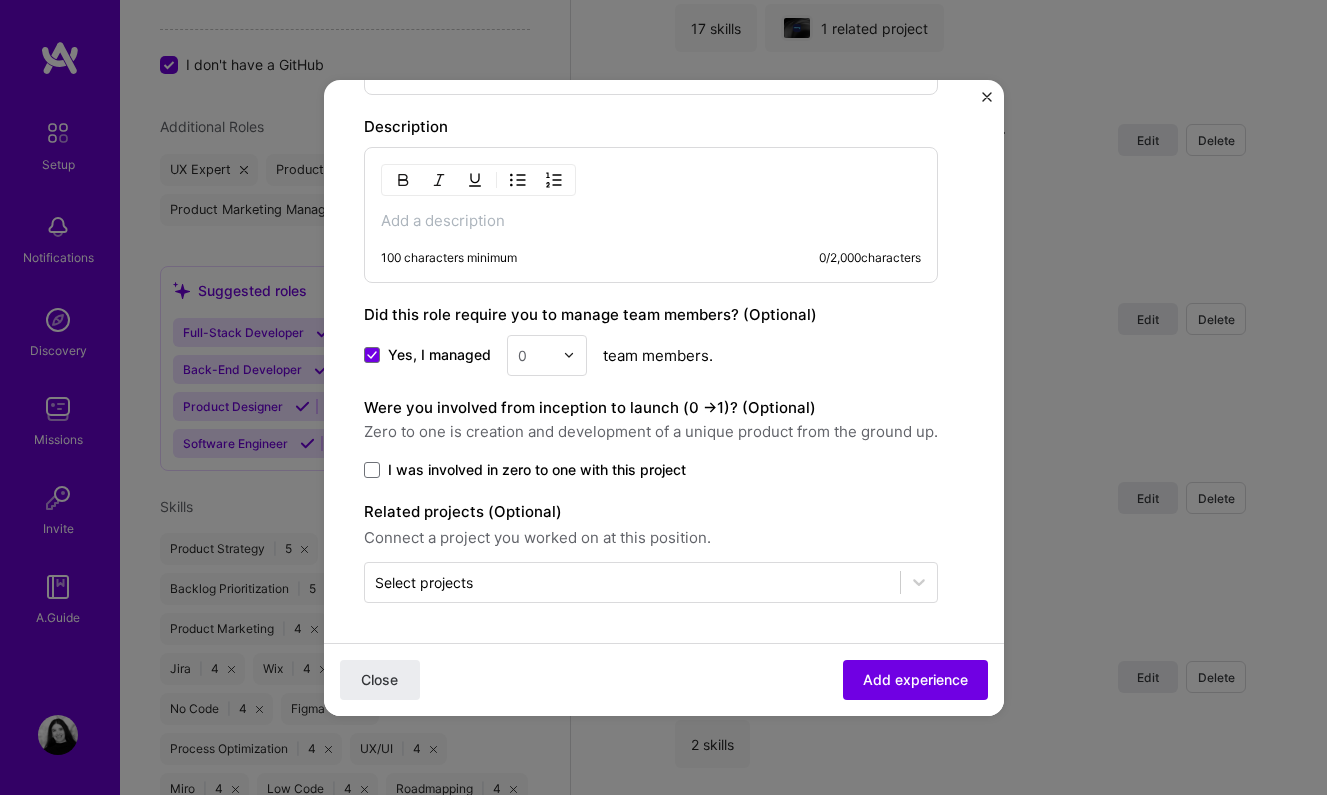 click on "0" at bounding box center [535, 355] 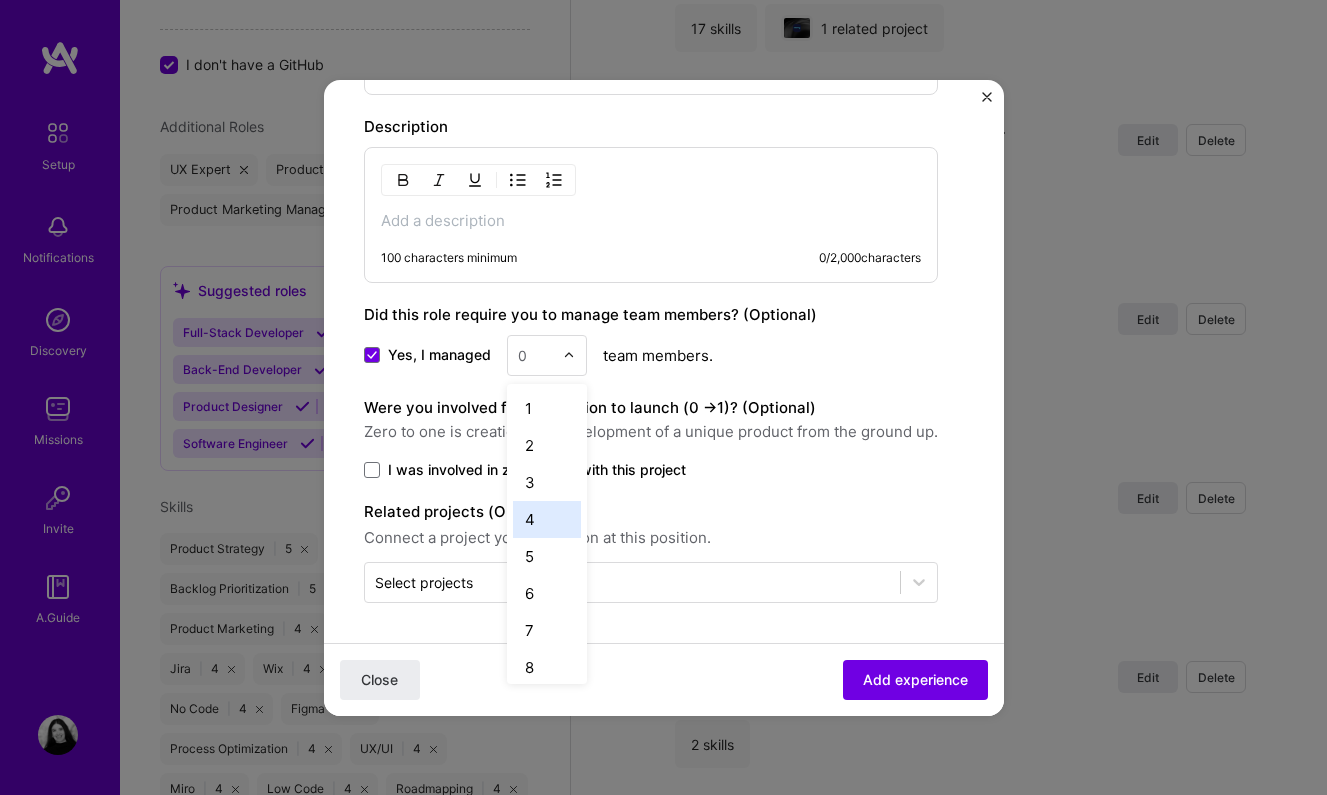 click on "4" at bounding box center (547, 519) 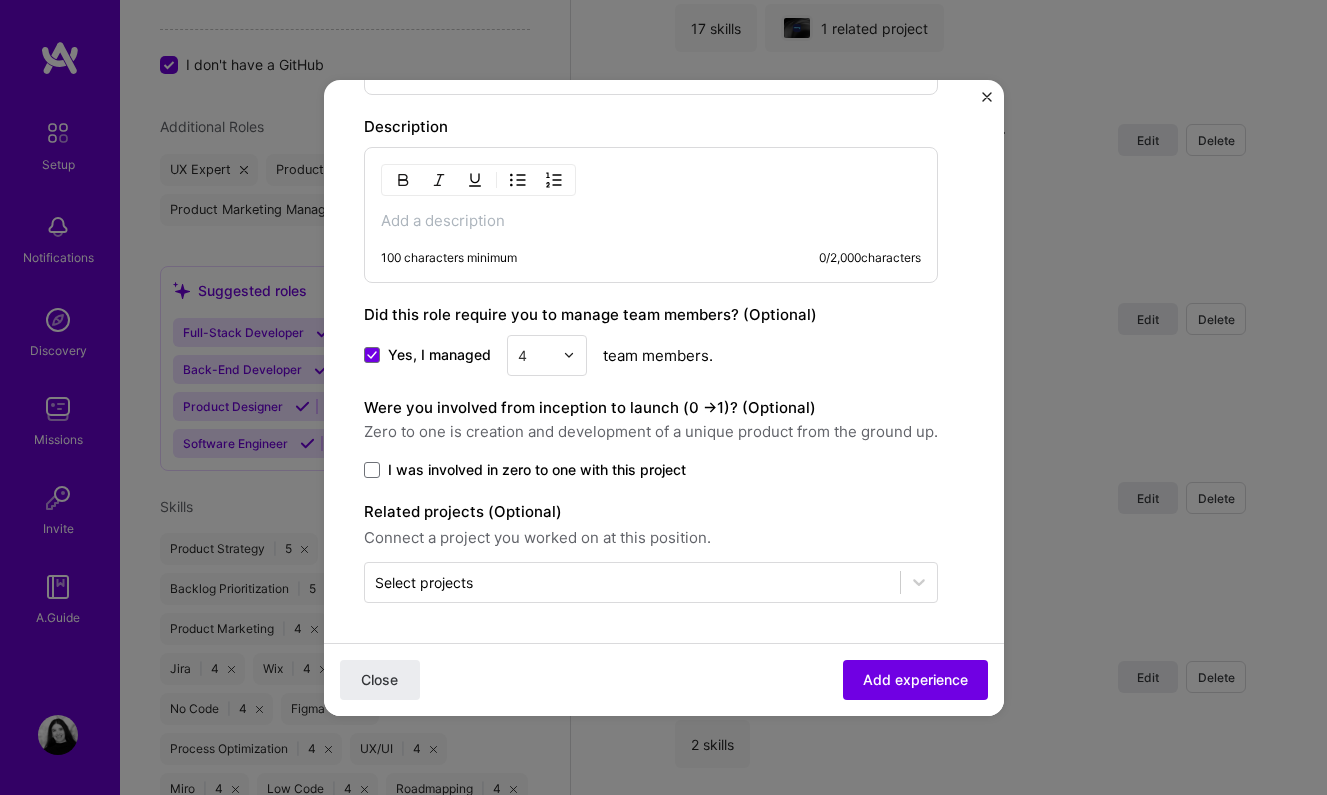 click on "I was involved in zero to one with this project" at bounding box center [537, 470] 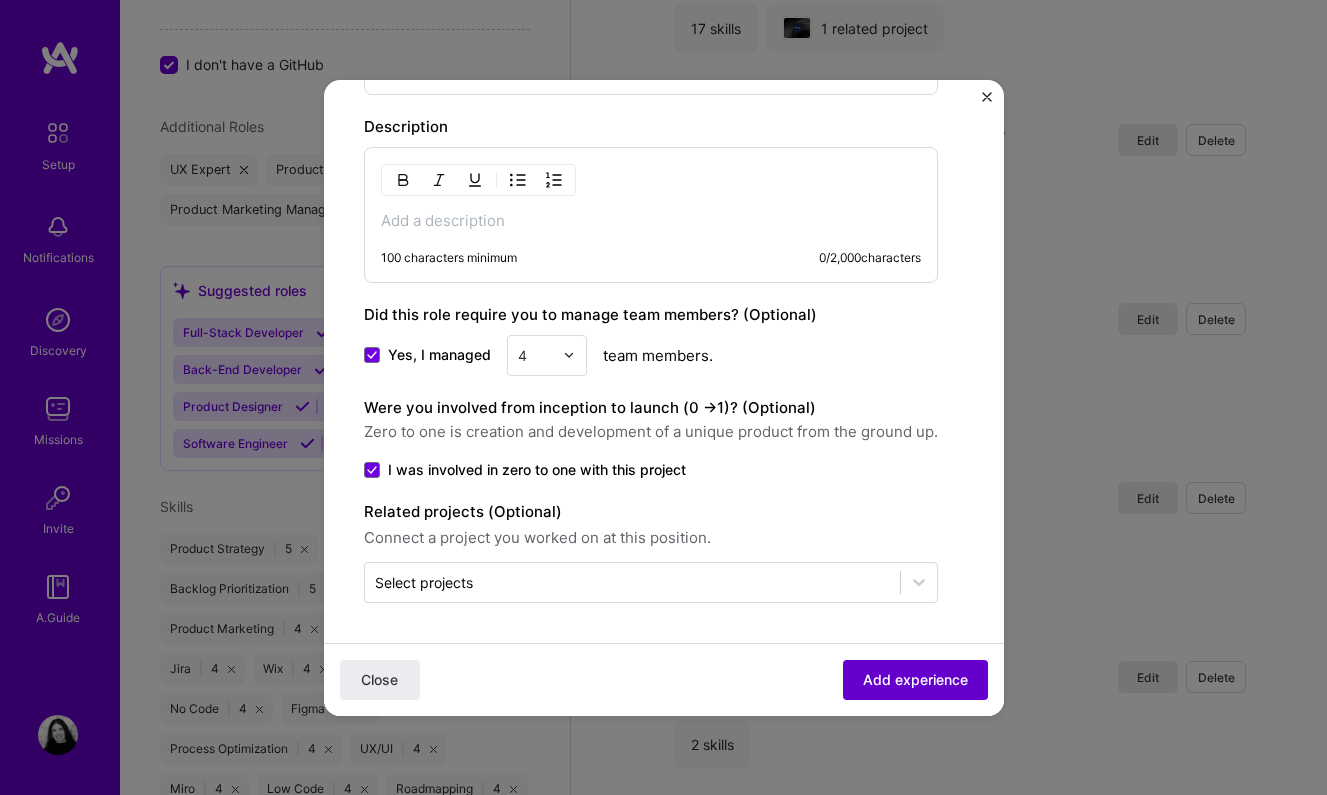 click on "Add experience" at bounding box center (915, 679) 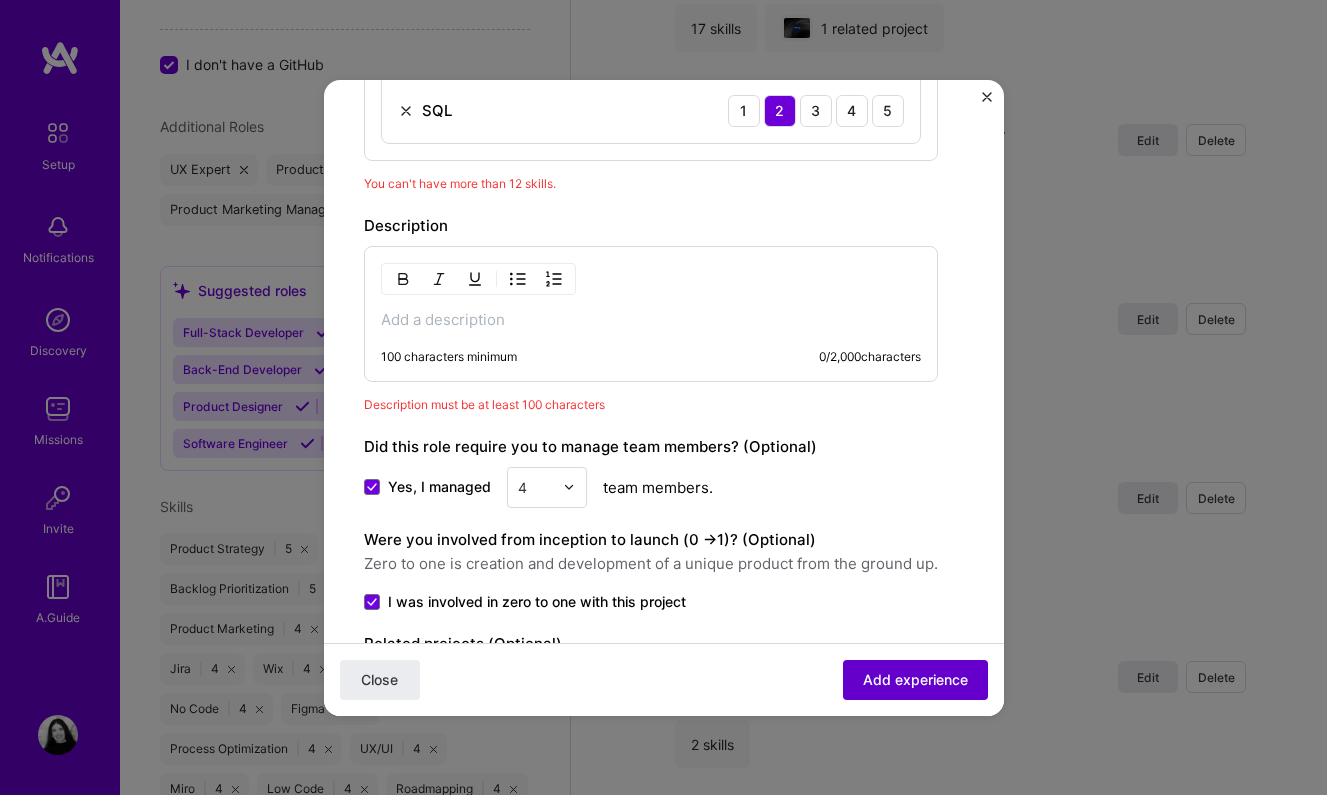 scroll, scrollTop: 202, scrollLeft: 0, axis: vertical 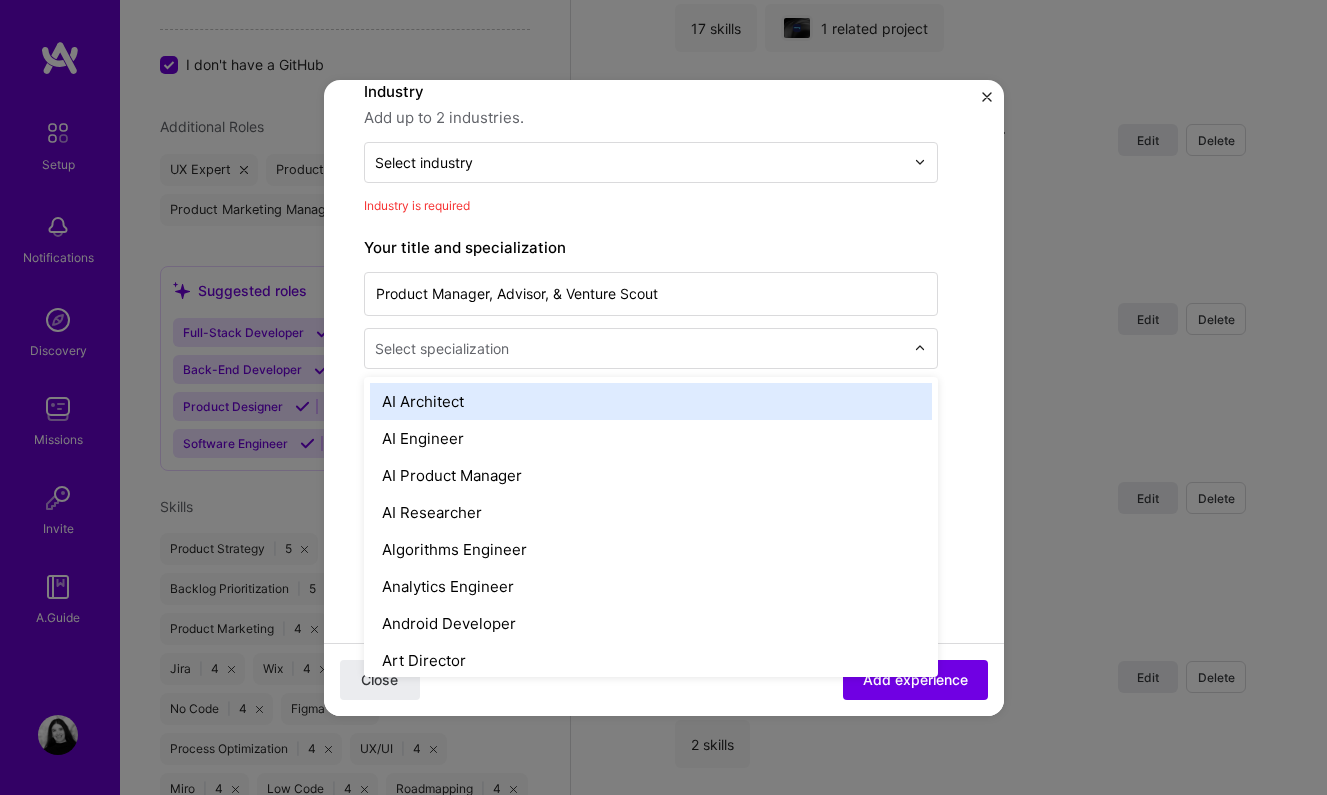 click at bounding box center (641, 348) 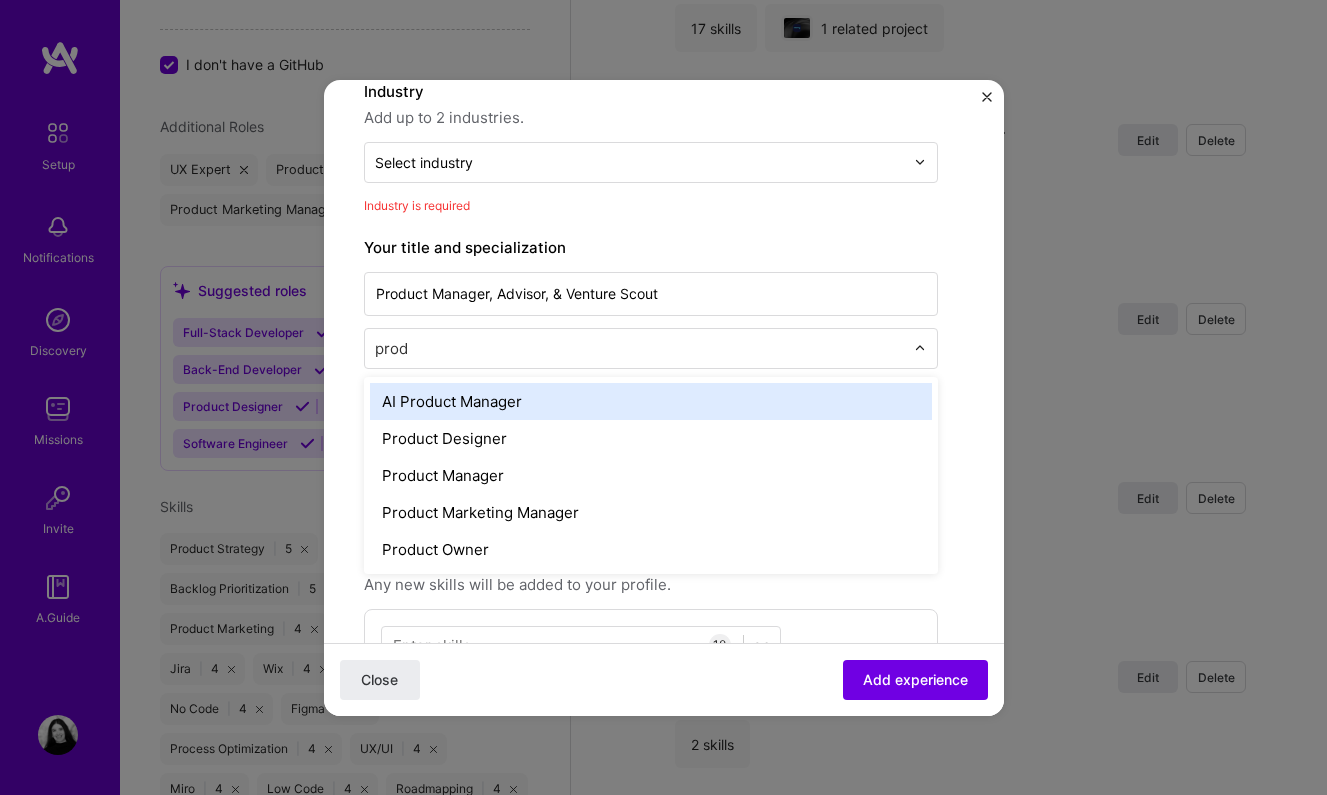type on "produ" 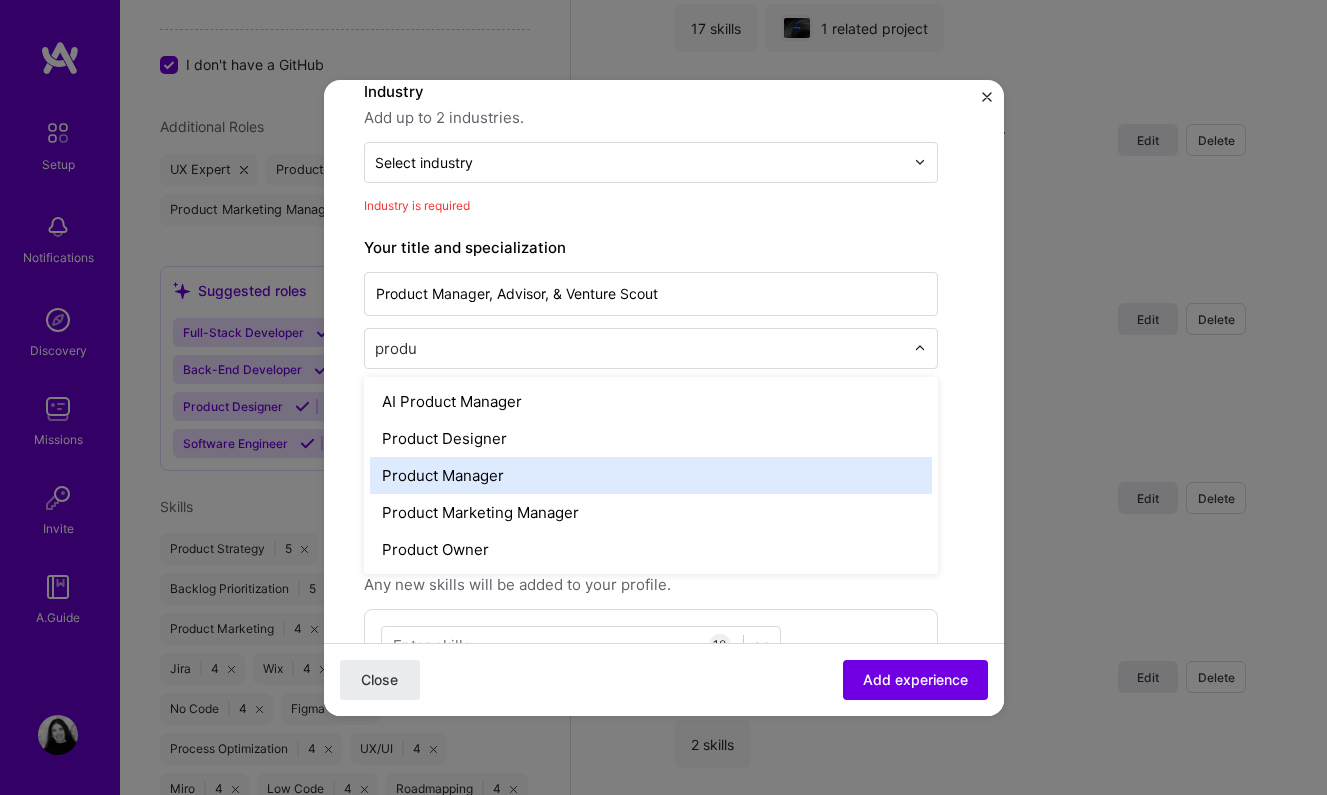 click on "Product Manager" at bounding box center [651, 475] 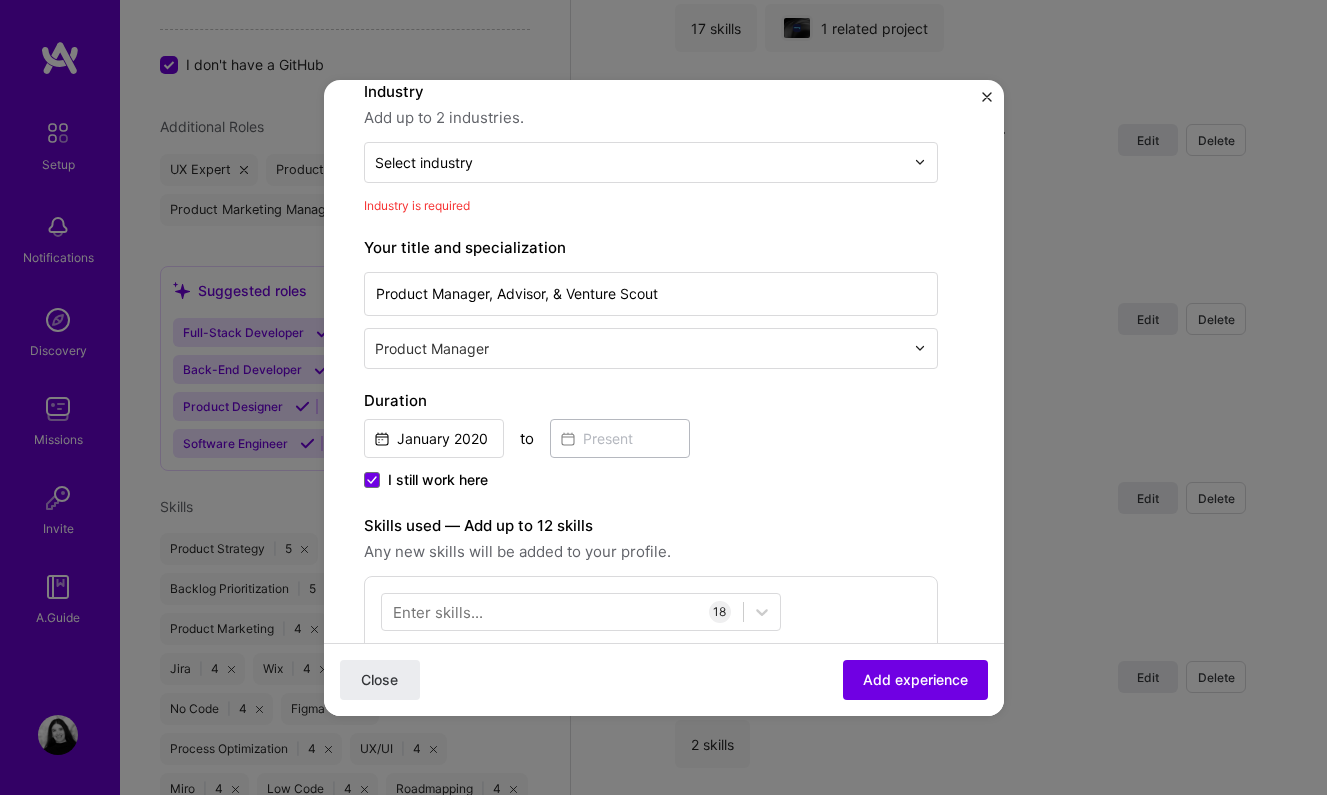 type 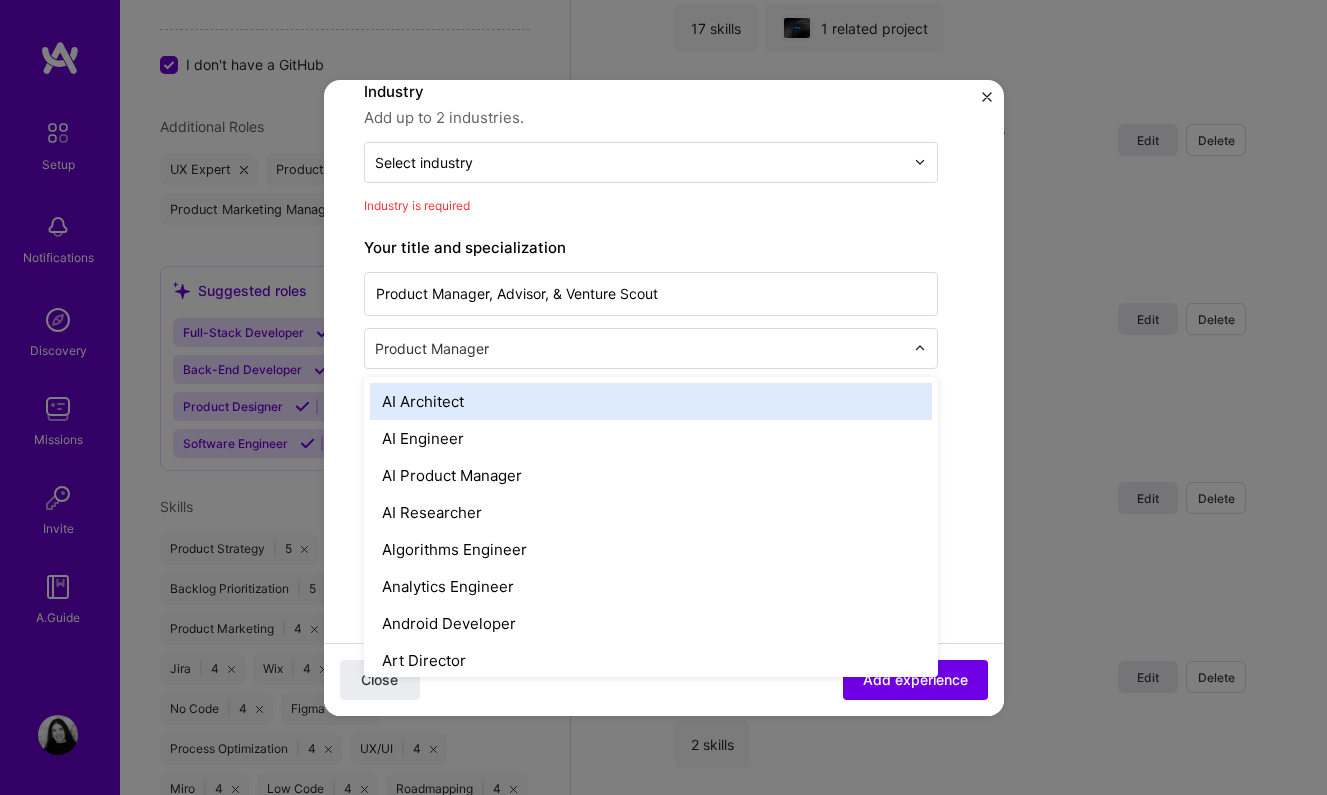 click at bounding box center [641, 348] 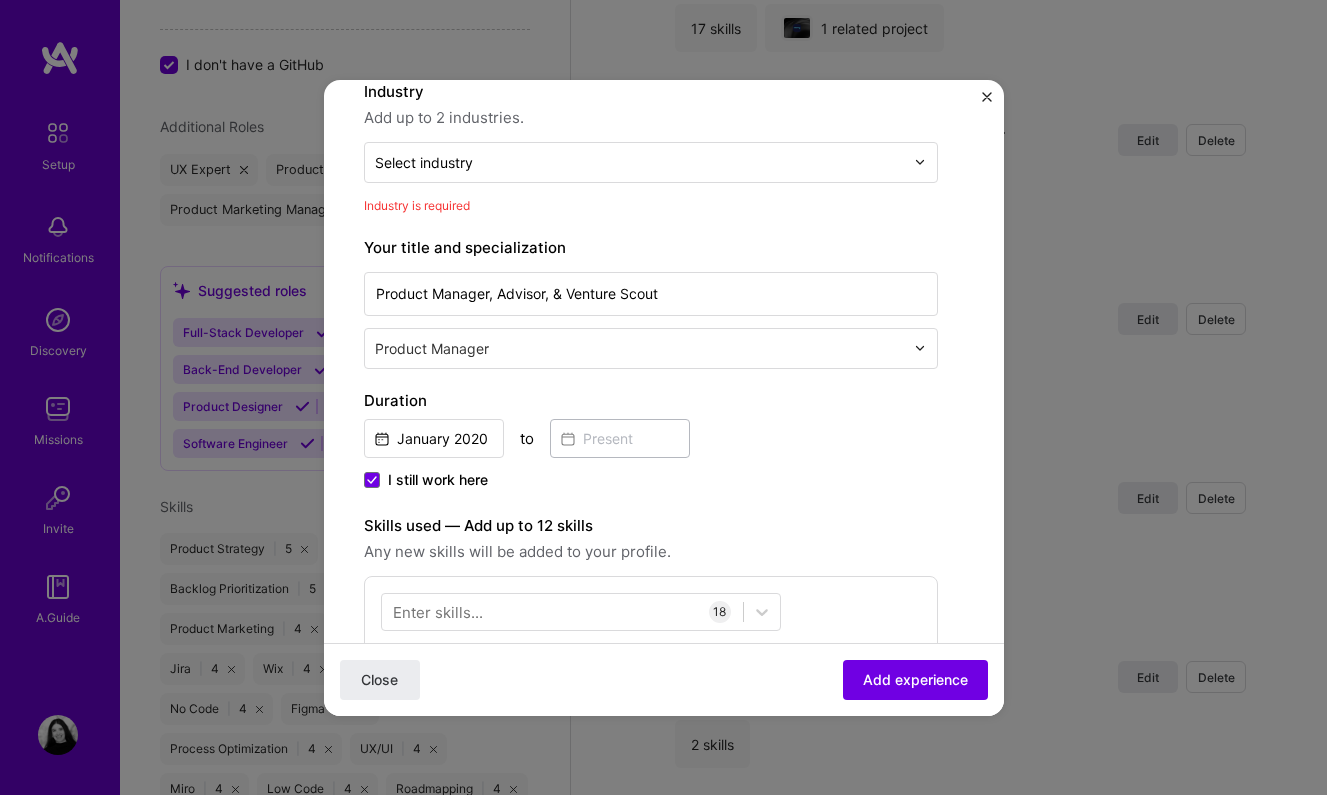 click on "Industry is required" at bounding box center (651, 205) 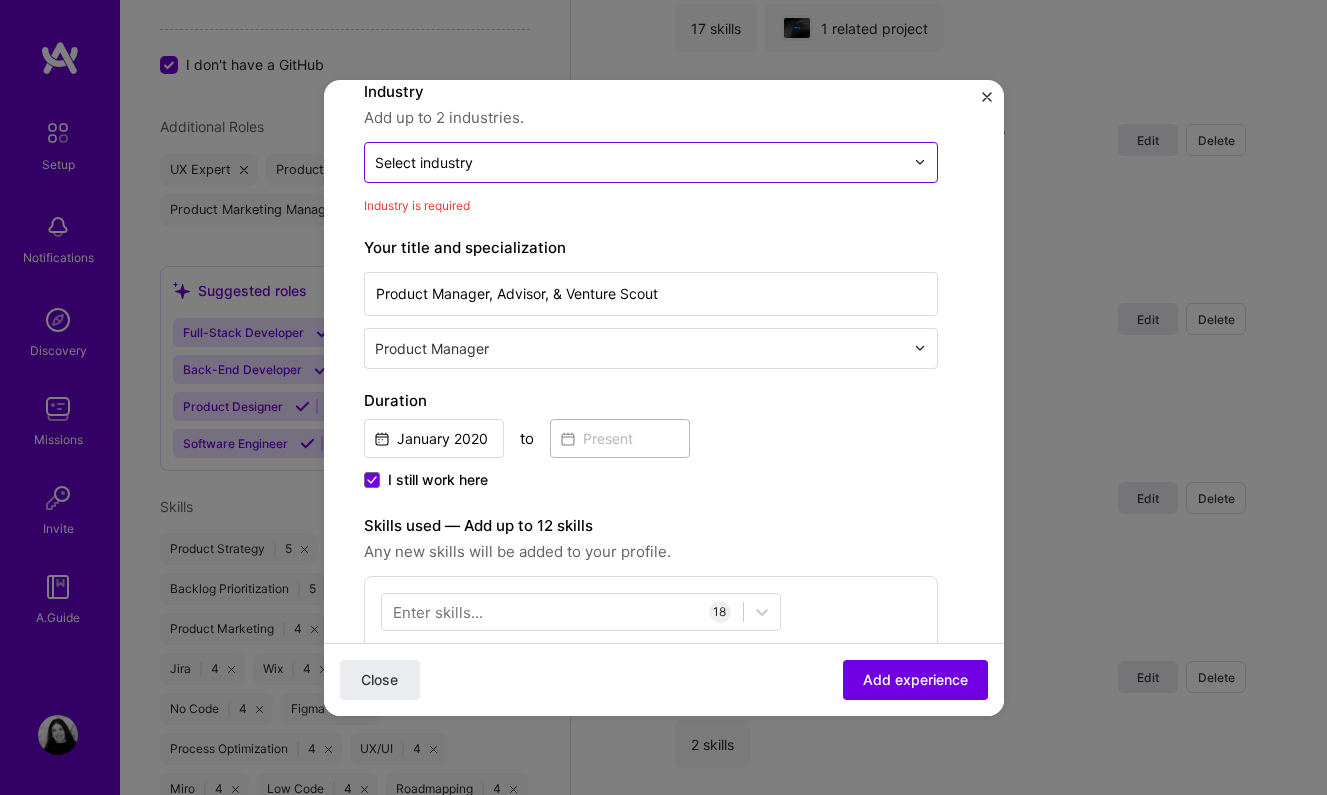 click at bounding box center (639, 162) 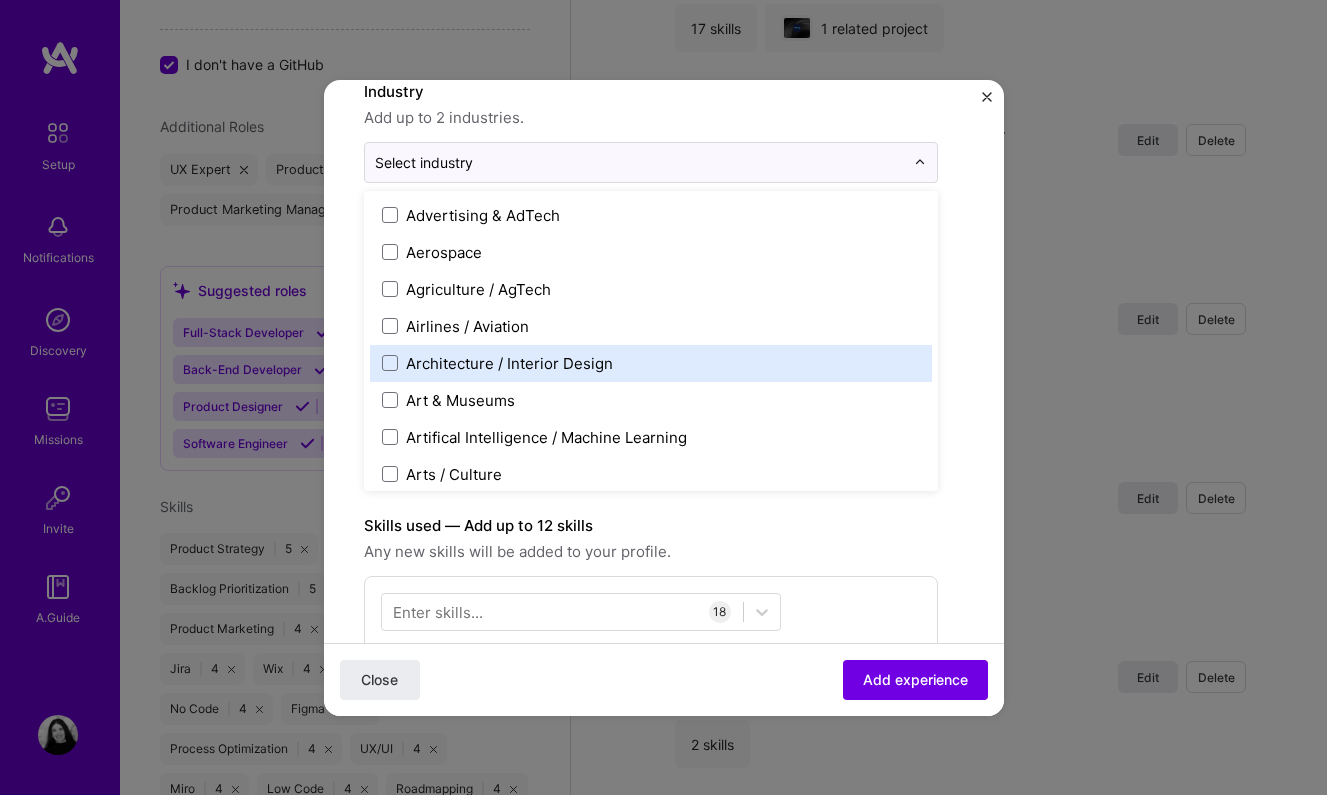 scroll, scrollTop: 116, scrollLeft: 0, axis: vertical 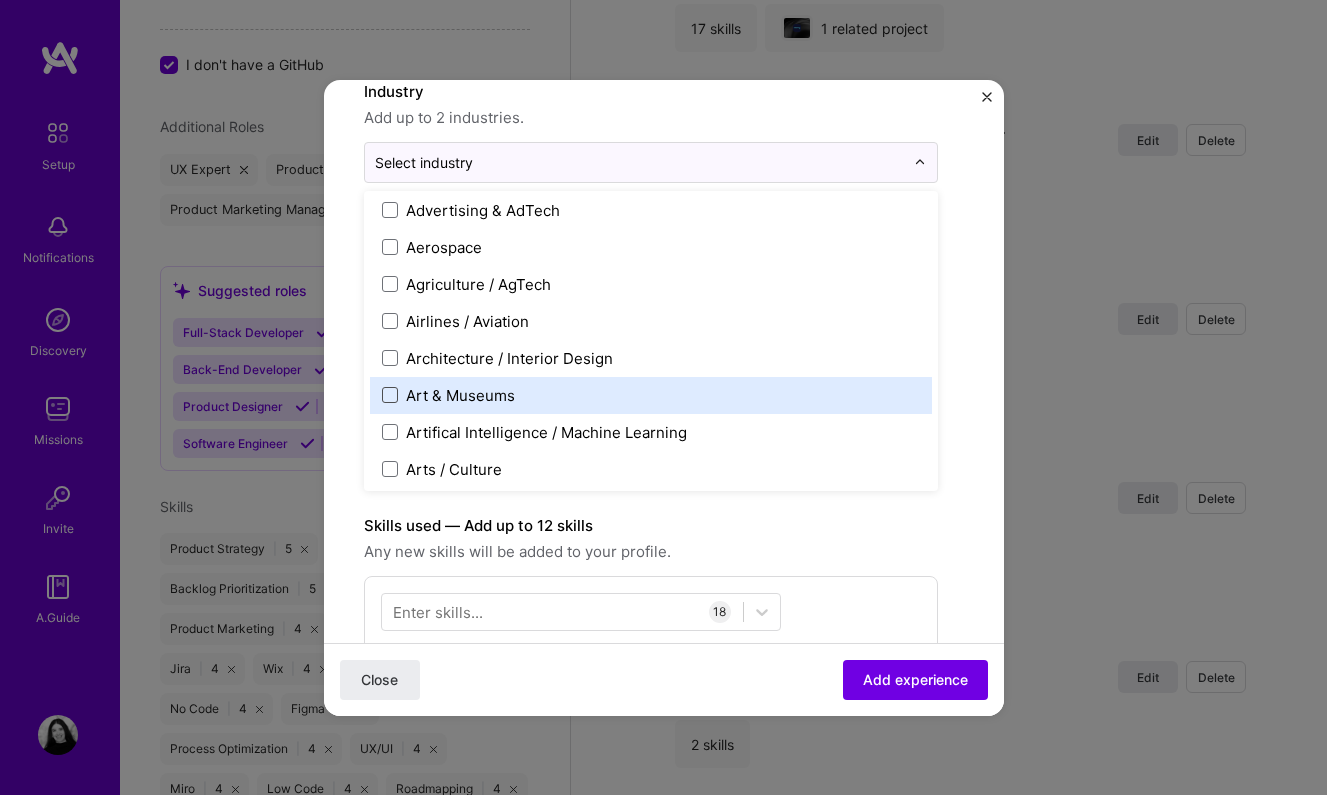 click at bounding box center [390, 395] 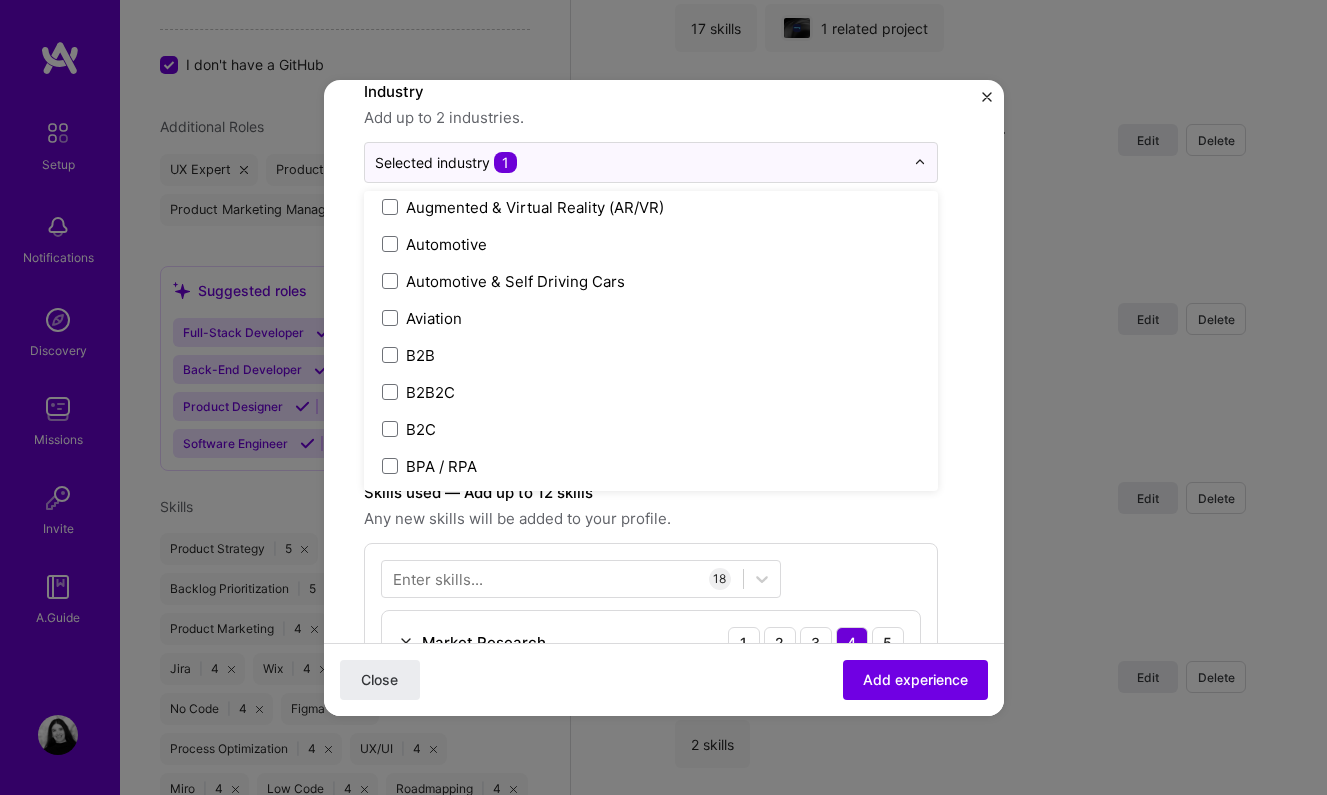 scroll, scrollTop: 418, scrollLeft: 0, axis: vertical 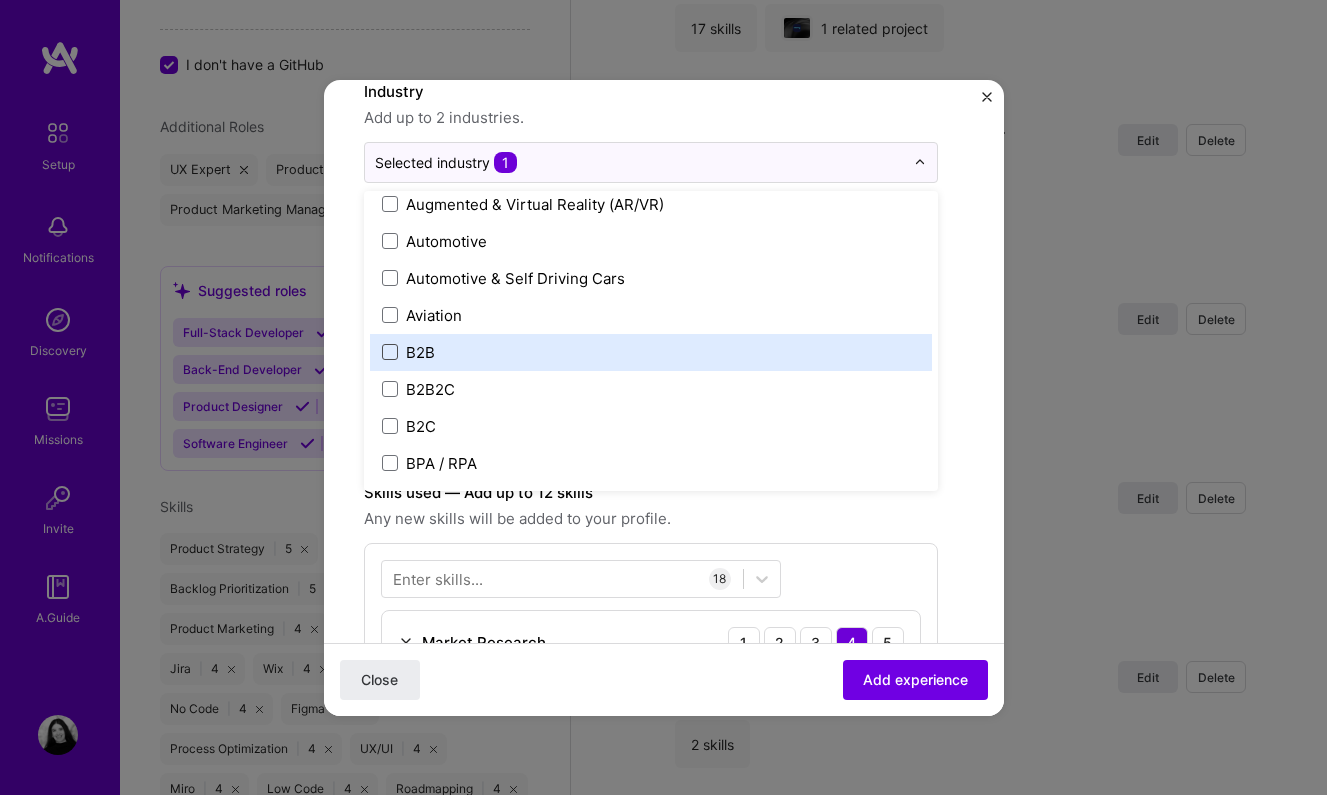 click at bounding box center (390, 352) 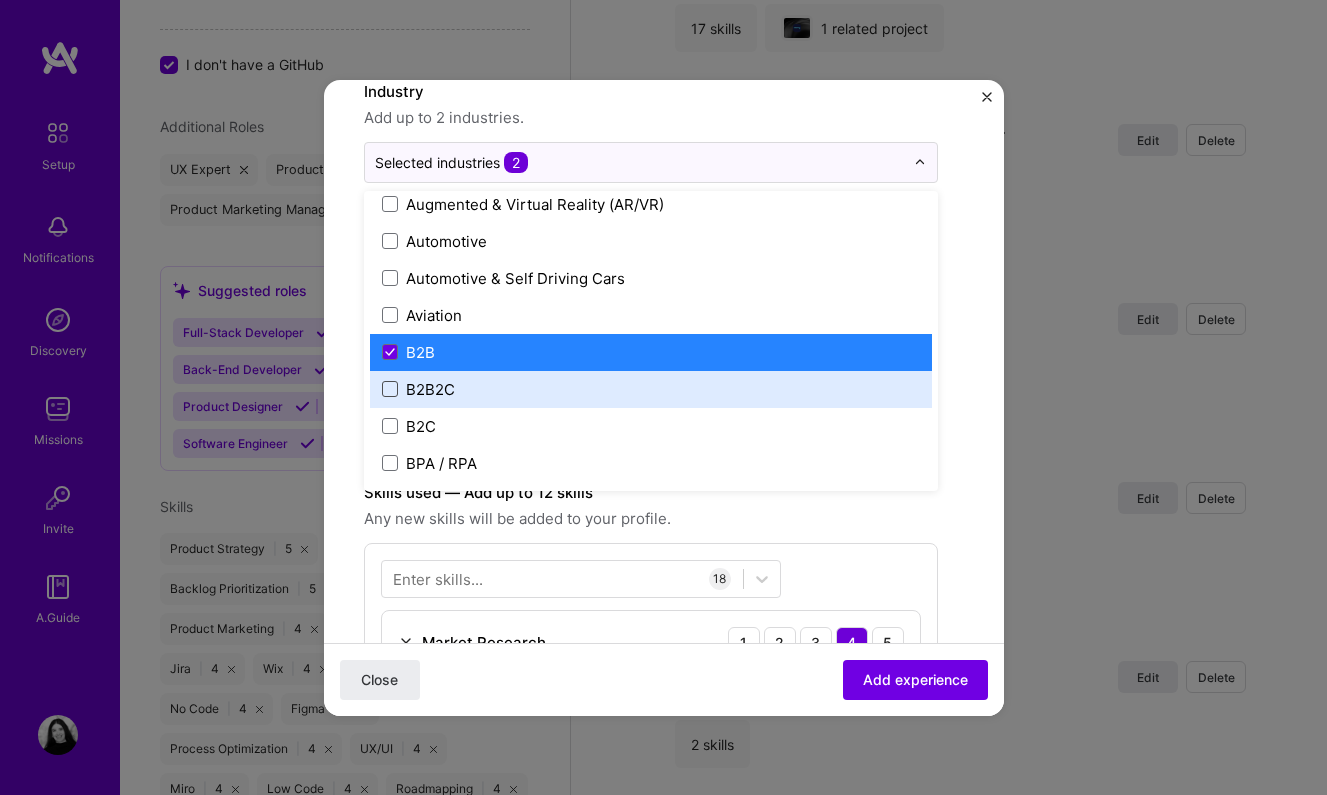 click at bounding box center (390, 389) 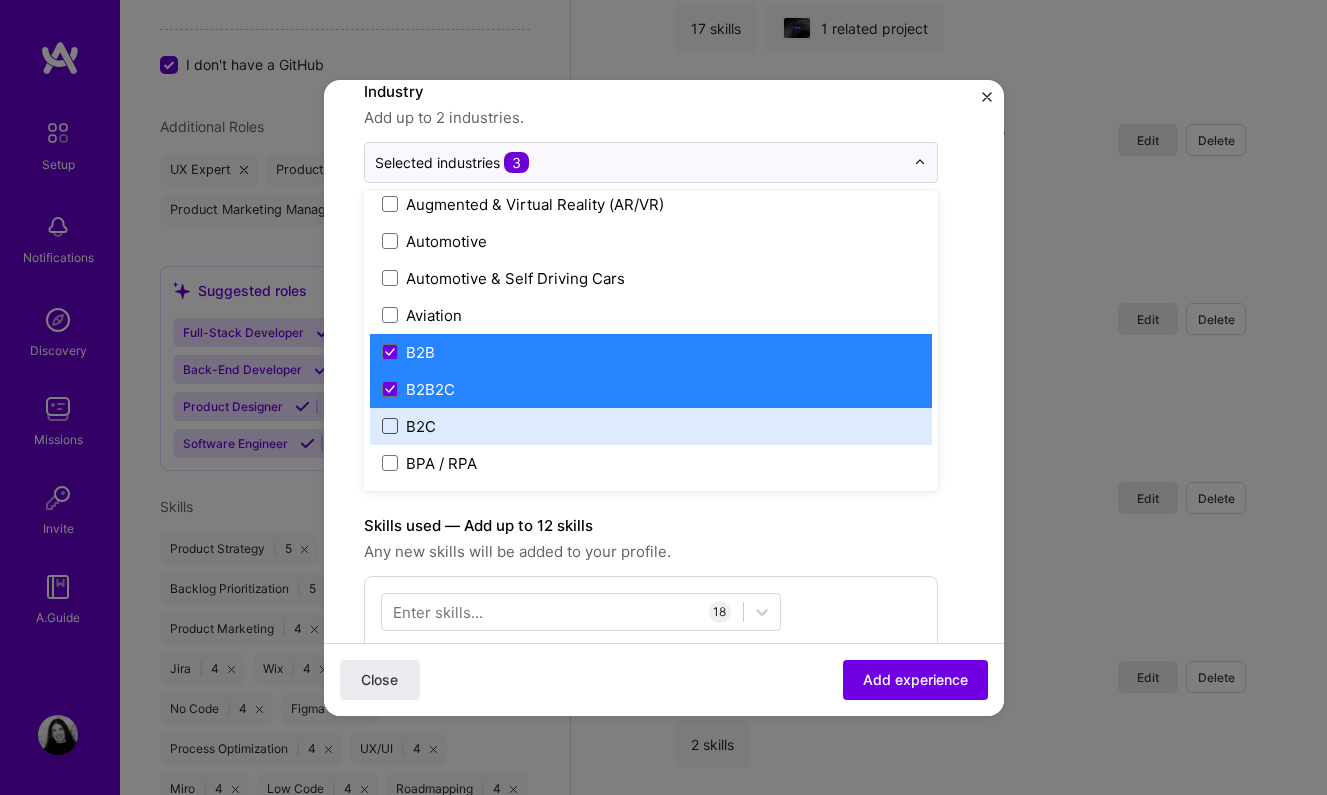 click at bounding box center (390, 426) 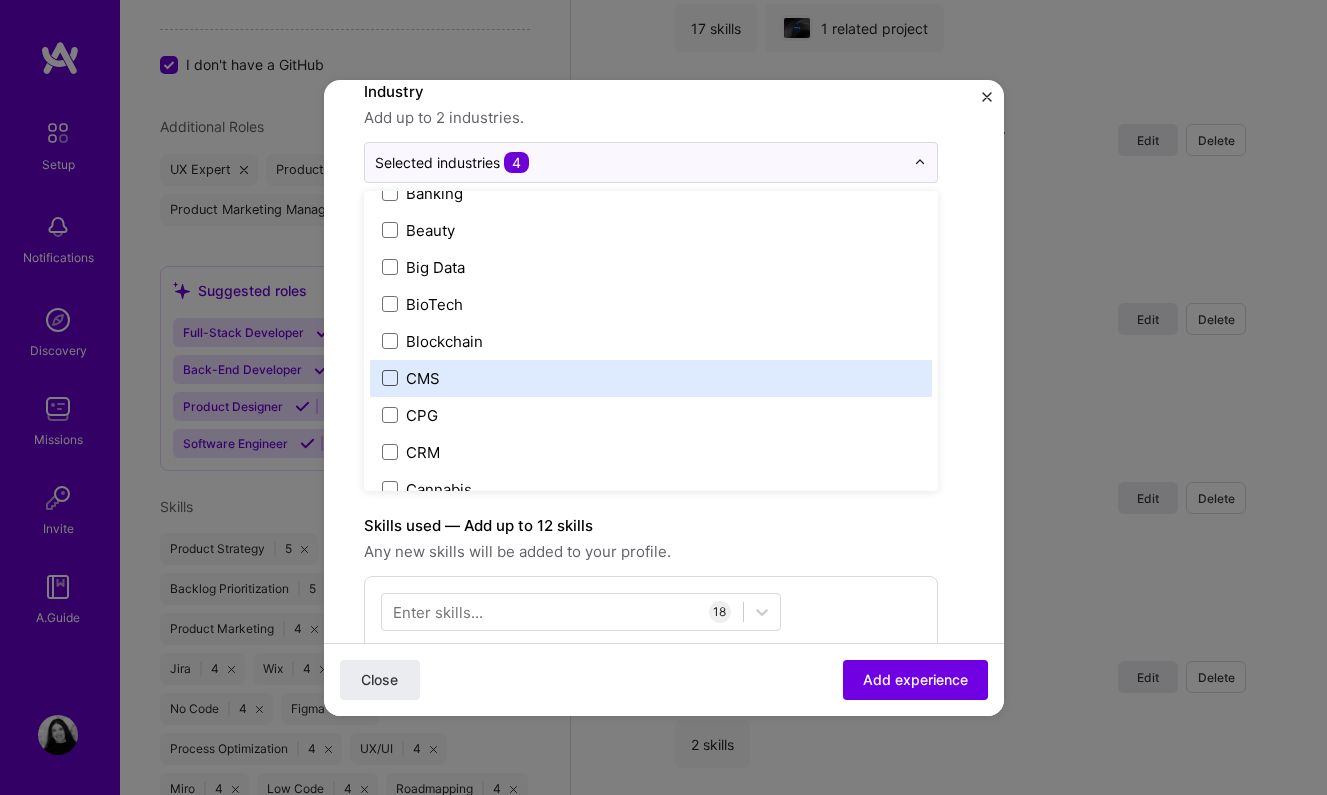 scroll, scrollTop: 729, scrollLeft: 0, axis: vertical 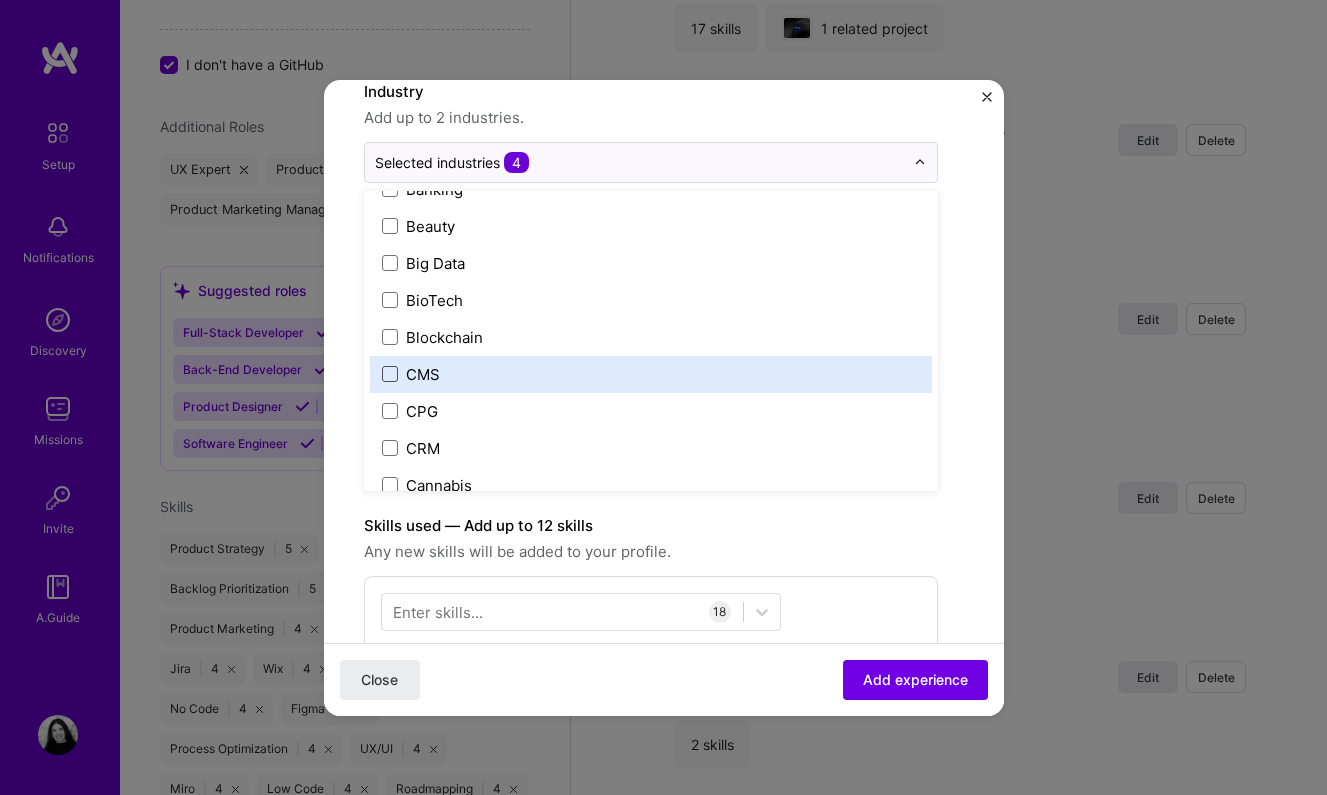 click at bounding box center (390, 374) 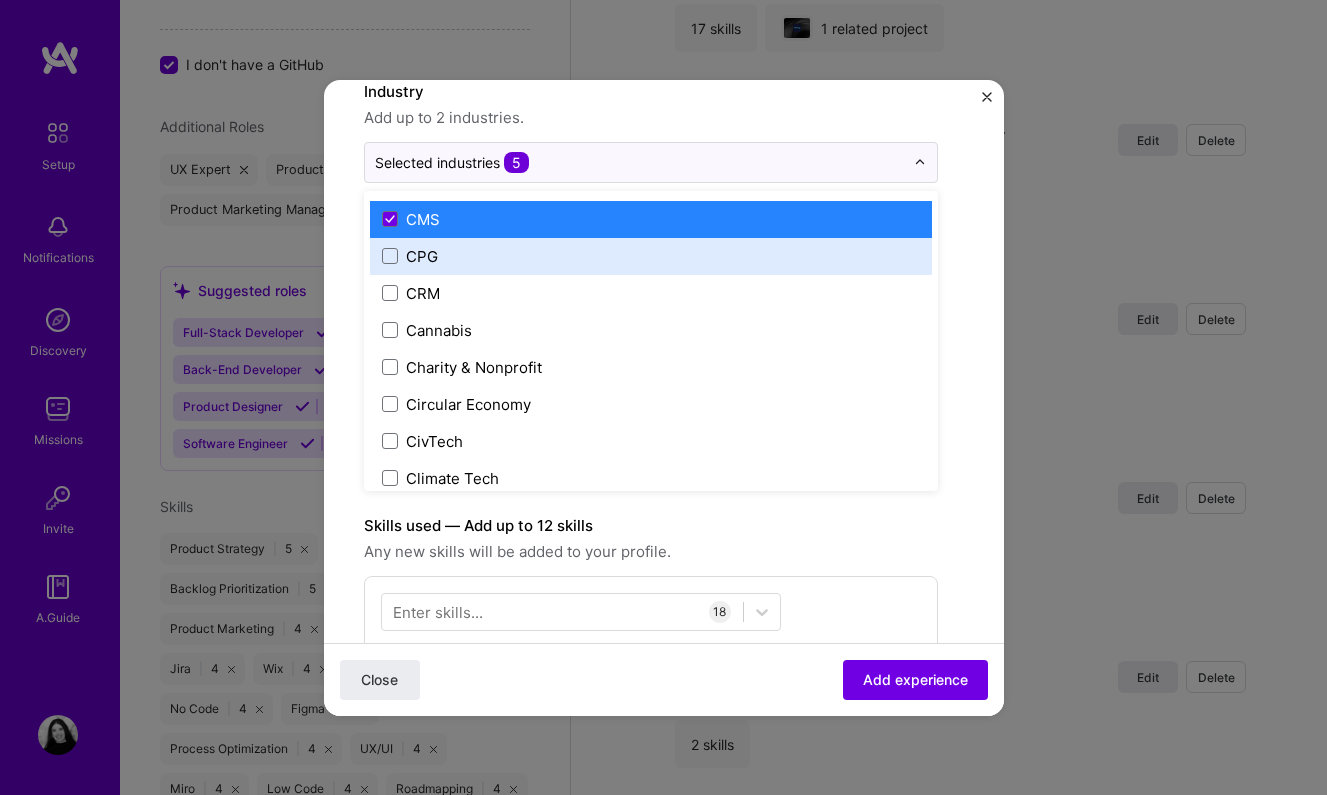 scroll, scrollTop: 890, scrollLeft: 0, axis: vertical 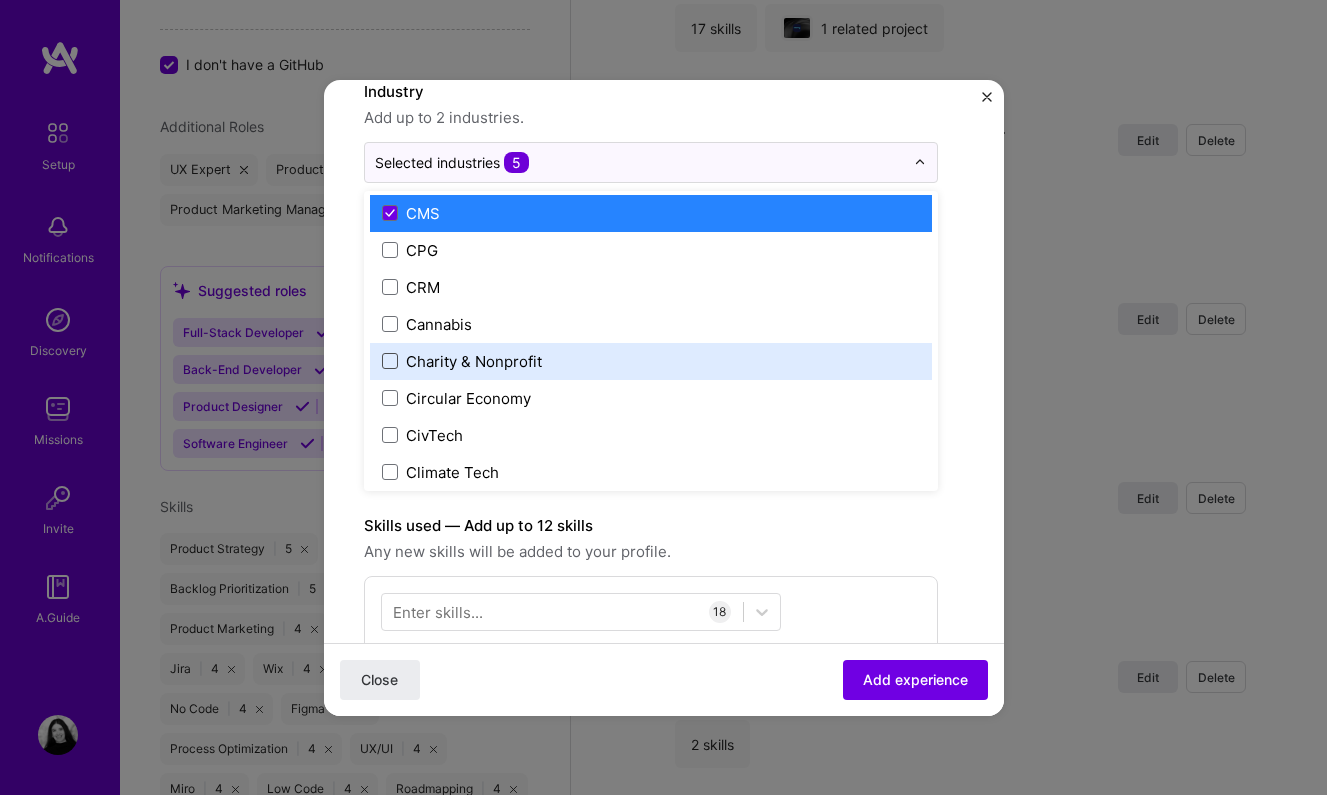 click at bounding box center [390, 361] 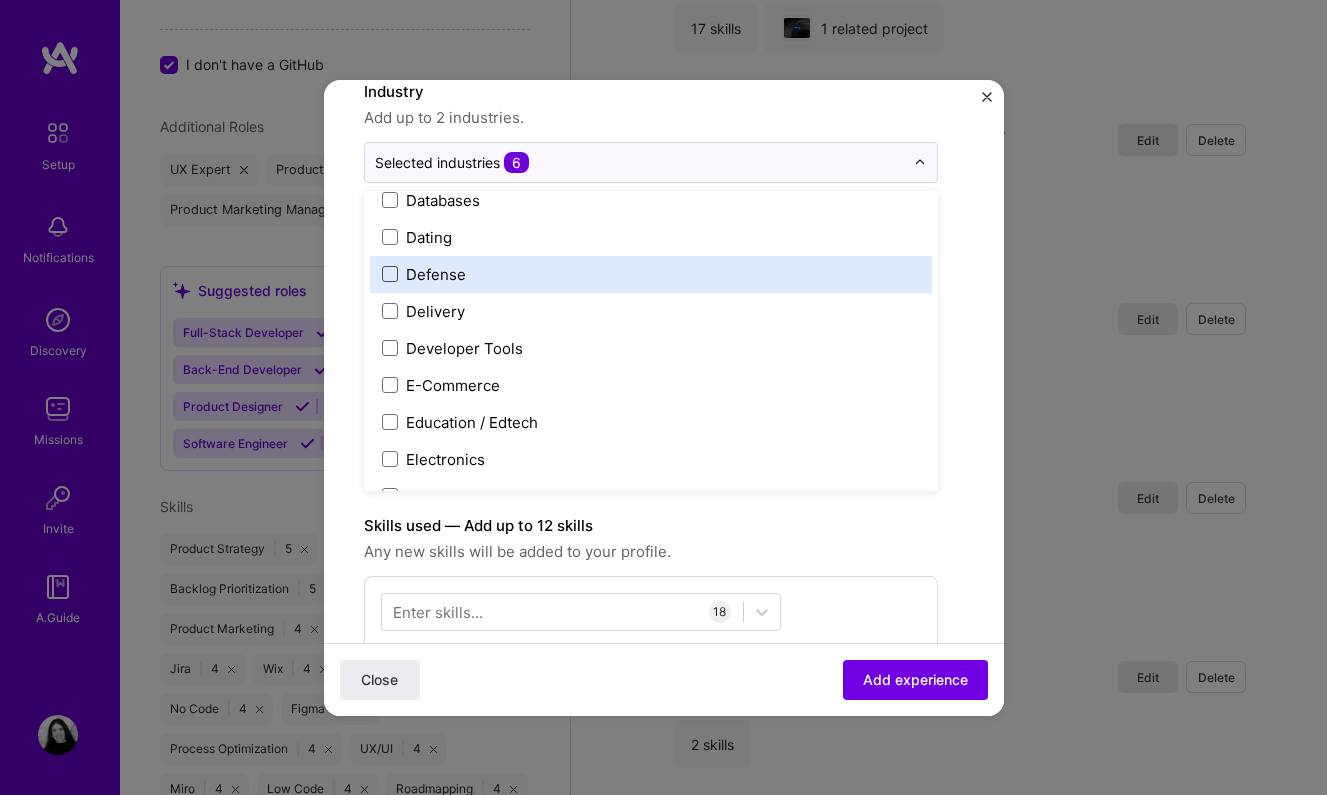 scroll, scrollTop: 1633, scrollLeft: 0, axis: vertical 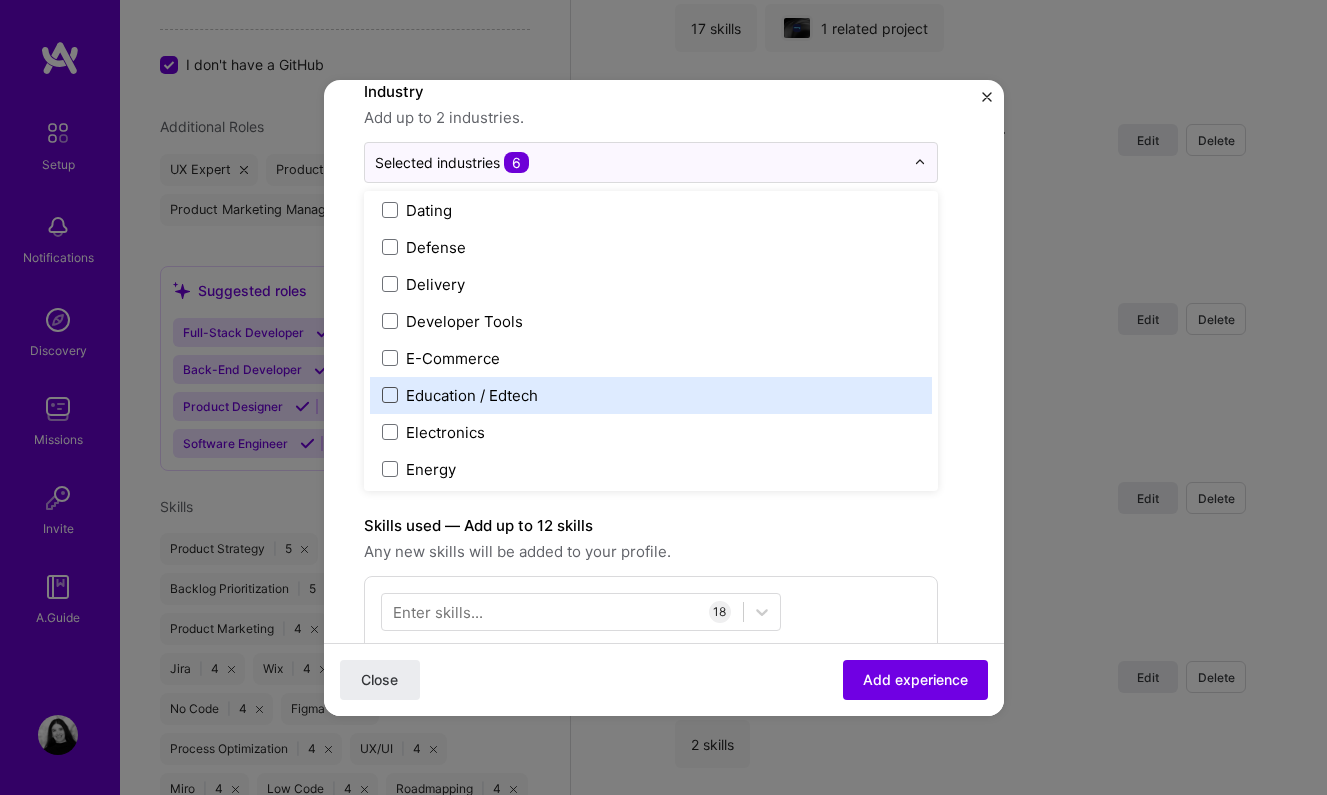 click at bounding box center (390, 395) 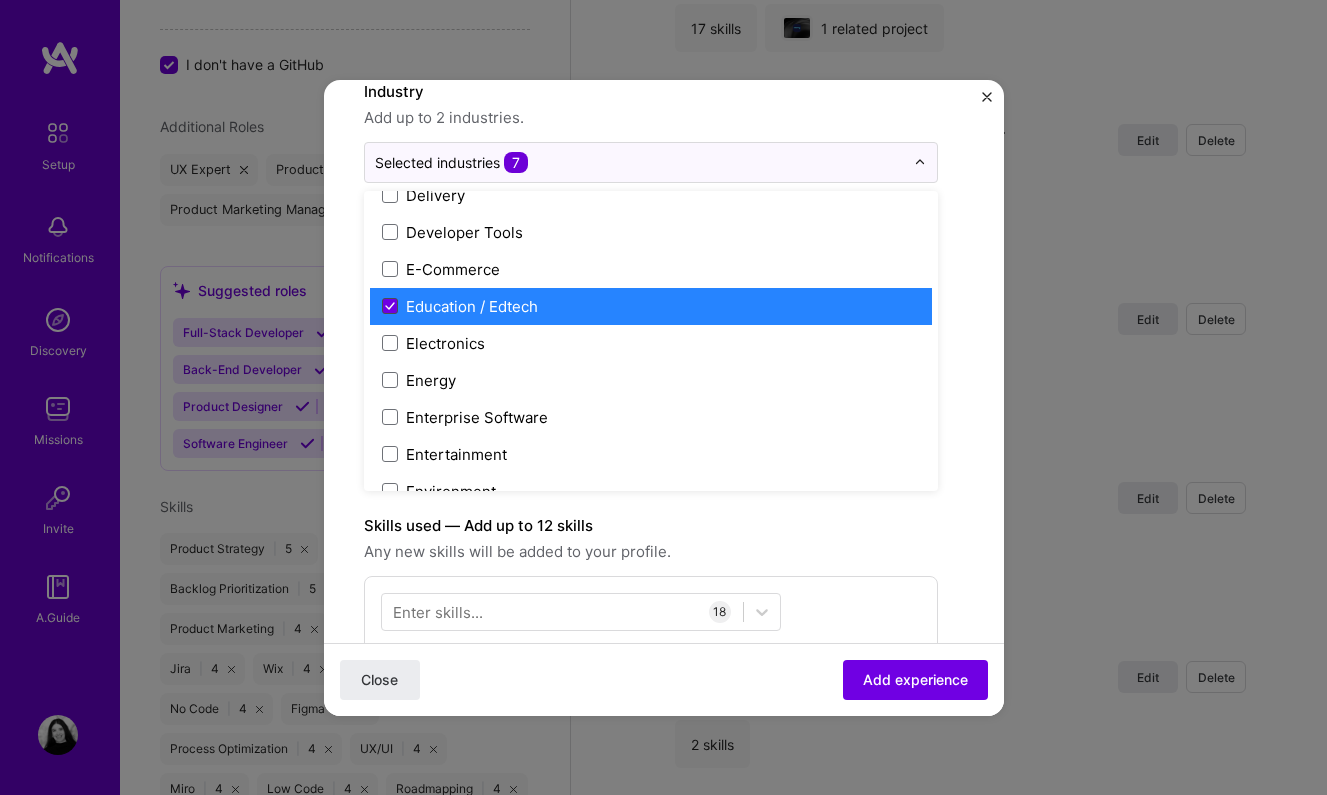 scroll, scrollTop: 1736, scrollLeft: 0, axis: vertical 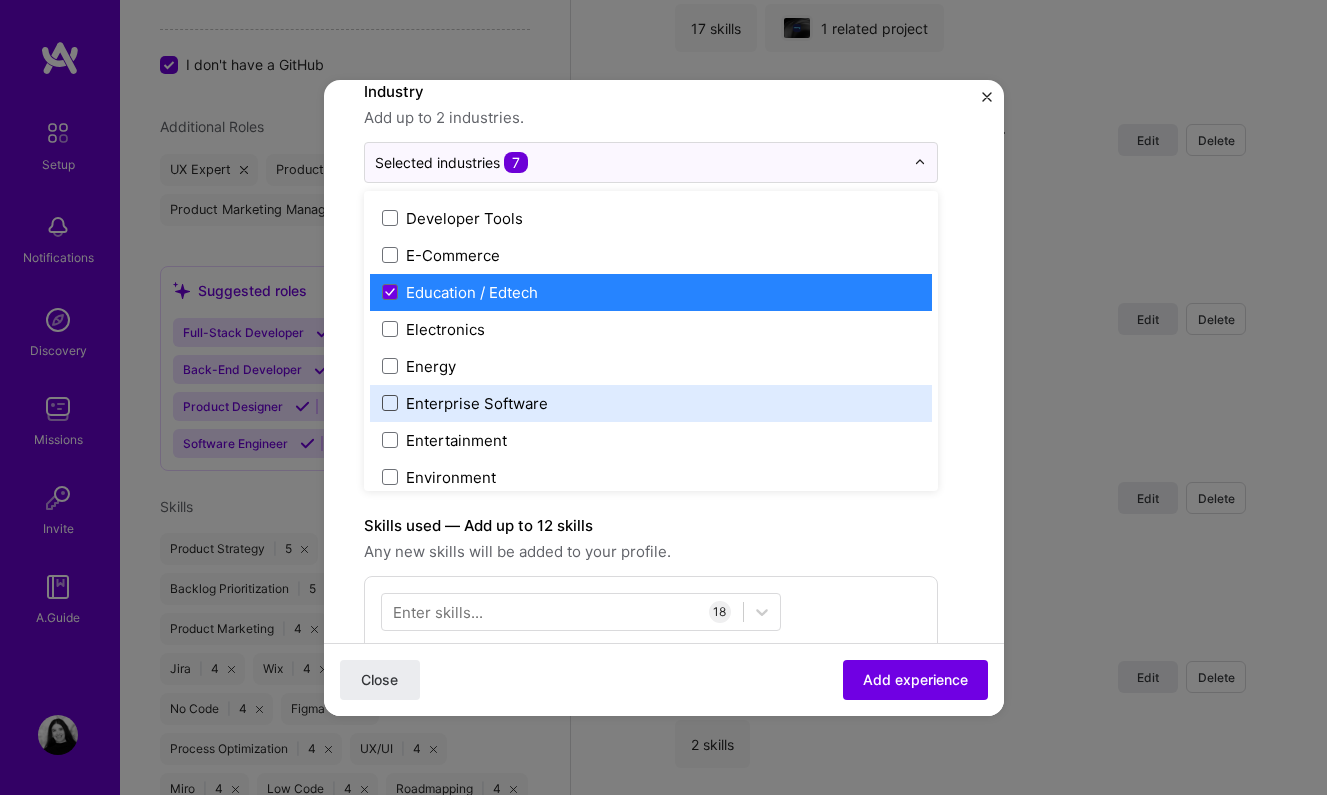 click at bounding box center [390, 403] 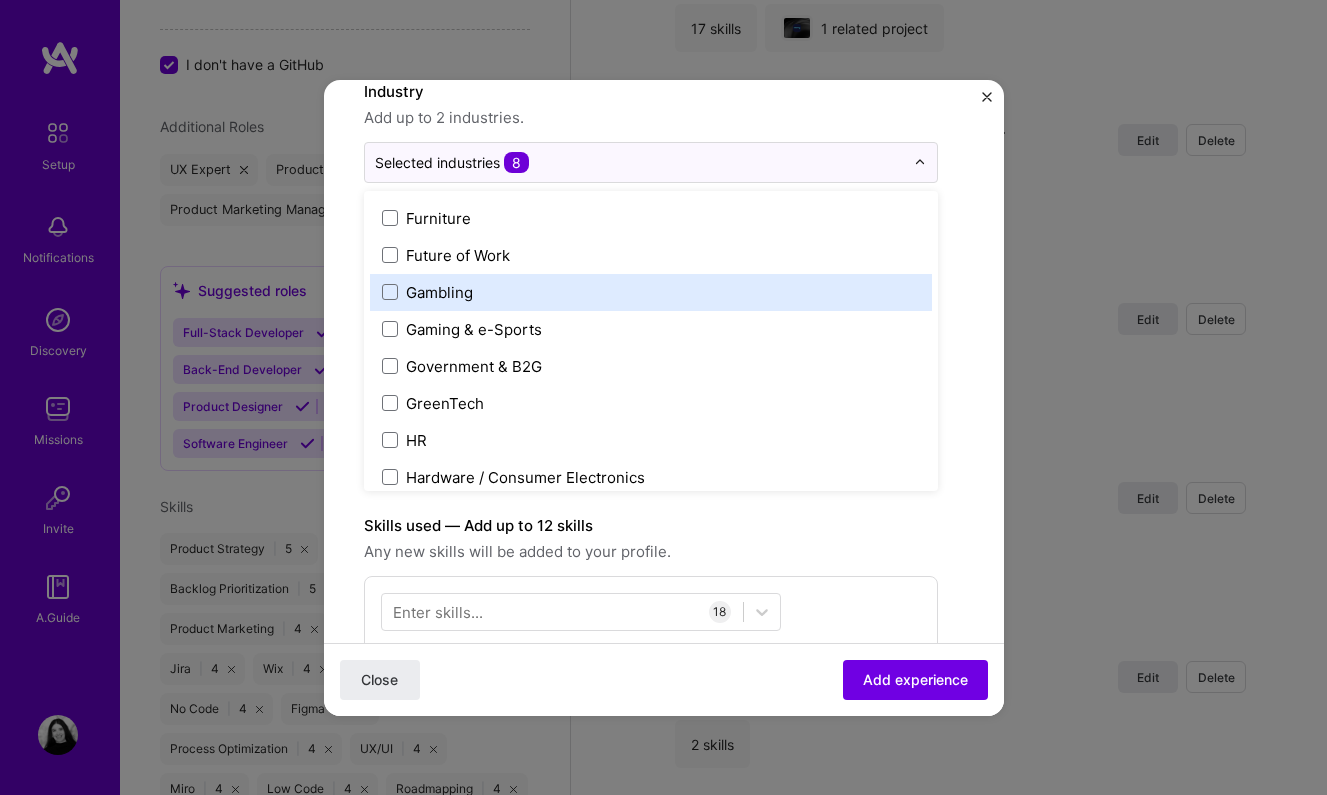 scroll, scrollTop: 2264, scrollLeft: 0, axis: vertical 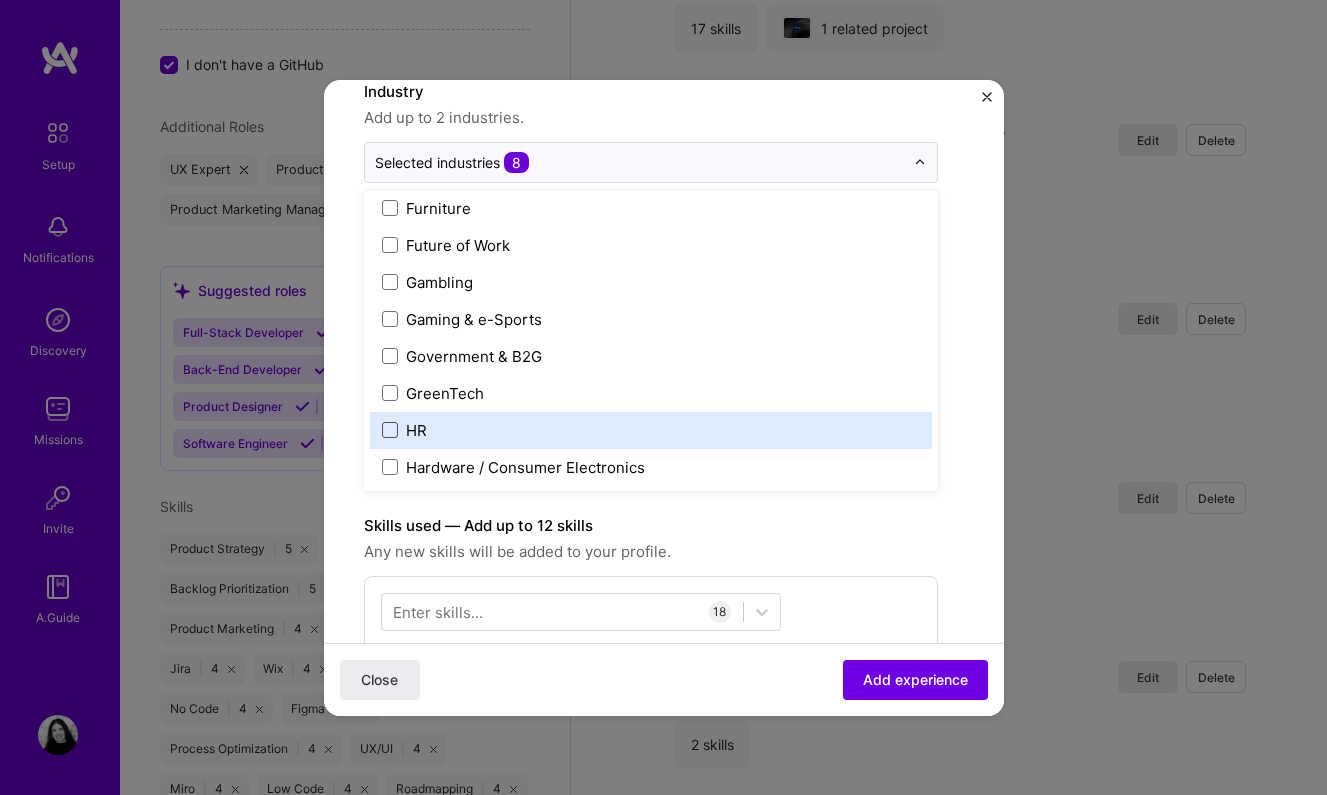 click at bounding box center [390, 430] 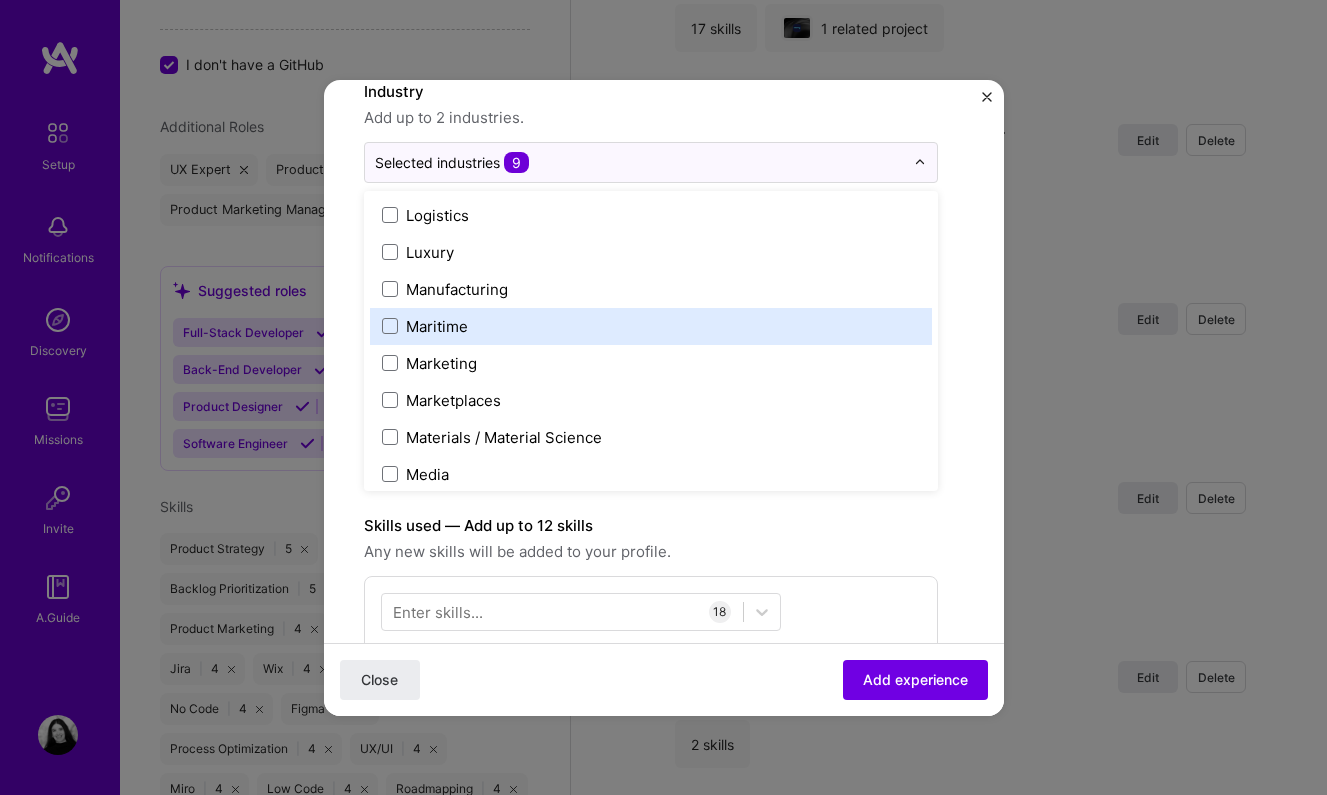 scroll, scrollTop: 2851, scrollLeft: 0, axis: vertical 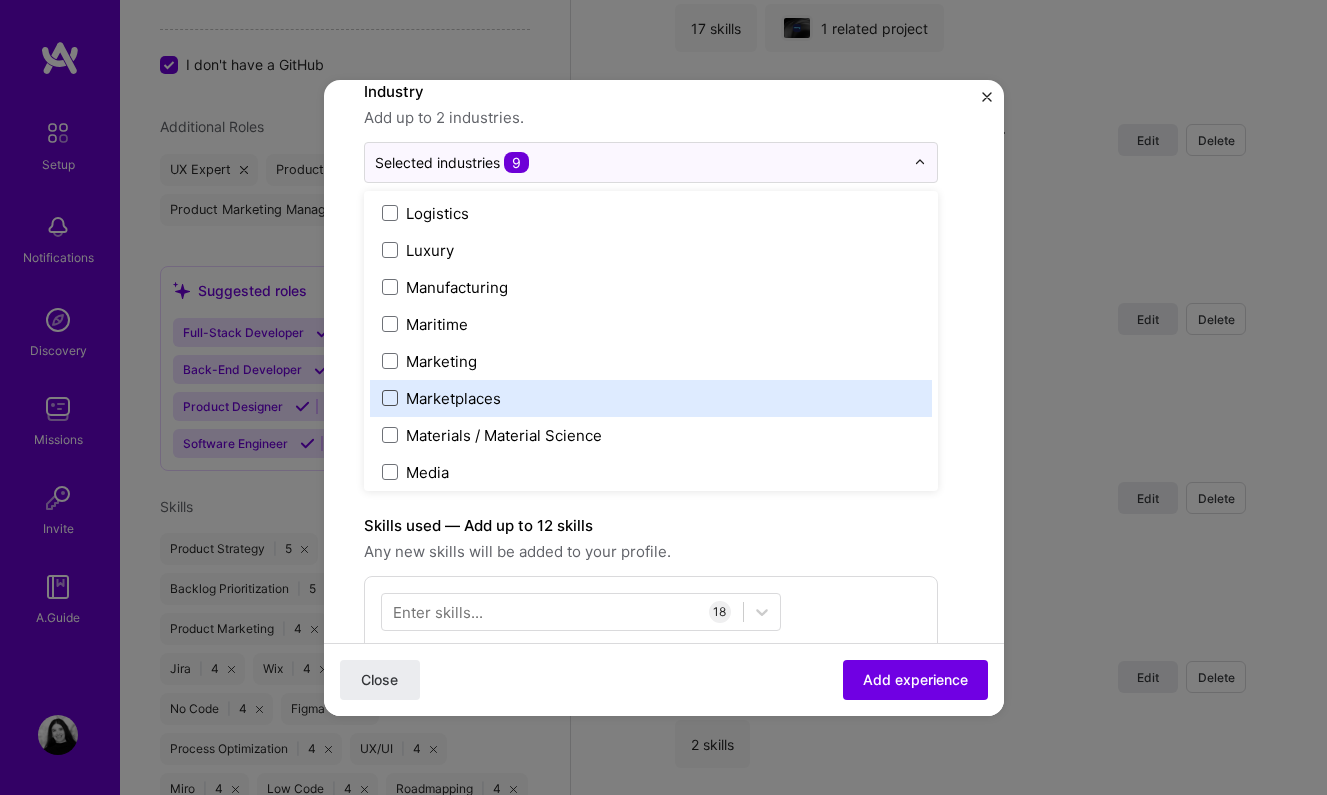 click at bounding box center (390, 398) 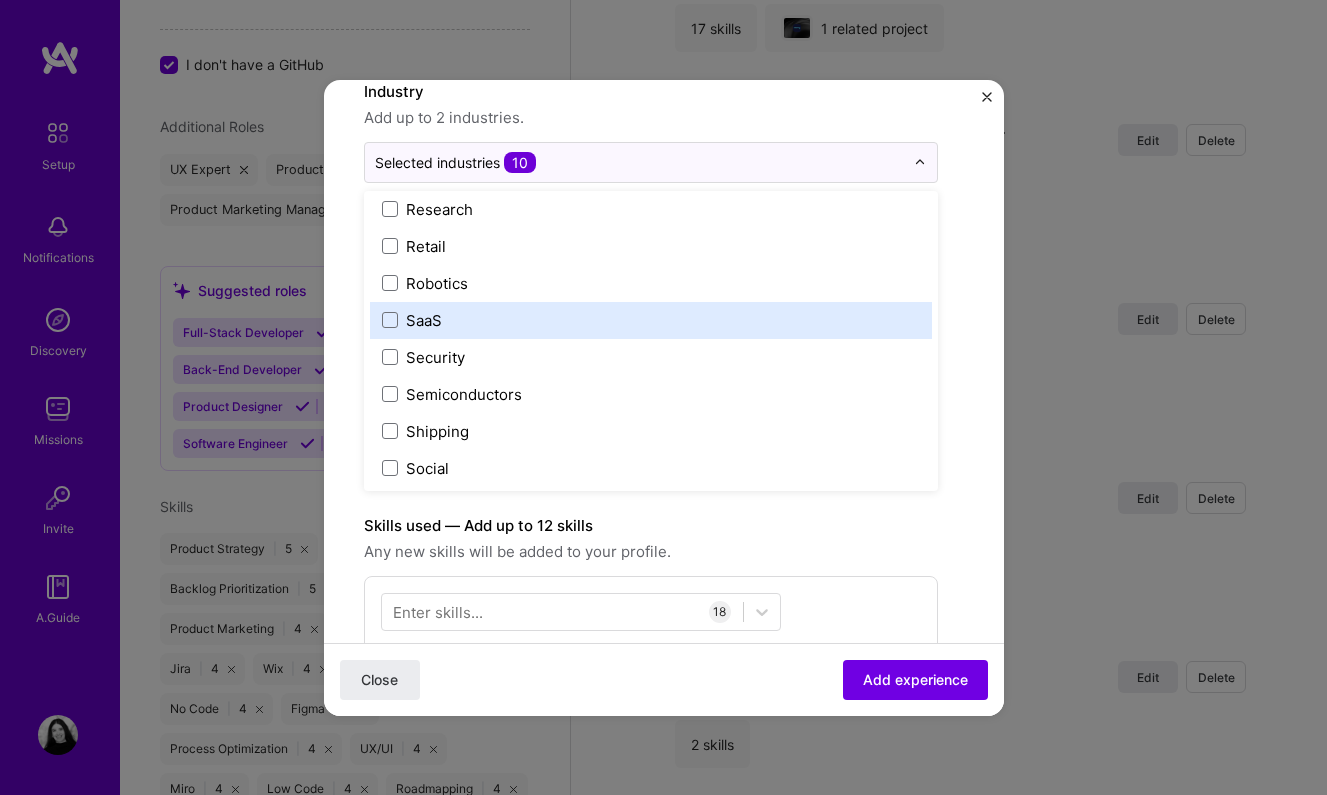 scroll, scrollTop: 3894, scrollLeft: 0, axis: vertical 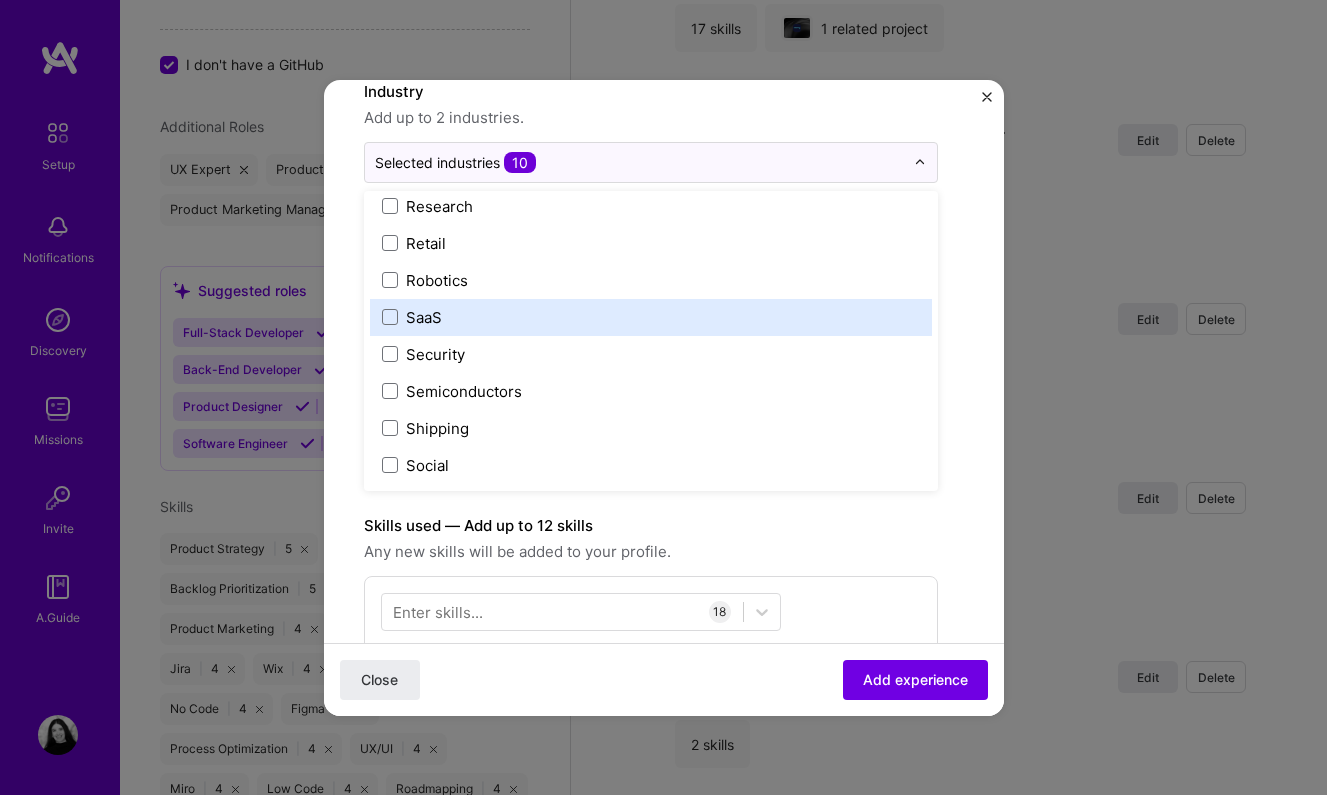 click on "SaaS" at bounding box center [424, 317] 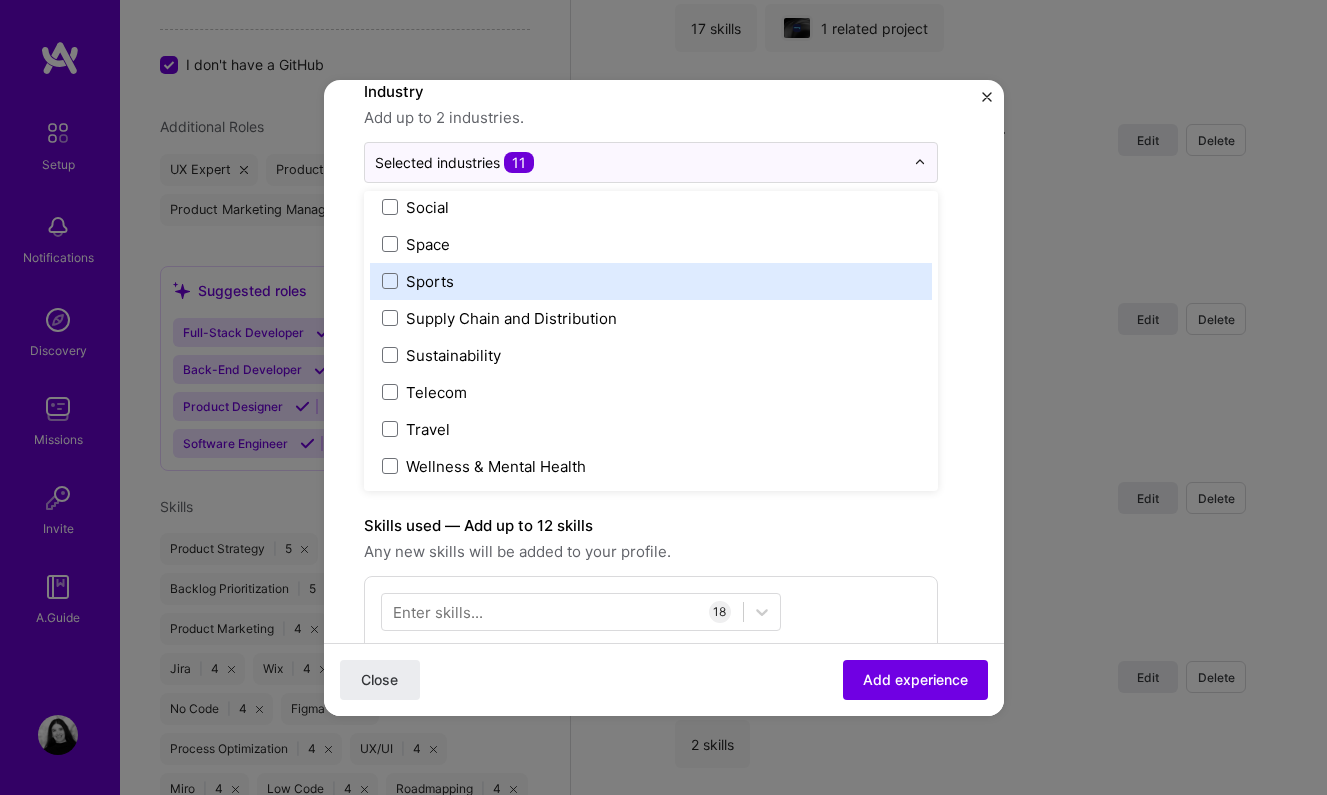 scroll, scrollTop: 4152, scrollLeft: 0, axis: vertical 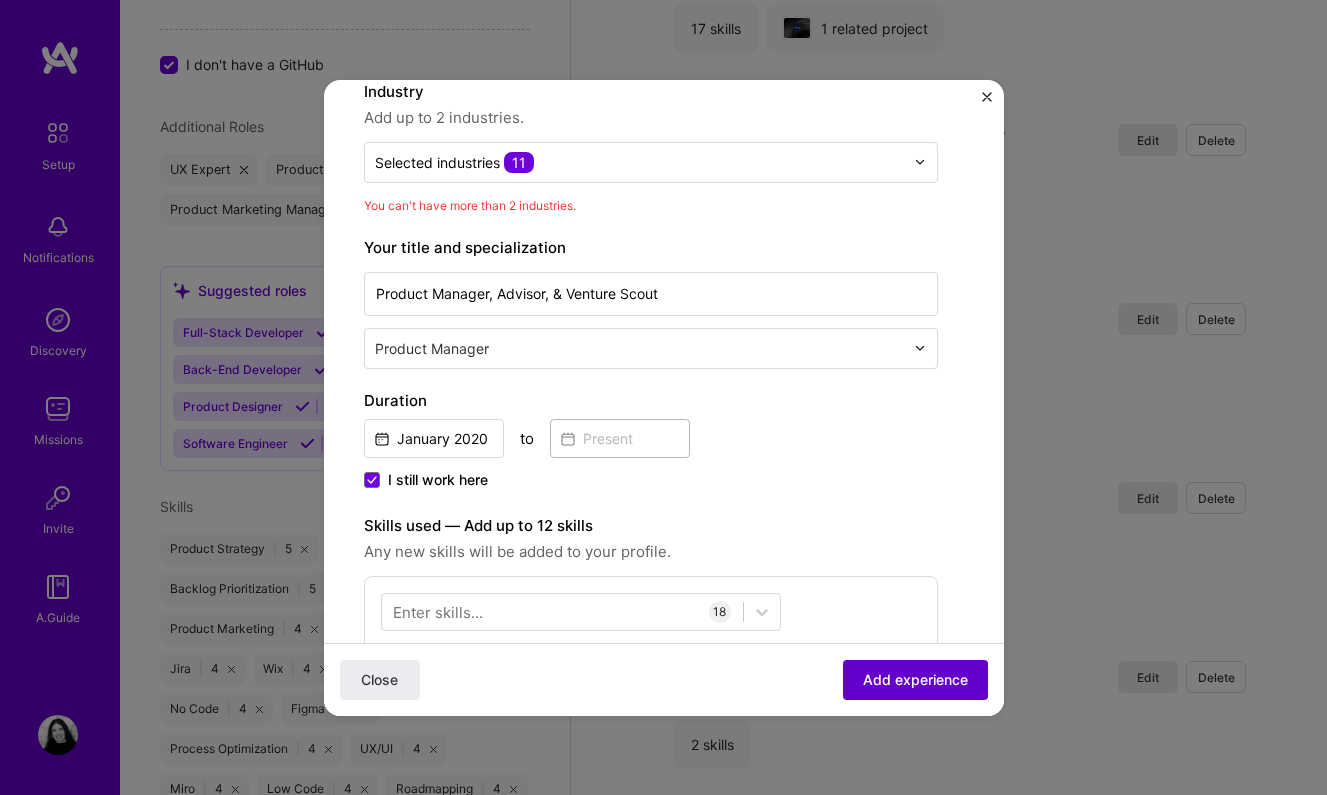 click on "Add experience" at bounding box center [915, 679] 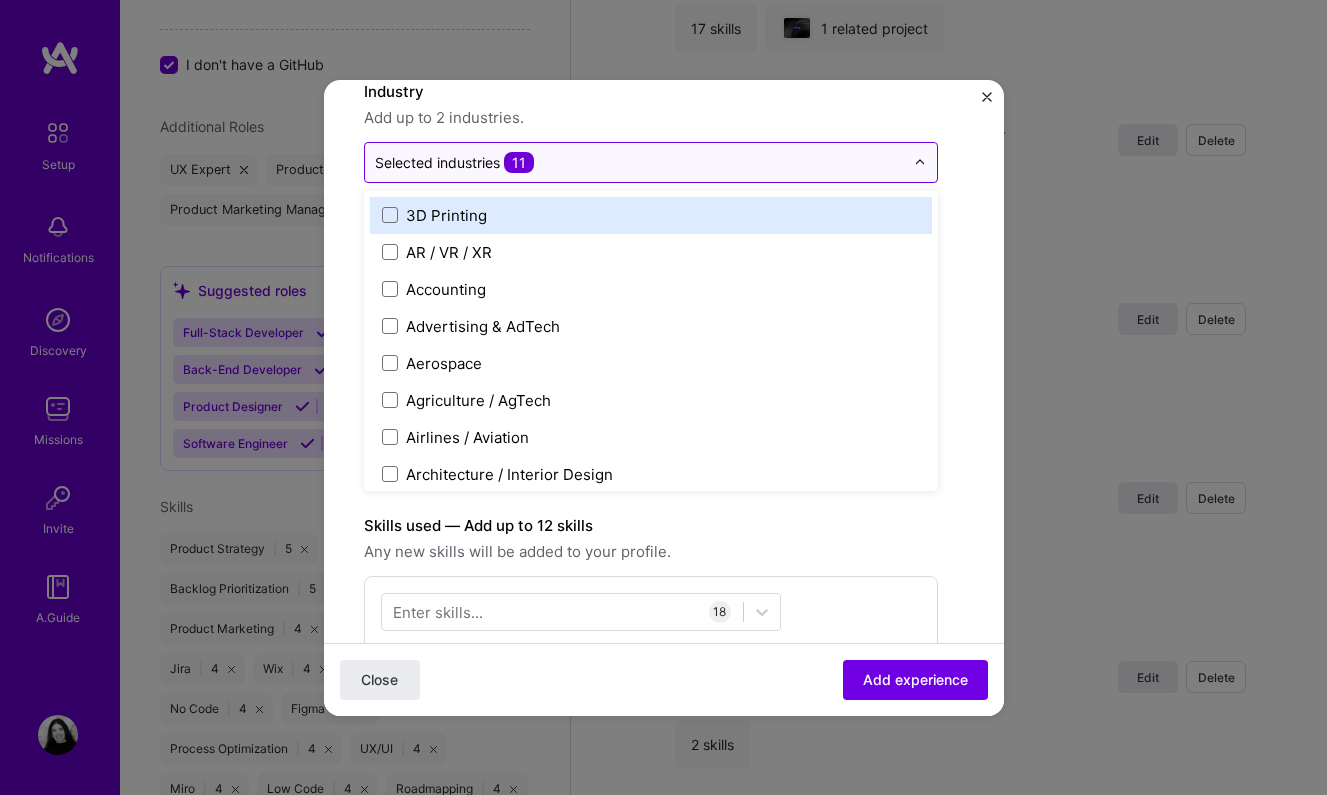 click at bounding box center [639, 162] 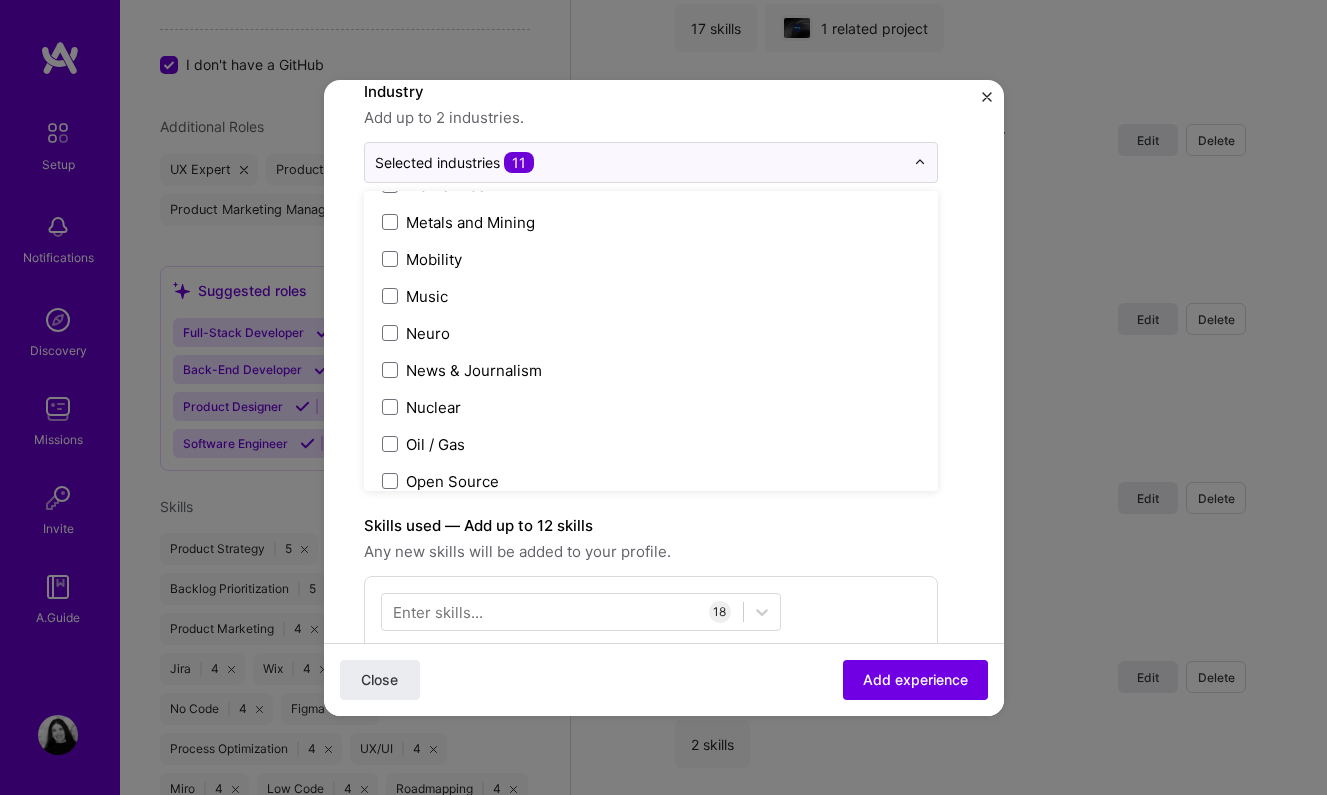 scroll, scrollTop: 2984, scrollLeft: 0, axis: vertical 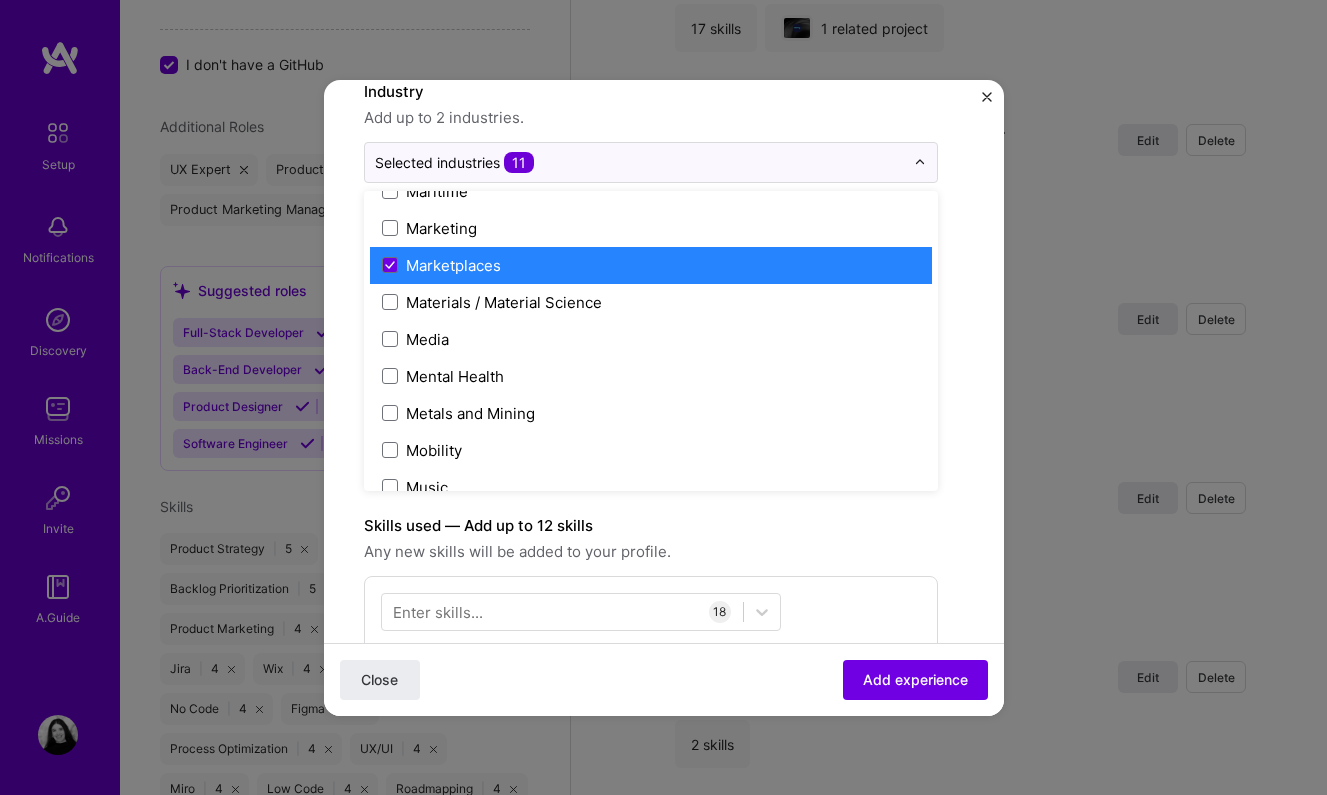 click on "Marketplaces" at bounding box center (453, 265) 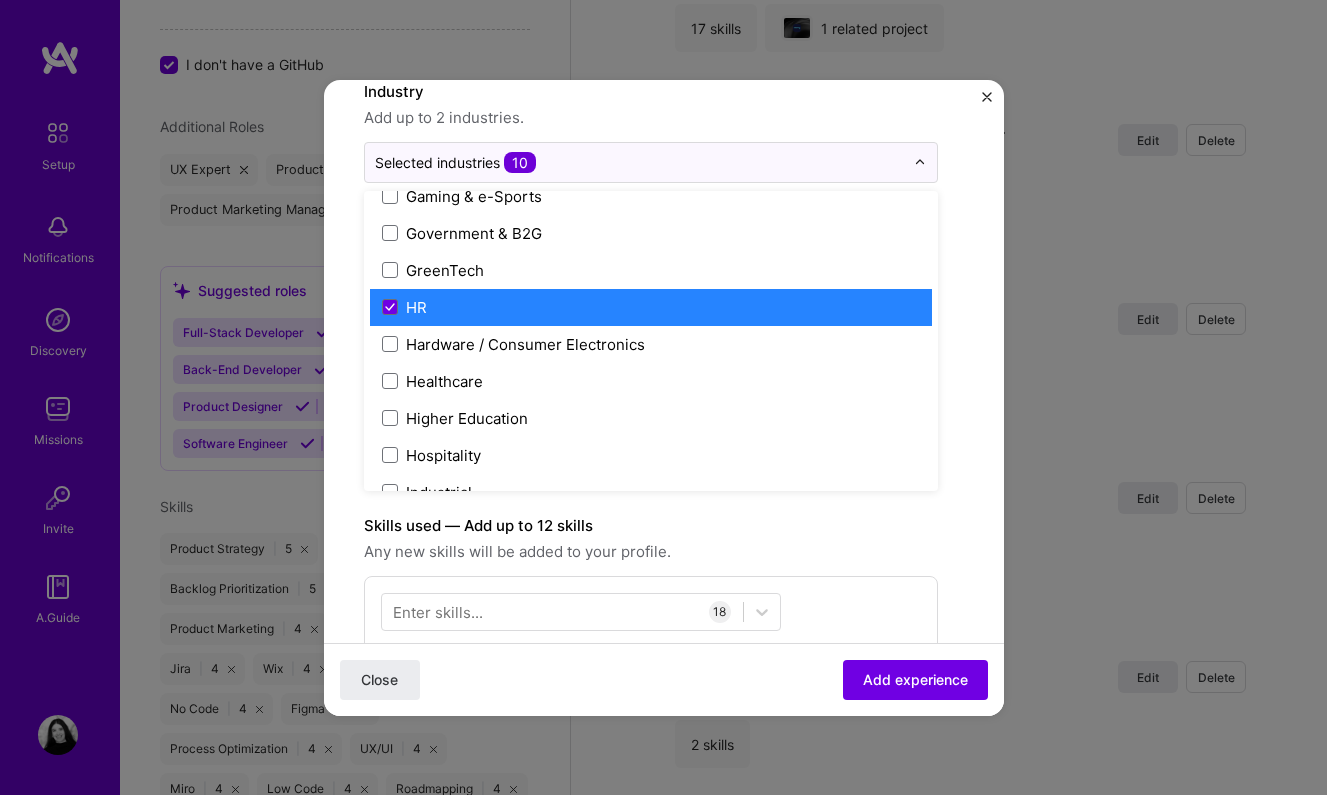 scroll, scrollTop: 2329, scrollLeft: 0, axis: vertical 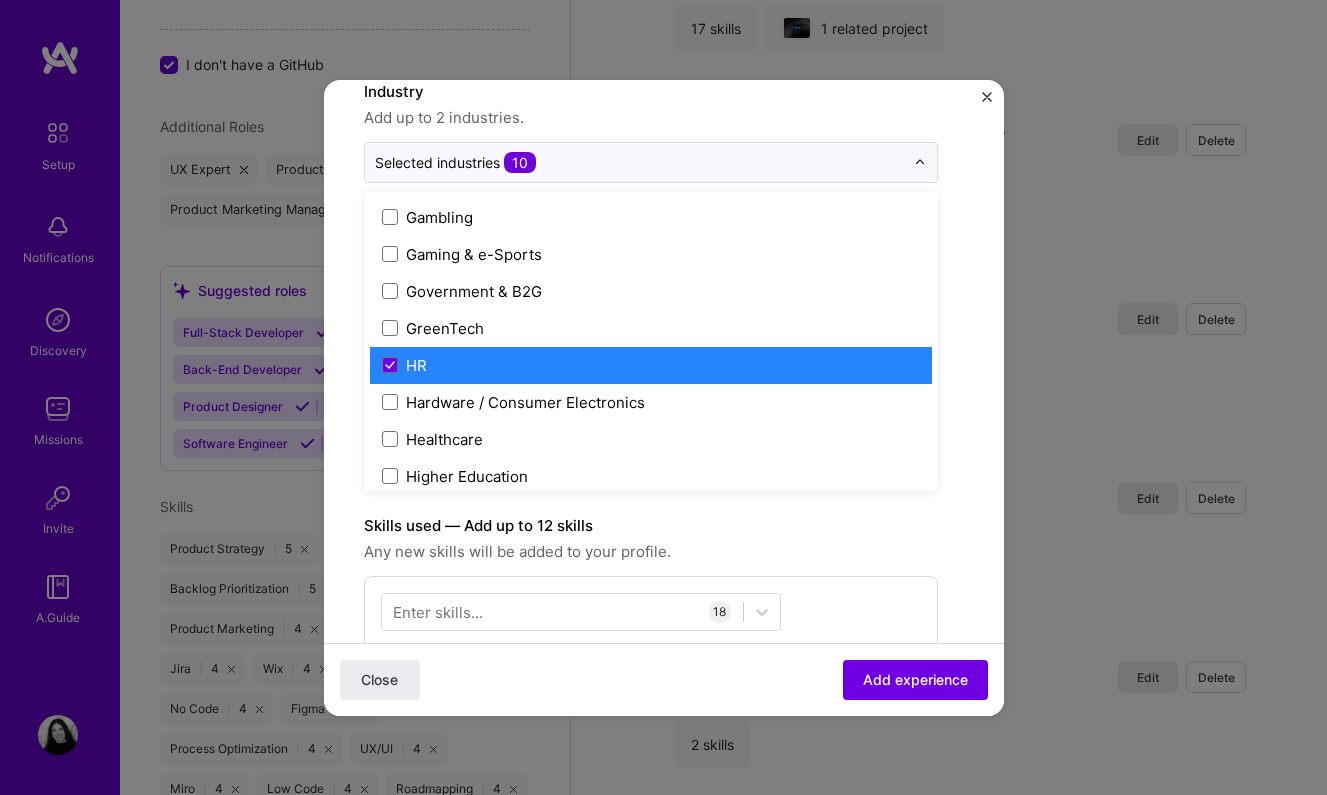 click on "HR" at bounding box center (651, 365) 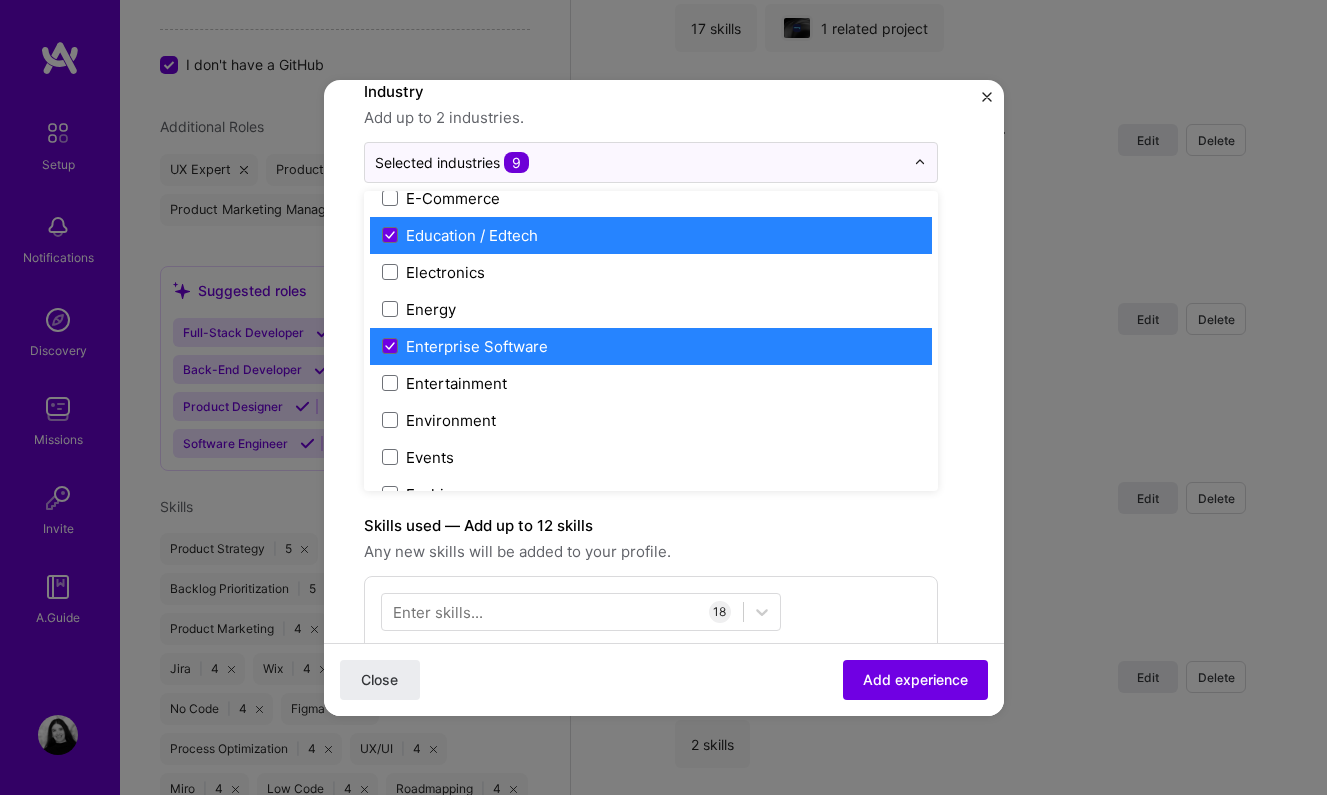 scroll, scrollTop: 1770, scrollLeft: 0, axis: vertical 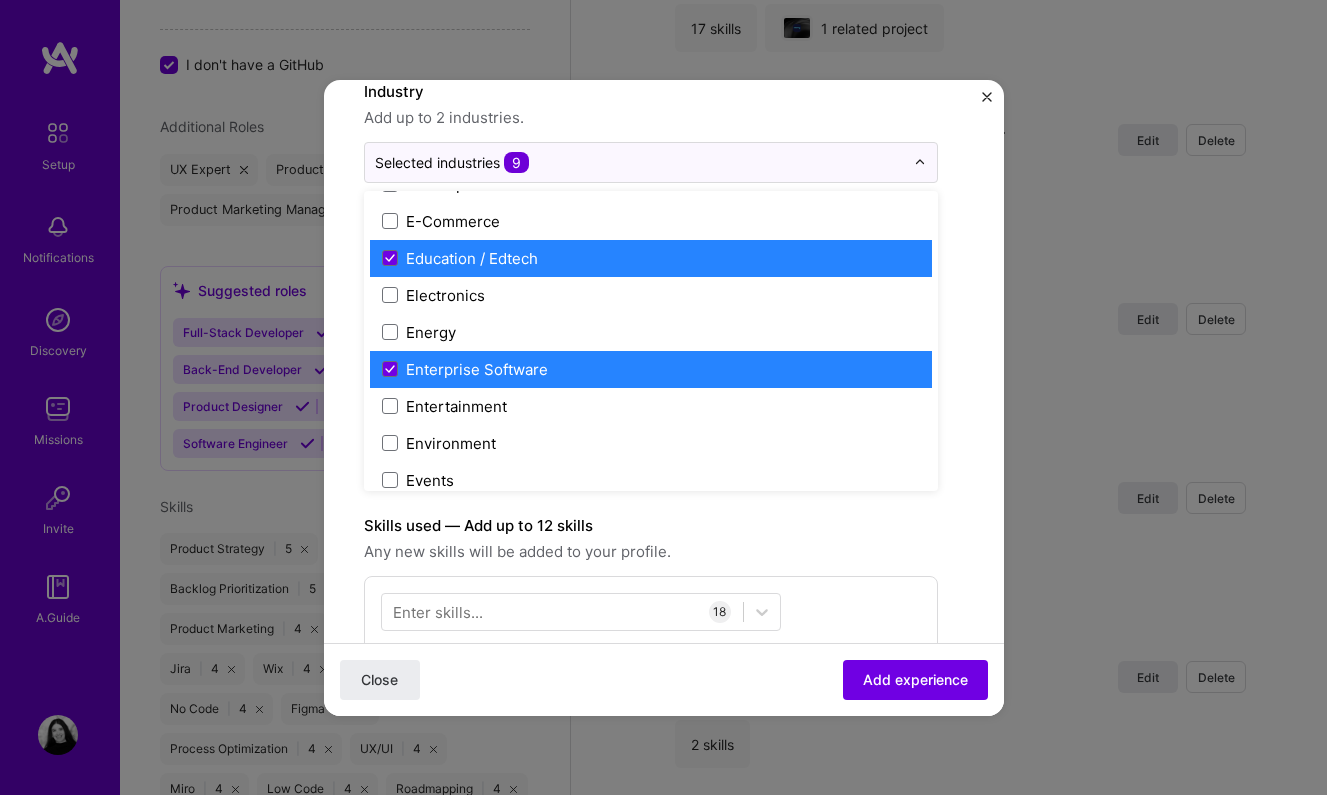 click on "Enterprise Software" at bounding box center [477, 369] 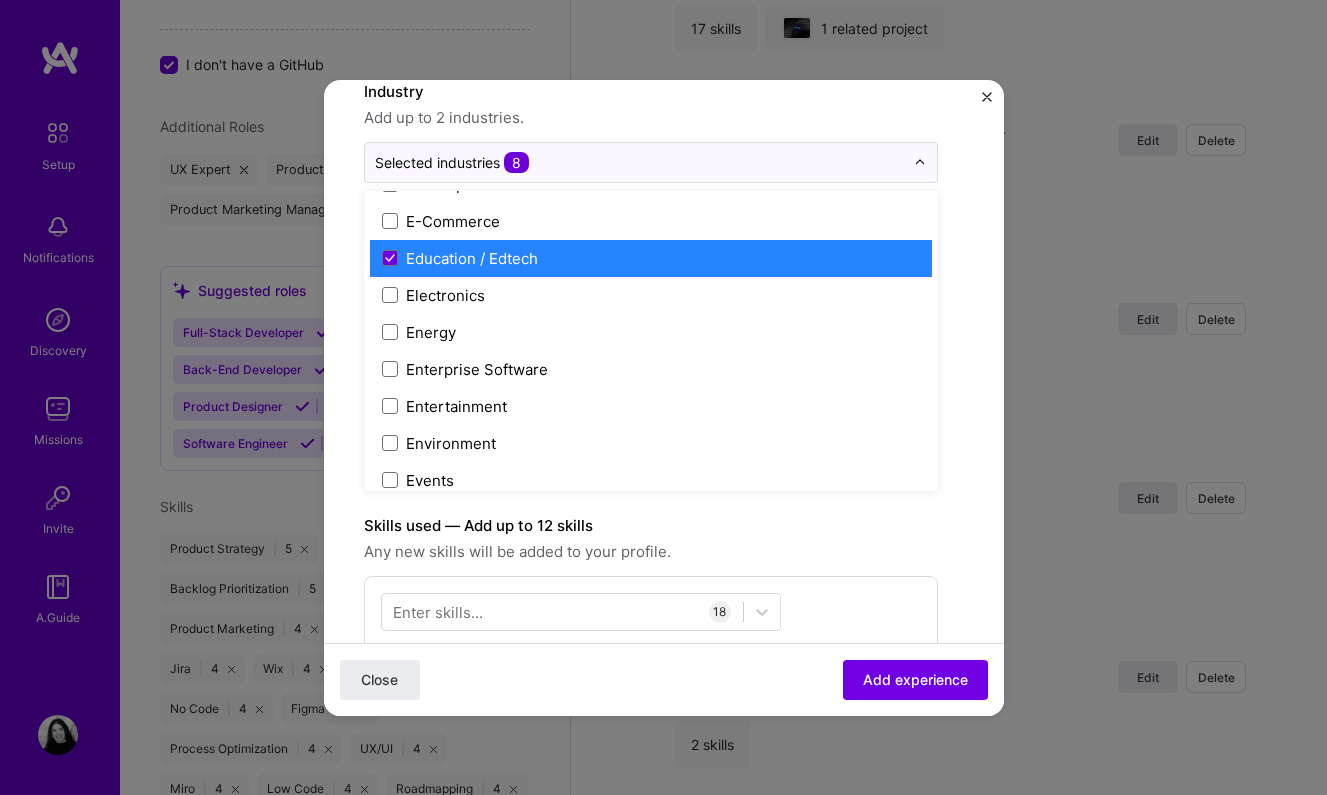 click on "Education / Edtech" at bounding box center [472, 258] 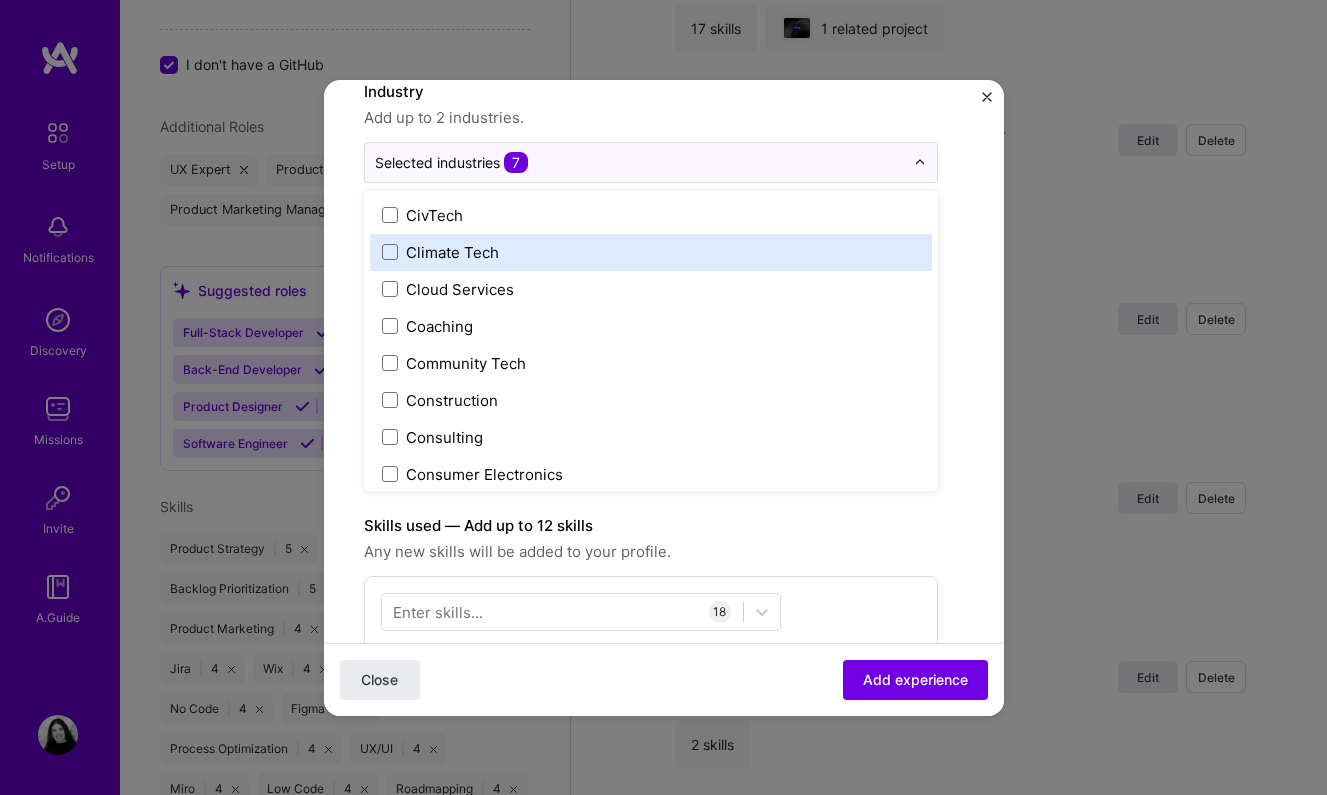 scroll, scrollTop: 835, scrollLeft: 0, axis: vertical 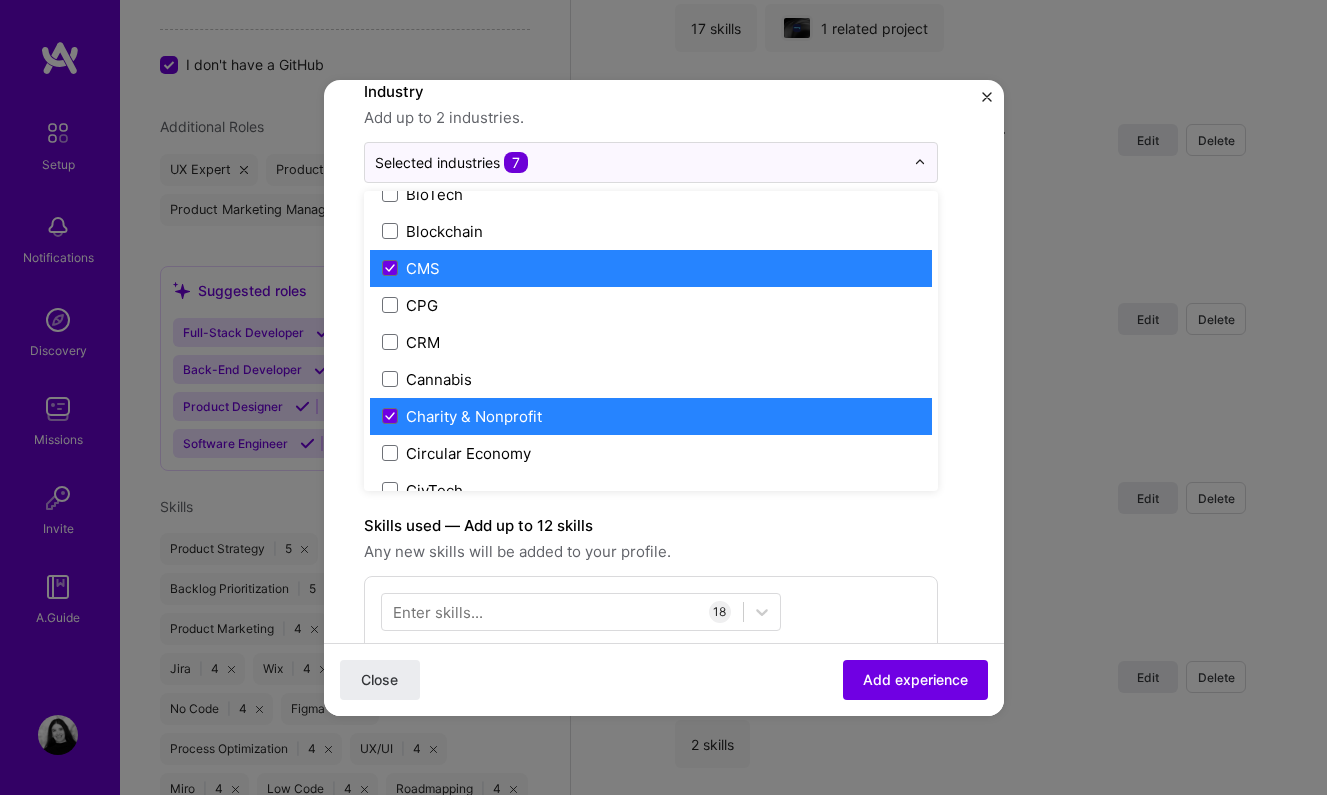 click on "Charity & Nonprofit" at bounding box center (651, 416) 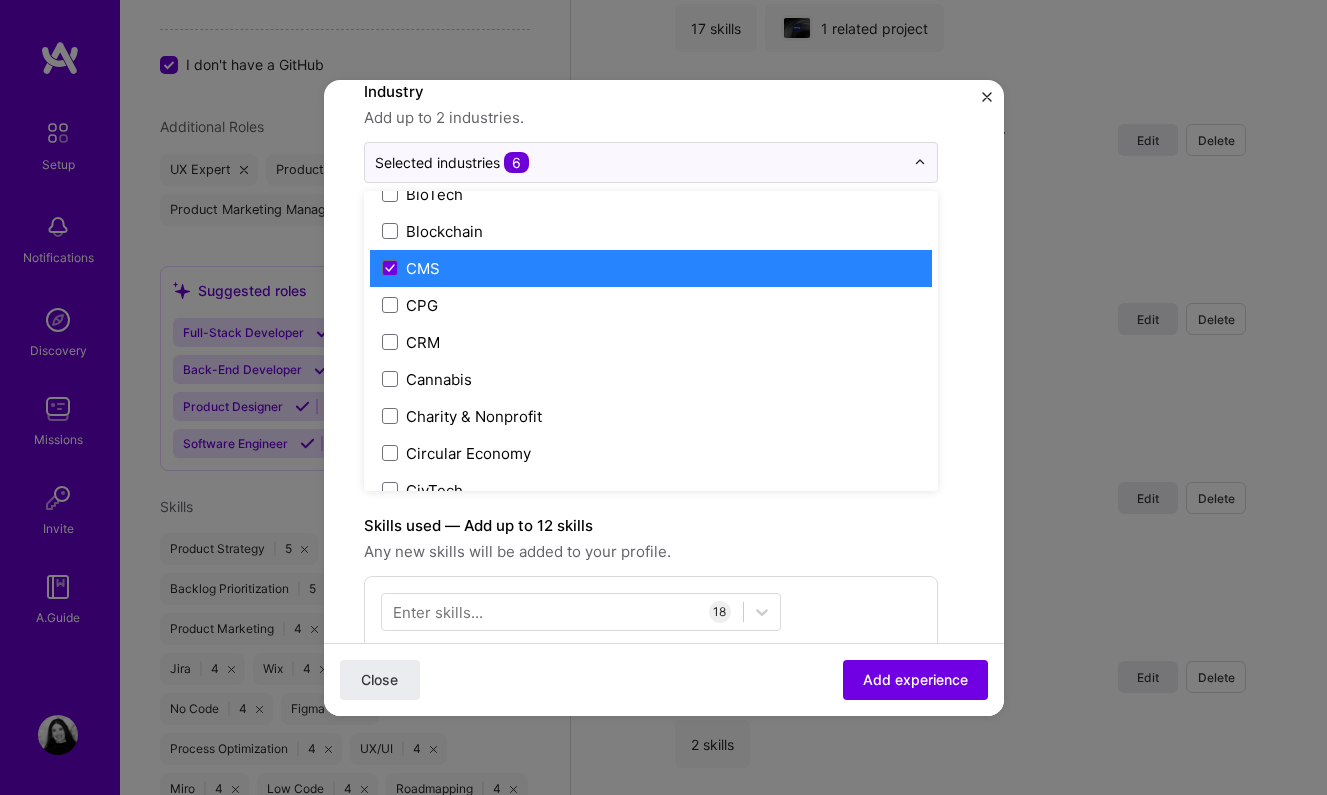 click on "CMS" at bounding box center [651, 268] 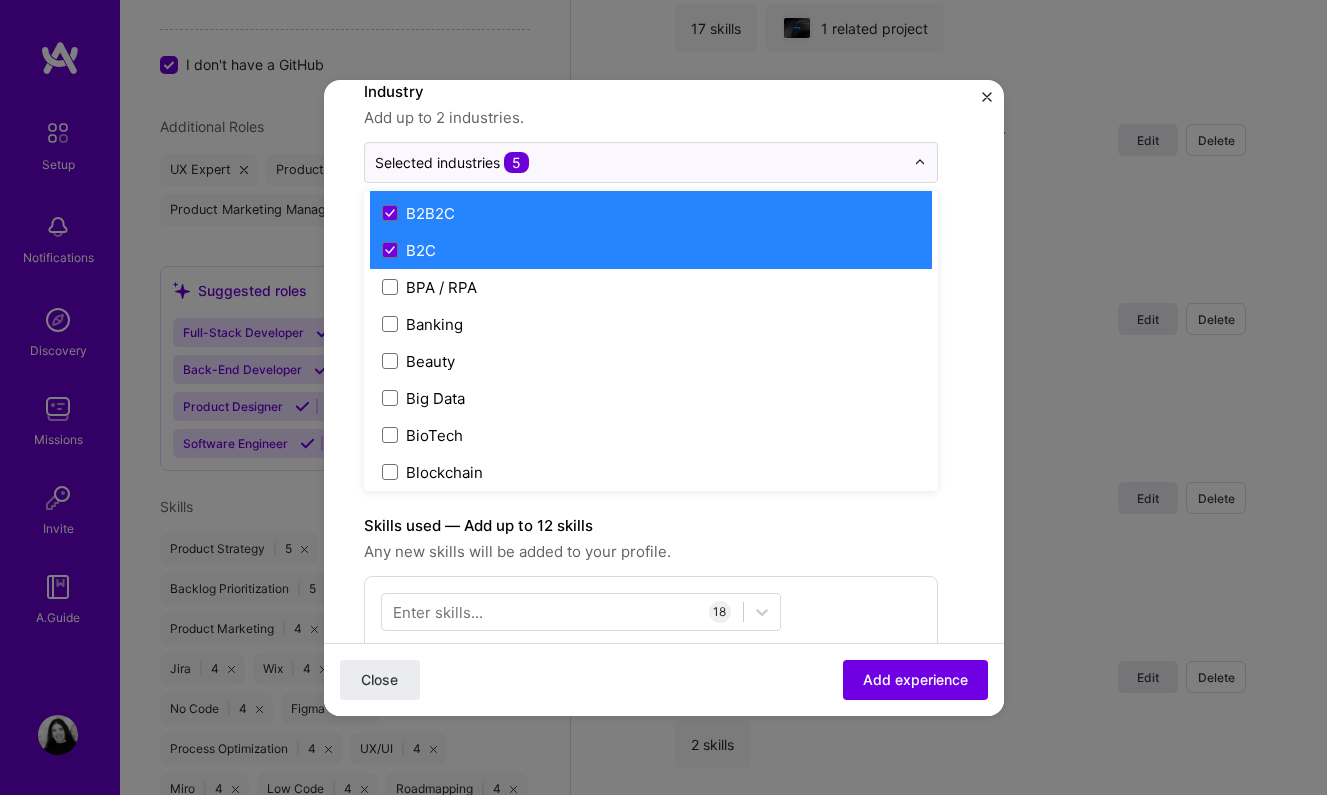 scroll, scrollTop: 479, scrollLeft: 0, axis: vertical 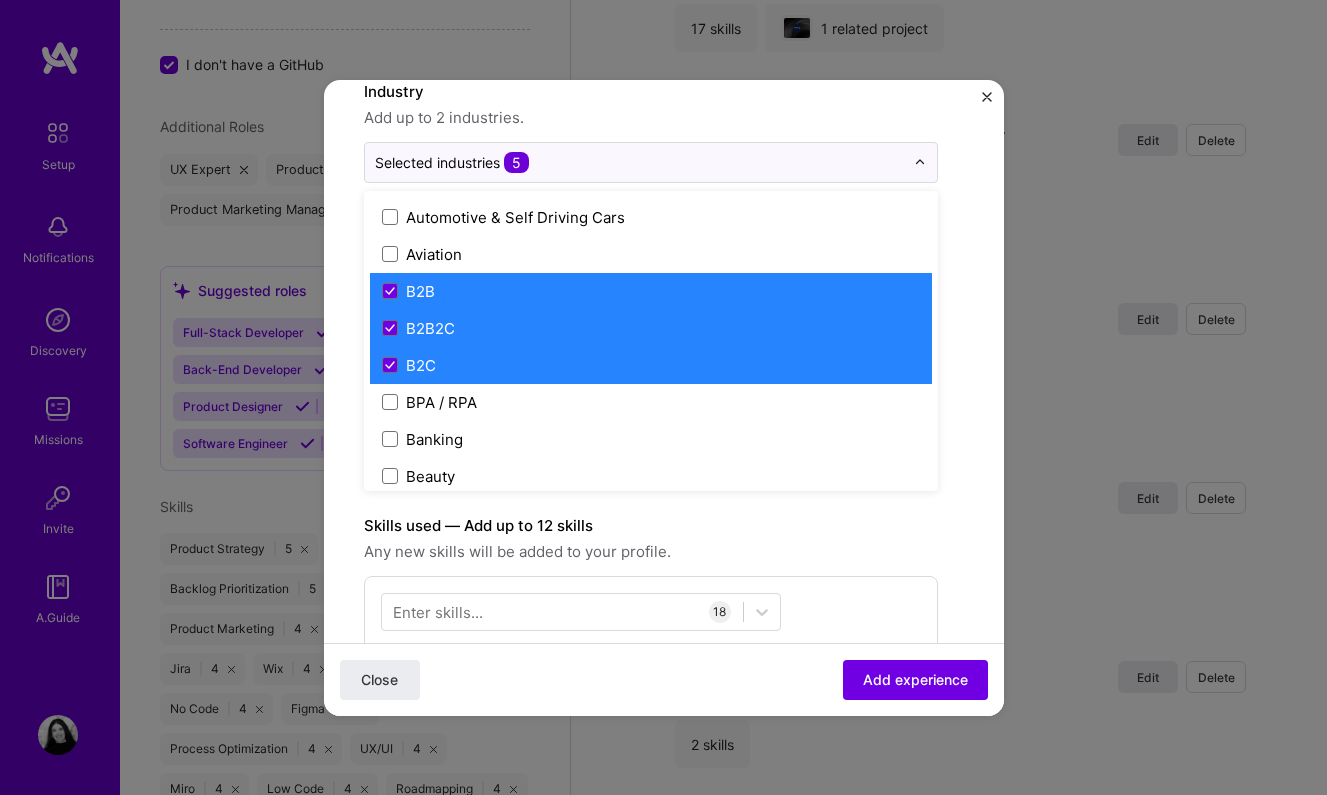 click on "B2B2C" at bounding box center [651, 328] 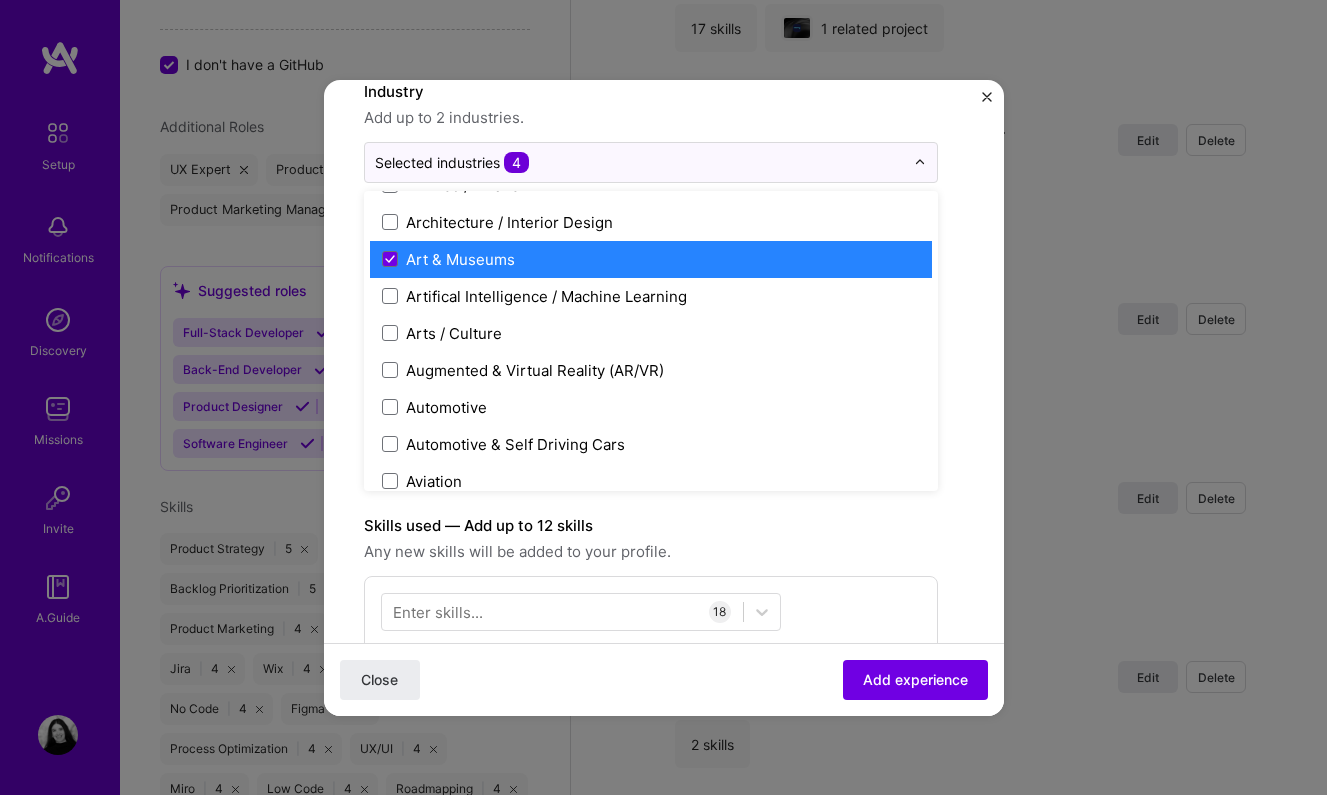 scroll, scrollTop: 308, scrollLeft: 0, axis: vertical 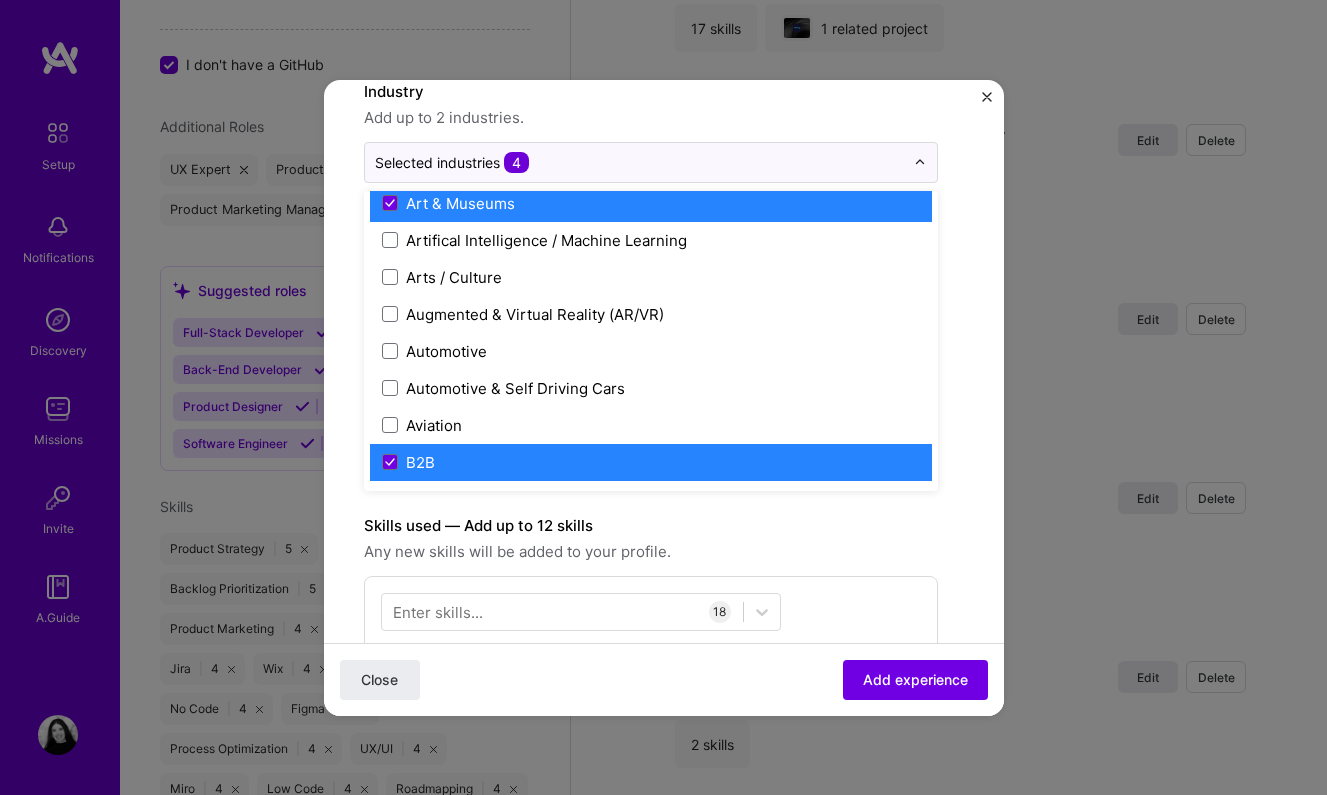 click on "Art & Museums" at bounding box center [460, 203] 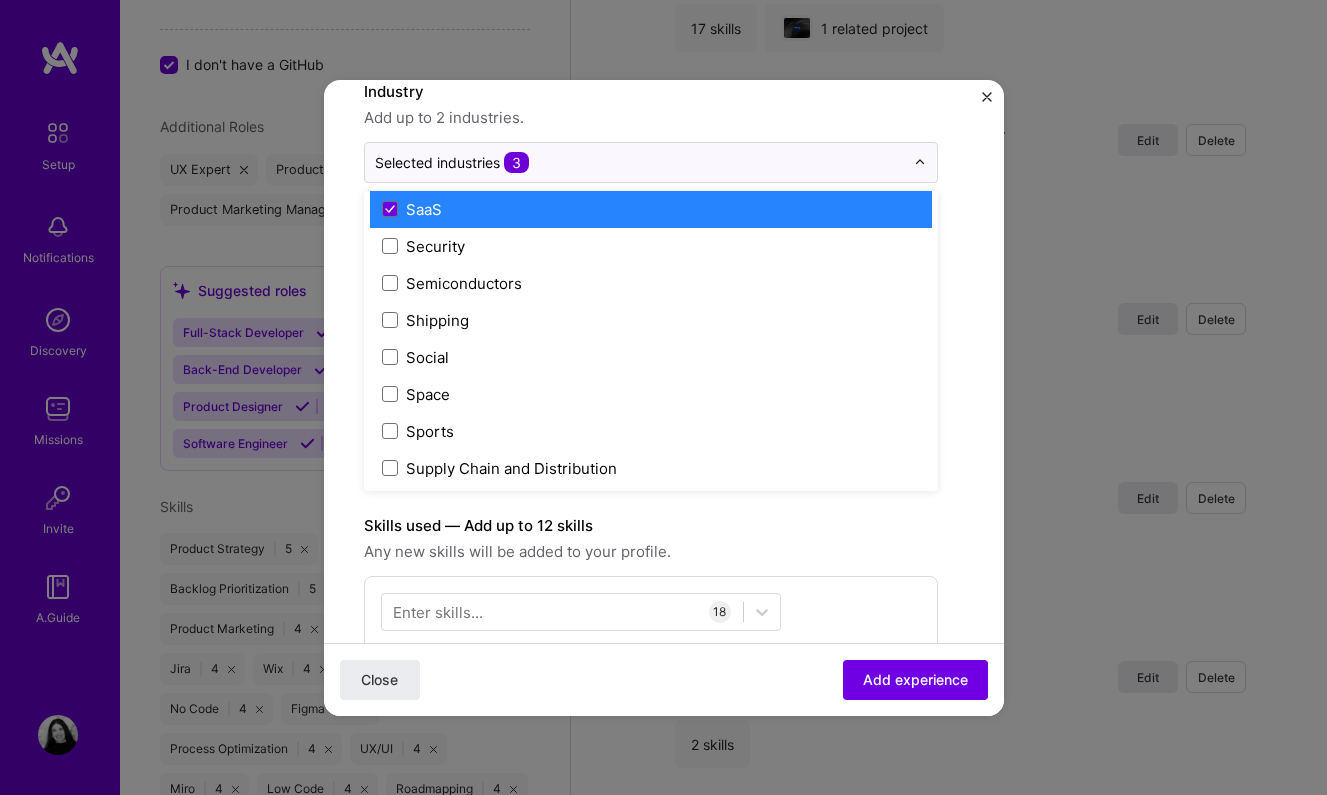 scroll, scrollTop: 3879, scrollLeft: 0, axis: vertical 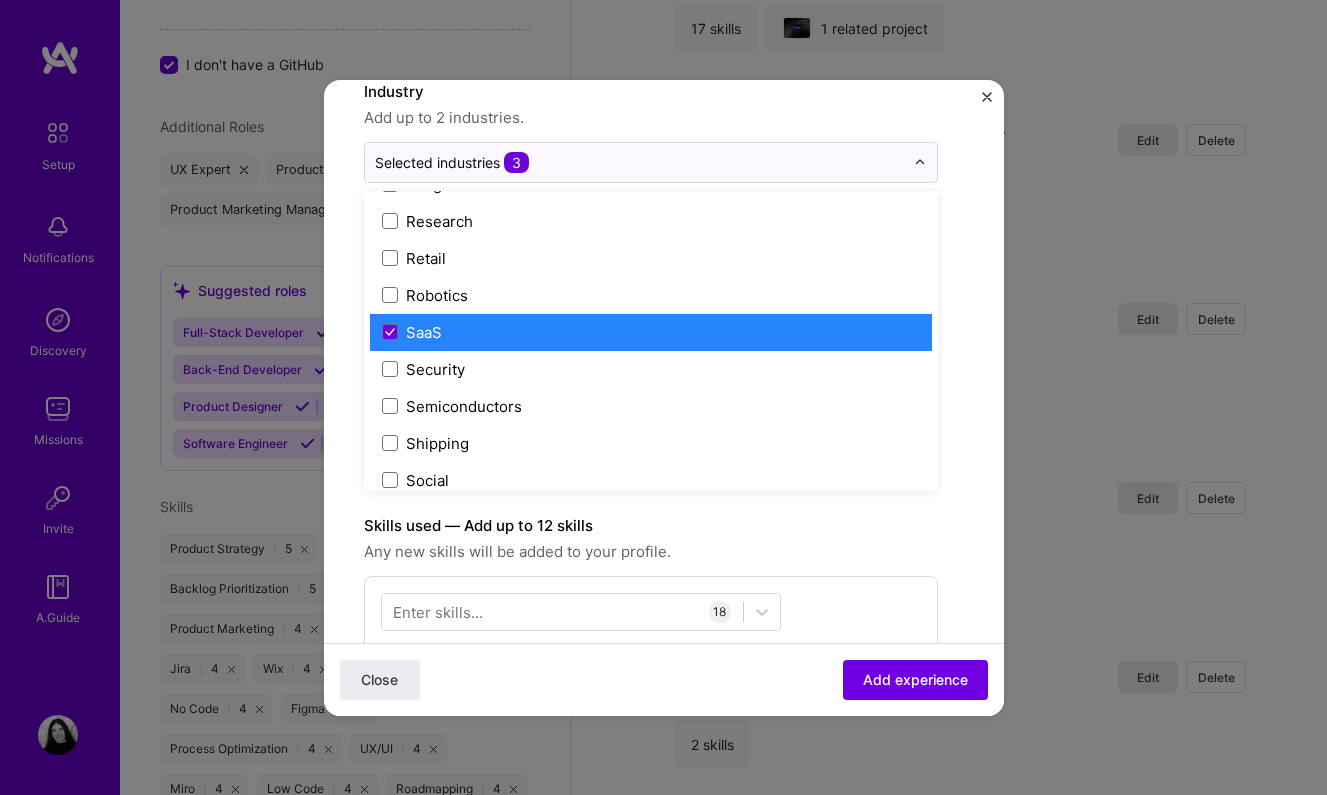 click on "SaaS" at bounding box center [651, 332] 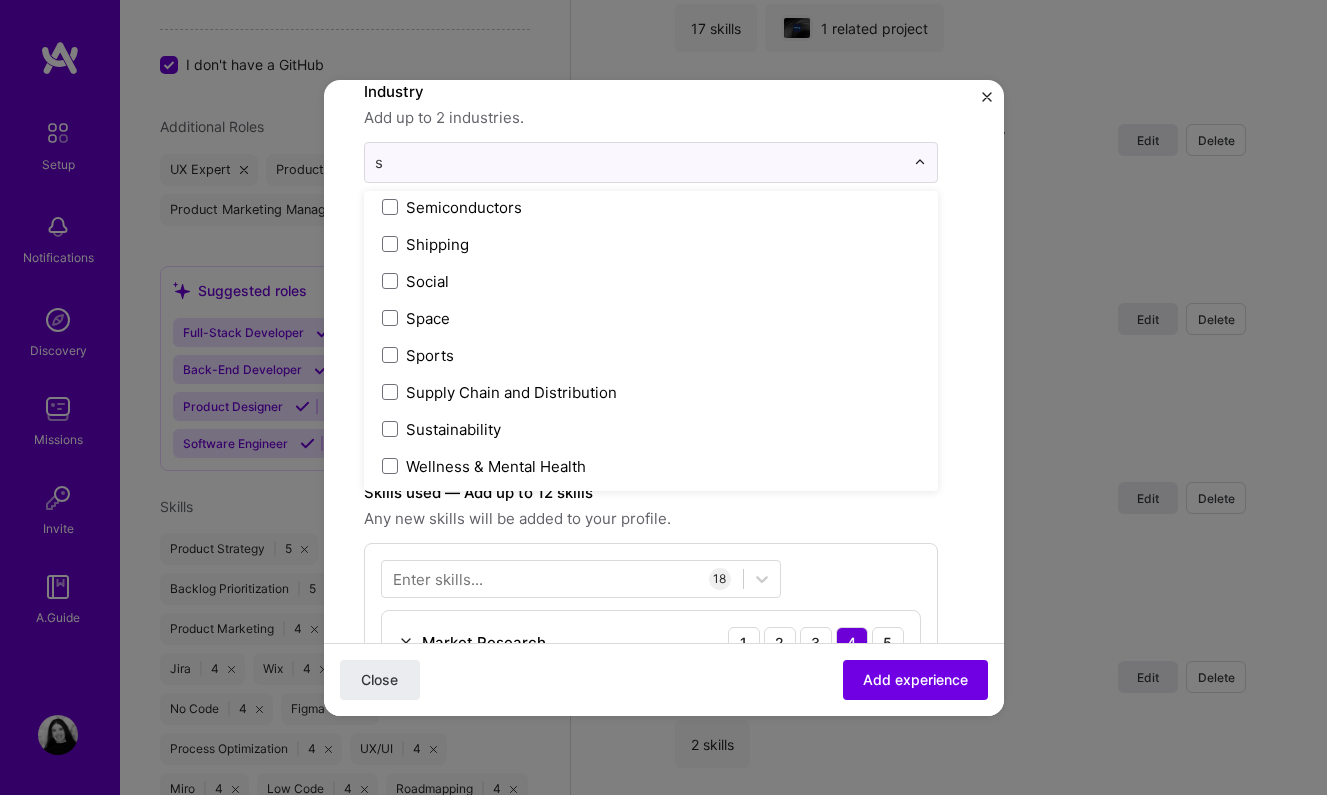scroll, scrollTop: 1747, scrollLeft: 0, axis: vertical 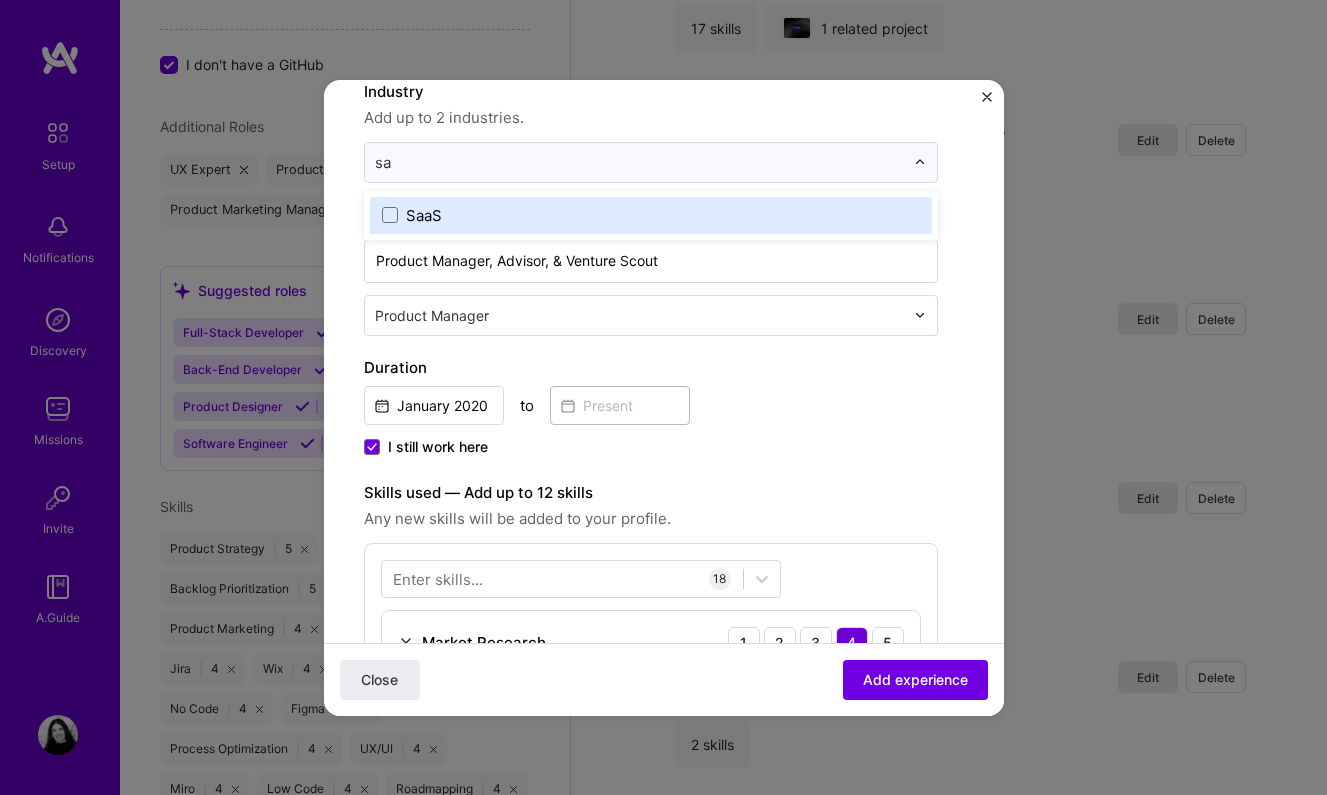 click on "SaaS" at bounding box center (651, 215) 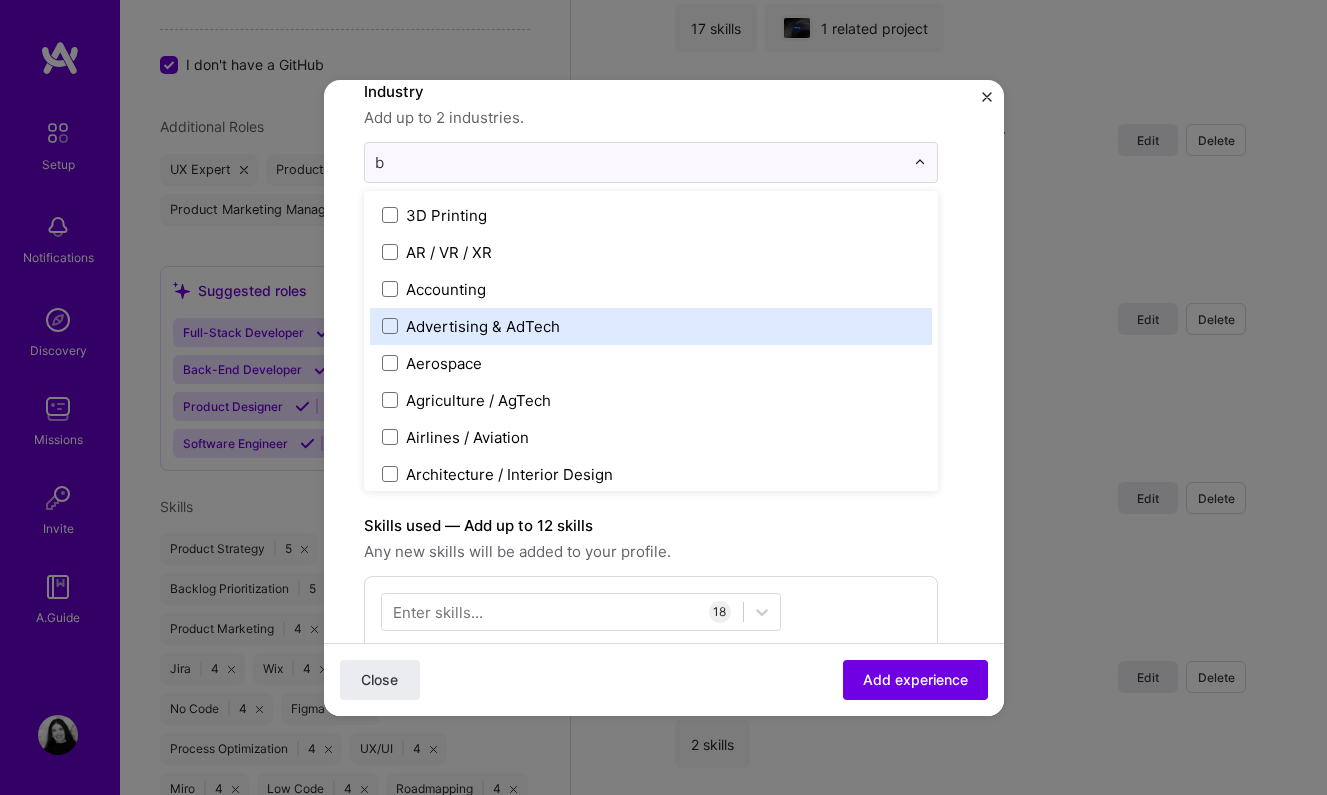 type on "b2" 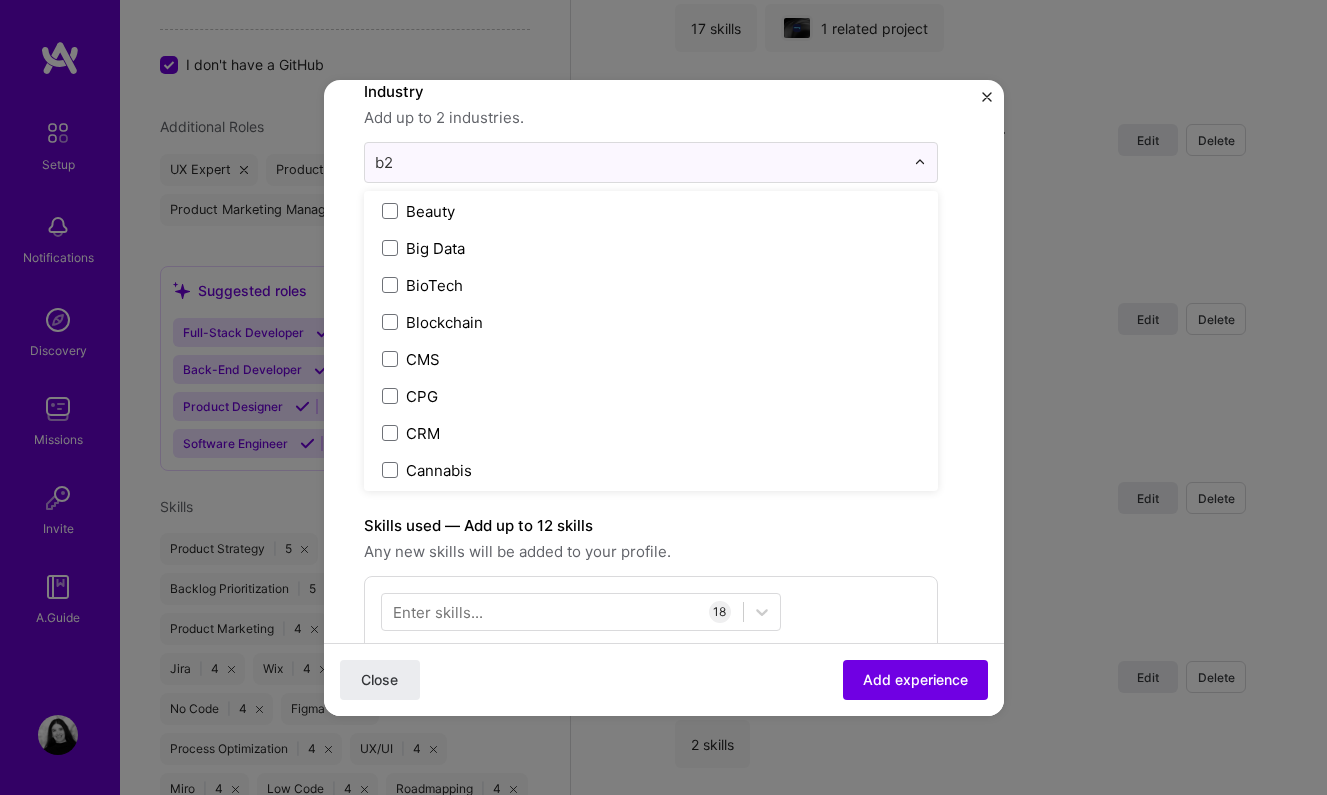 scroll, scrollTop: 476, scrollLeft: 0, axis: vertical 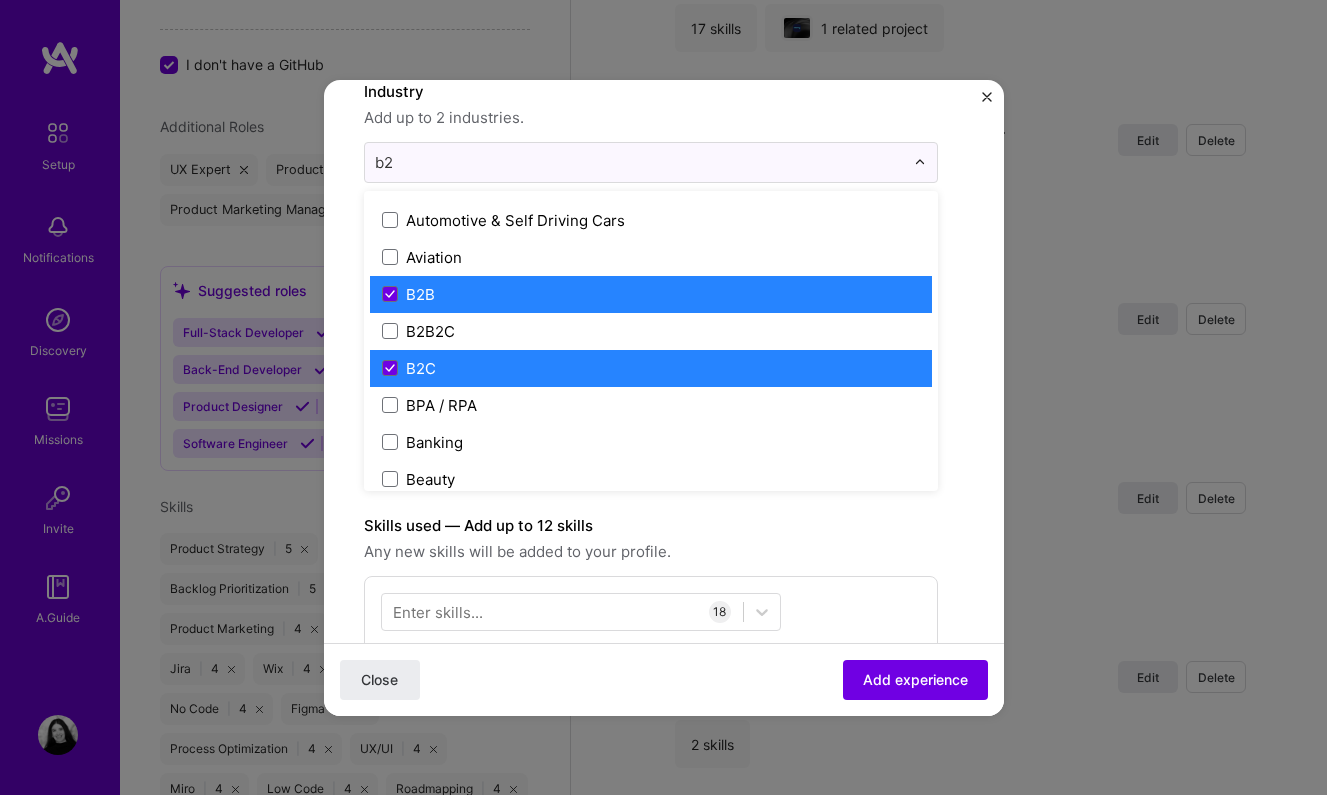 click on "B2C" at bounding box center (651, 368) 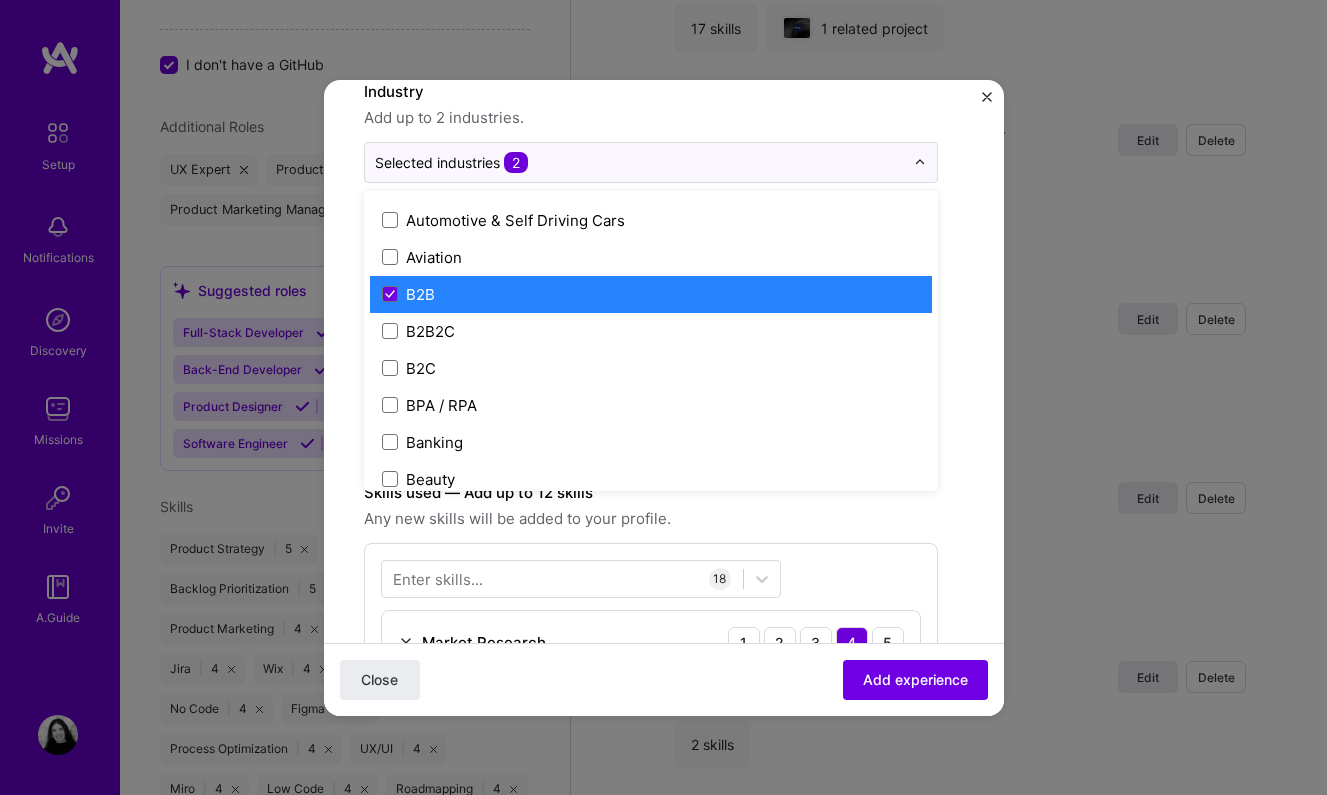 click on "B2B" at bounding box center [651, 294] 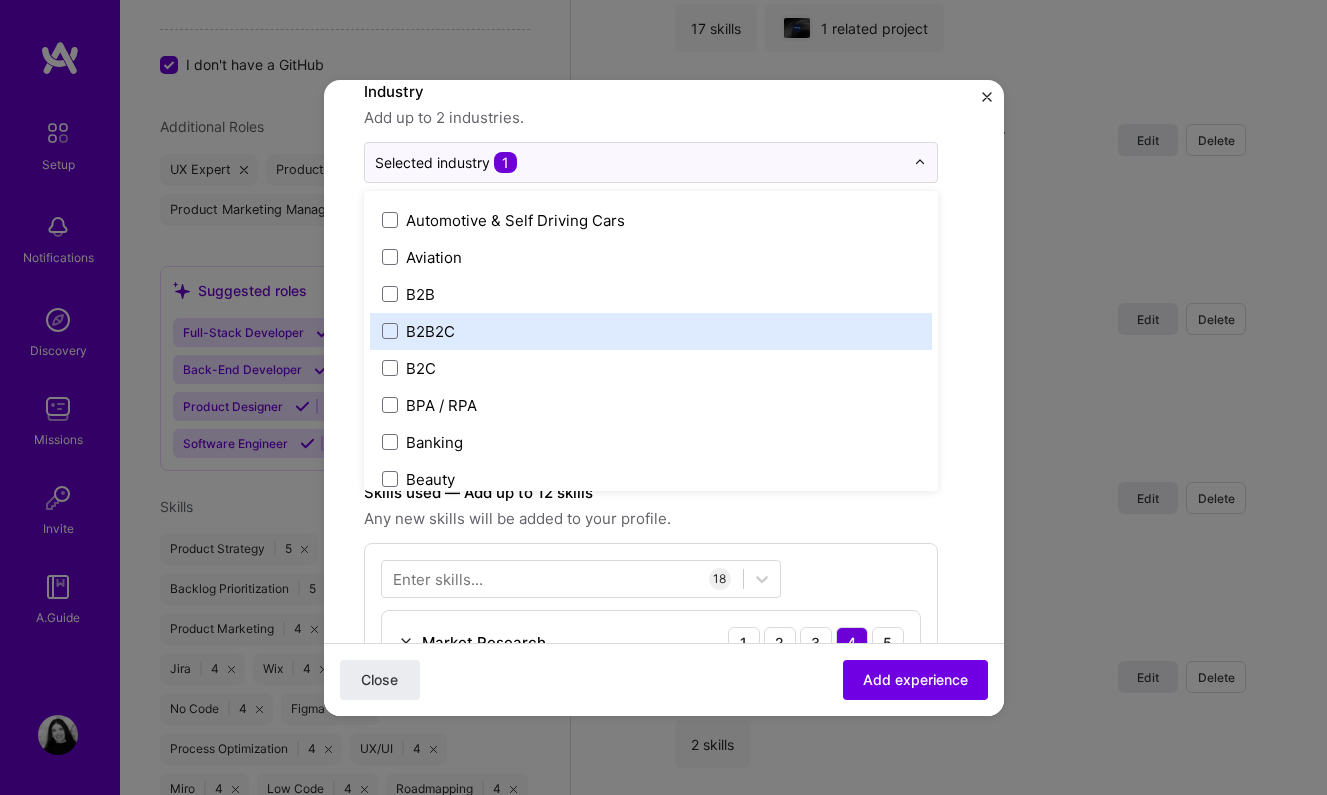 click on "B2B2C" at bounding box center [430, 331] 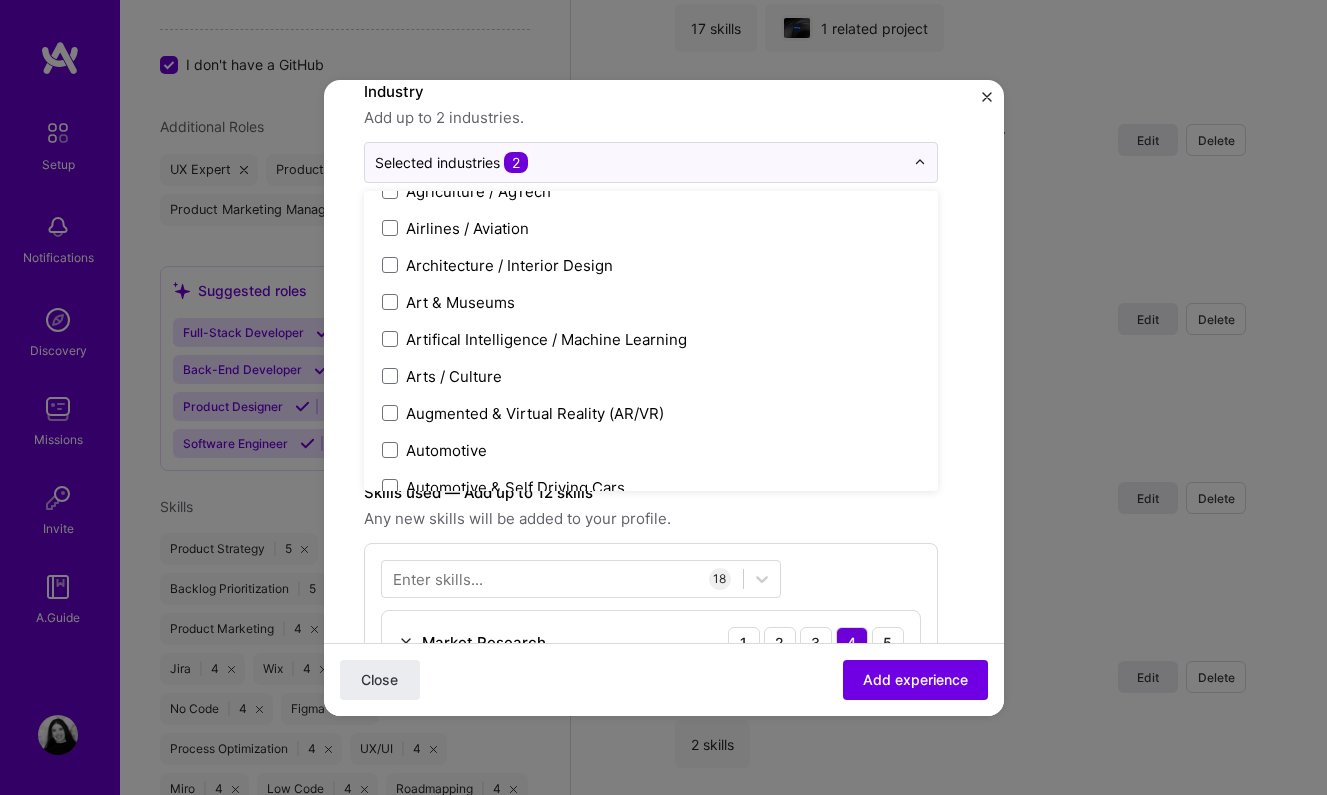 scroll, scrollTop: 0, scrollLeft: 0, axis: both 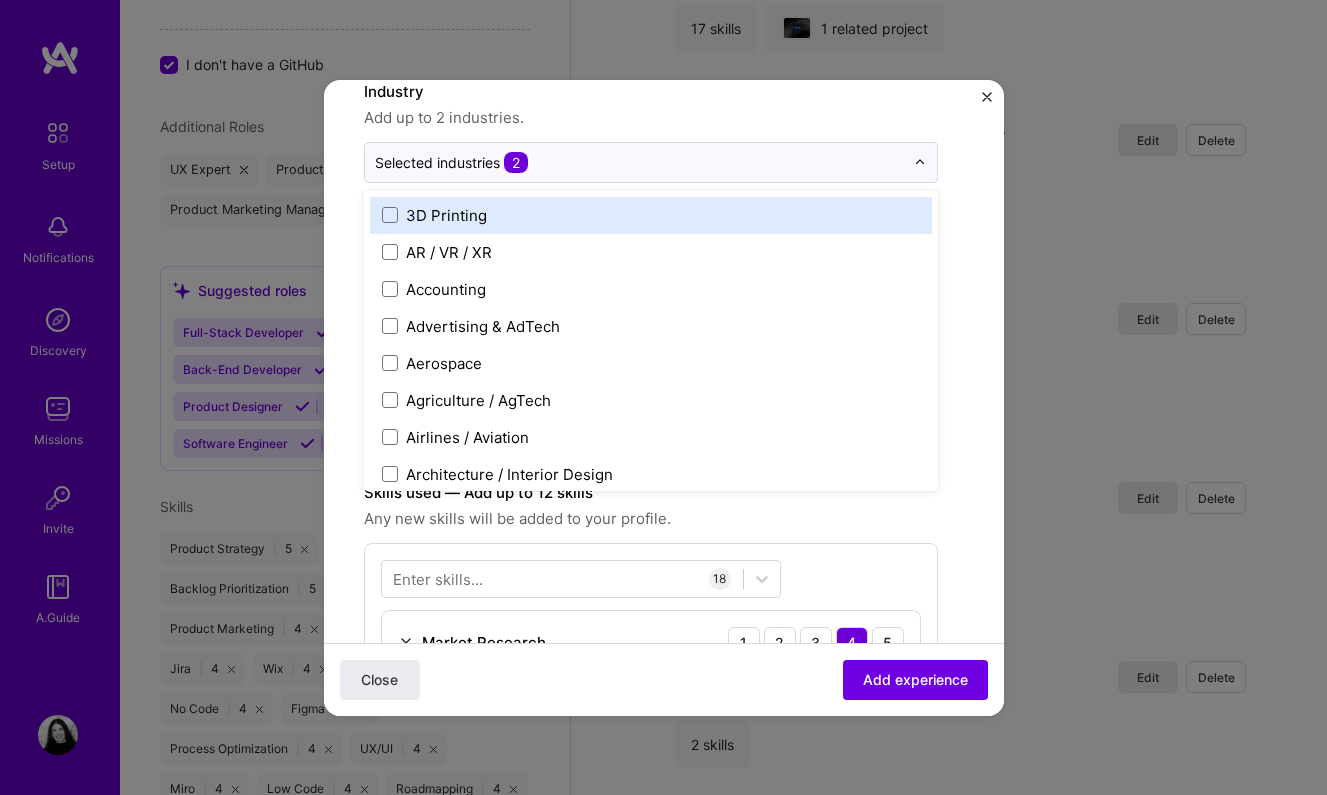 click on "Industry Add up to 2 industries." at bounding box center (651, 105) 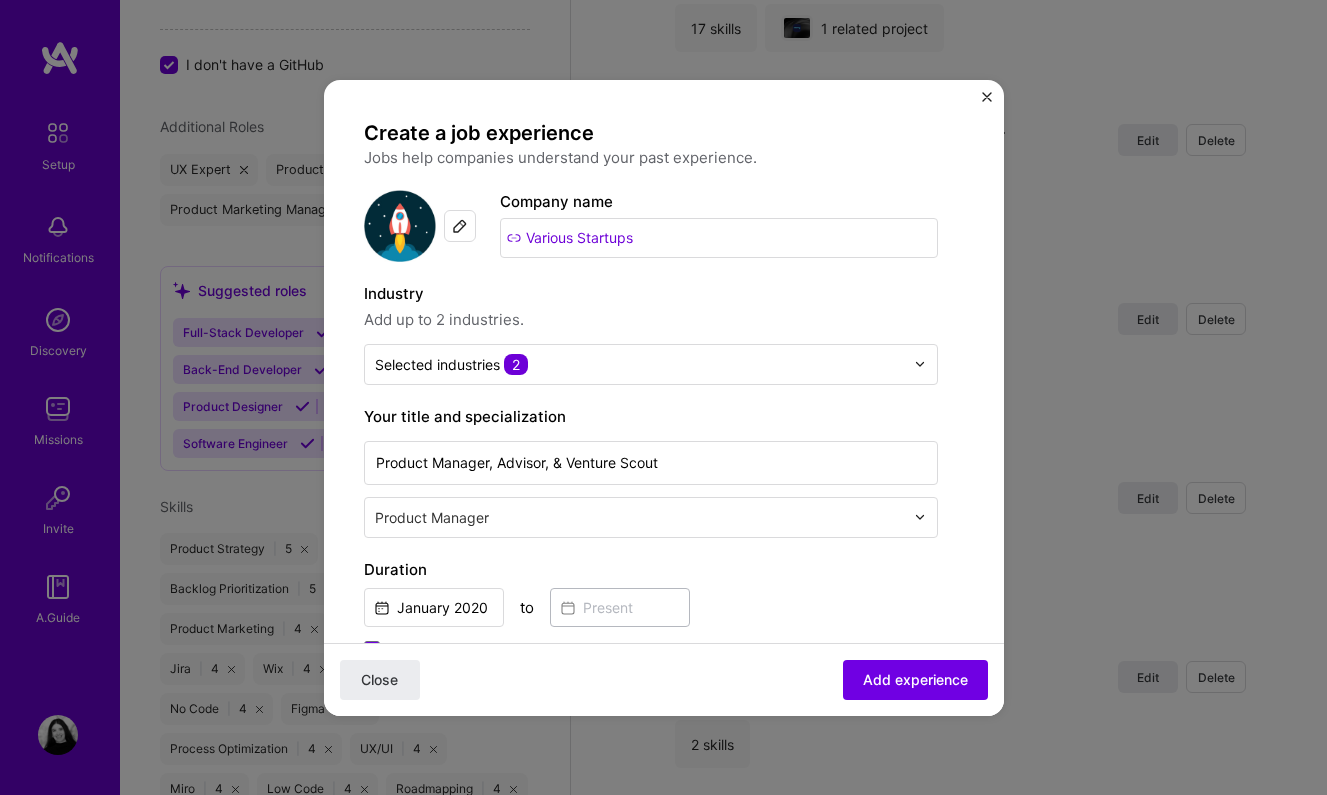 scroll, scrollTop: 0, scrollLeft: 0, axis: both 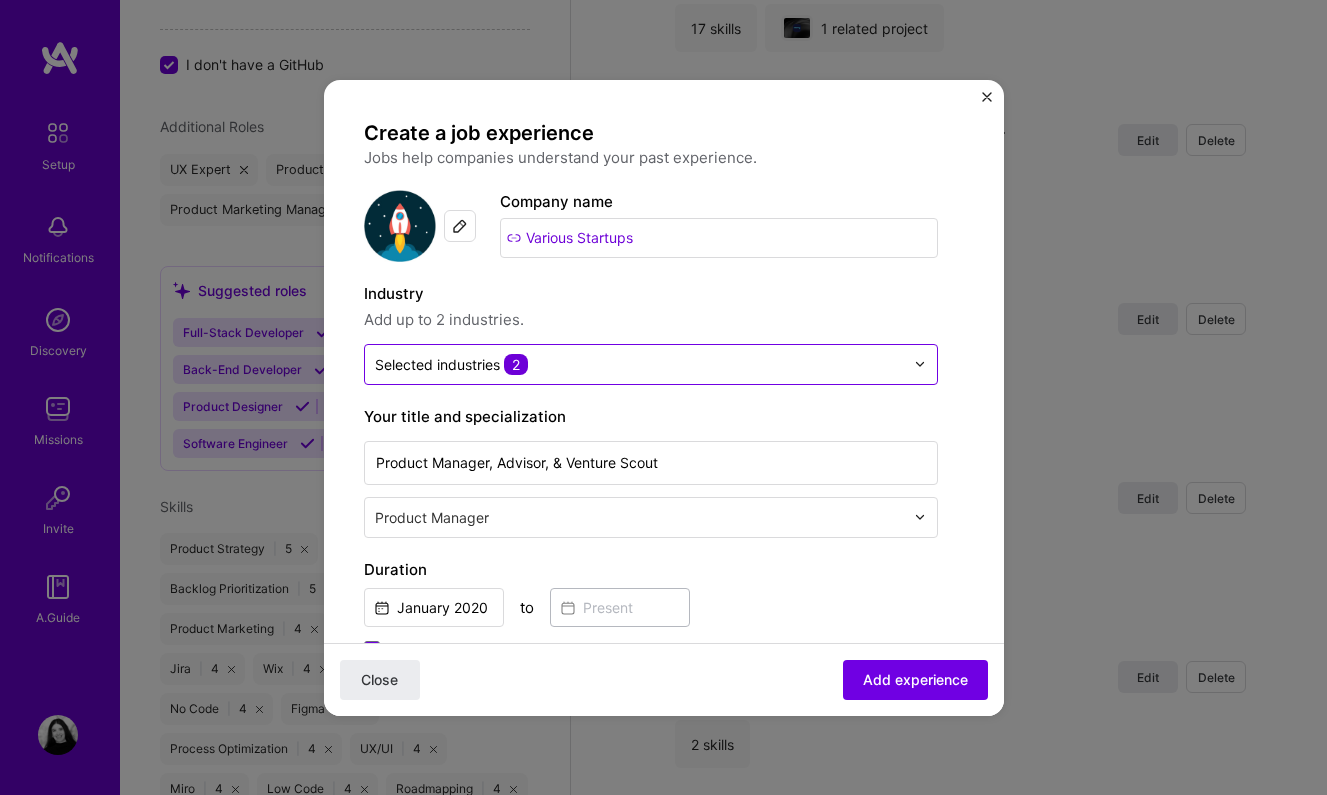 click at bounding box center [639, 364] 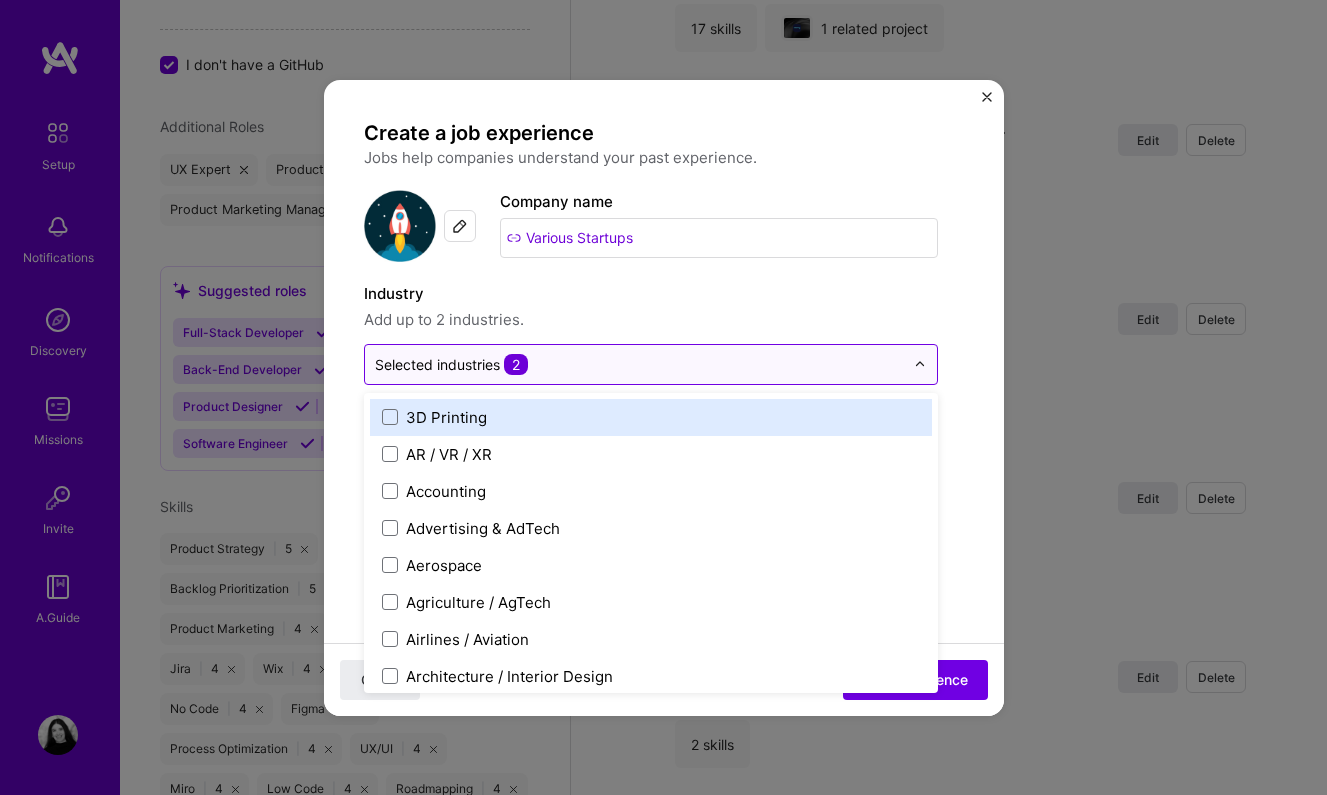 click at bounding box center (639, 364) 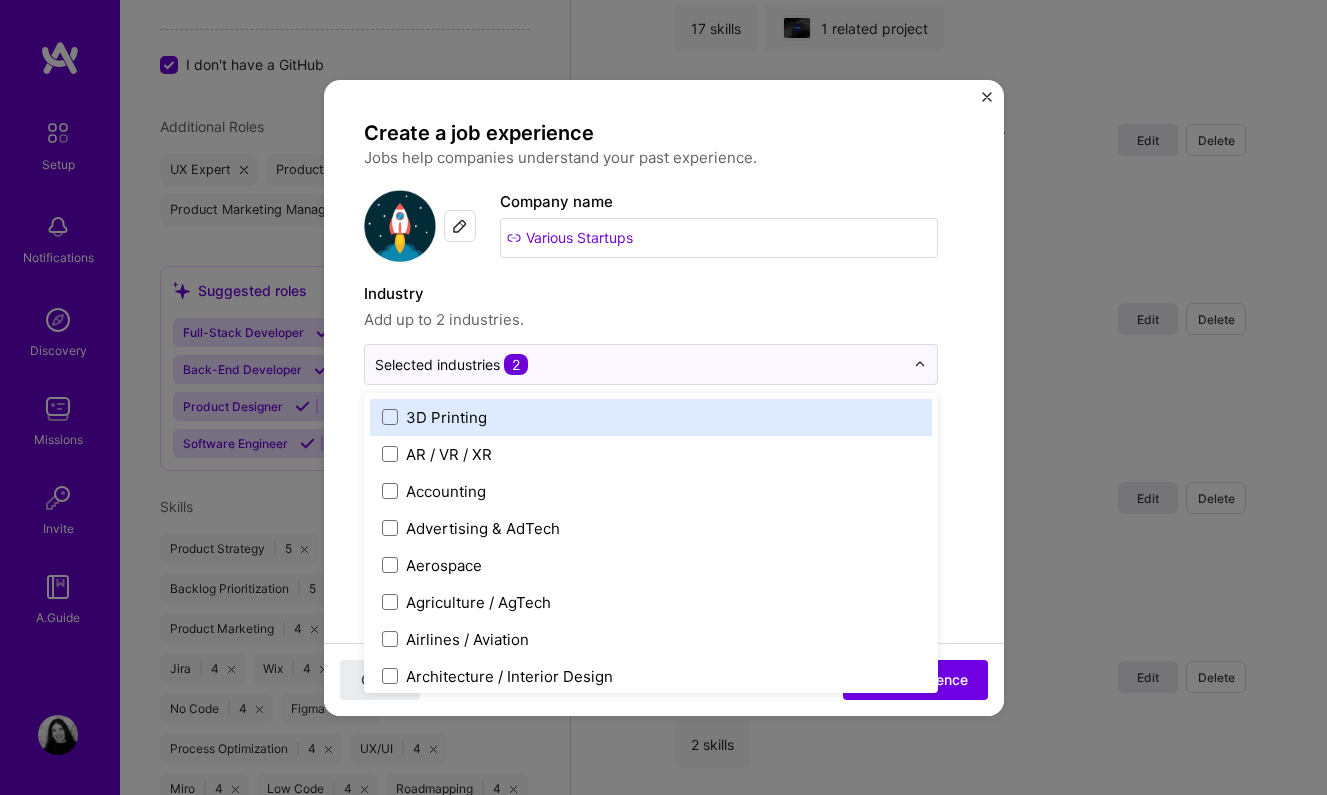 click on "Industry" at bounding box center (651, 294) 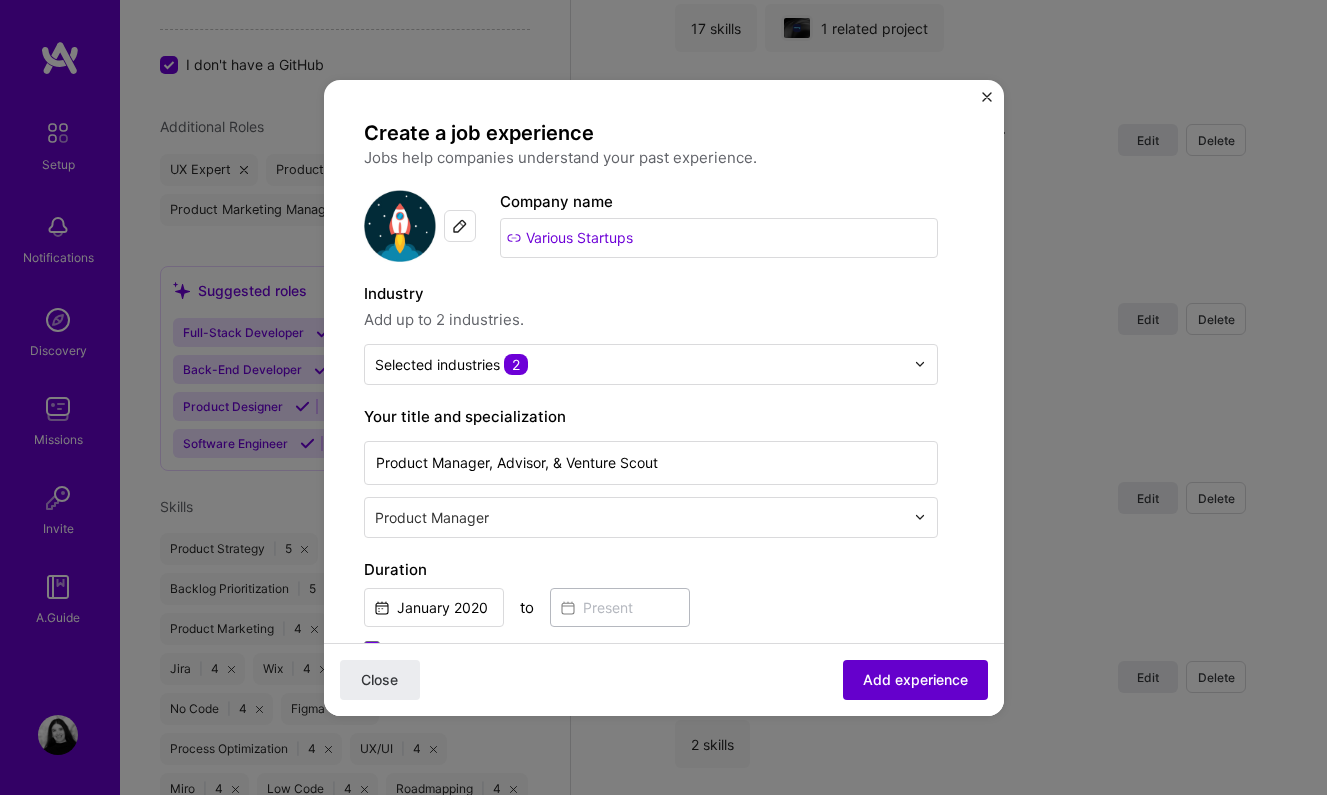 click on "Add experience" at bounding box center [915, 679] 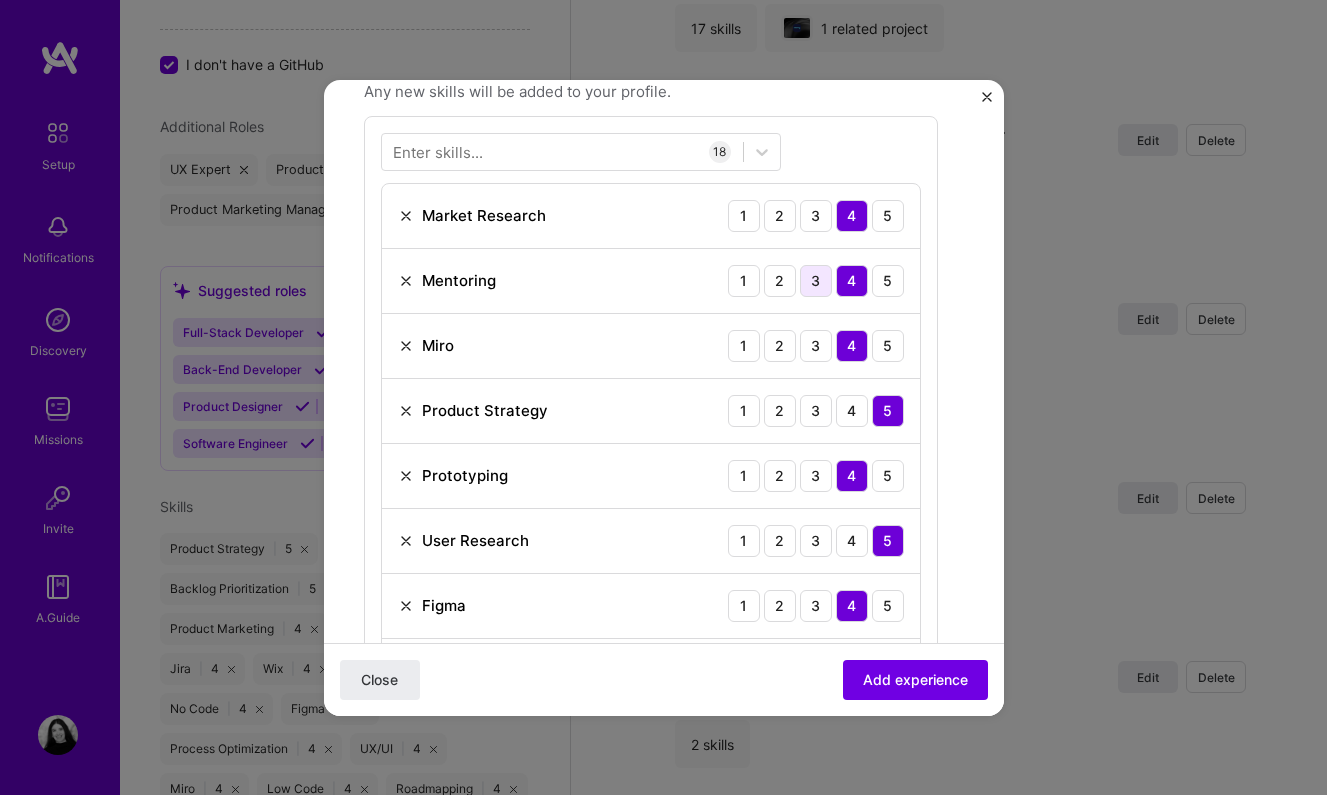 scroll, scrollTop: 630, scrollLeft: 0, axis: vertical 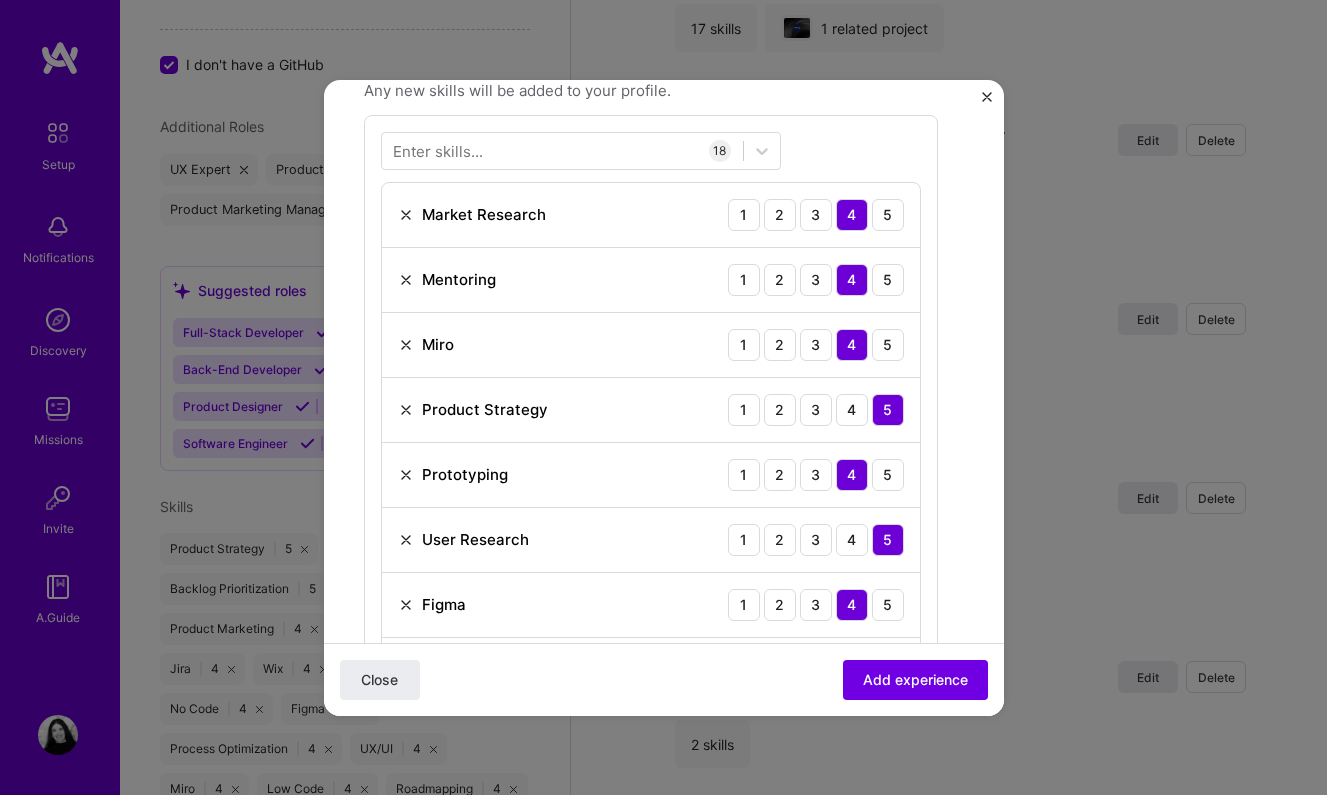 click at bounding box center [406, 280] 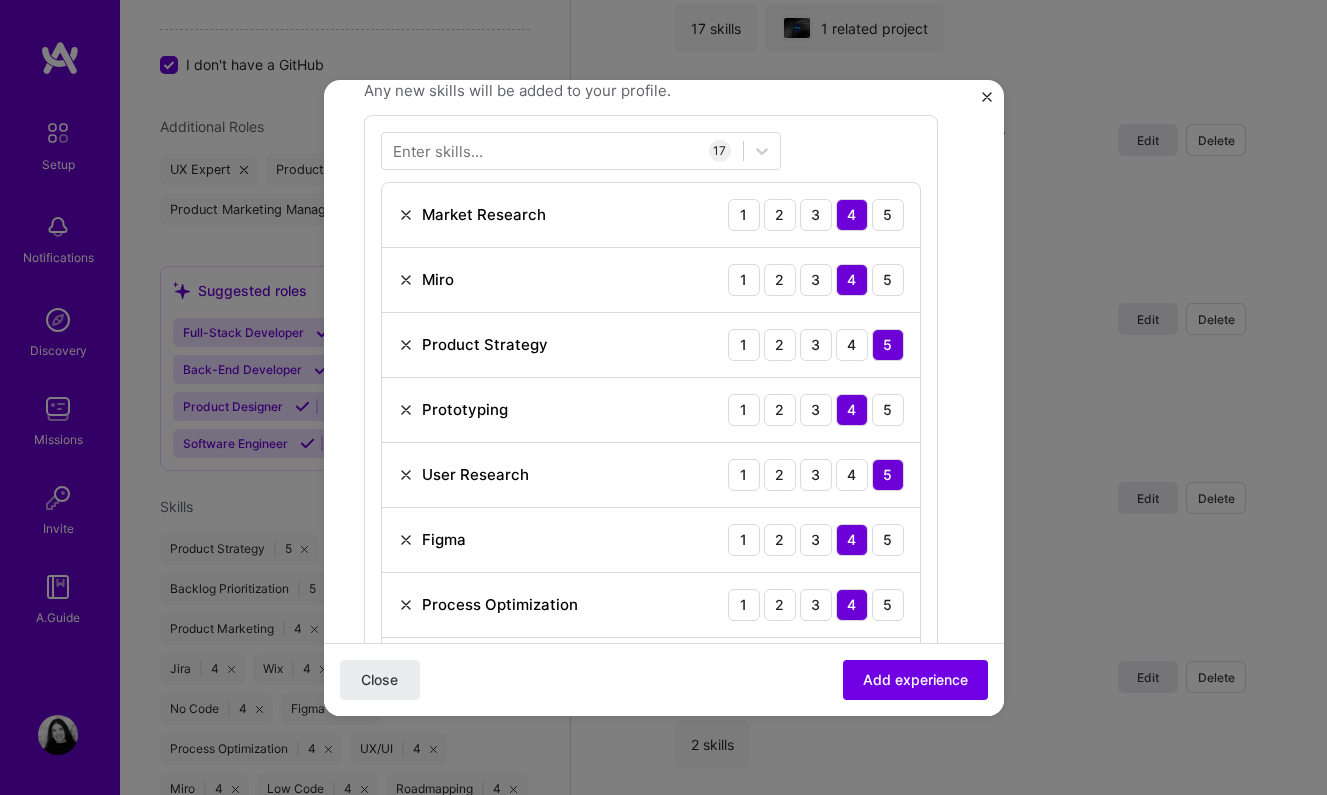 click at bounding box center (406, 280) 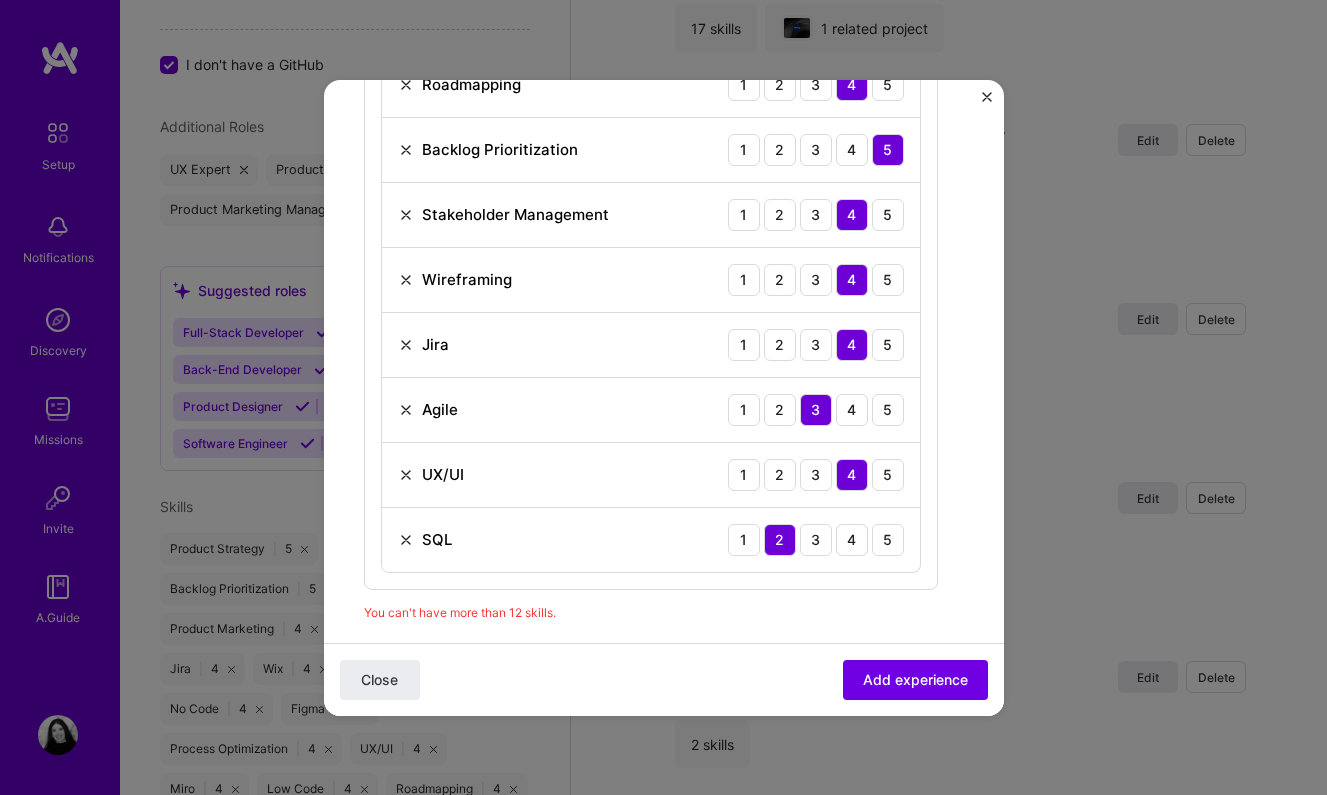 scroll, scrollTop: 1280, scrollLeft: 0, axis: vertical 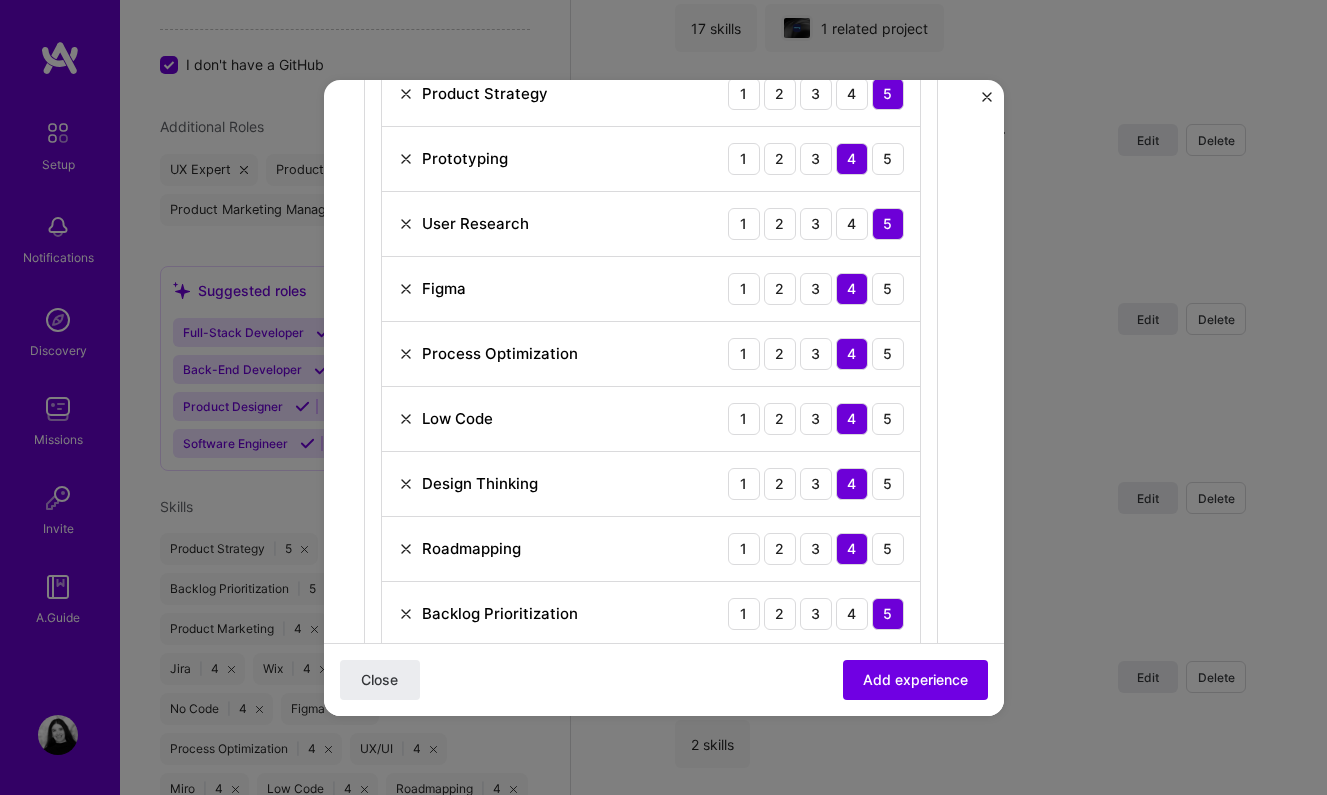 click at bounding box center (406, 159) 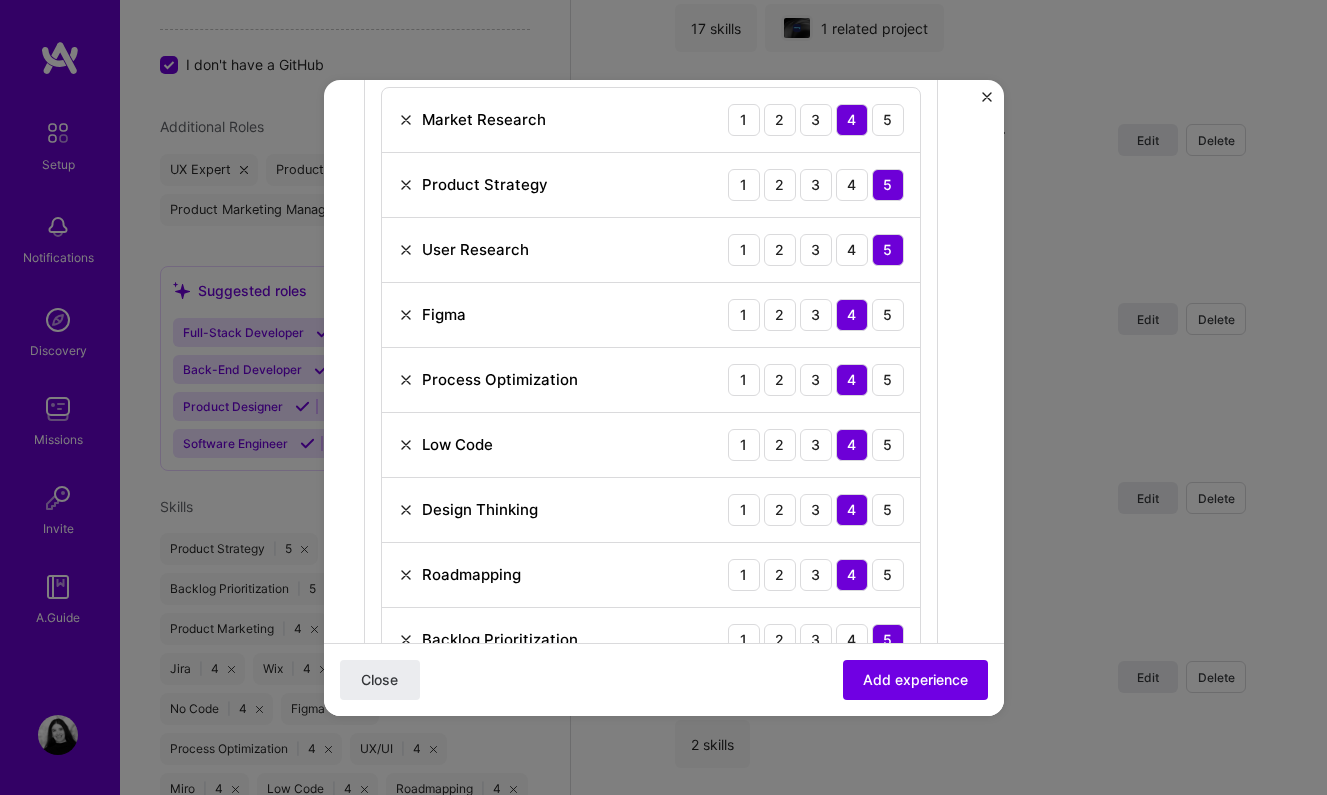 scroll, scrollTop: 722, scrollLeft: 0, axis: vertical 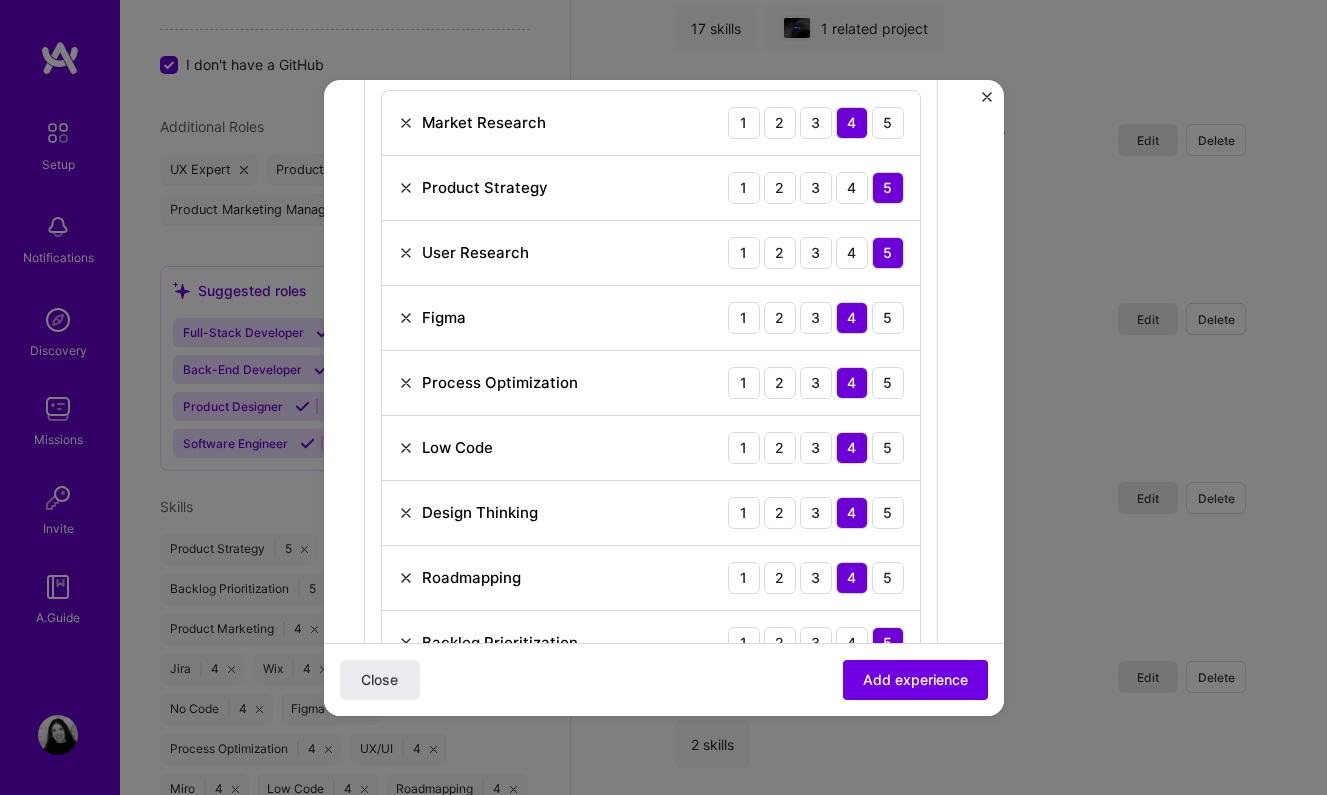 click at bounding box center (406, 448) 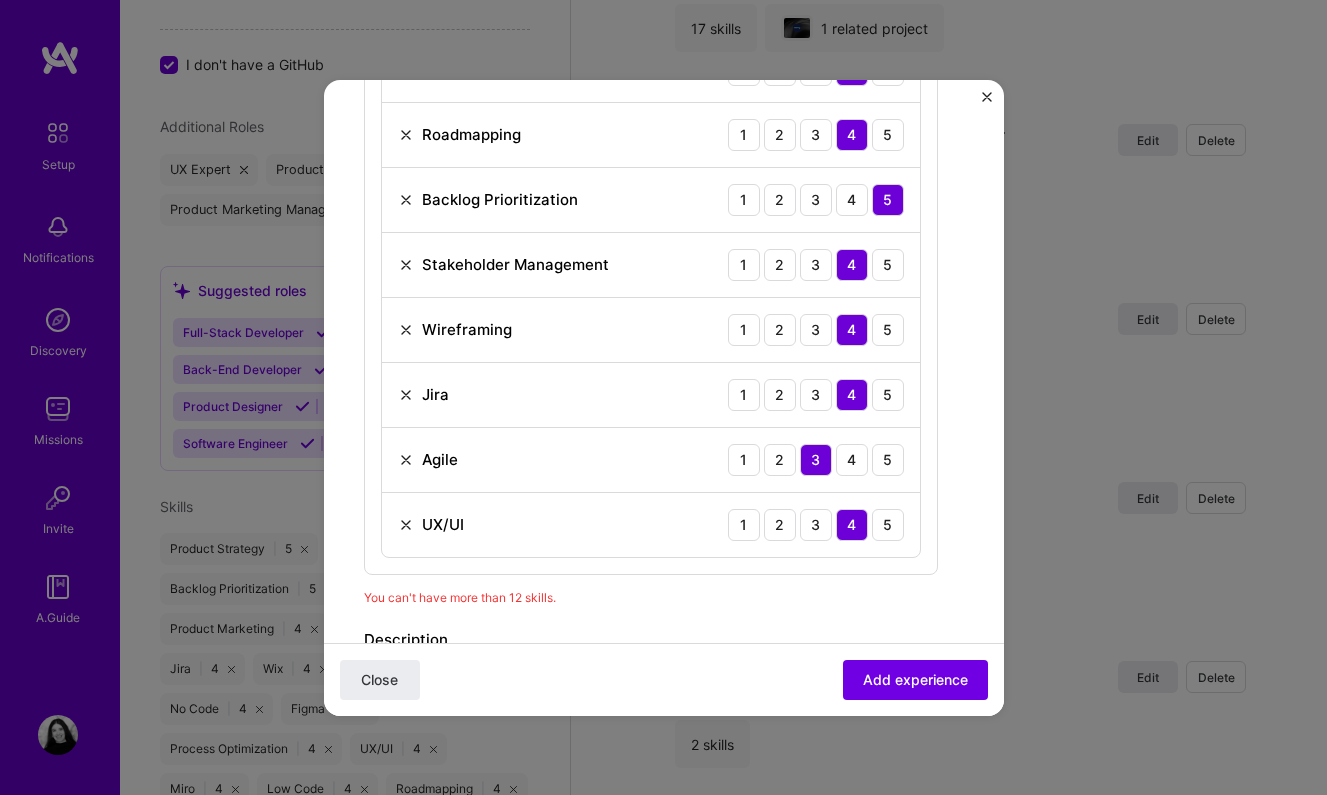 scroll, scrollTop: 1104, scrollLeft: 0, axis: vertical 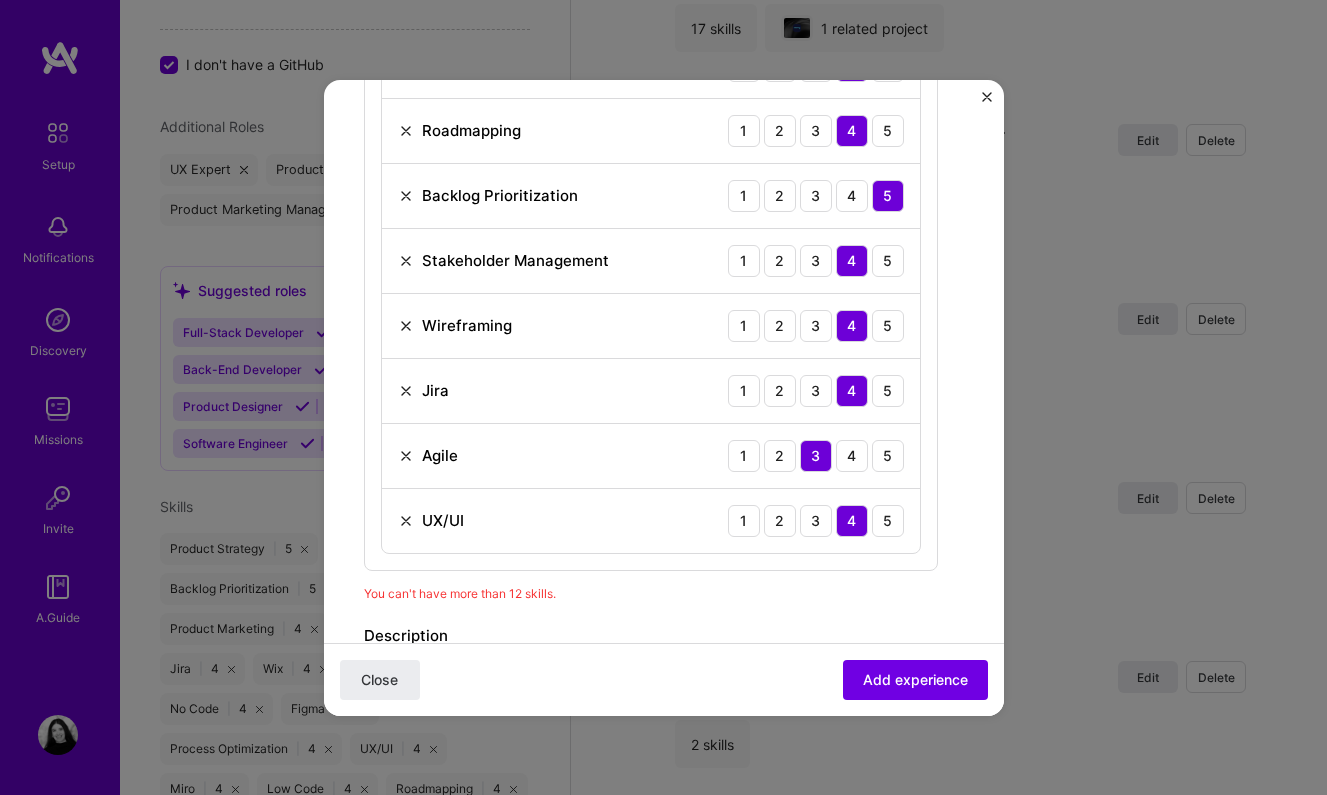 click at bounding box center [406, 456] 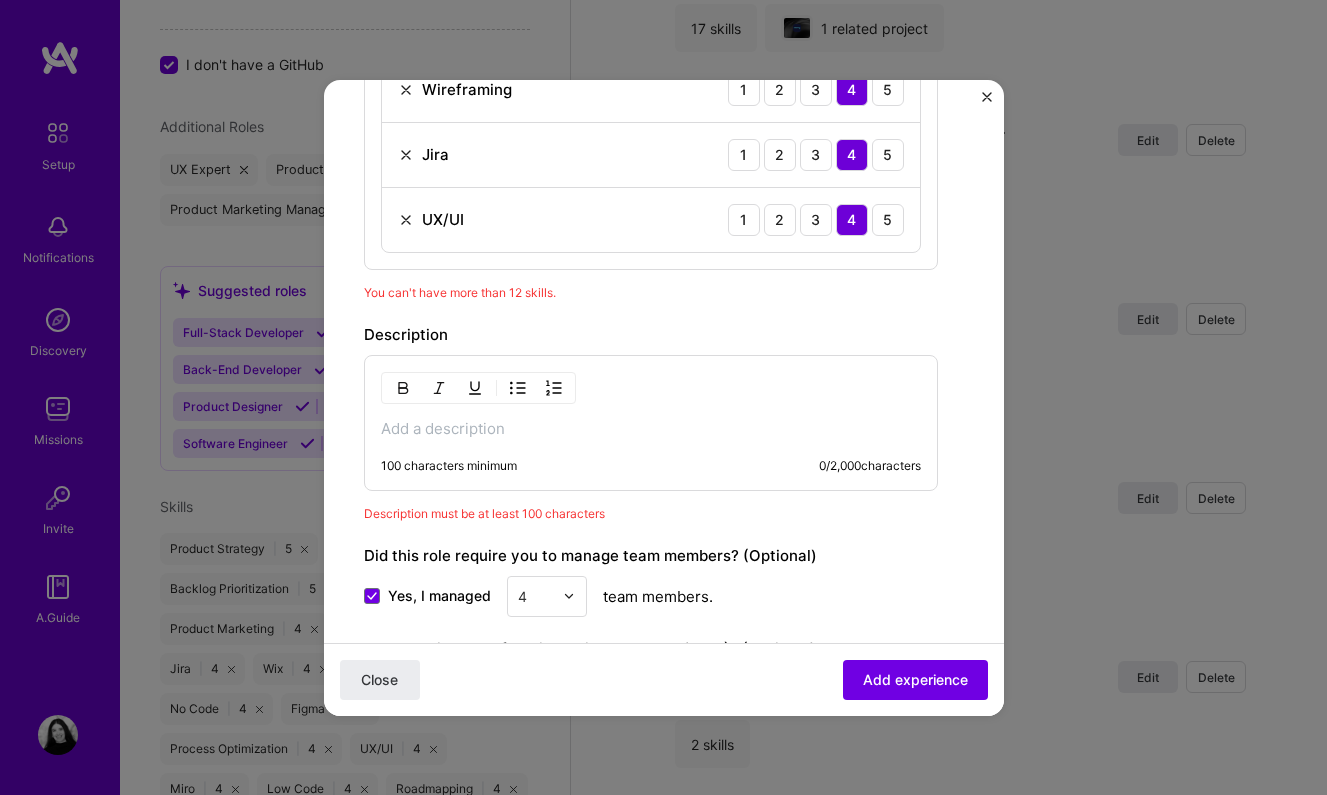 scroll, scrollTop: 1348, scrollLeft: 0, axis: vertical 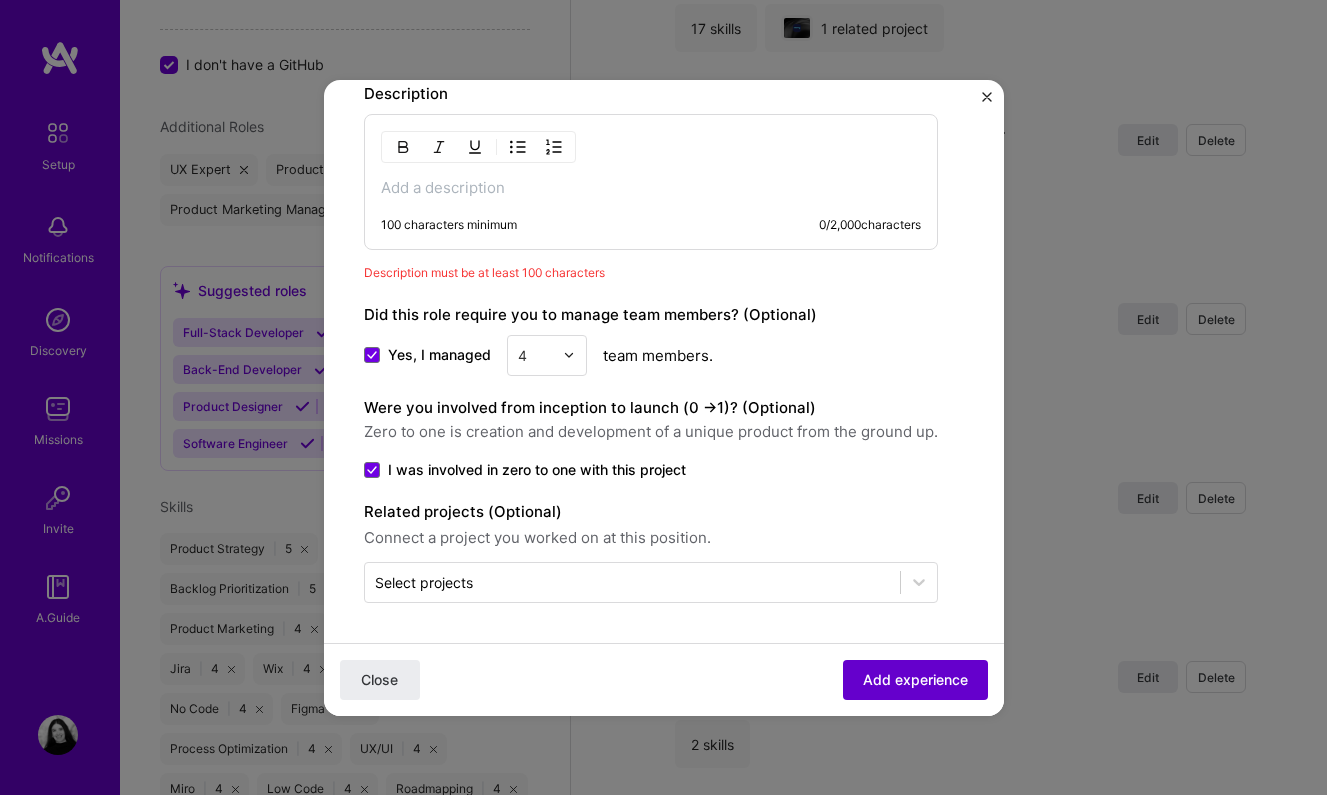 click on "Add experience" at bounding box center (915, 679) 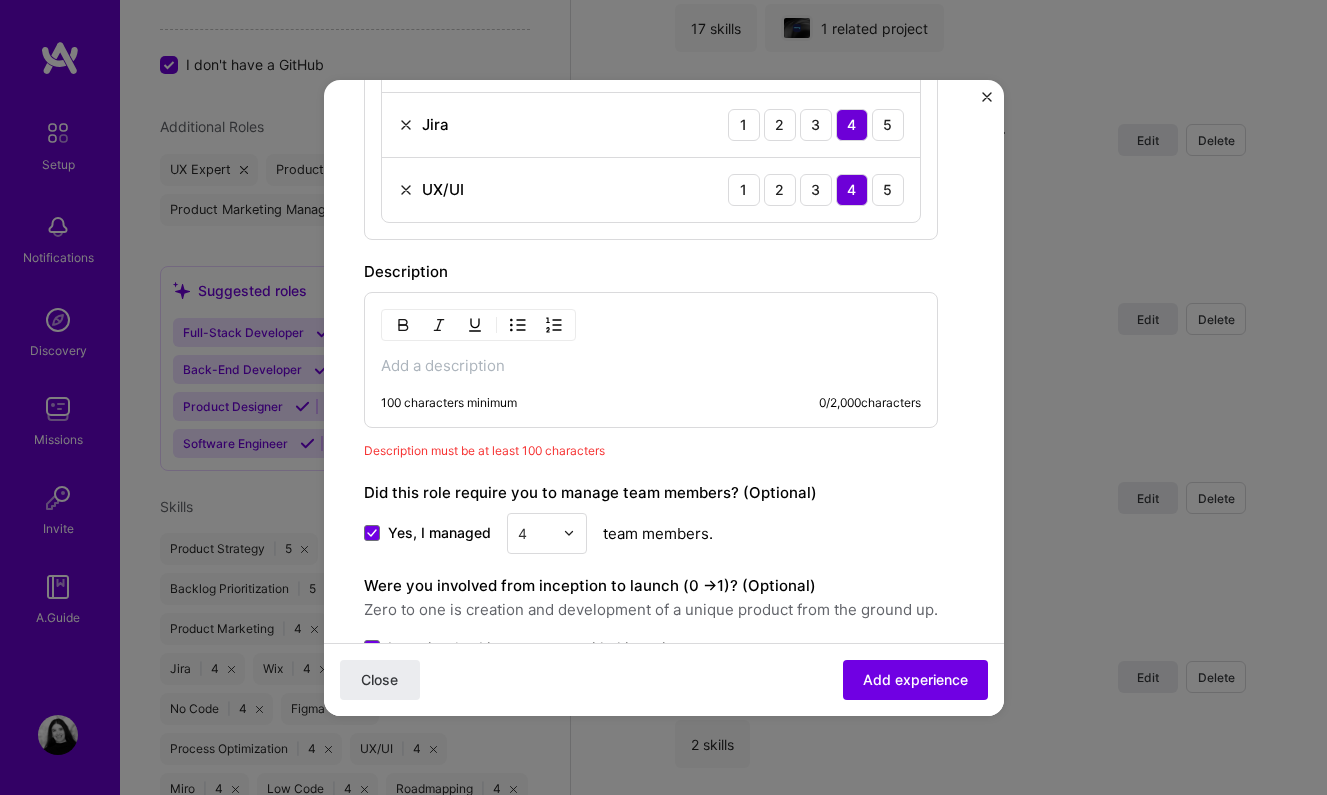 scroll, scrollTop: 1302, scrollLeft: 0, axis: vertical 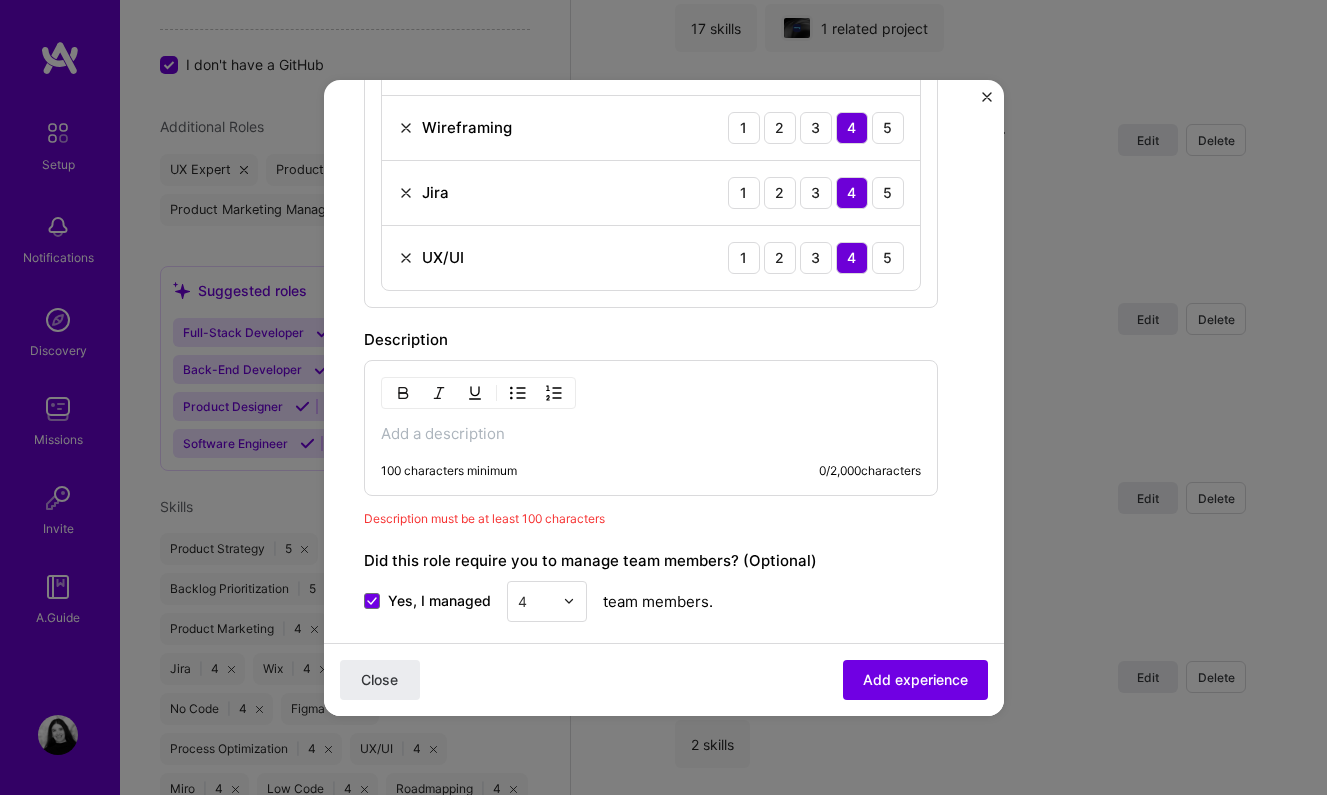 click at bounding box center (651, 434) 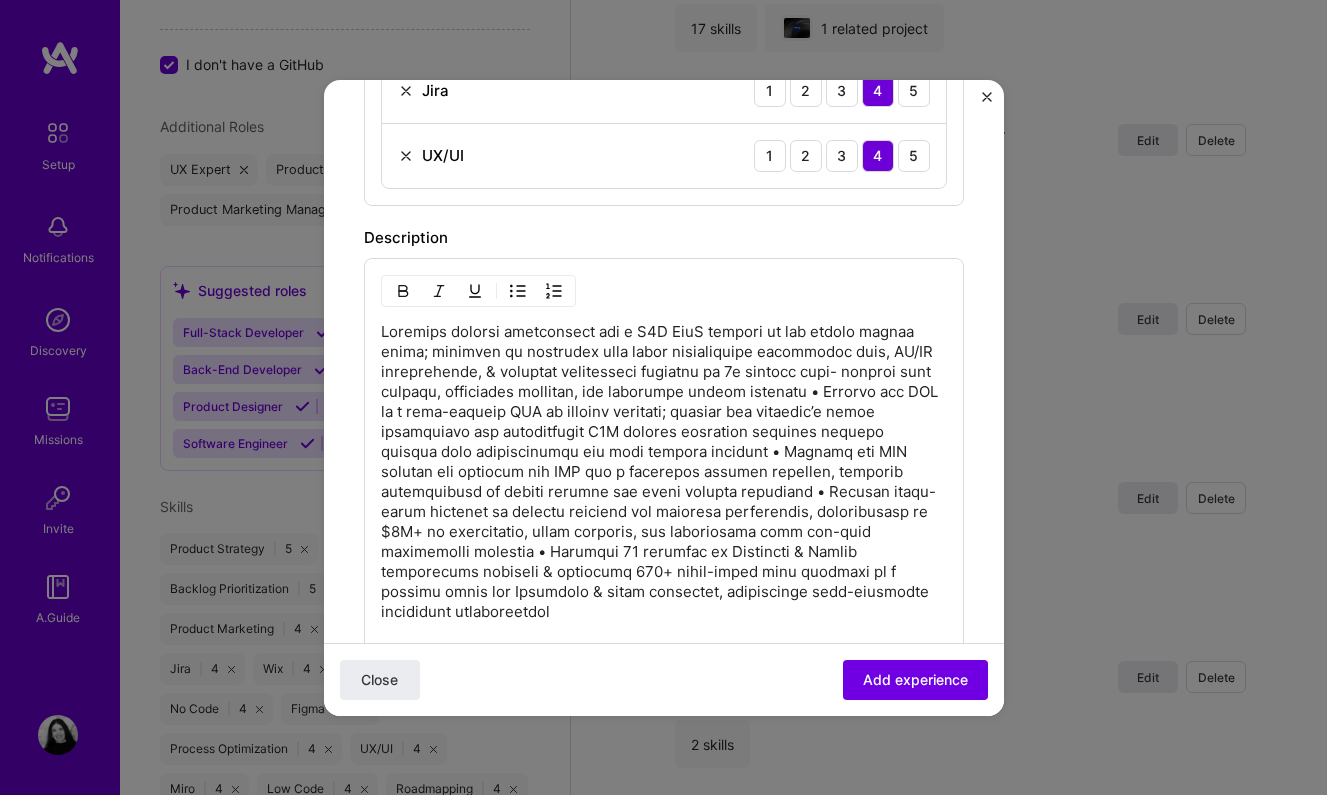 scroll, scrollTop: 1414, scrollLeft: 0, axis: vertical 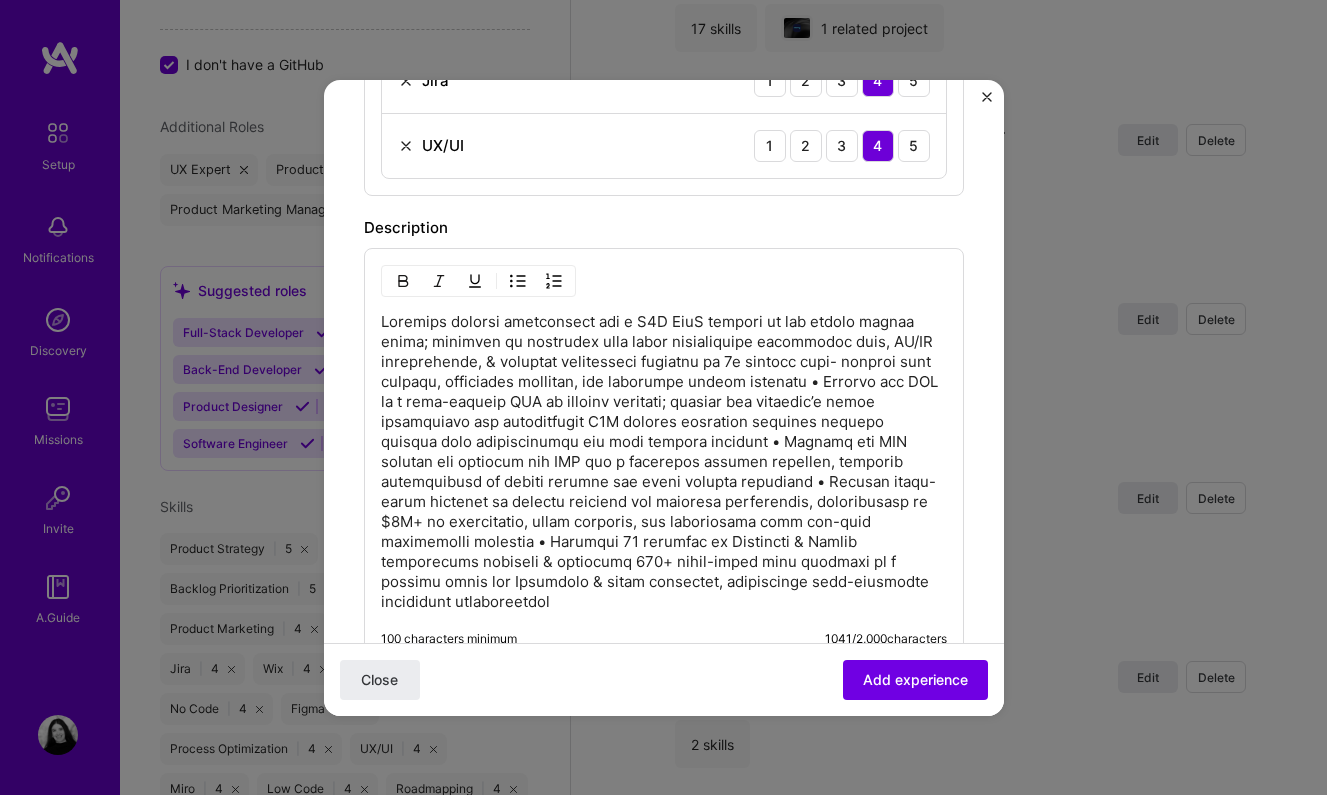 click at bounding box center [664, 462] 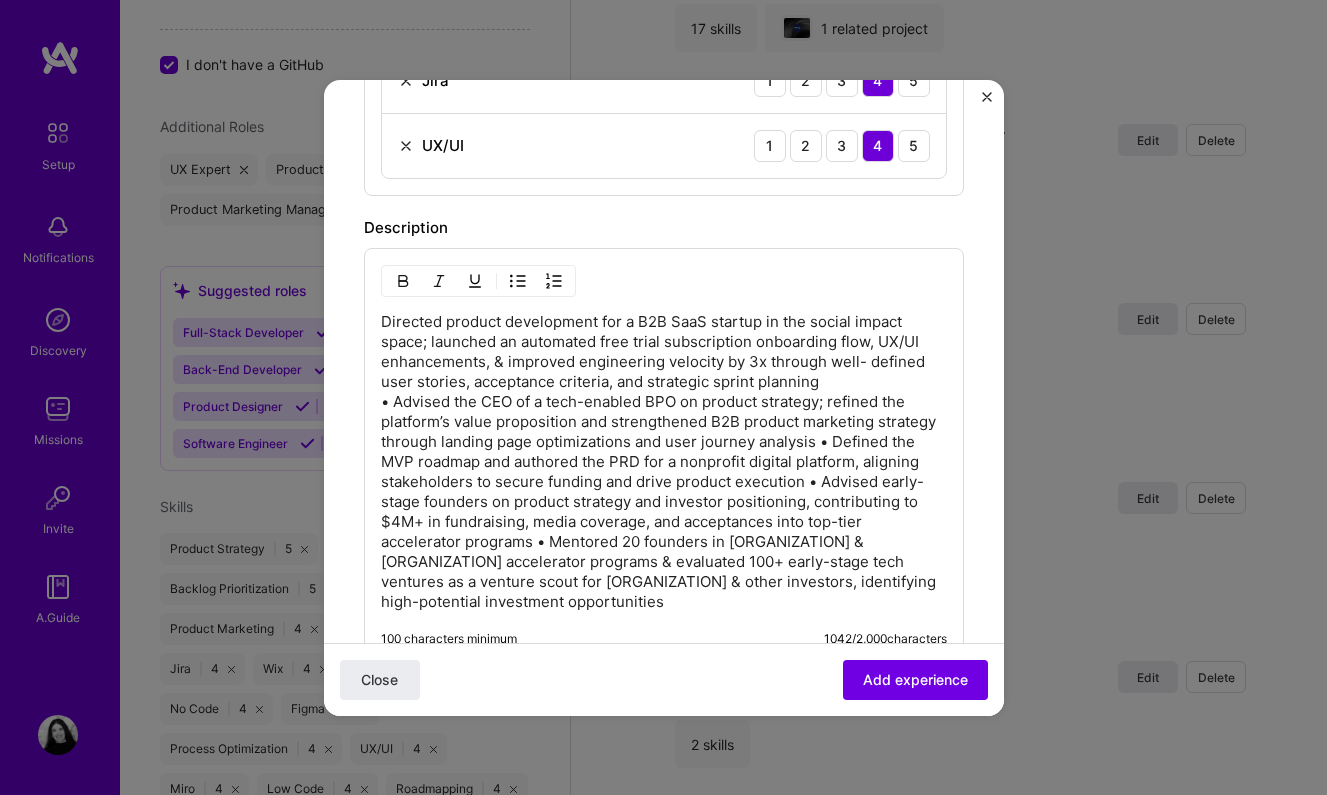 click on "Directed product development for a B2B SaaS startup in the social impact space; launched an automated free trial subscription onboarding flow, UX/UI enhancements, & improved engineering velocity by 3x through well- defined user stories, acceptance criteria, and strategic sprint planning 100 characters minimum 1042 / 2,000 characters" at bounding box center [664, 456] 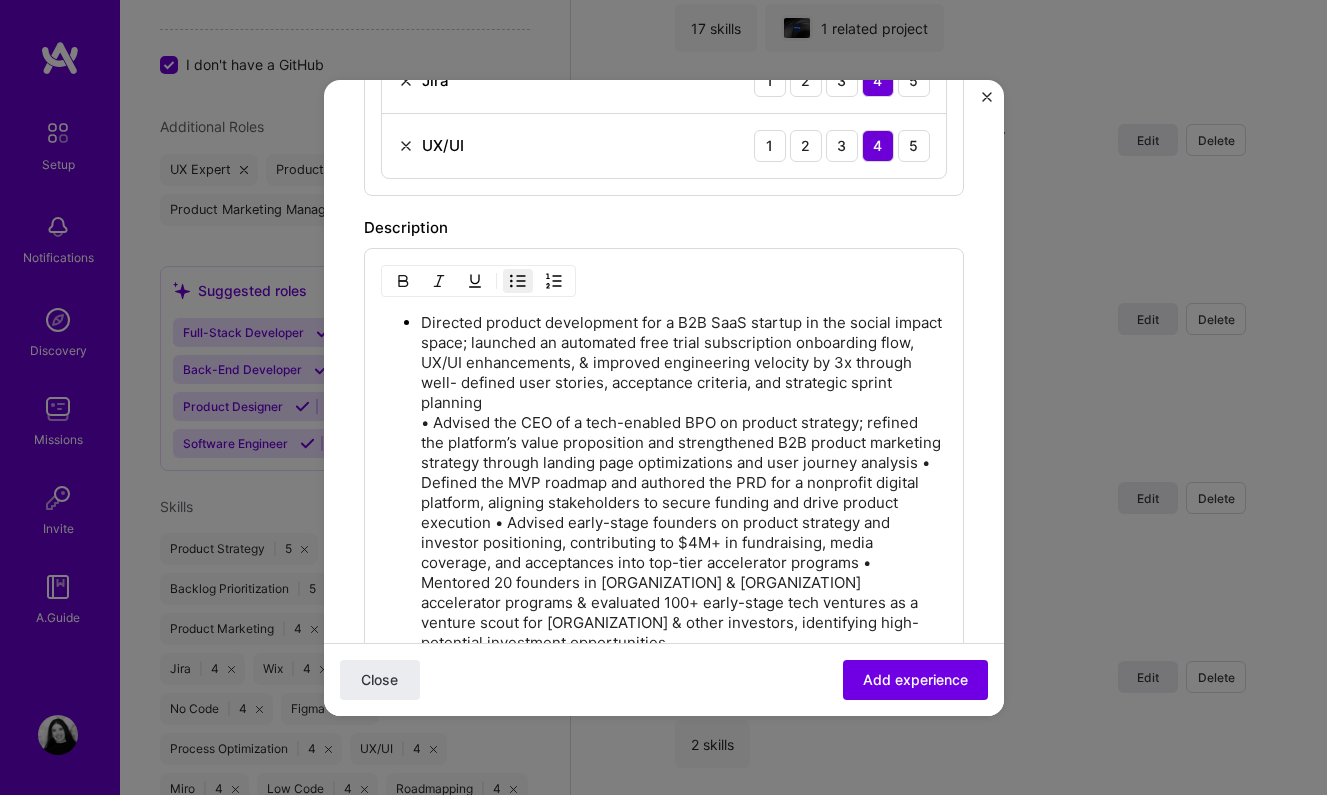 click on "Directed product development for a B2B SaaS startup in the social impact space; launched an automated free trial subscription onboarding flow, UX/UI enhancements, & improved engineering velocity by 3x through well- defined user stories, acceptance criteria, and strategic sprint planning" at bounding box center [684, 483] 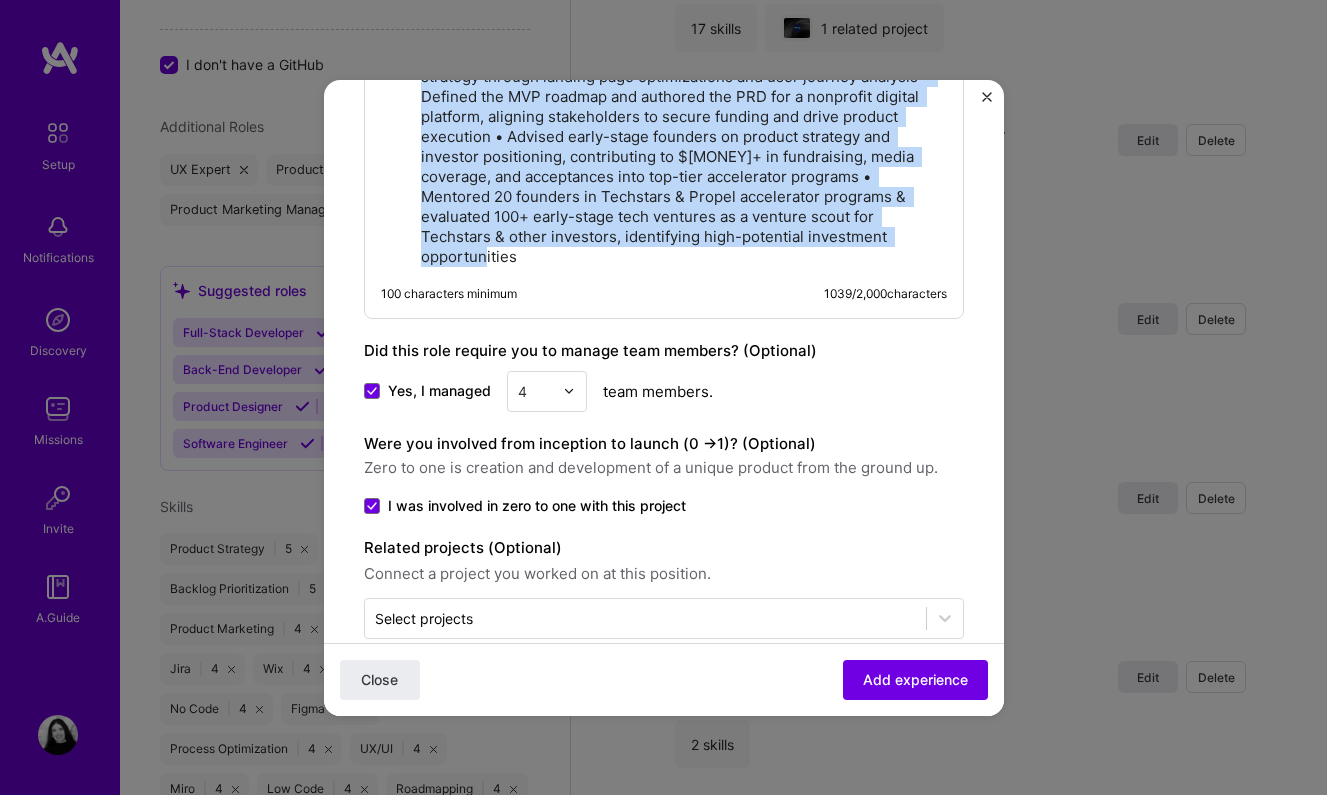 drag, startPoint x: 412, startPoint y: 315, endPoint x: 684, endPoint y: 303, distance: 272.2646 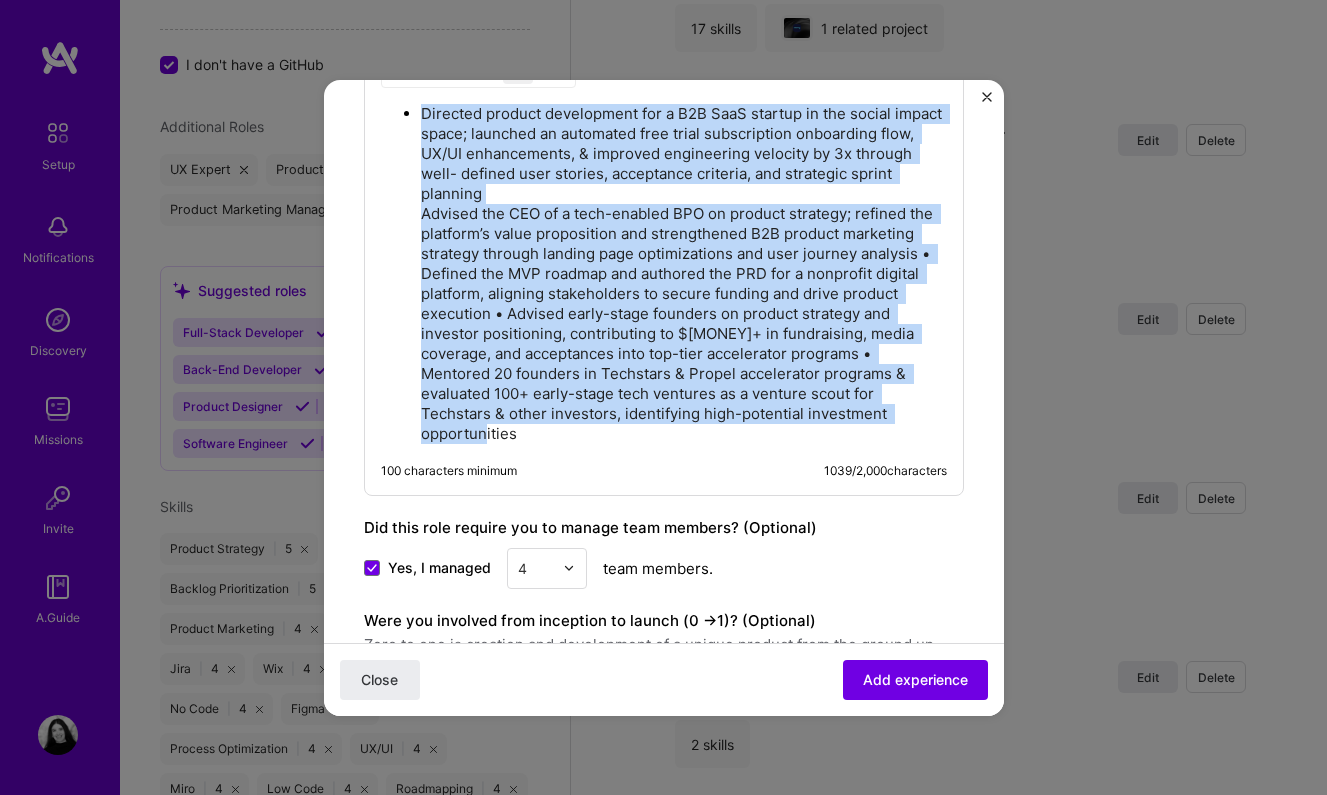 scroll, scrollTop: 1261, scrollLeft: 0, axis: vertical 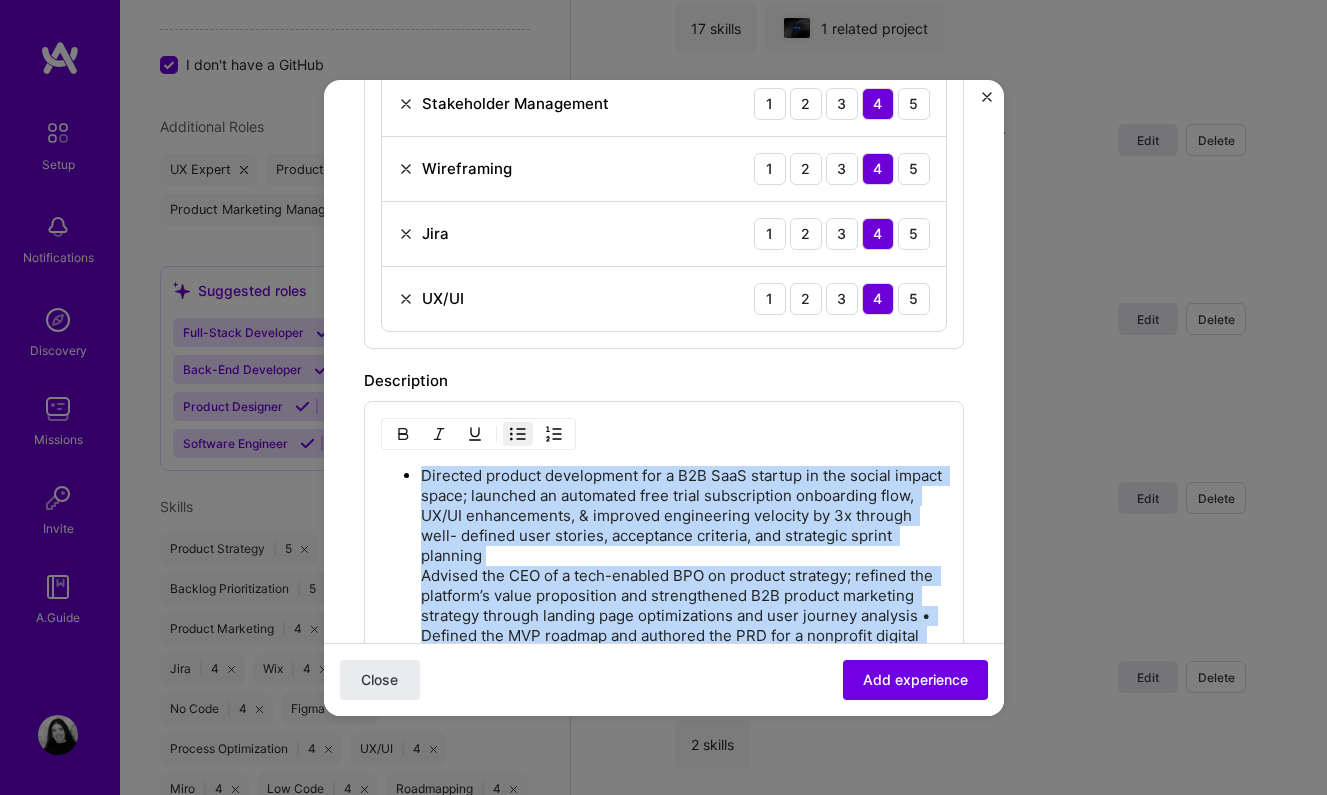 click at bounding box center (518, 434) 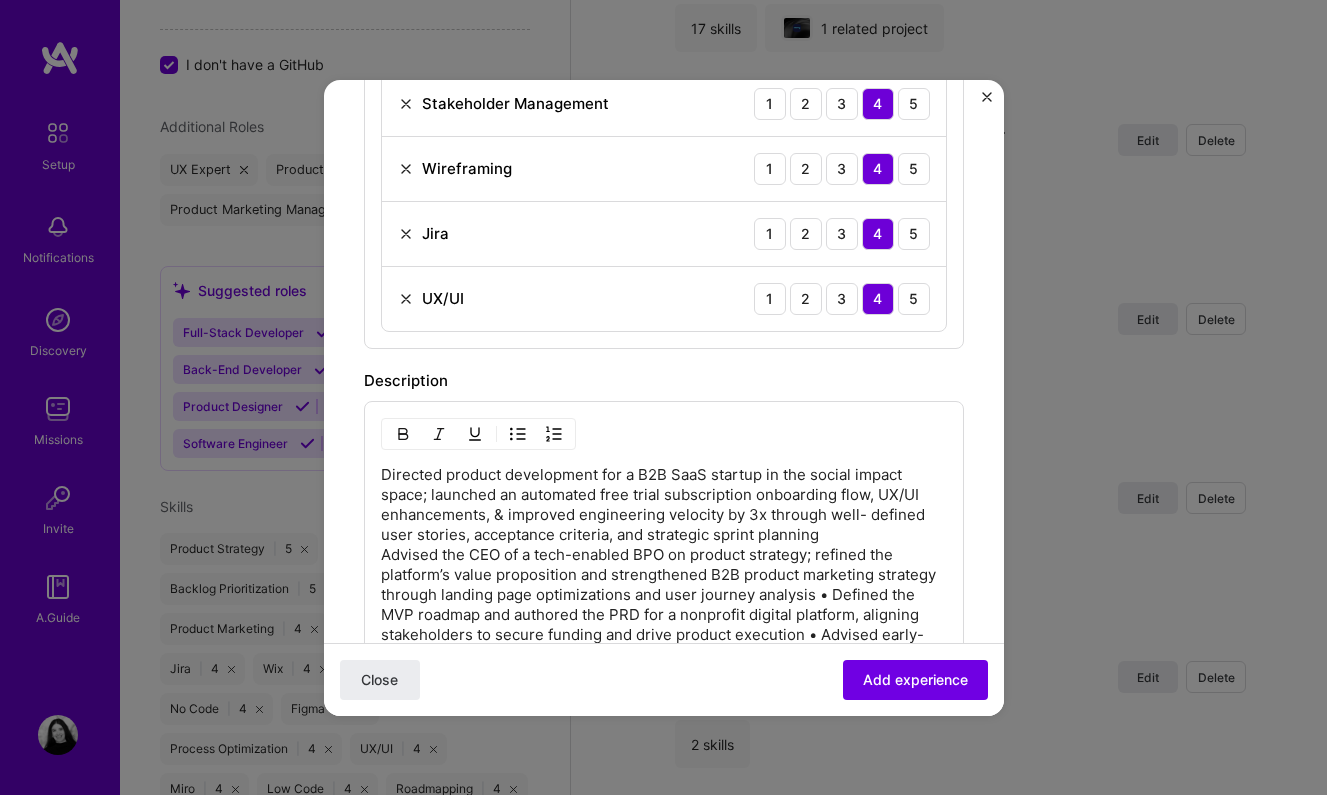 scroll, scrollTop: 1314, scrollLeft: 0, axis: vertical 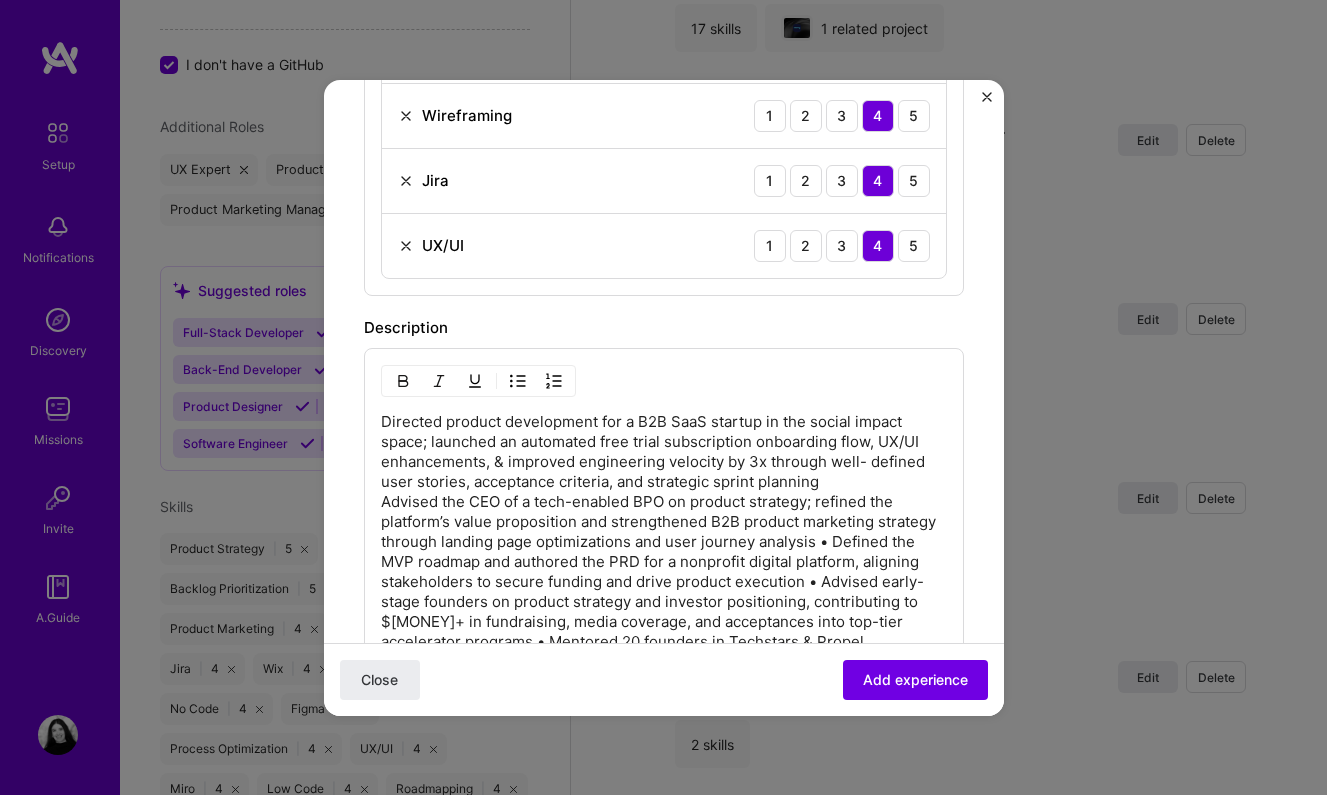 click on "Directed product development for a B2B SaaS startup in the social impact space; launched an automated free trial subscription onboarding flow, UX/UI enhancements, & improved engineering velocity by 3x through well- defined user stories, acceptance criteria, and strategic sprint planning" at bounding box center (664, 562) 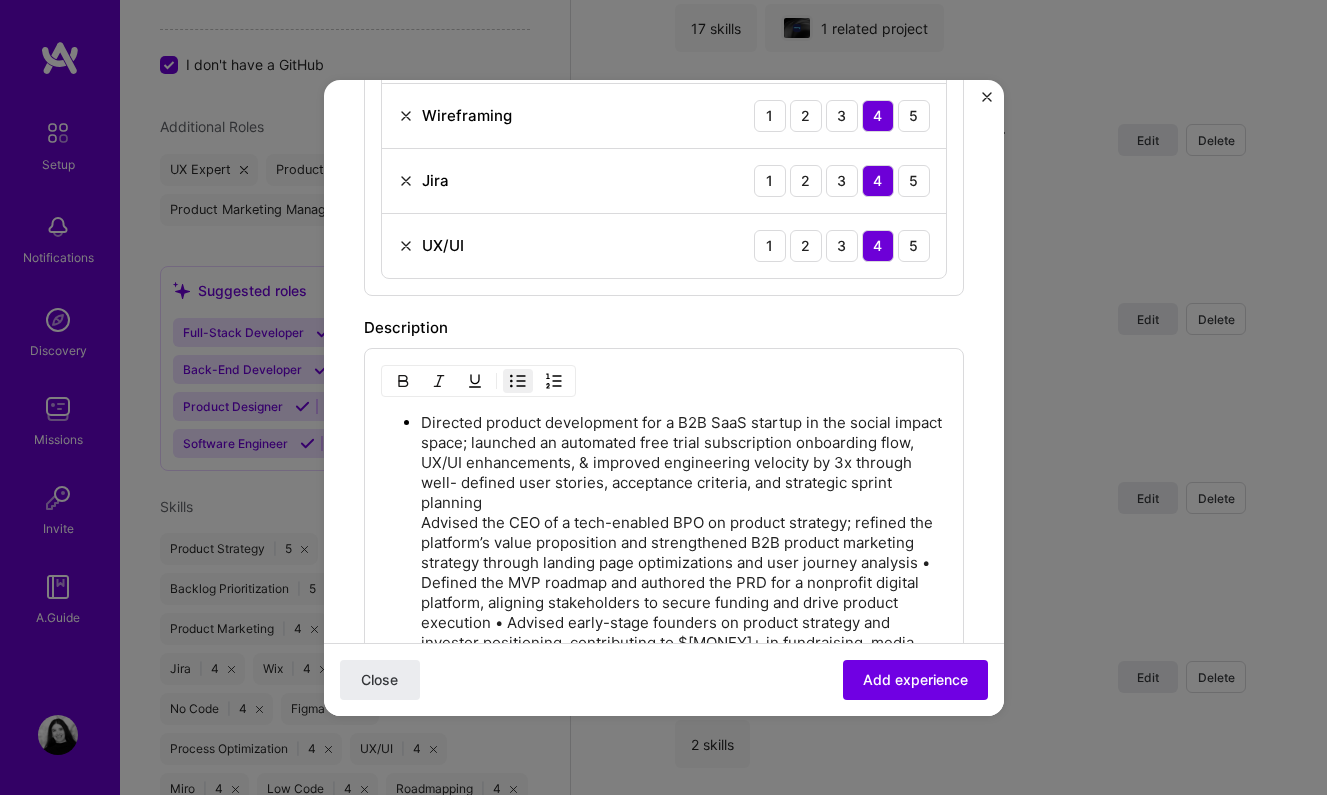 click on "Directed product development for a B2B SaaS startup in the social impact space; launched an automated free trial subscription onboarding flow, UX/UI enhancements, & improved engineering velocity by 3x through well- defined user stories, acceptance criteria, and strategic sprint planning" at bounding box center [684, 583] 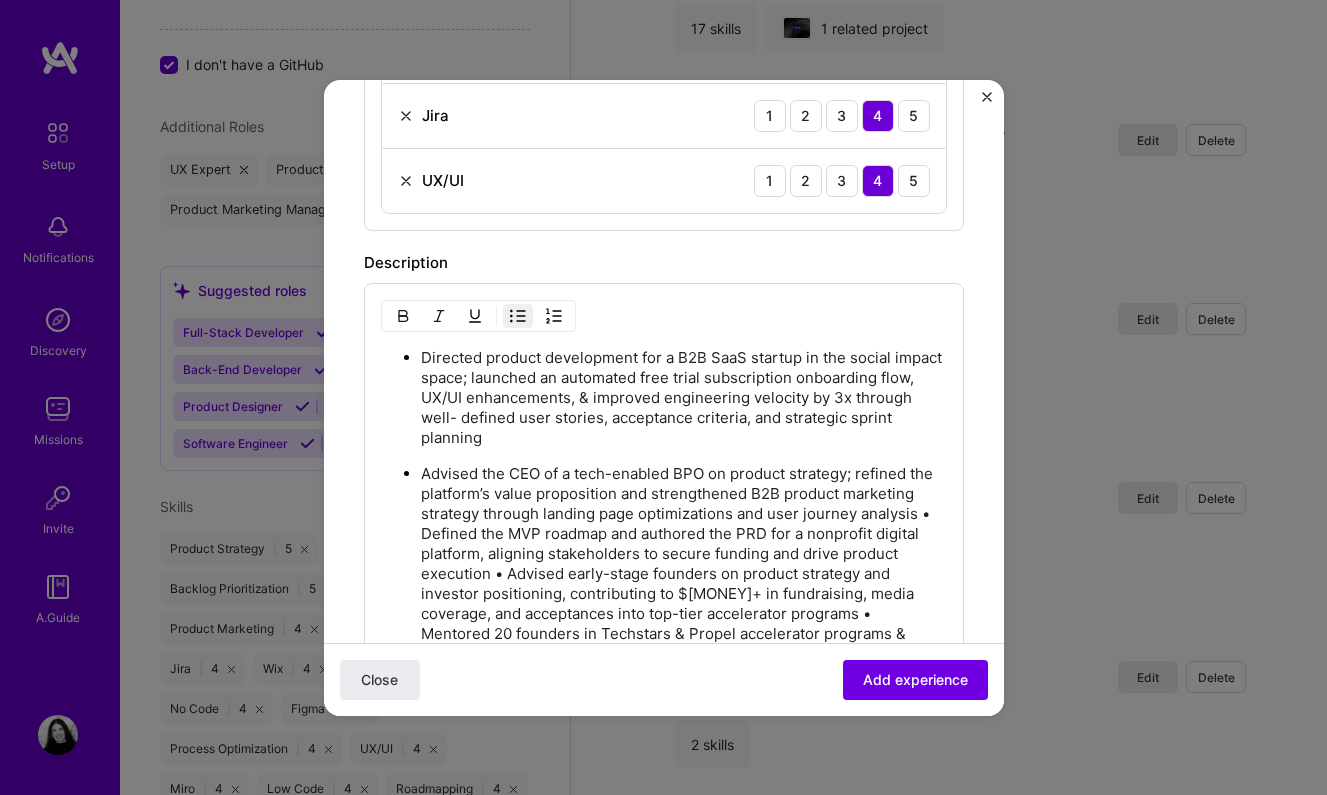 scroll, scrollTop: 1381, scrollLeft: 0, axis: vertical 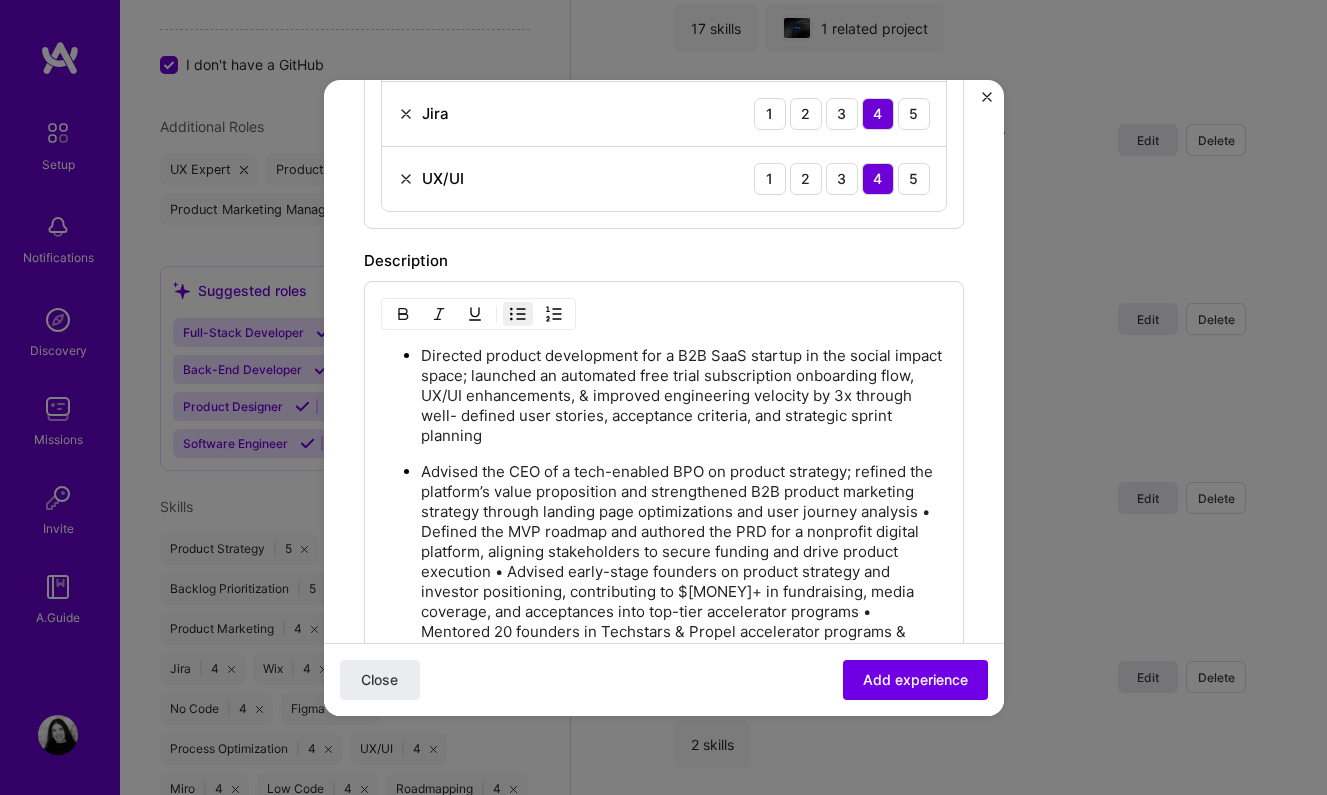 click on "Advised the CEO of a tech-enabled BPO on product strategy; refined the platform’s value proposition and strengthened B2B product marketing strategy through landing page optimizations and user journey analysis • Defined the MVP roadmap and authored the PRD for a nonprofit digital platform, aligning stakeholders to secure funding and drive product execution • Advised early-stage founders on product strategy and investor positioning, contributing to $[MONEY]+ in fundraising, media coverage, and acceptances into top-tier accelerator programs • Mentored 20 founders in Techstars & Propel accelerator programs & evaluated 100+ early-stage tech ventures as a venture scout for Techstars & other investors, identifying high-potential investment opportunities" at bounding box center (684, 582) 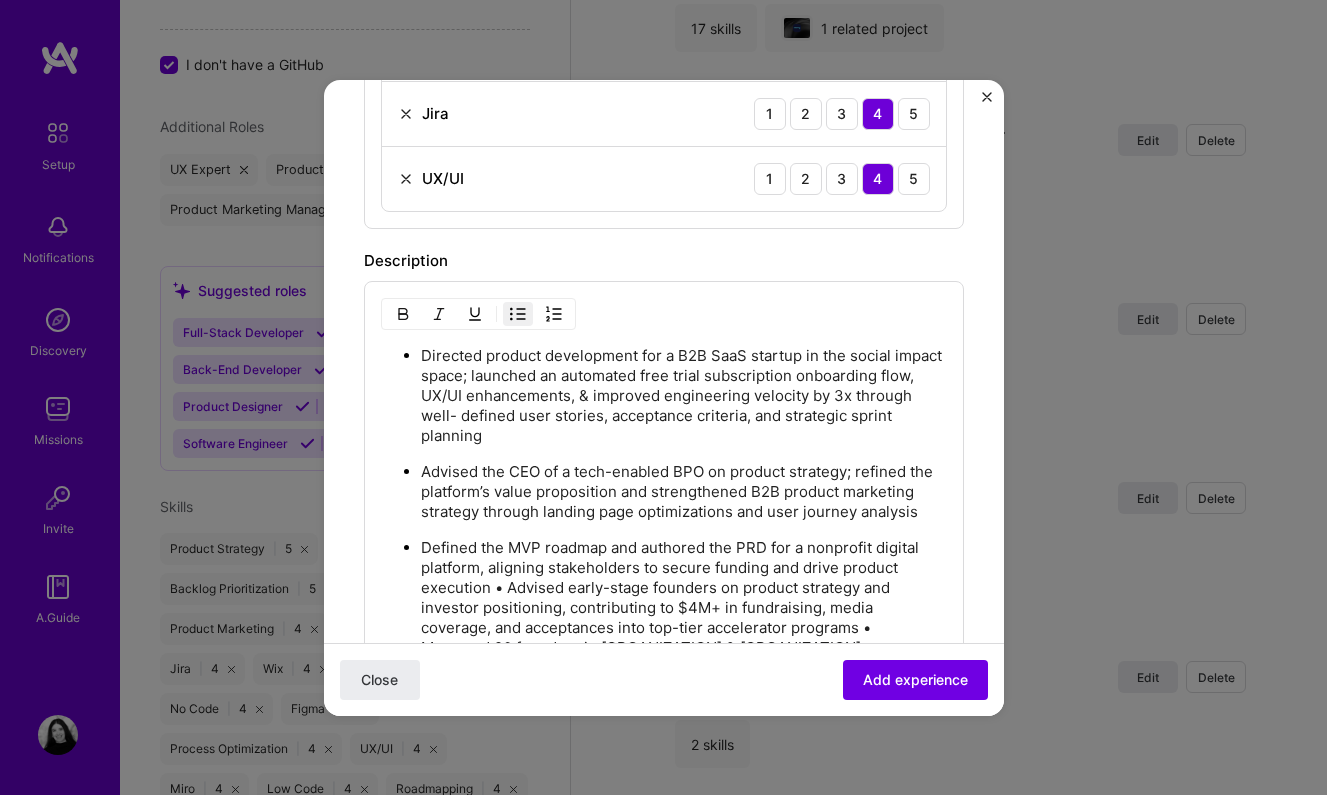 click on "Defined the MVP roadmap and authored the PRD for a nonprofit digital platform, aligning stakeholders to secure funding and drive product execution • Advised early-stage founders on product strategy and investor positioning, contributing to $4M+ in fundraising, media coverage, and acceptances into top-tier accelerator programs • Mentored 20 founders in [ORGANIZATION] & [ORGANIZATION] accelerator programs & evaluated 100+ early-stage tech ventures as a venture scout for [ORGANIZATION] & other investors, identifying high-potential investment opportunities" at bounding box center [684, 628] 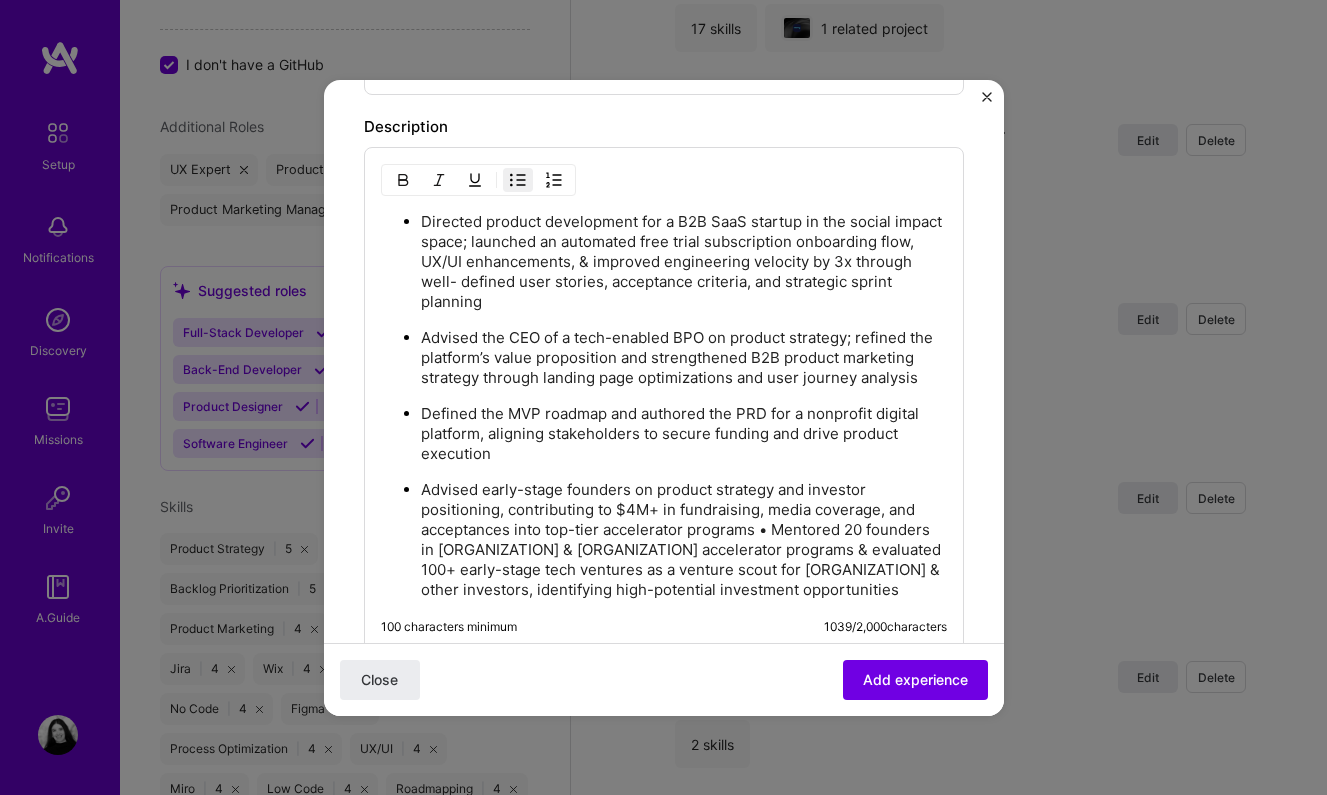 scroll, scrollTop: 1523, scrollLeft: 0, axis: vertical 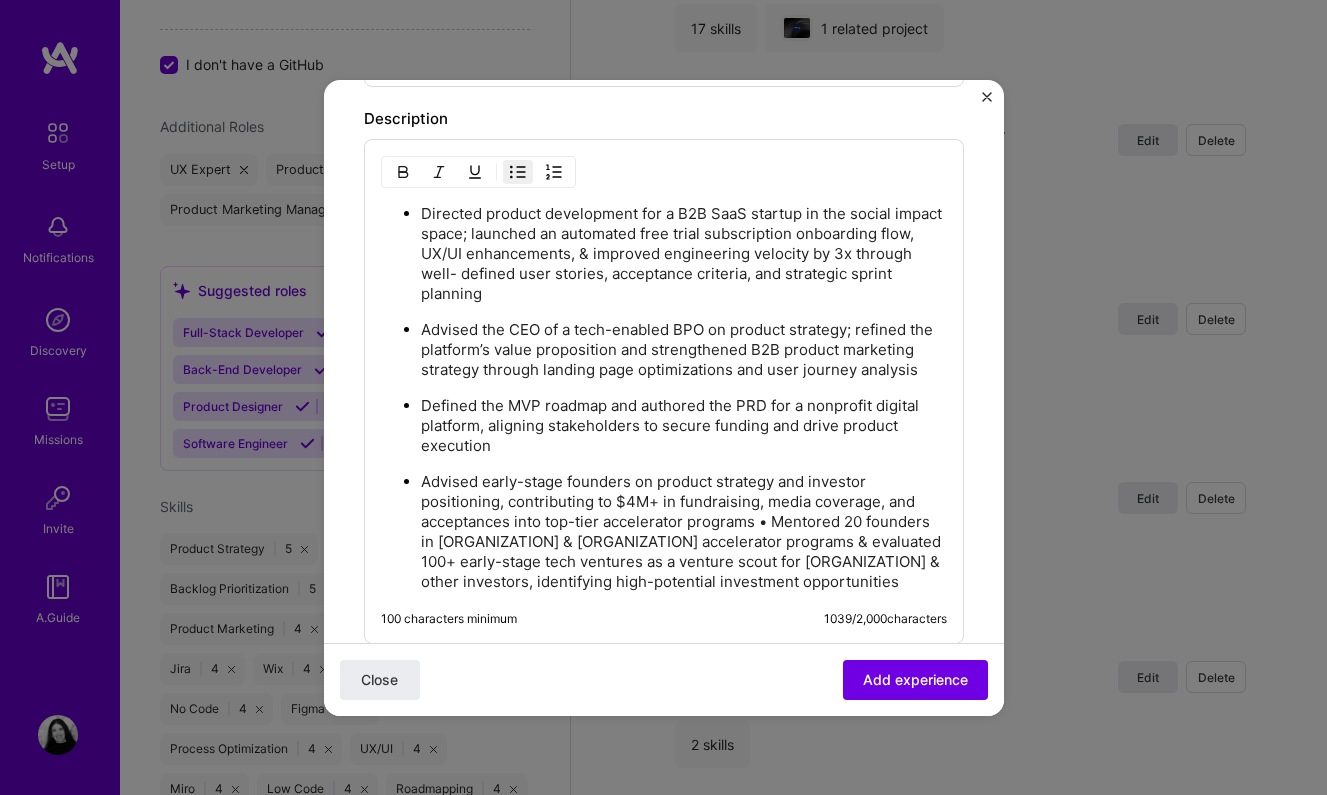 click on "Advised early-stage founders on product strategy and investor positioning, contributing to $4M+ in fundraising, media coverage, and acceptances into top-tier accelerator programs • Mentored 20 founders in [ORGANIZATION] & [ORGANIZATION] accelerator programs & evaluated 100+ early-stage tech ventures as a venture scout for [ORGANIZATION] & other investors, identifying high-potential investment opportunities" at bounding box center (684, 532) 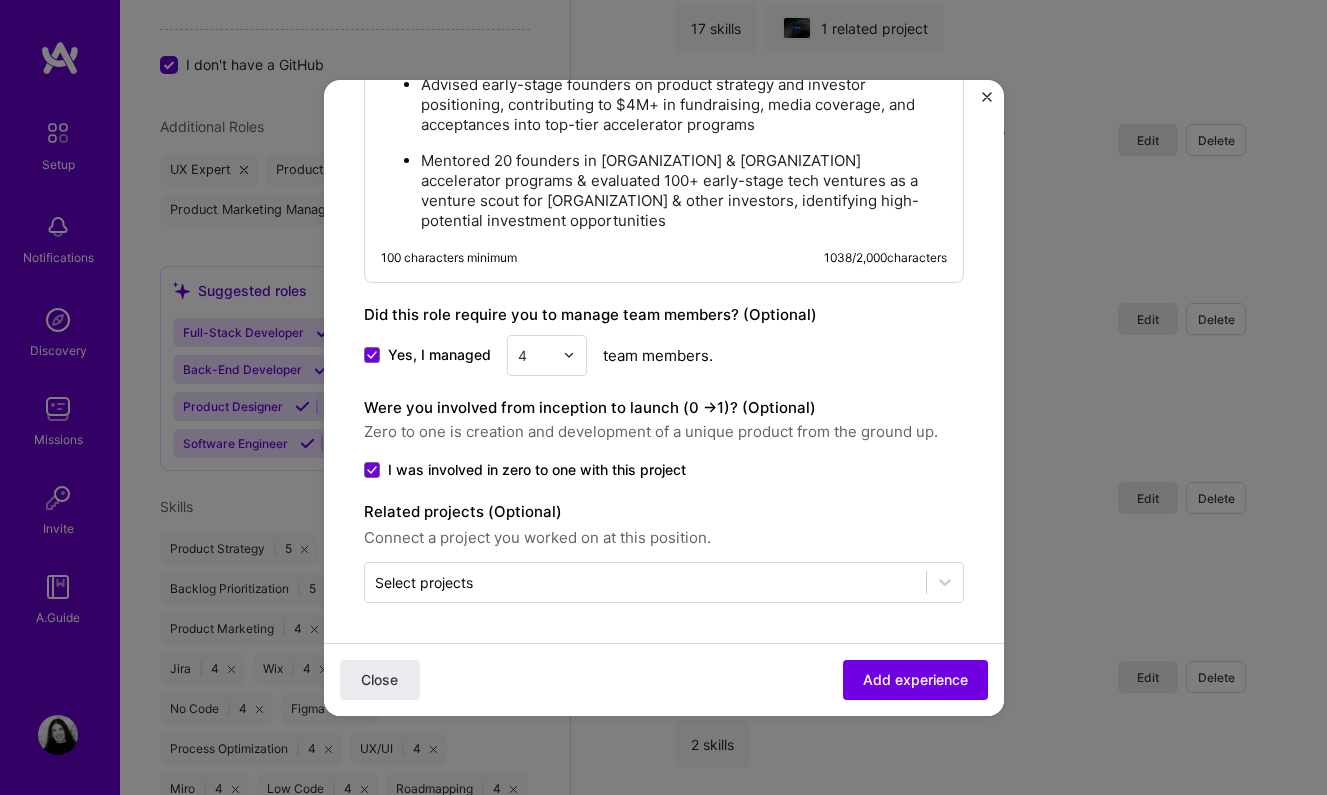 scroll, scrollTop: 1920, scrollLeft: 0, axis: vertical 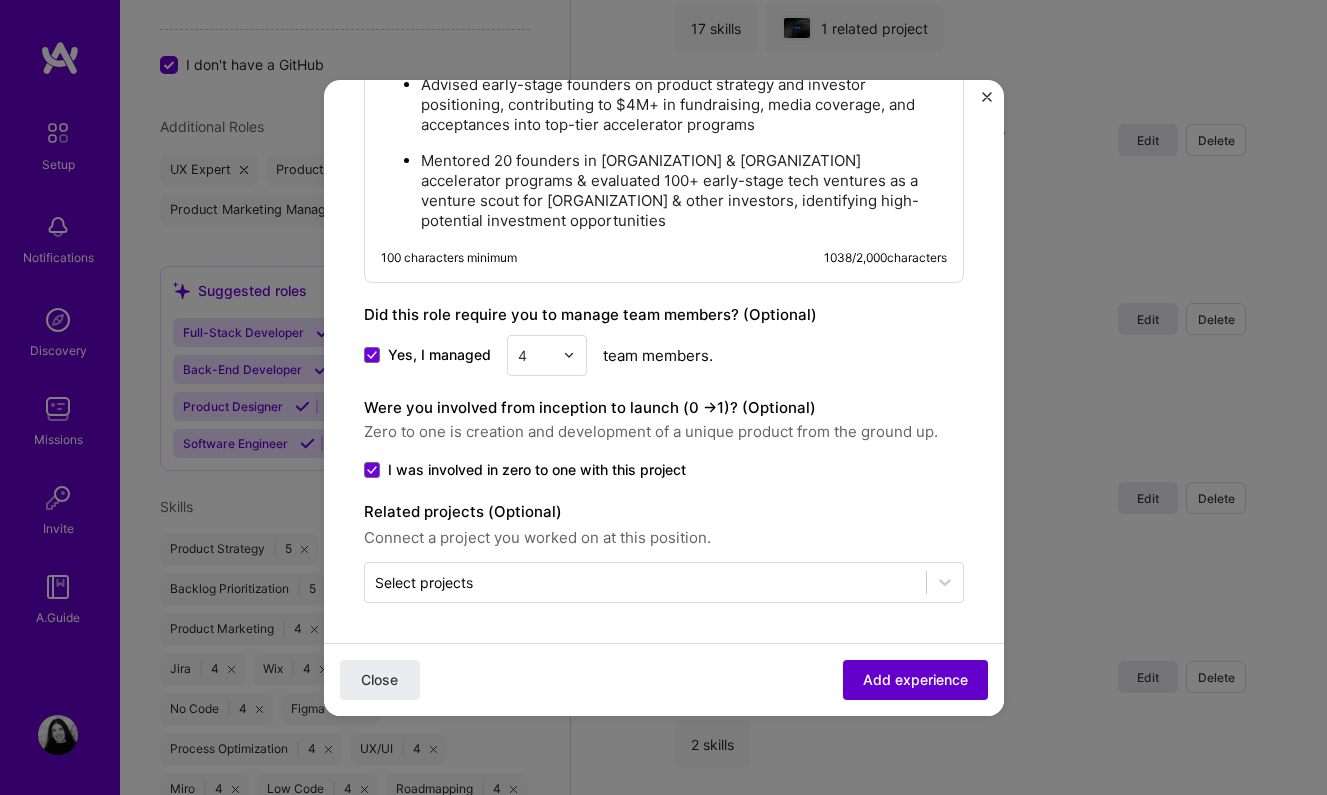 click on "Add experience" at bounding box center [915, 679] 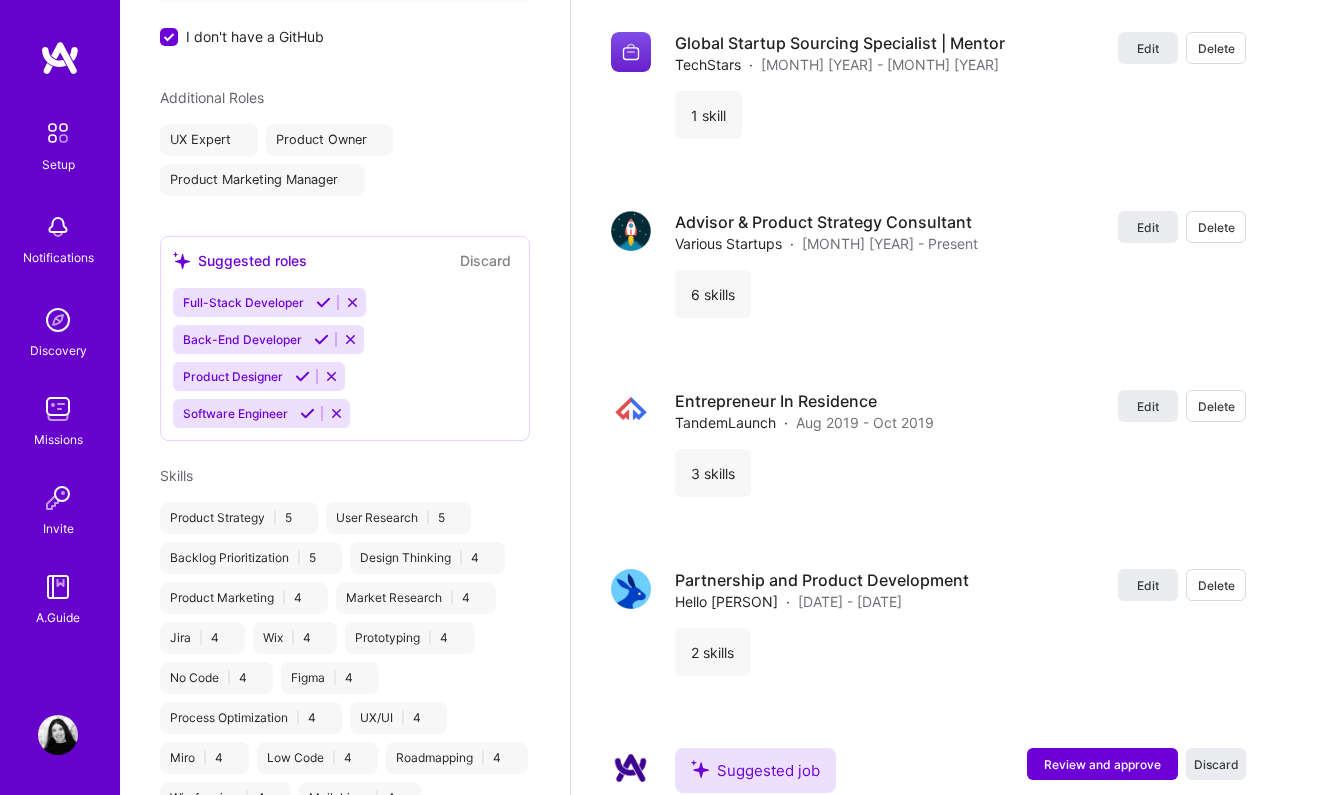 scroll, scrollTop: 0, scrollLeft: 0, axis: both 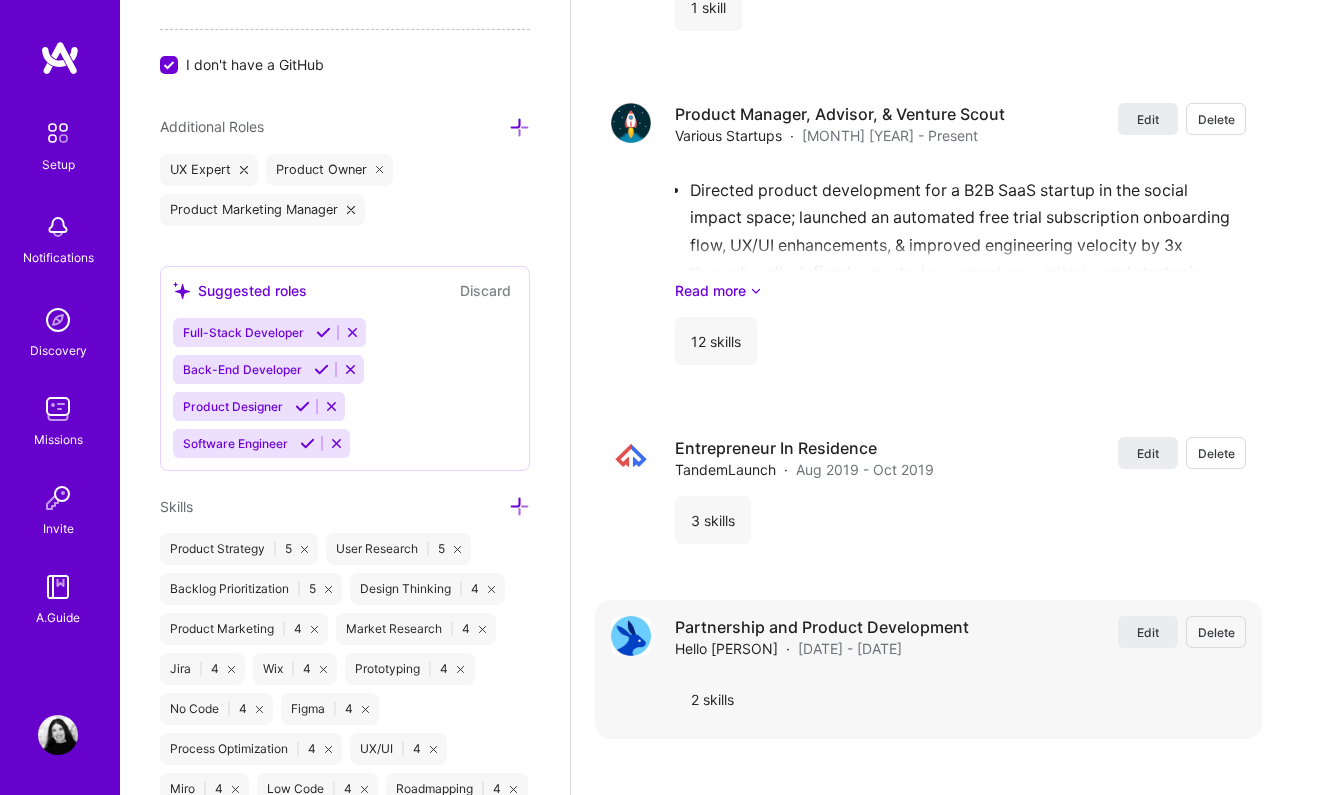 click on "Delete" at bounding box center [1216, 632] 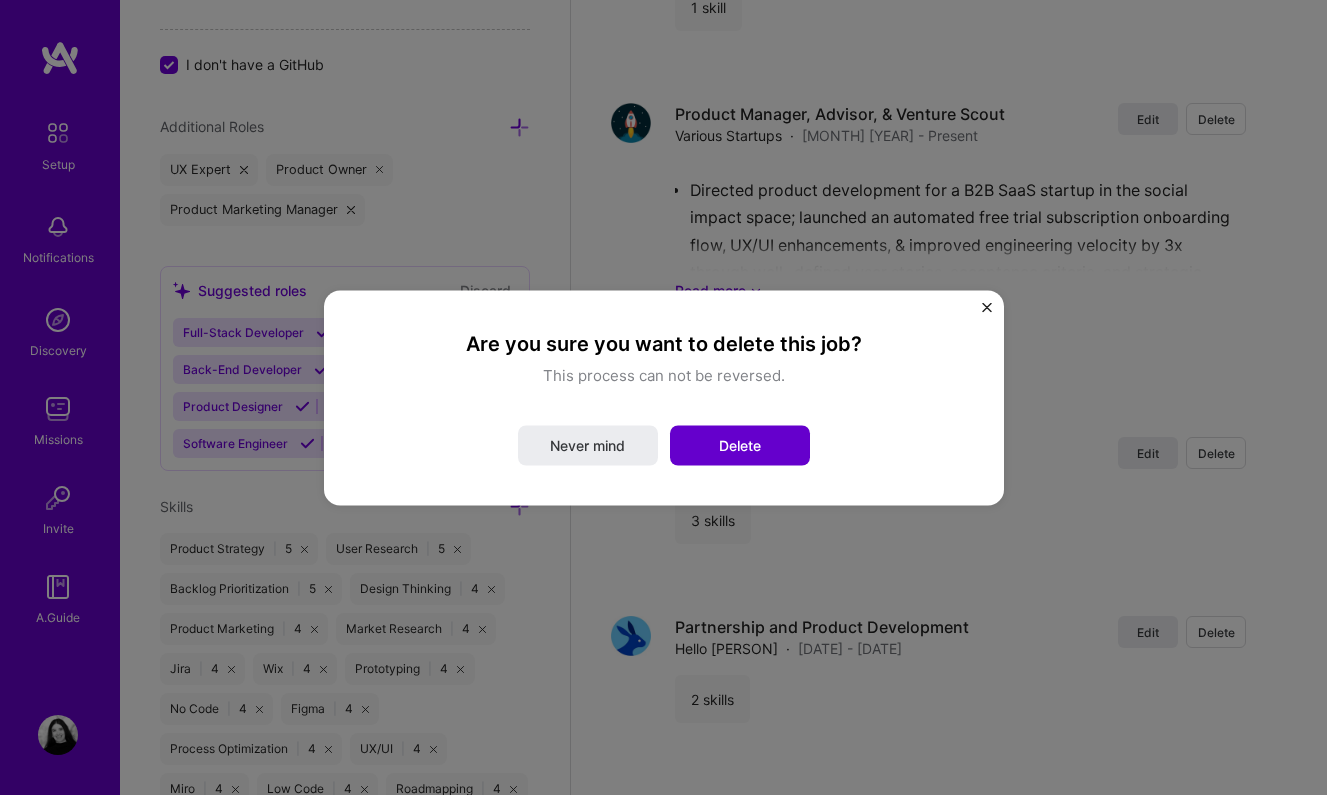 click on "Delete" at bounding box center [740, 445] 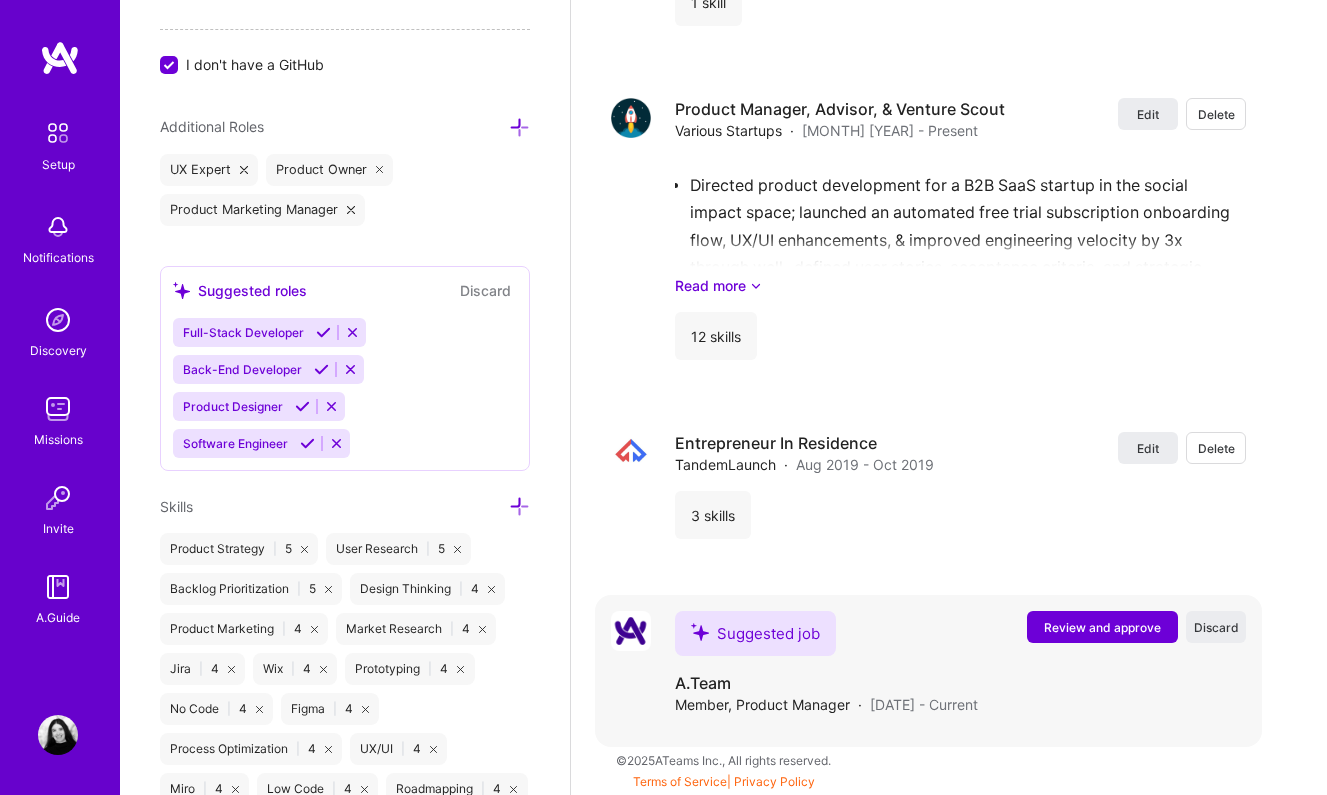 scroll, scrollTop: 4076, scrollLeft: 0, axis: vertical 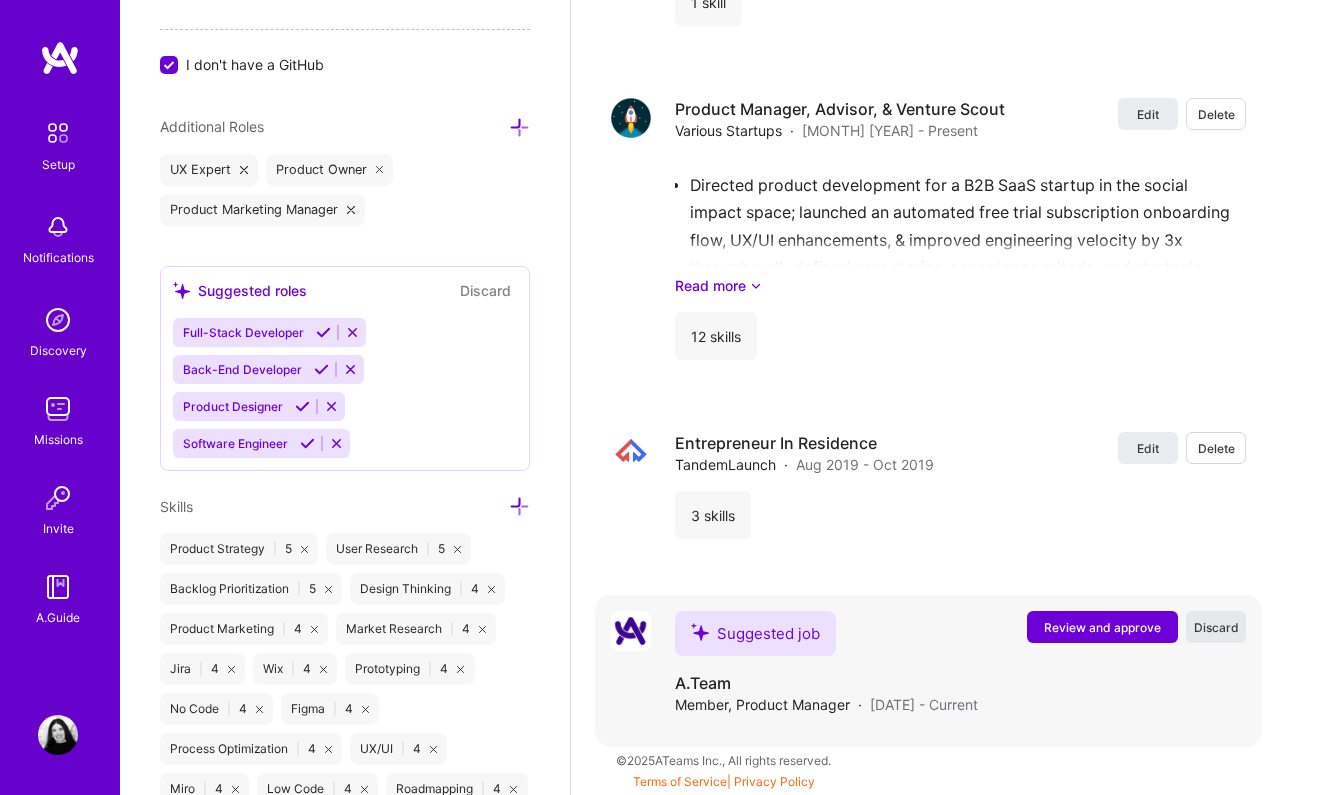 click on "Discard" at bounding box center [1216, 627] 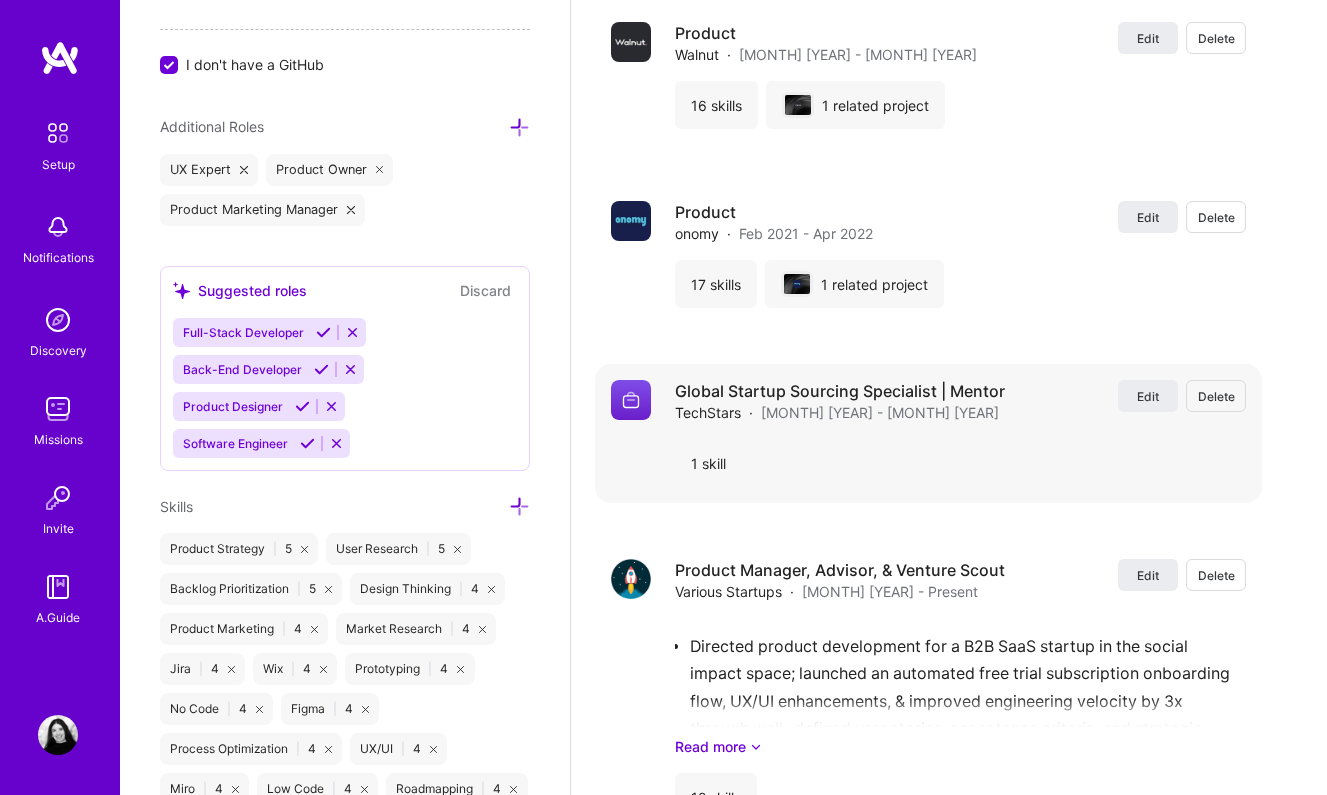 scroll, scrollTop: 3586, scrollLeft: 0, axis: vertical 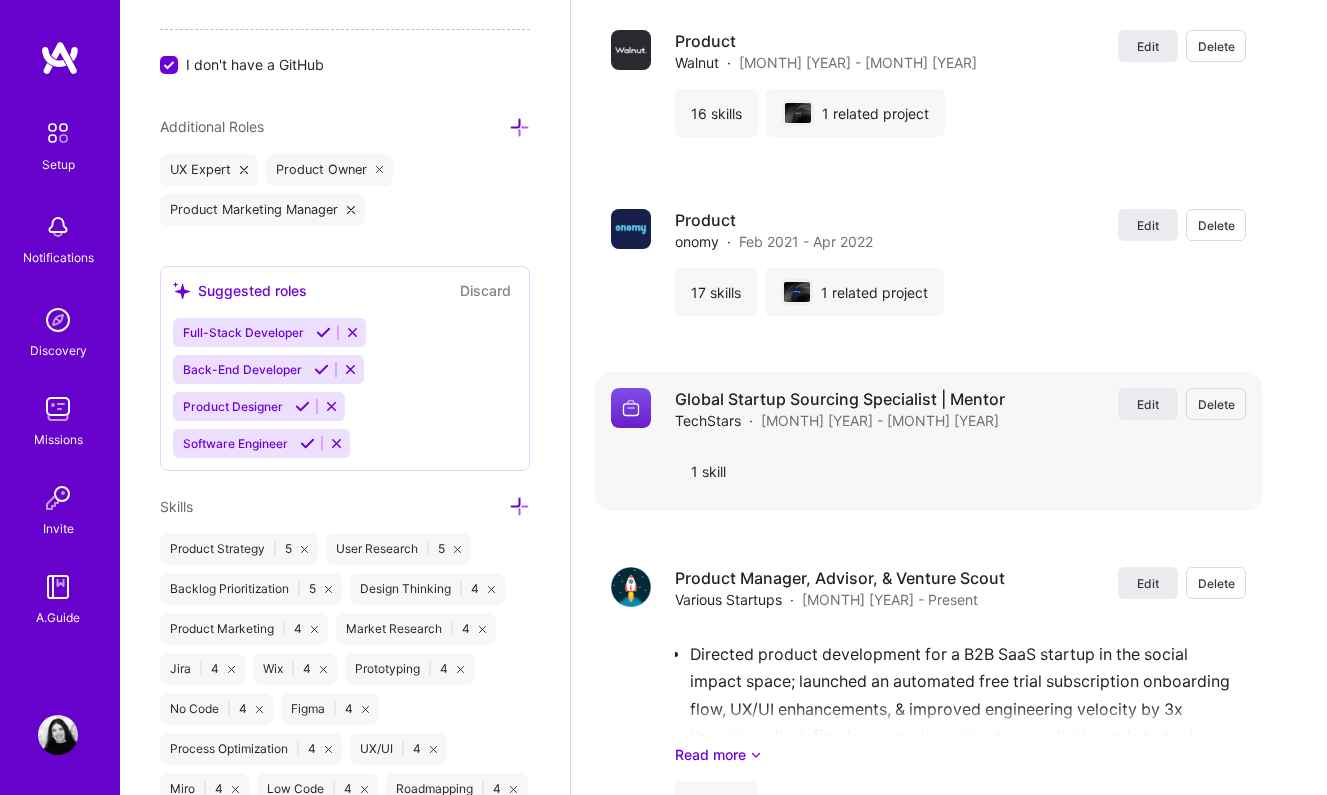 click on "Delete" at bounding box center [1216, 404] 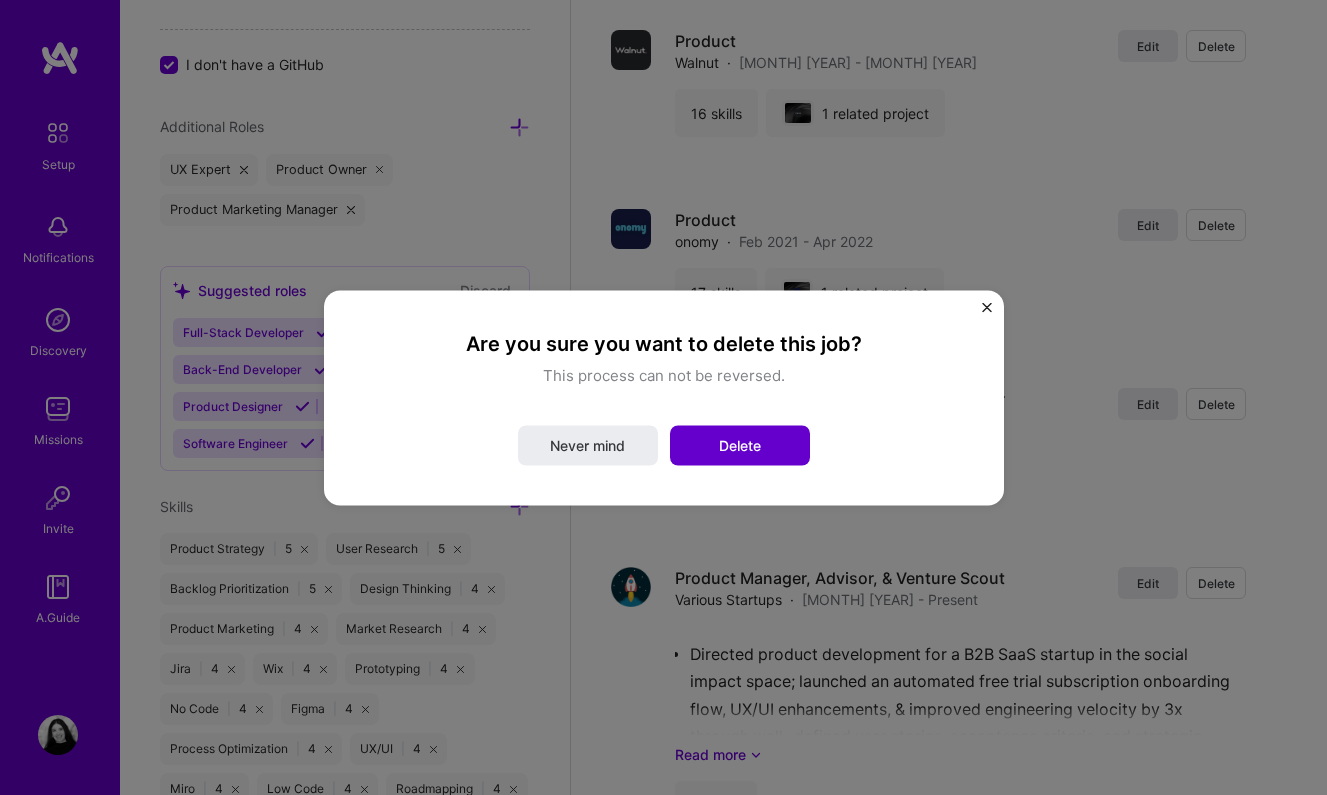 click on "Delete" at bounding box center [740, 445] 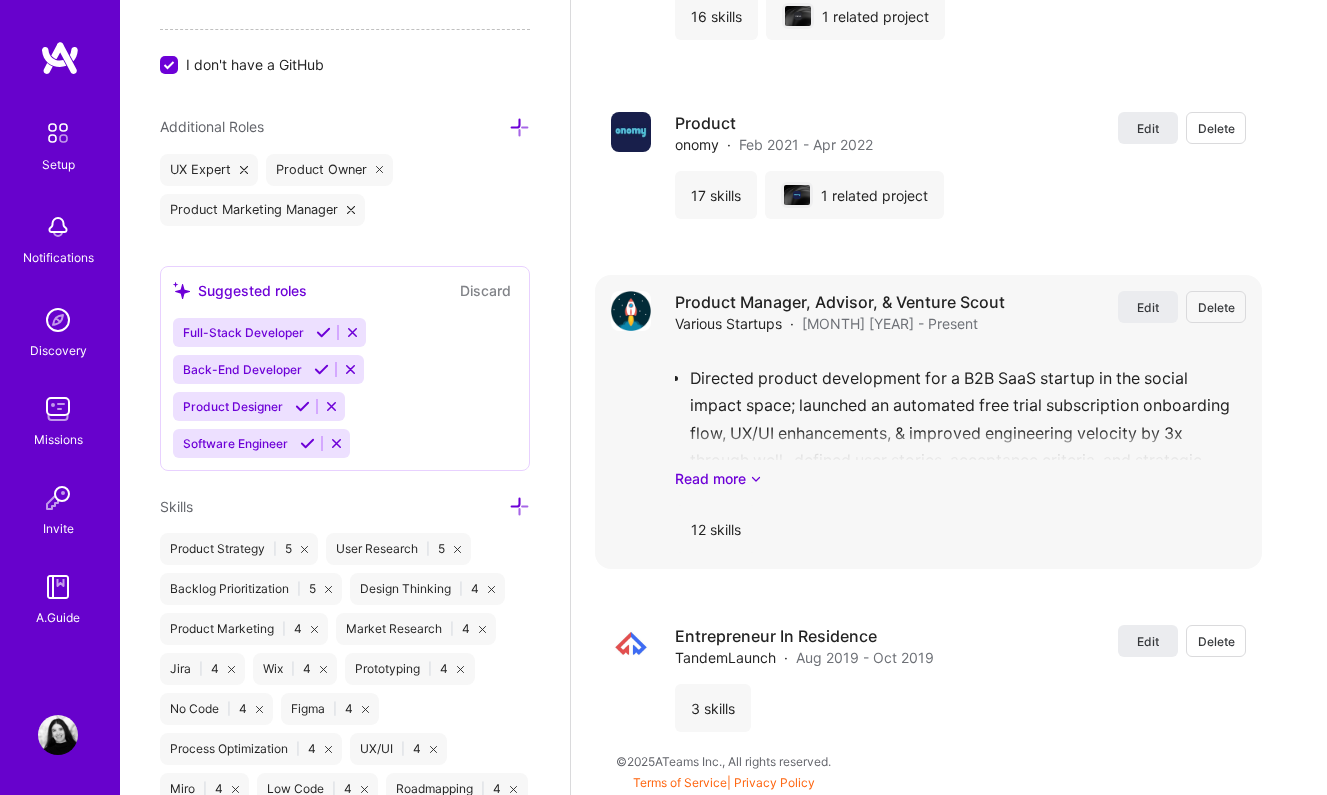 scroll, scrollTop: 3681, scrollLeft: 0, axis: vertical 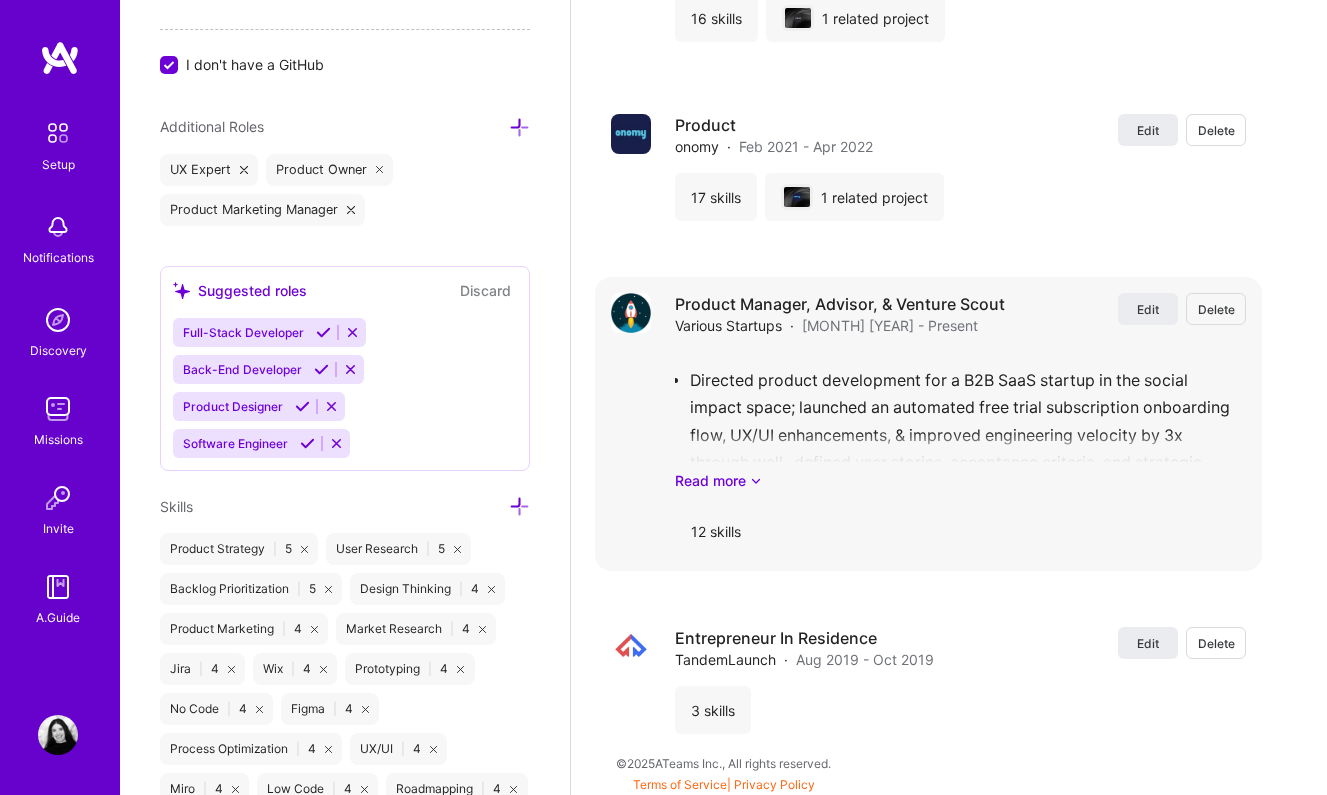 click on "Product Manager, Advisor, & Venture Scout Various Startups · Jan 2020 - Present Edit Delete Directed product development for a B2B SaaS startup in the social impact space; launched an automated free trial subscription onboarding flow, UX/UI enhancements, & improved engineering velocity by 3x through well- defined user stories, acceptance criteria, and strategic sprint planning Advised the CEO of a tech-enabled BPO on product strategy; refined the platform’s value proposition and strengthened B2B product marketing strategy through landing page optimizations and user journey analysis Defined the MVP roadmap and authored the PRD for a nonprofit digital platform, aligning stakeholders to secure funding and drive product execution Advised early-stage founders on product strategy and investor positioning, contributing to $4M+ in fundraising, media coverage, and acceptances into top-tier accelerator programs Read more 12   skills" at bounding box center [960, 424] 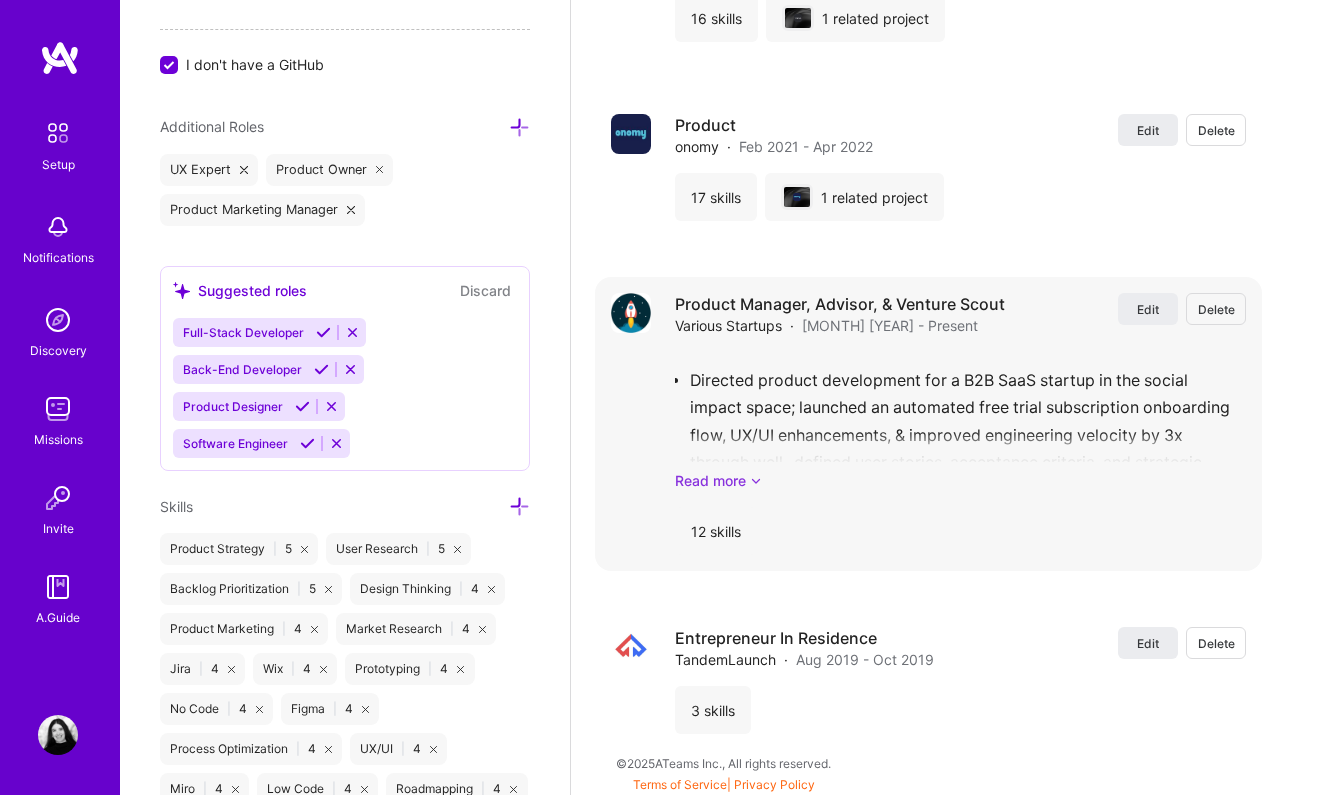 click on "Read more" at bounding box center [960, 480] 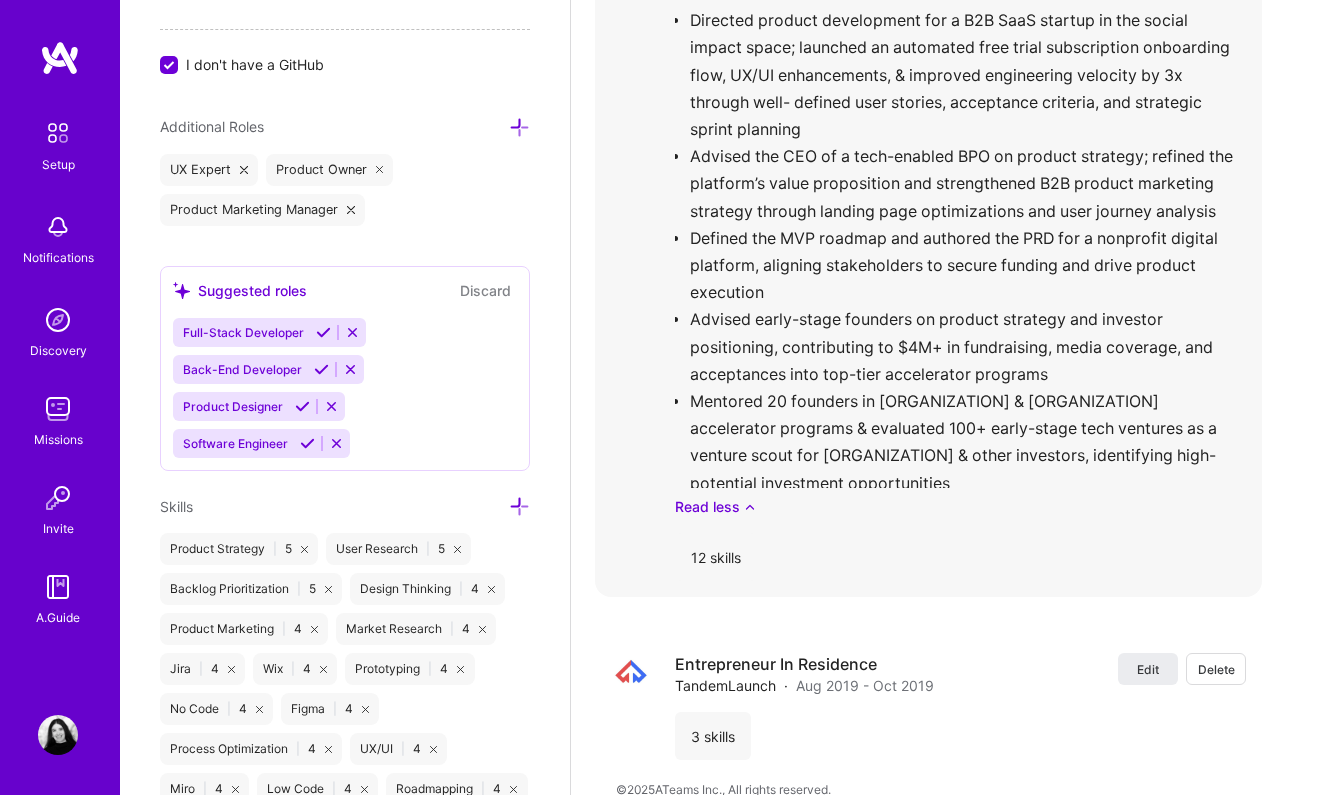 scroll, scrollTop: 4042, scrollLeft: 0, axis: vertical 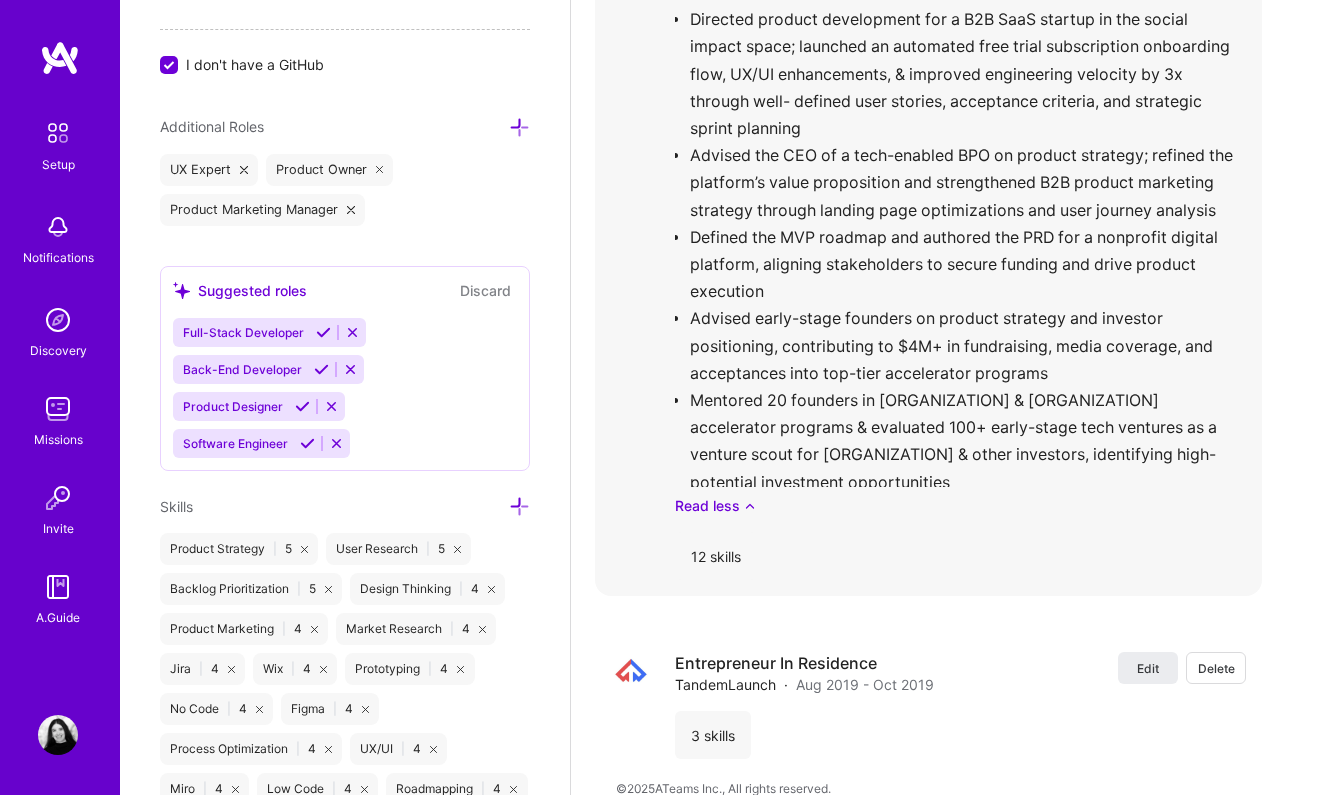 click on "12   skills" at bounding box center [716, 556] 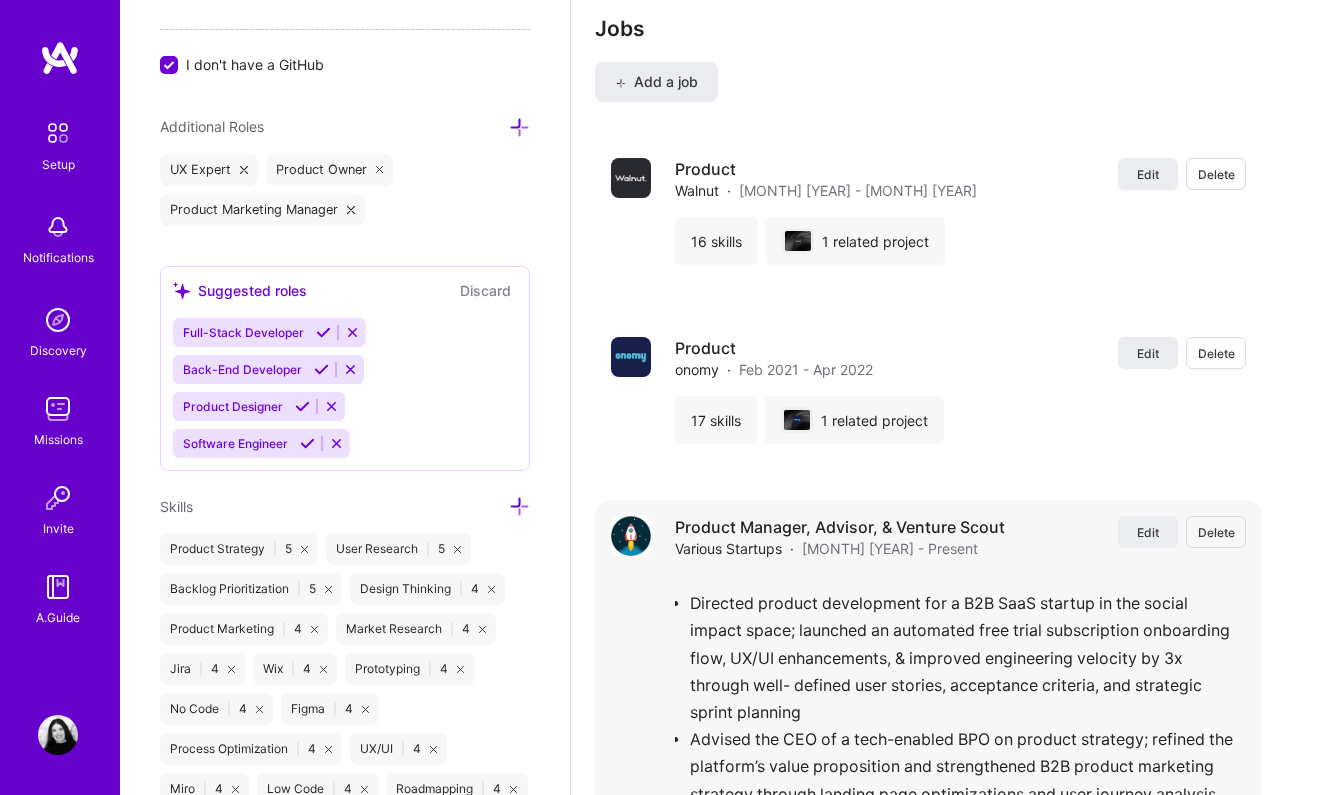 scroll, scrollTop: 3441, scrollLeft: 0, axis: vertical 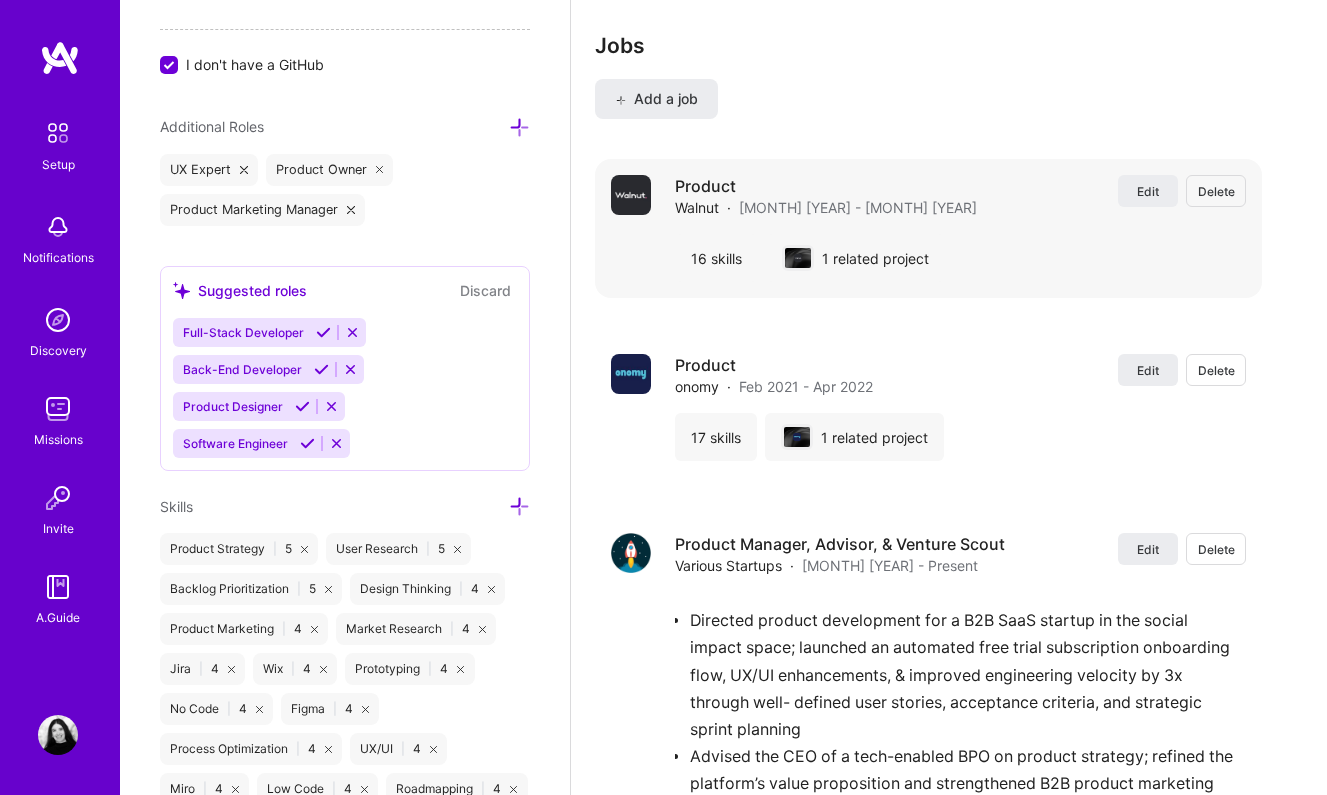 click at bounding box center (631, 195) 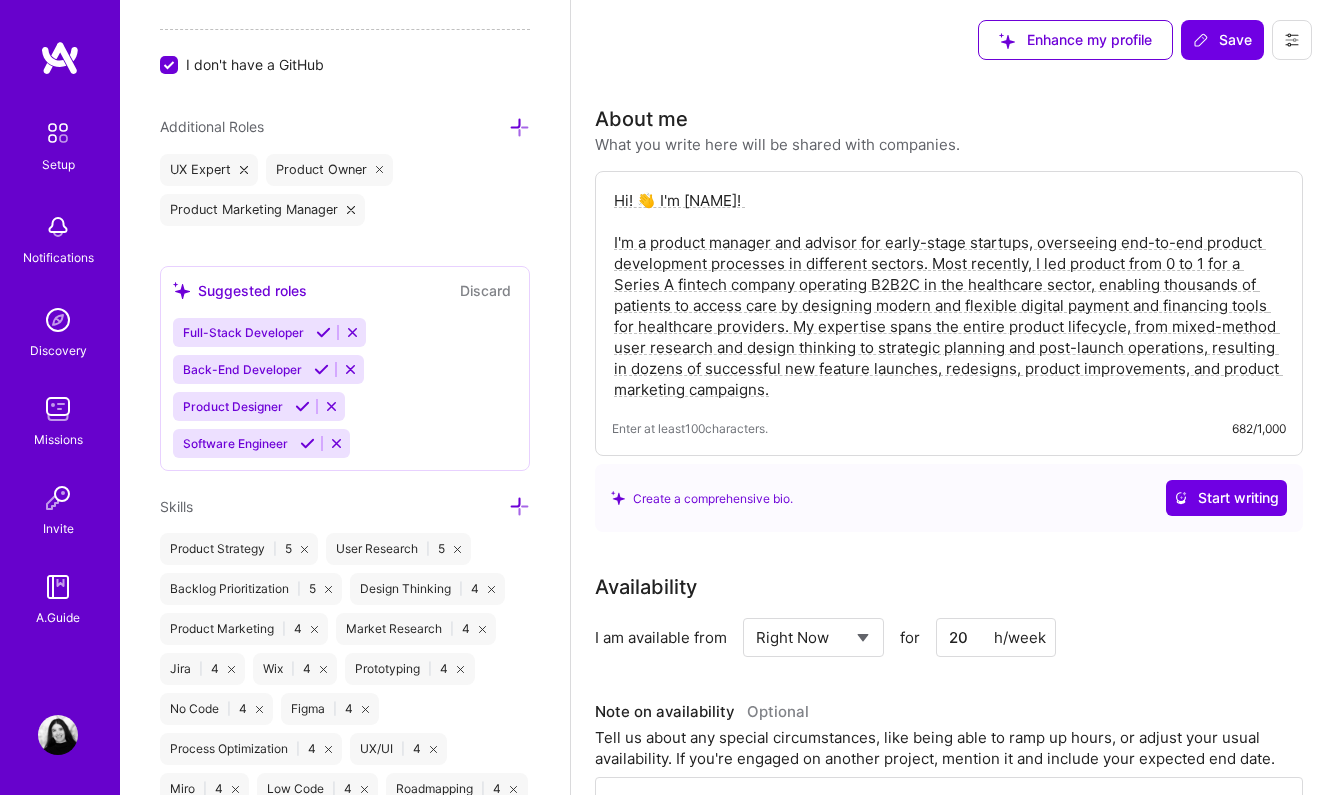 scroll, scrollTop: 0, scrollLeft: 0, axis: both 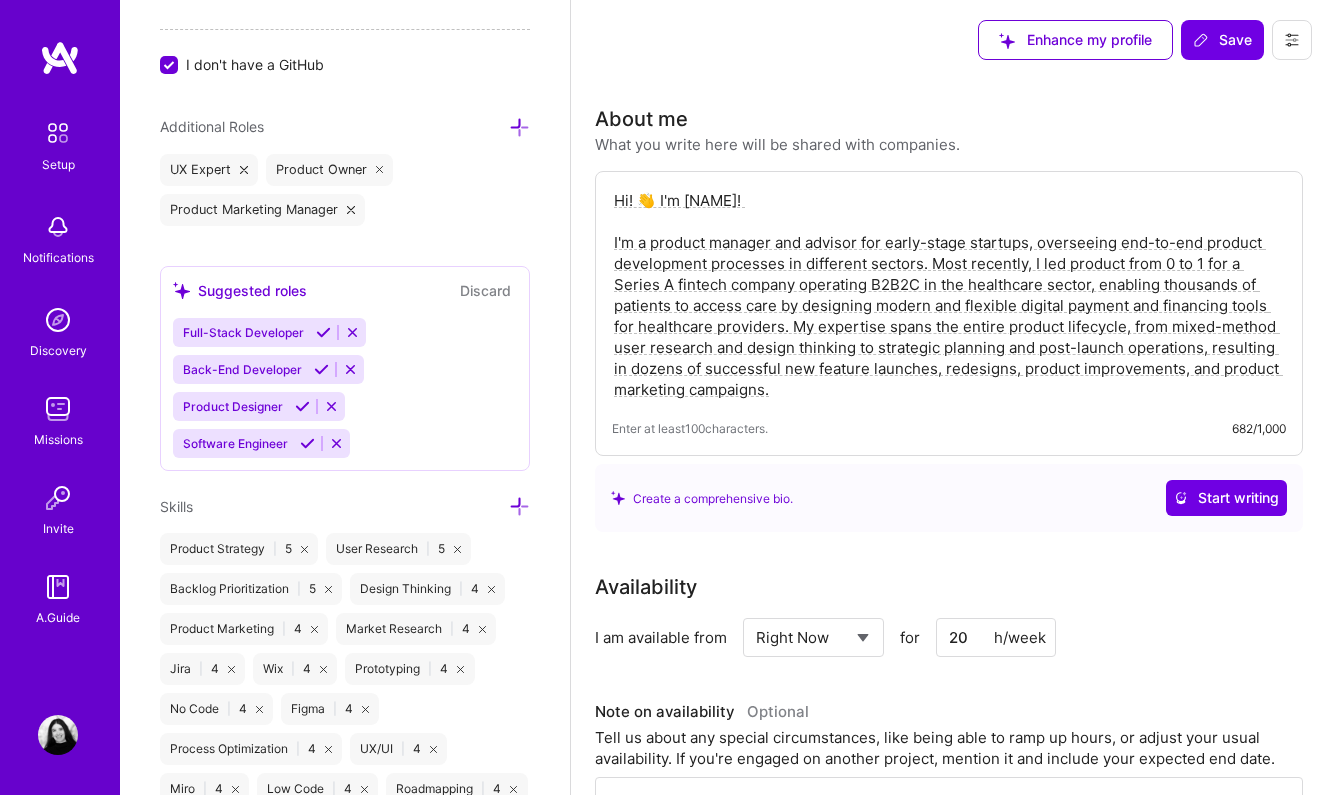 click on "Save" at bounding box center [1222, 40] 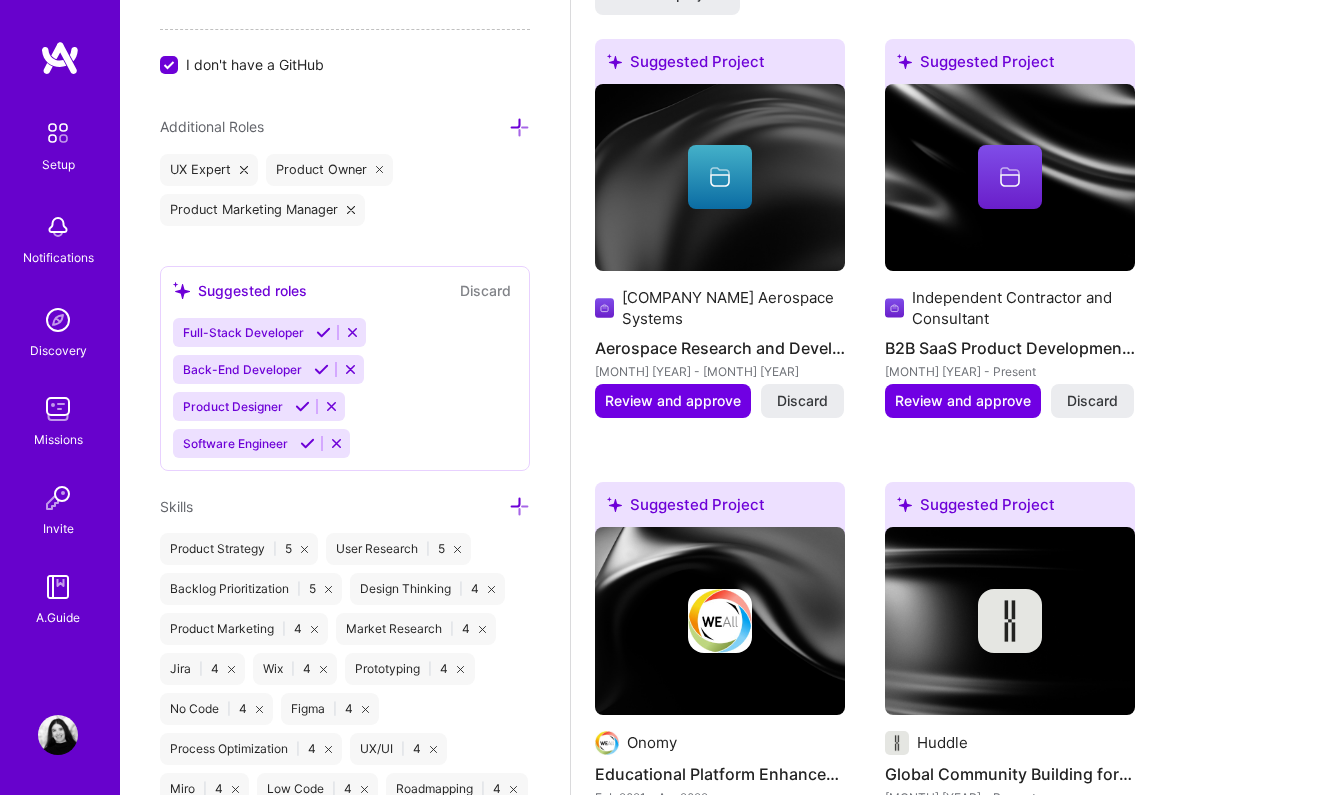 scroll, scrollTop: 1370, scrollLeft: 0, axis: vertical 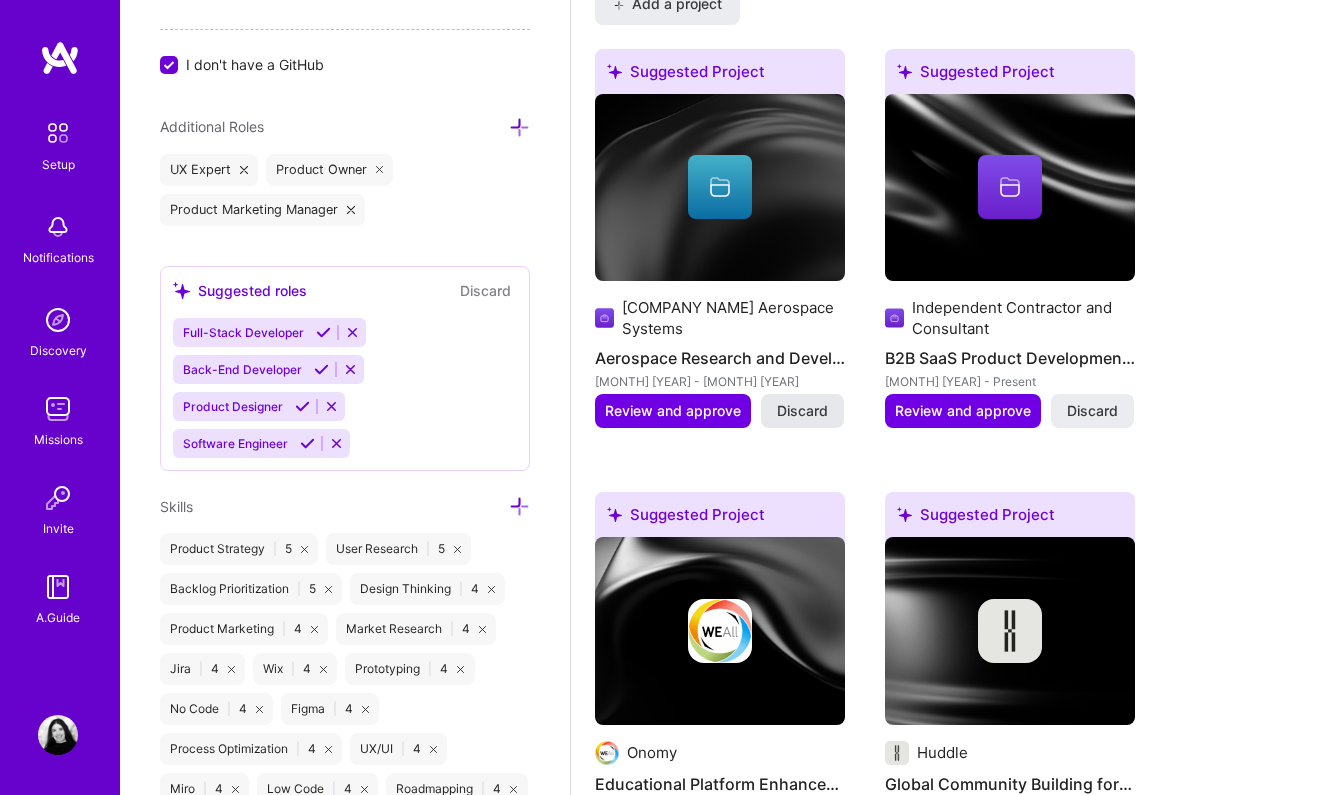 click on "Discard" at bounding box center [802, 411] 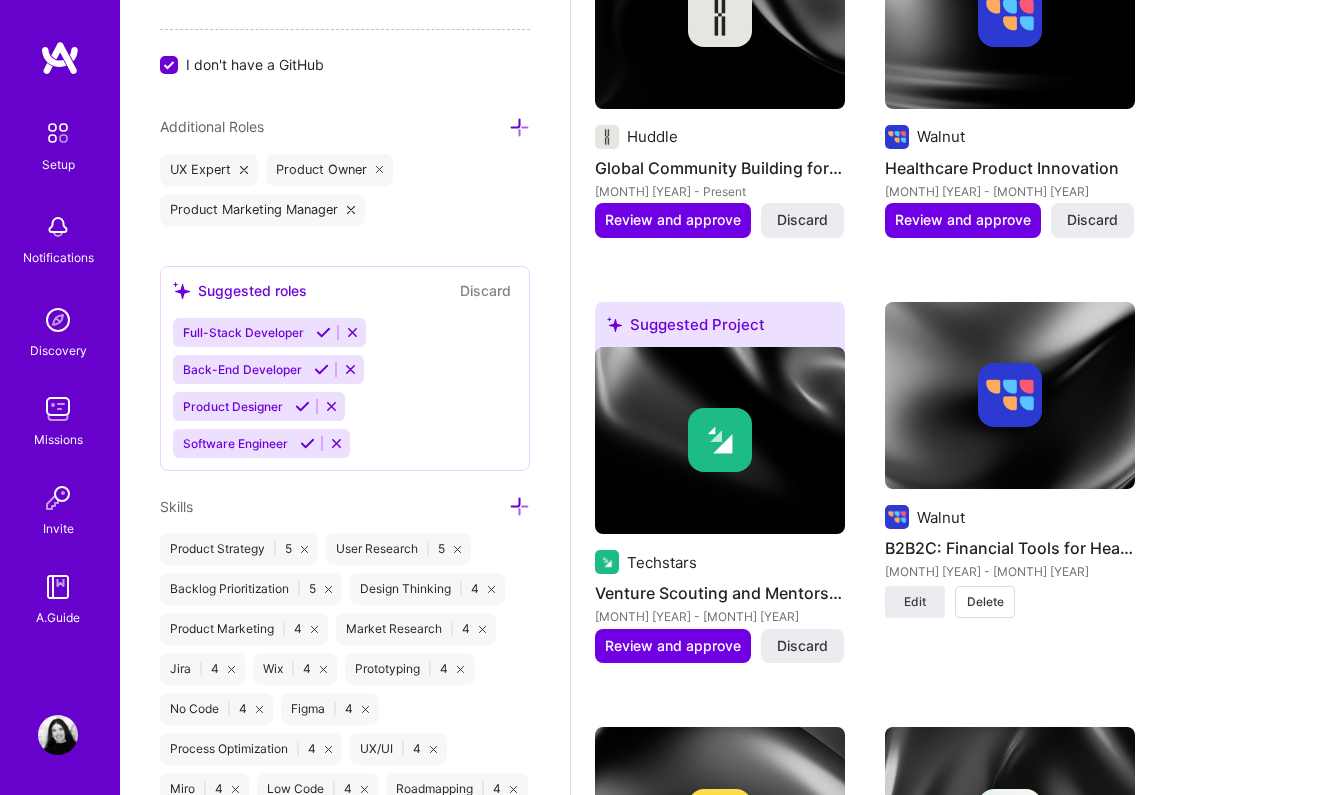 scroll, scrollTop: 2438, scrollLeft: 0, axis: vertical 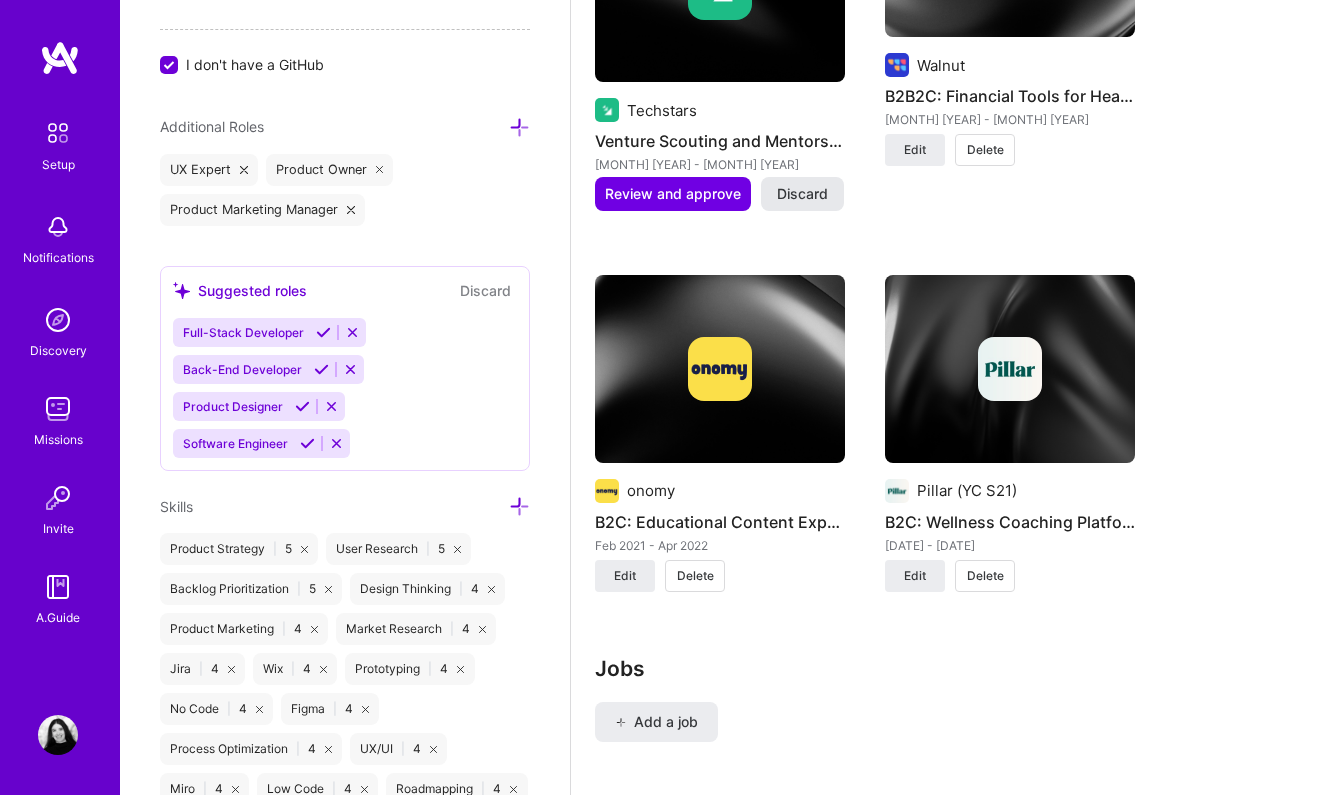click on "Discard" at bounding box center (802, 194) 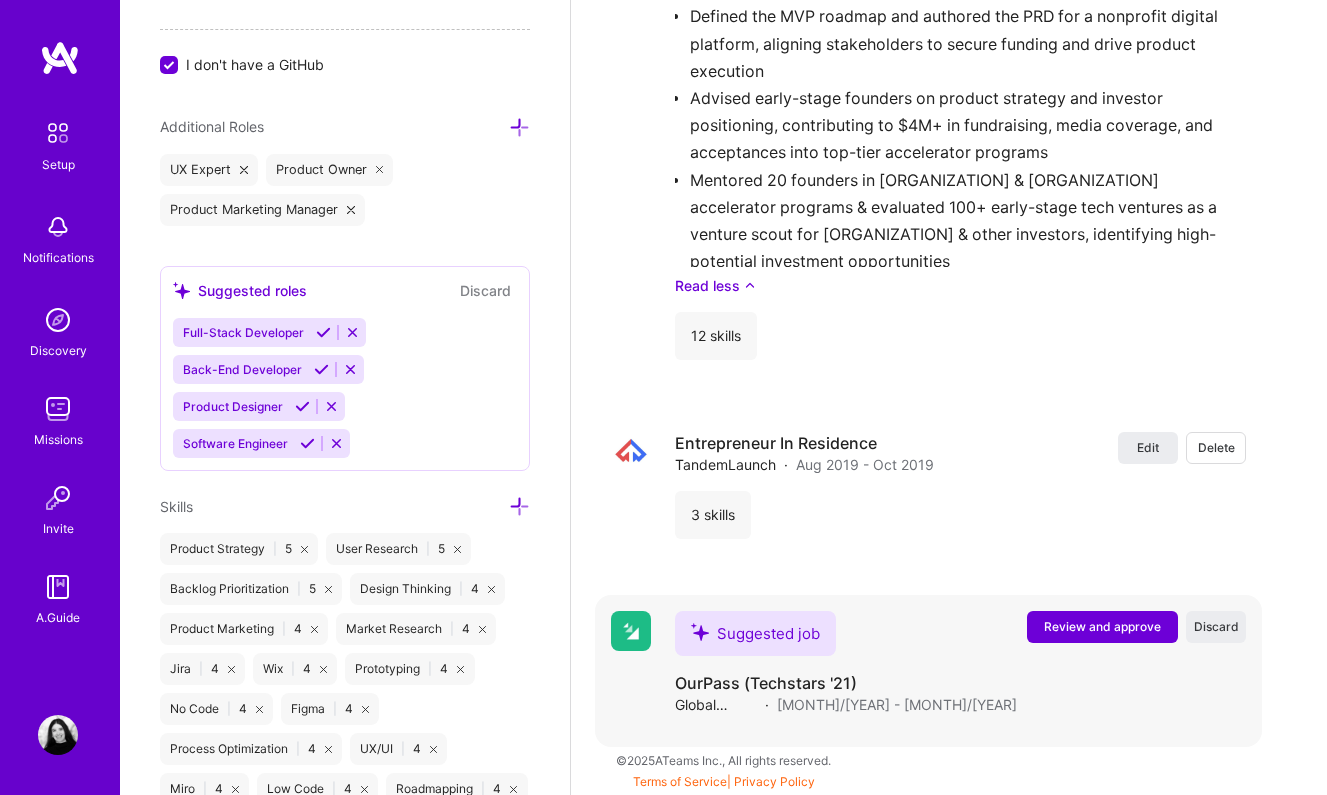 scroll, scrollTop: 3836, scrollLeft: 0, axis: vertical 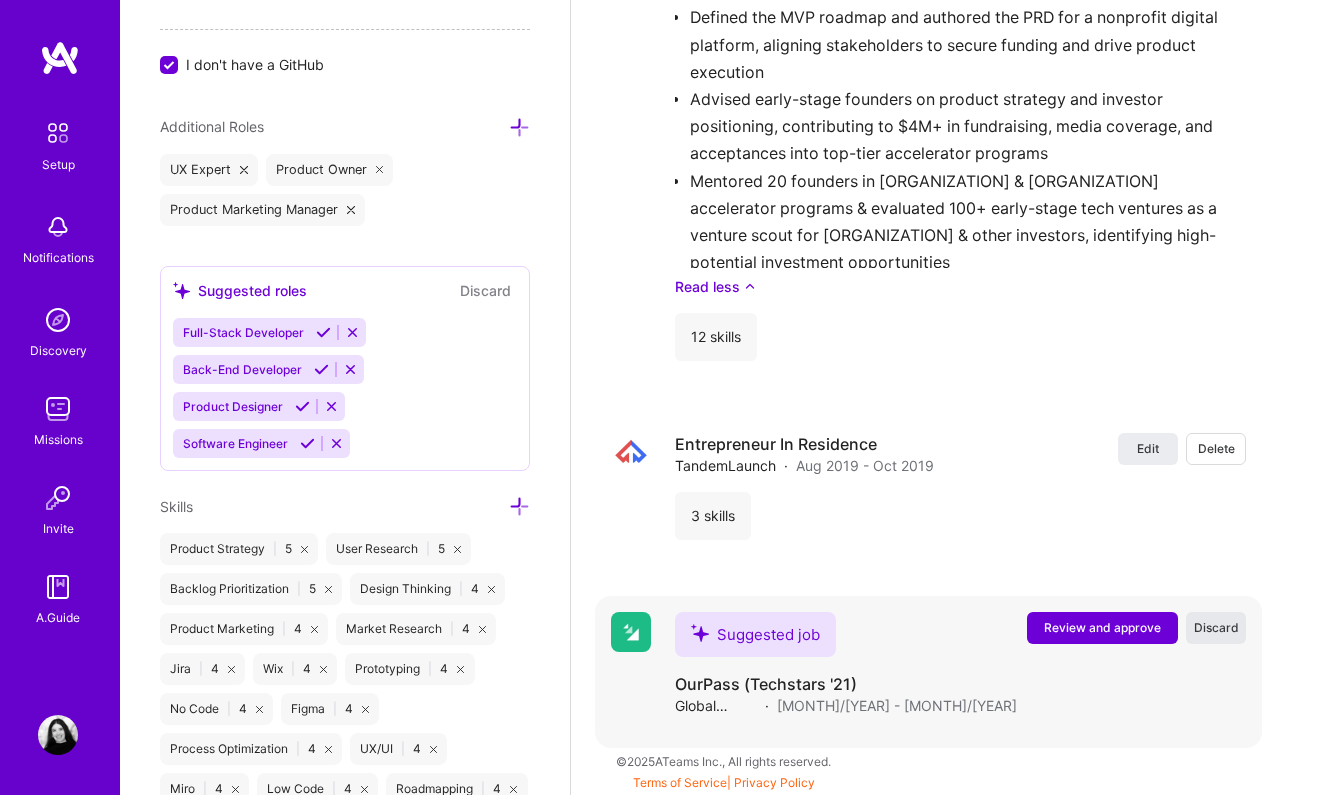 click on "Discard" at bounding box center (1216, 627) 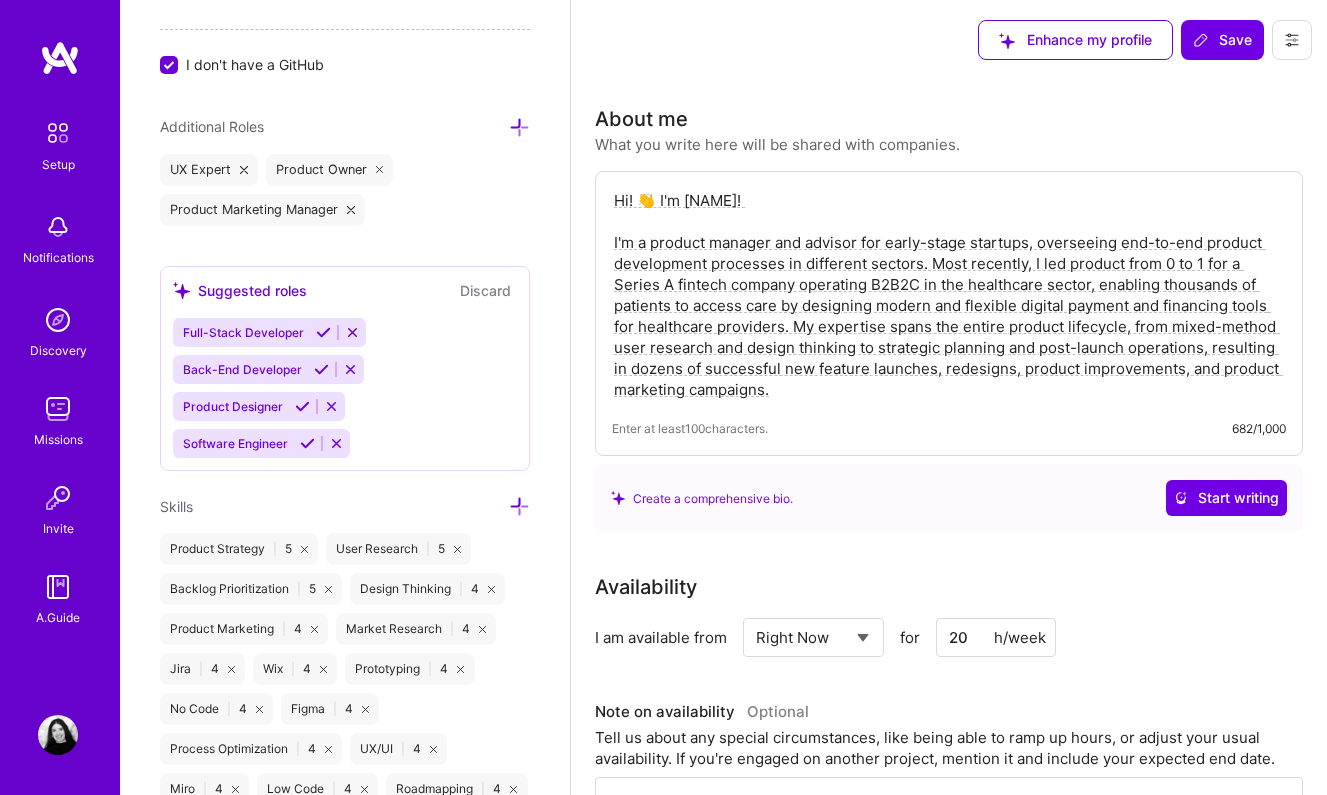 scroll, scrollTop: 0, scrollLeft: 0, axis: both 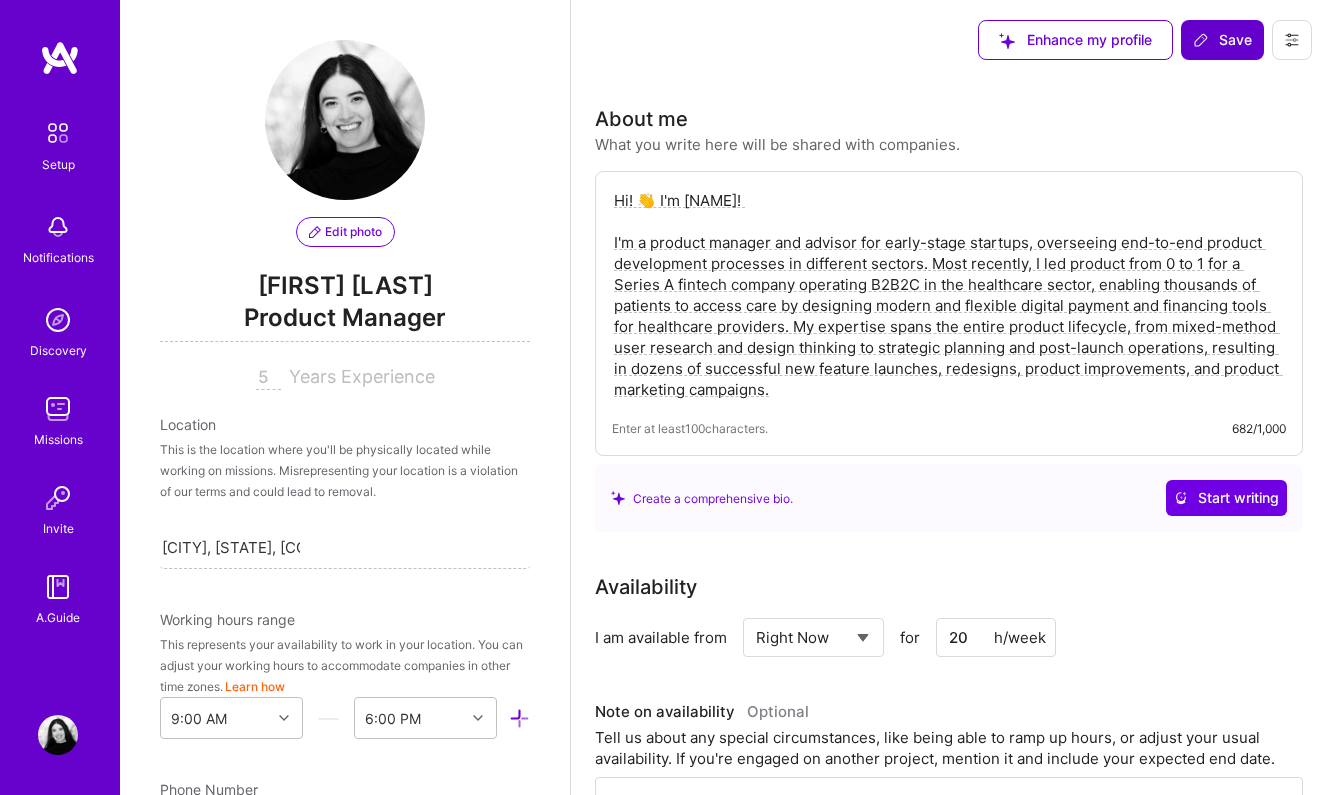 click on "Save" at bounding box center [1222, 40] 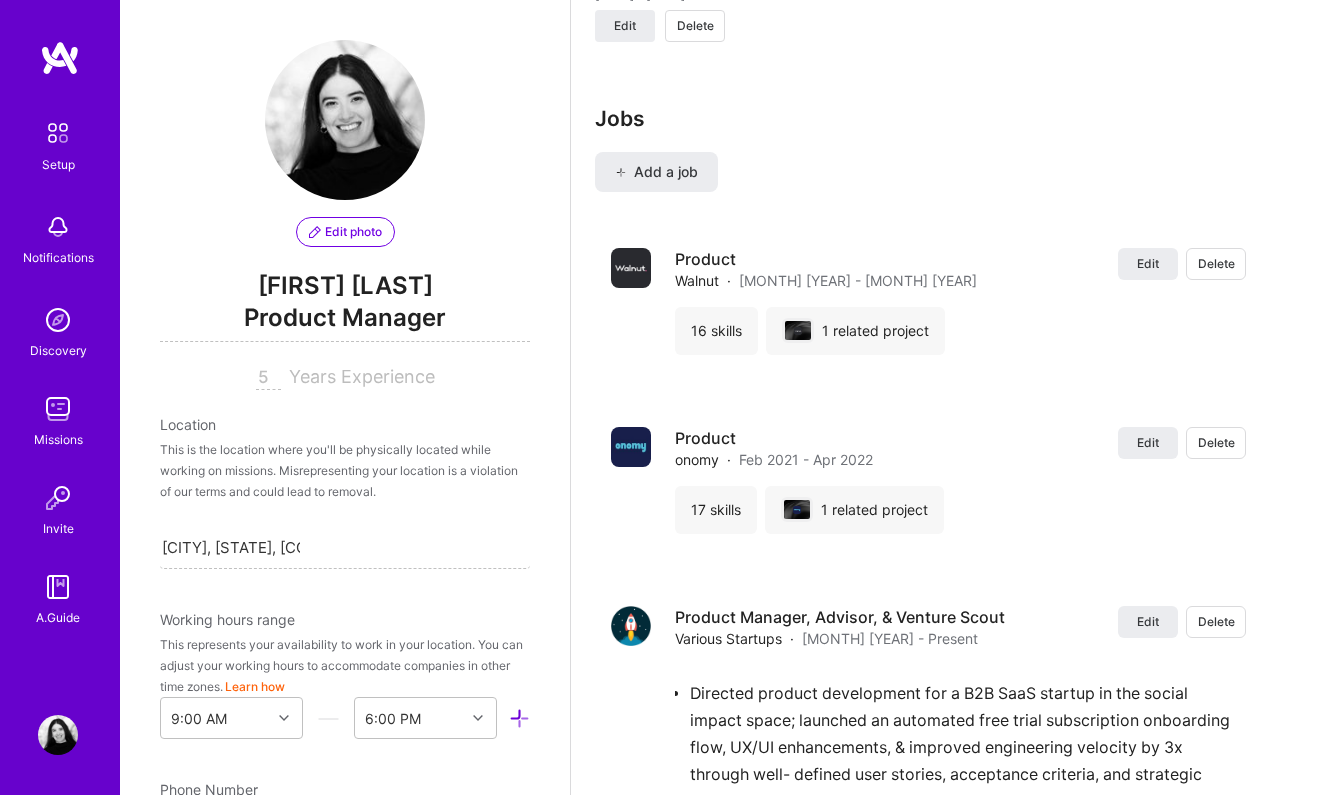 scroll, scrollTop: 2944, scrollLeft: 0, axis: vertical 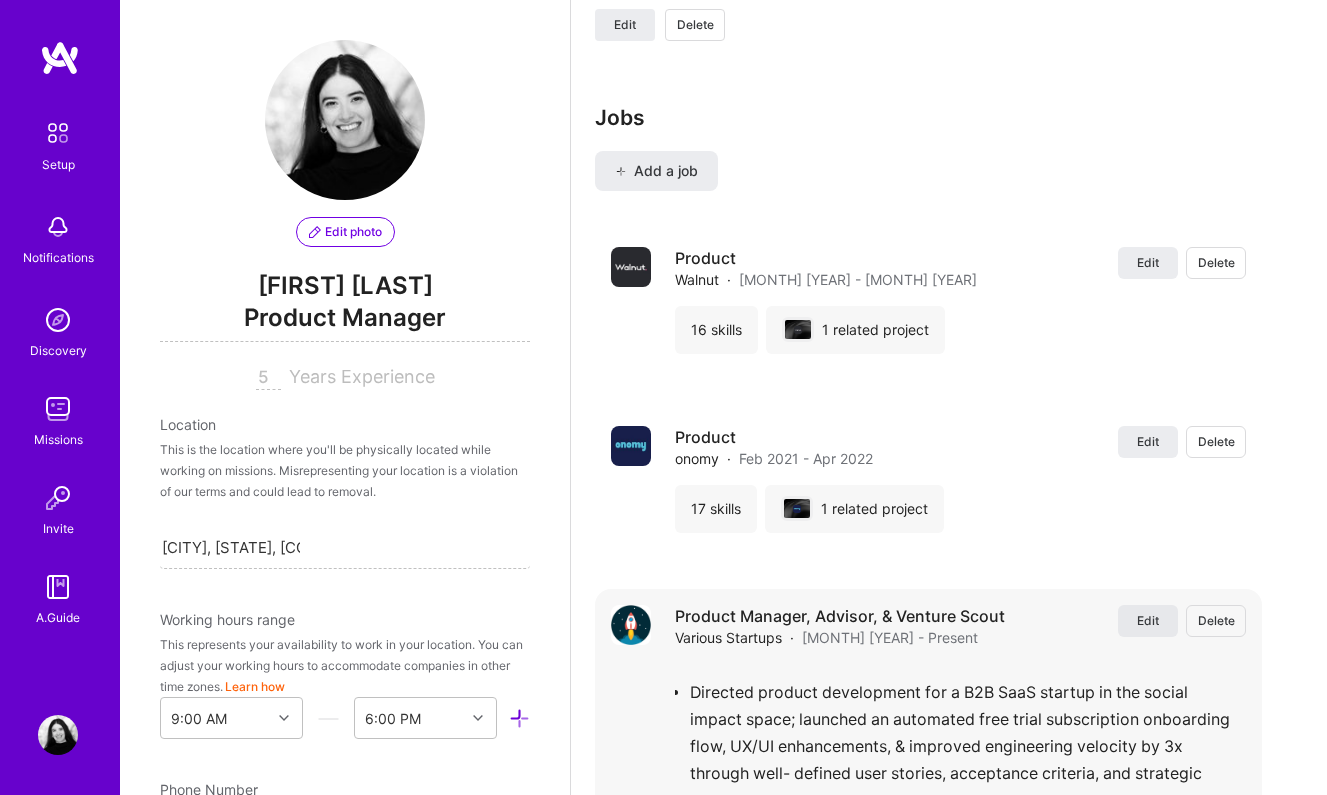click on "Edit" at bounding box center [1148, 620] 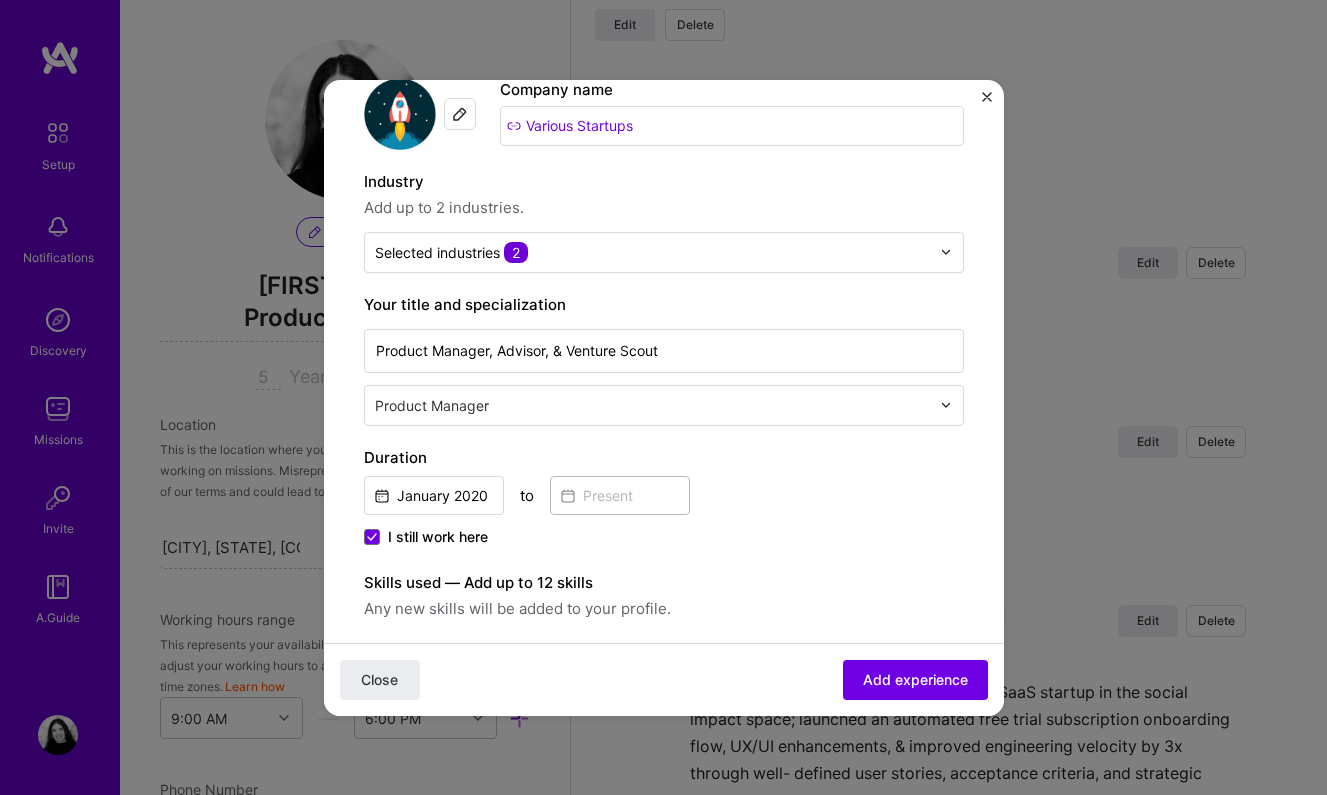 scroll, scrollTop: 111, scrollLeft: 0, axis: vertical 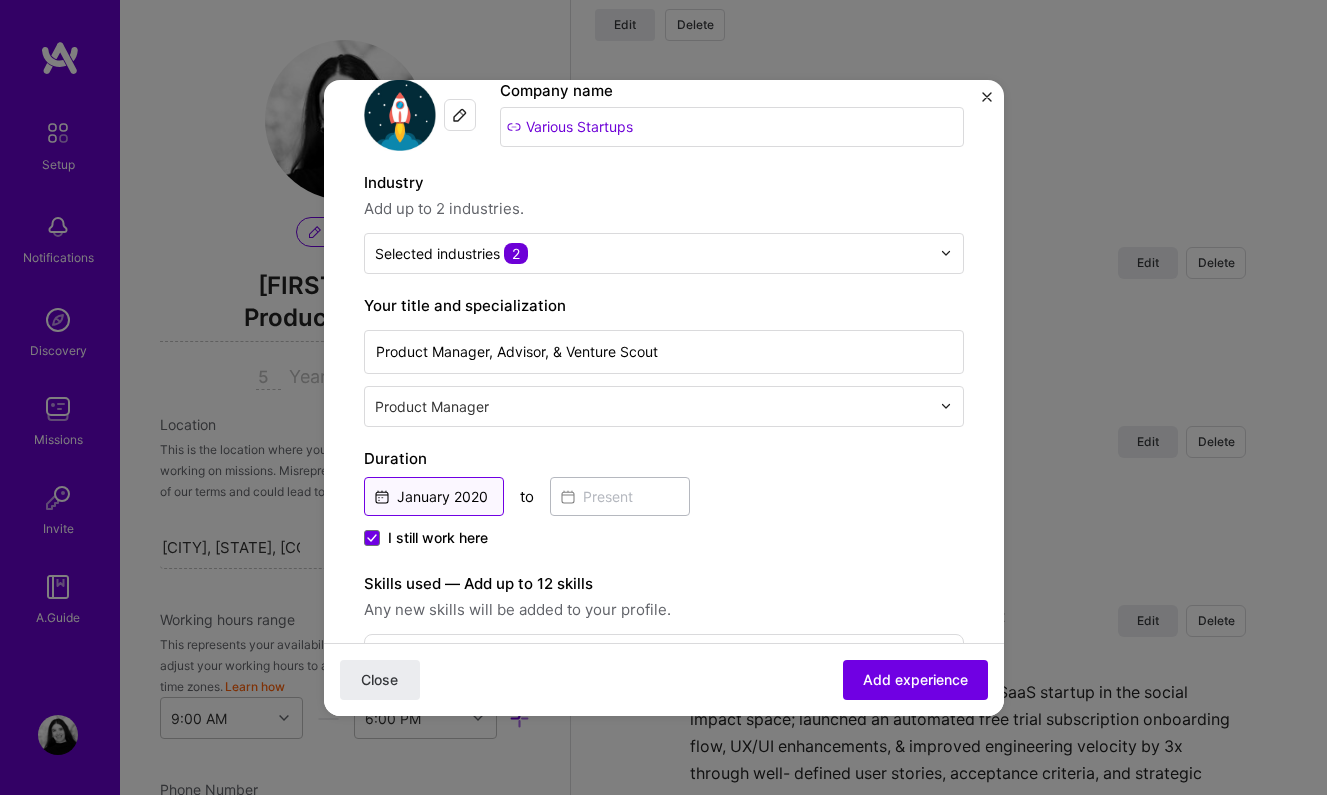 click on "January 2020" at bounding box center [434, 496] 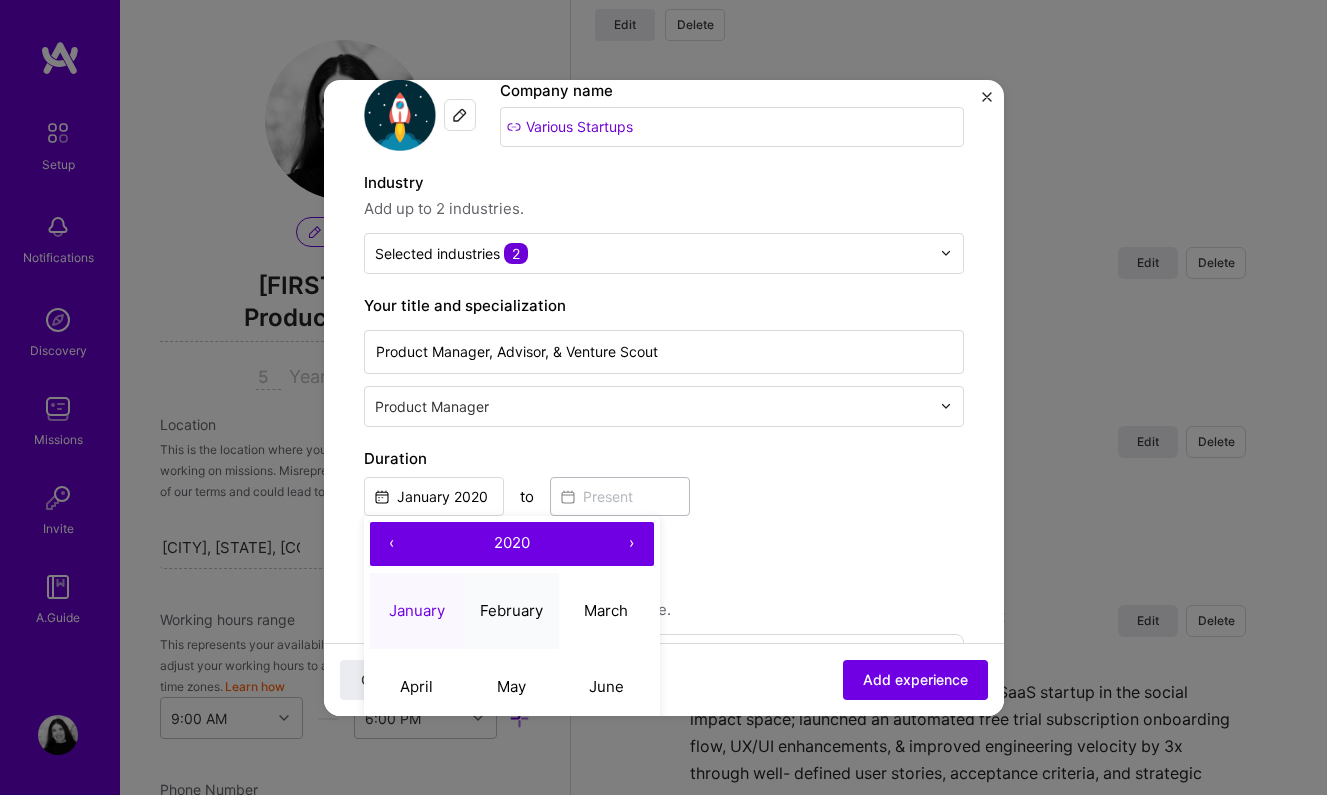 click on "February" at bounding box center (511, 610) 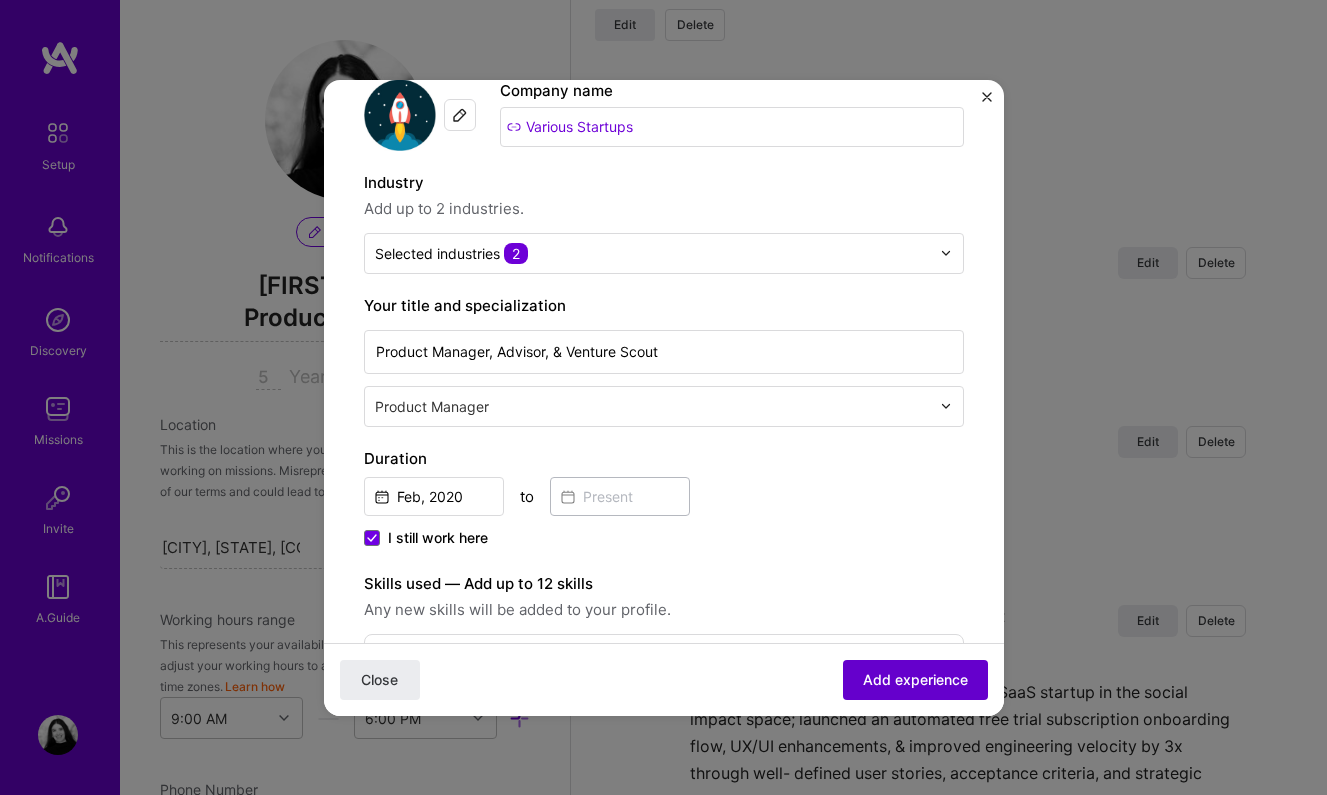 click on "Add experience" at bounding box center [915, 679] 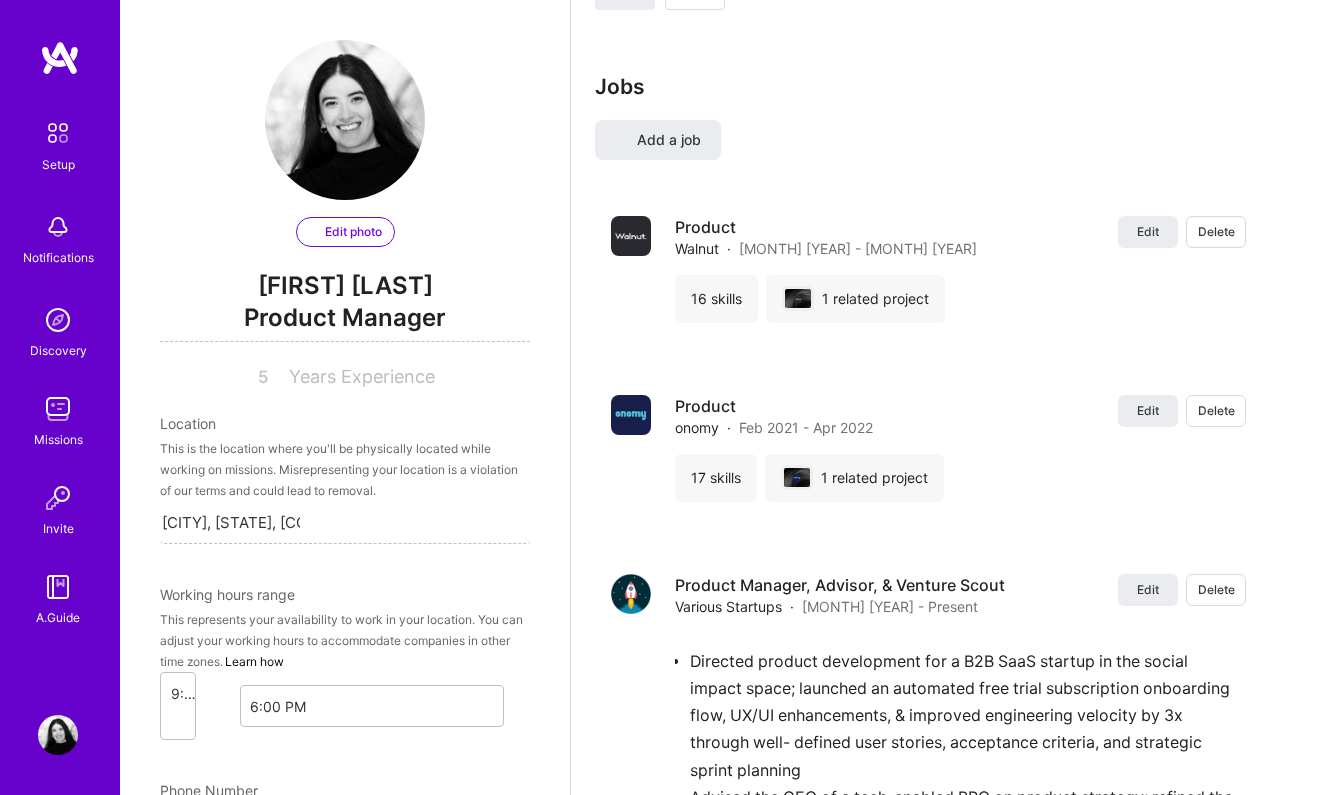 select on "US" 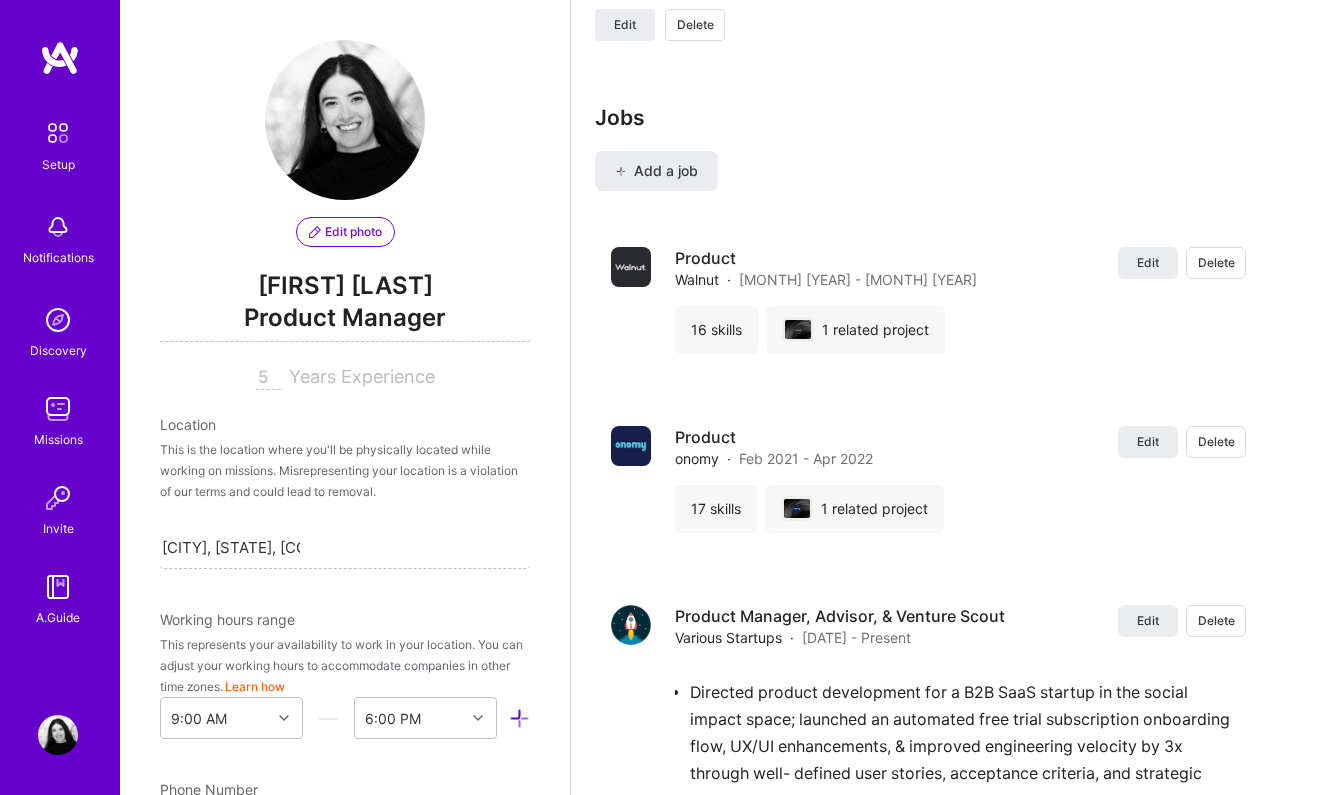 scroll, scrollTop: 2947, scrollLeft: 0, axis: vertical 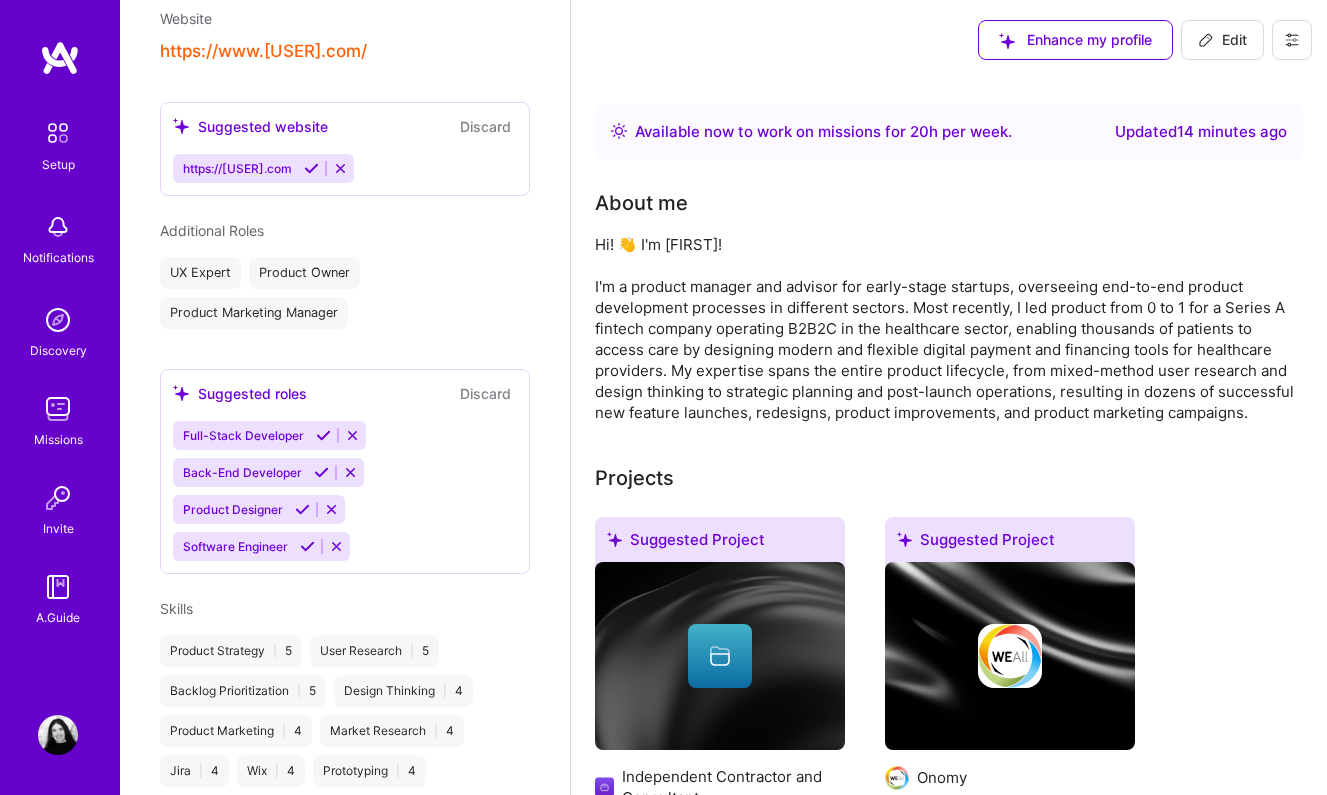 click at bounding box center [352, 435] 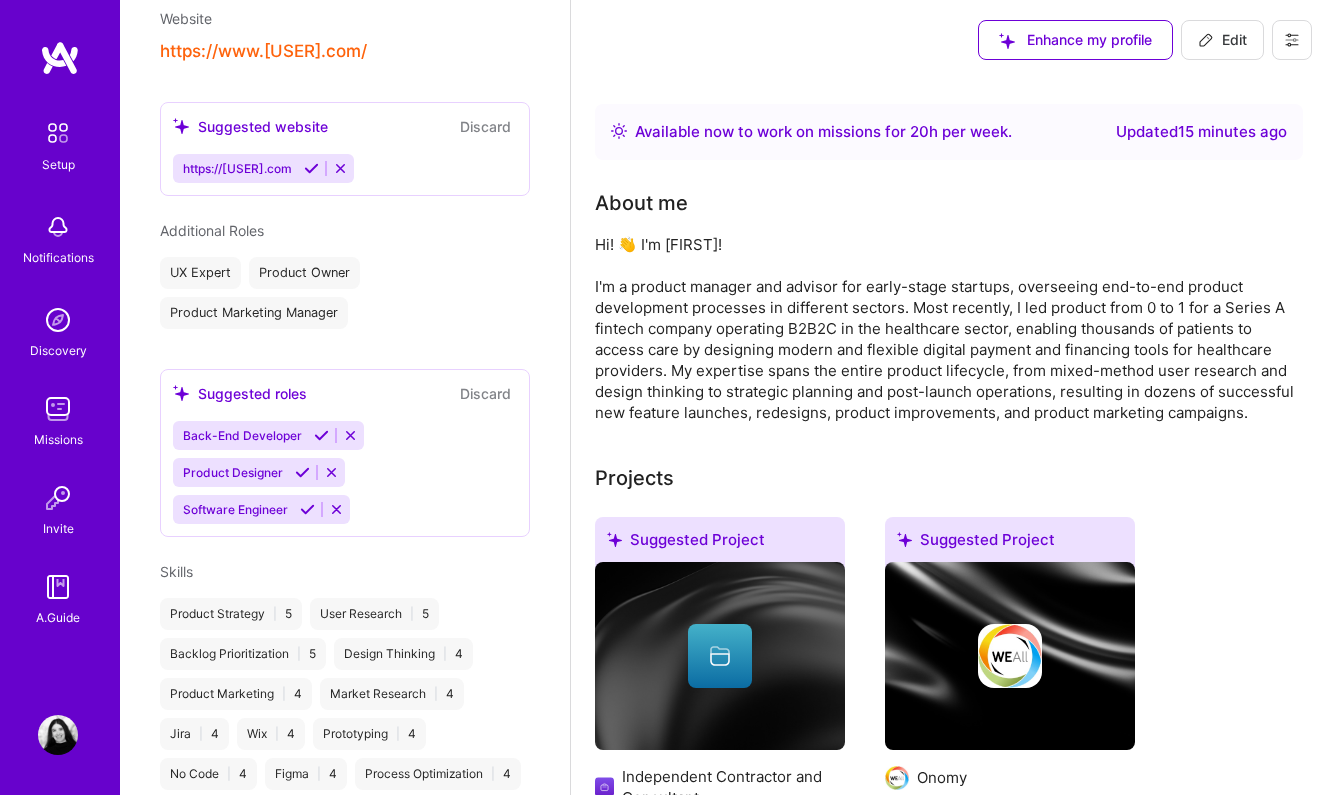 click at bounding box center (350, 435) 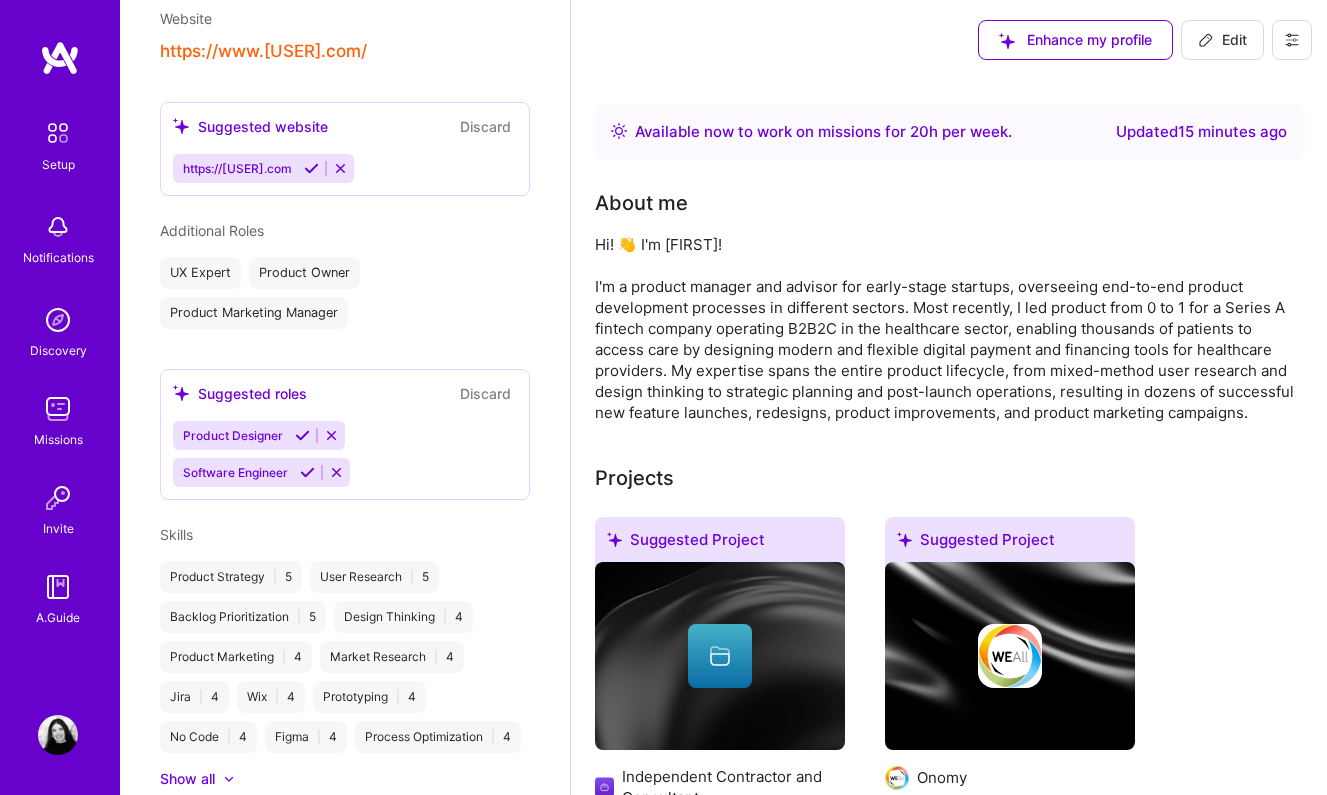 click at bounding box center (331, 435) 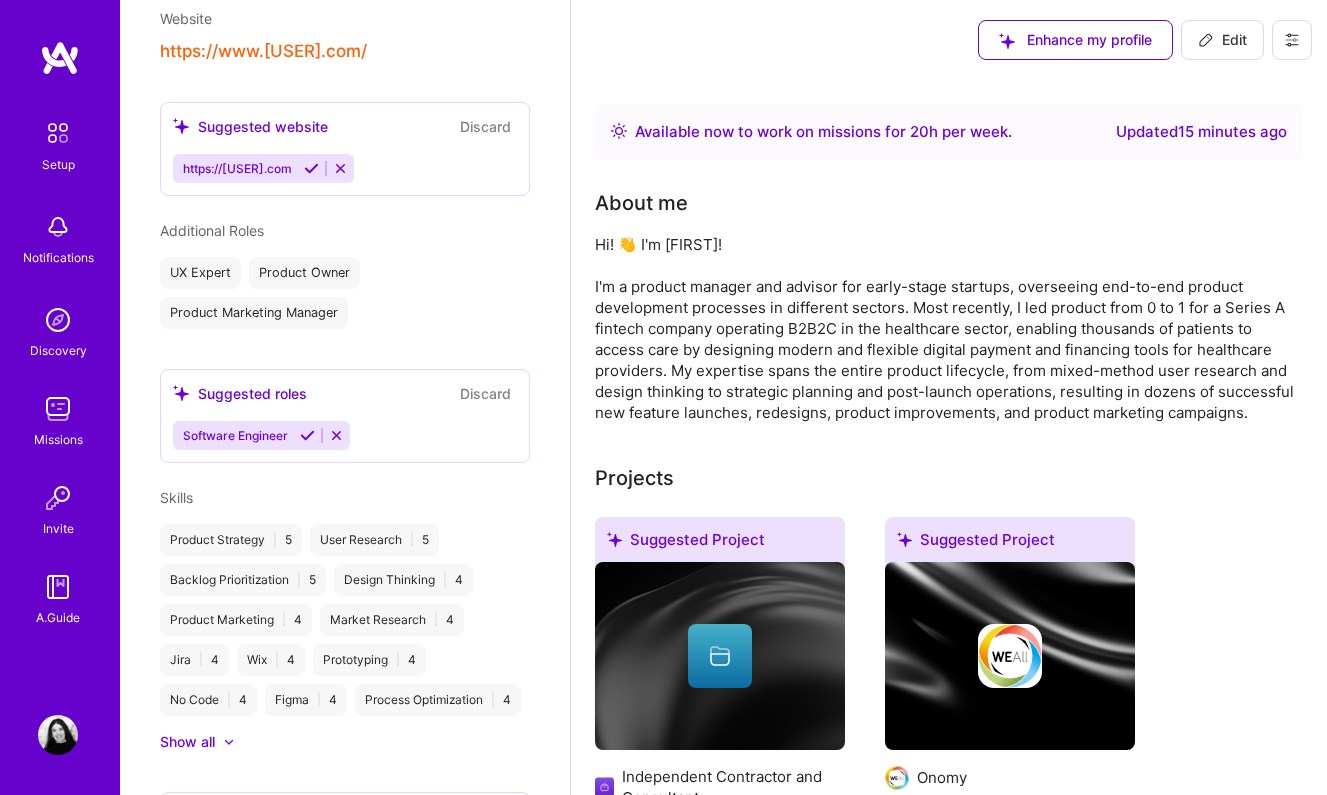 click at bounding box center (336, 435) 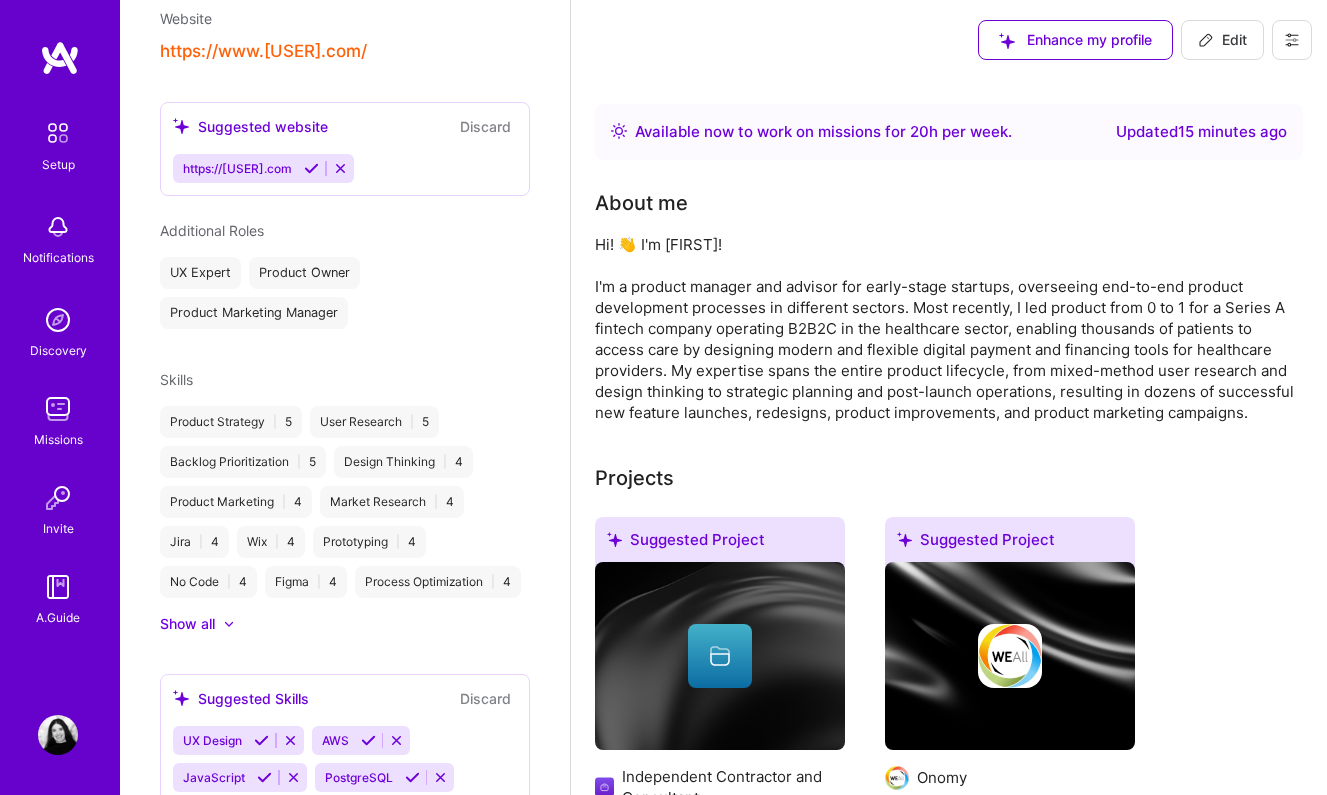 click at bounding box center (311, 168) 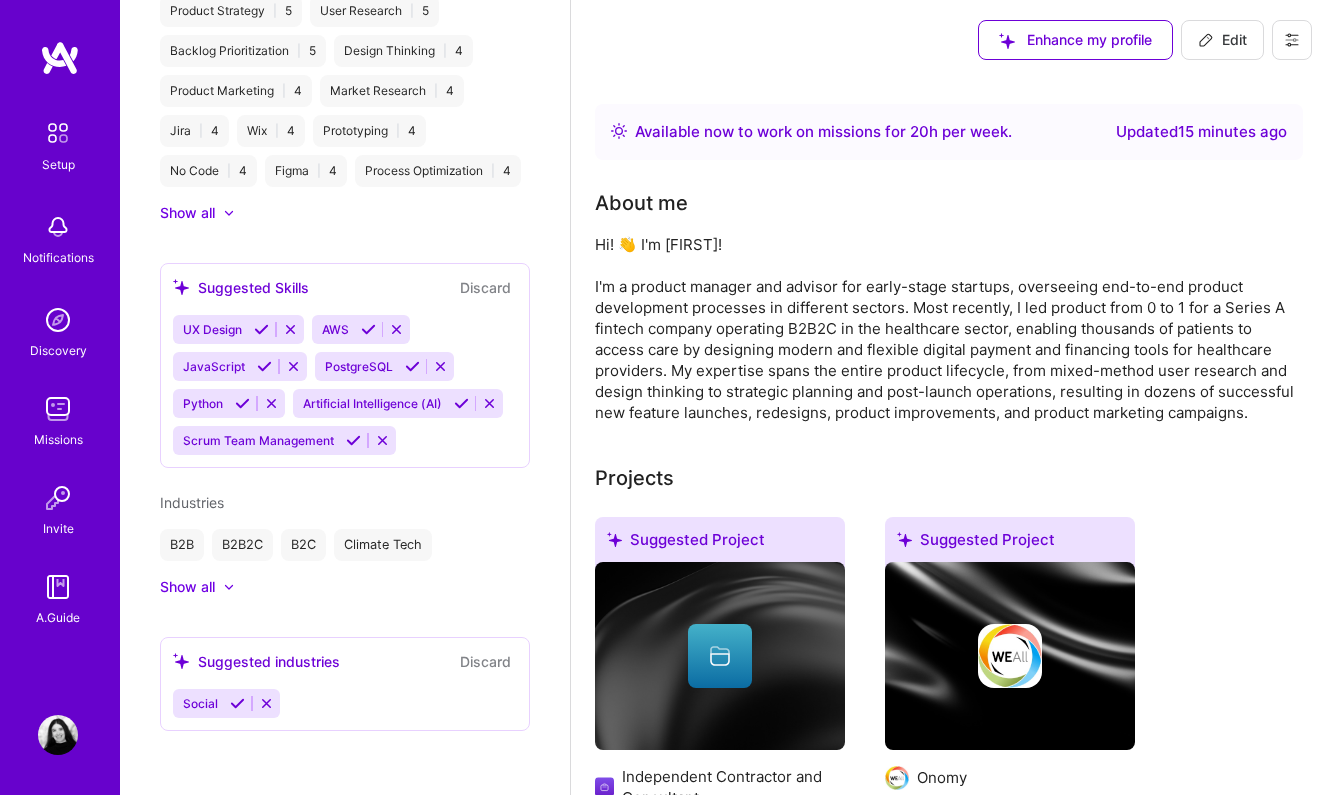 scroll, scrollTop: 1057, scrollLeft: 0, axis: vertical 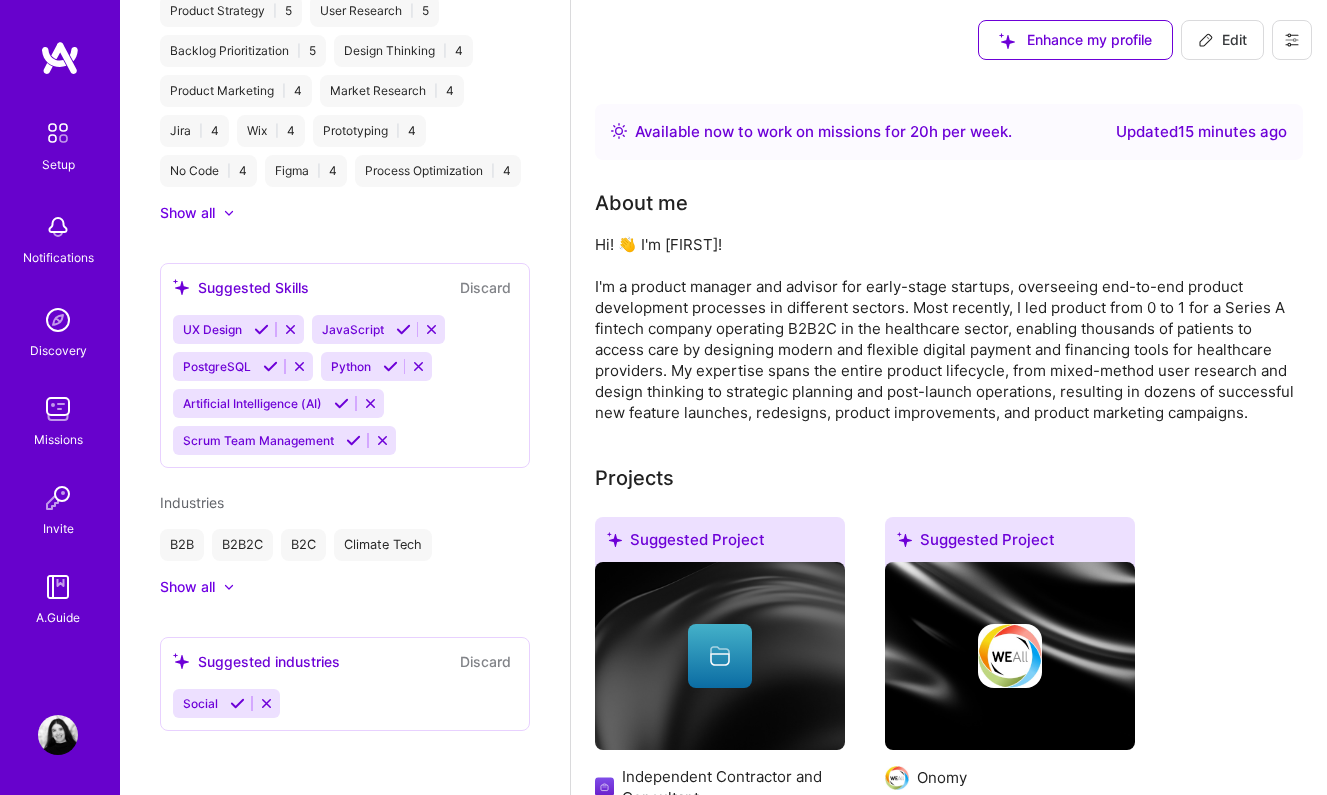 click at bounding box center [418, 366] 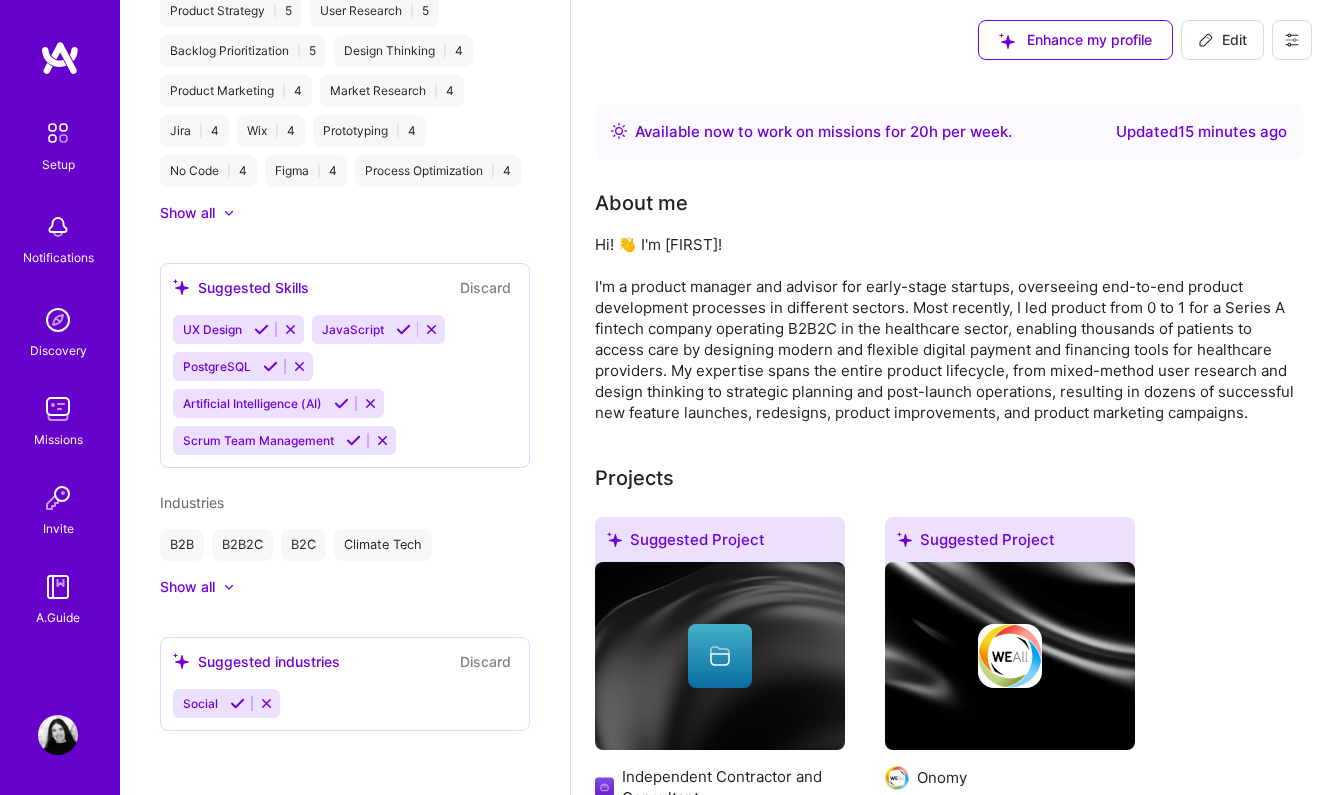 click at bounding box center (382, 440) 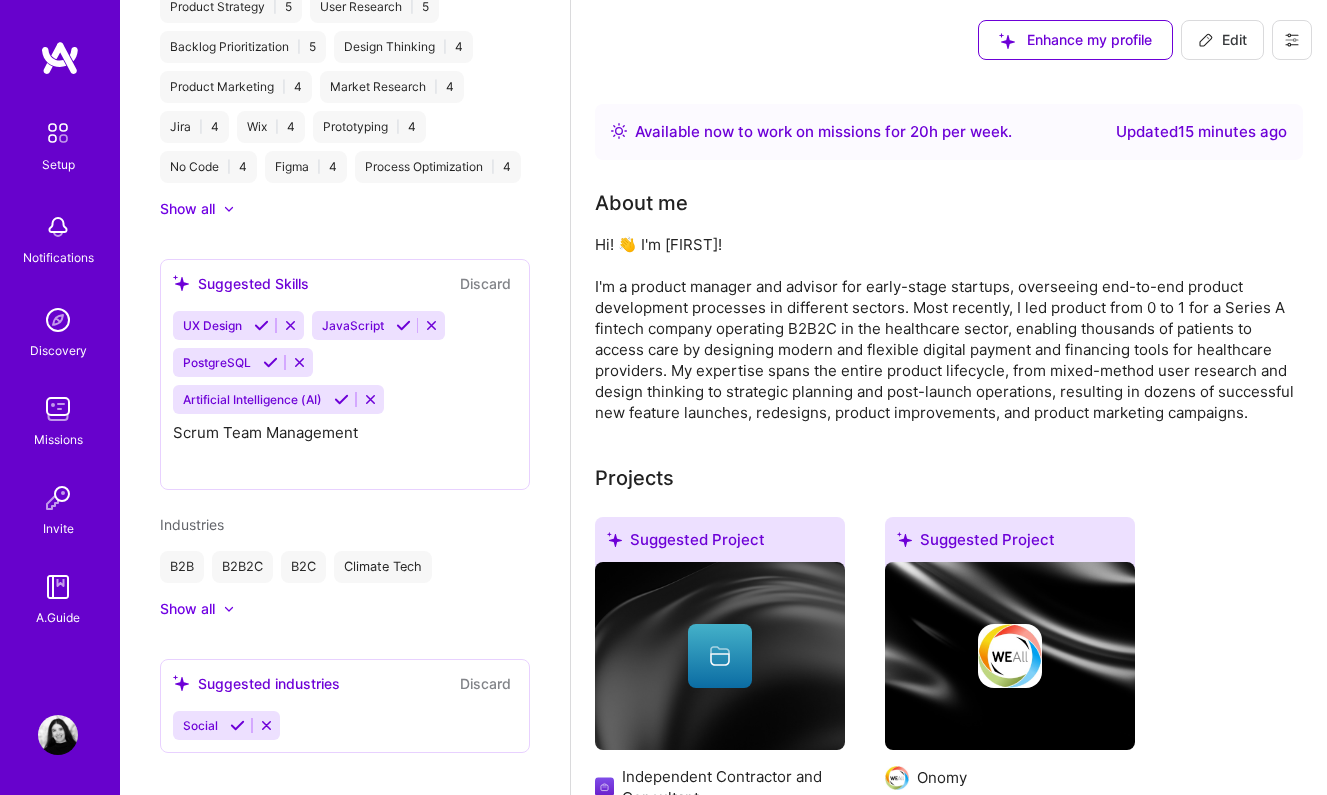 scroll, scrollTop: 1020, scrollLeft: 0, axis: vertical 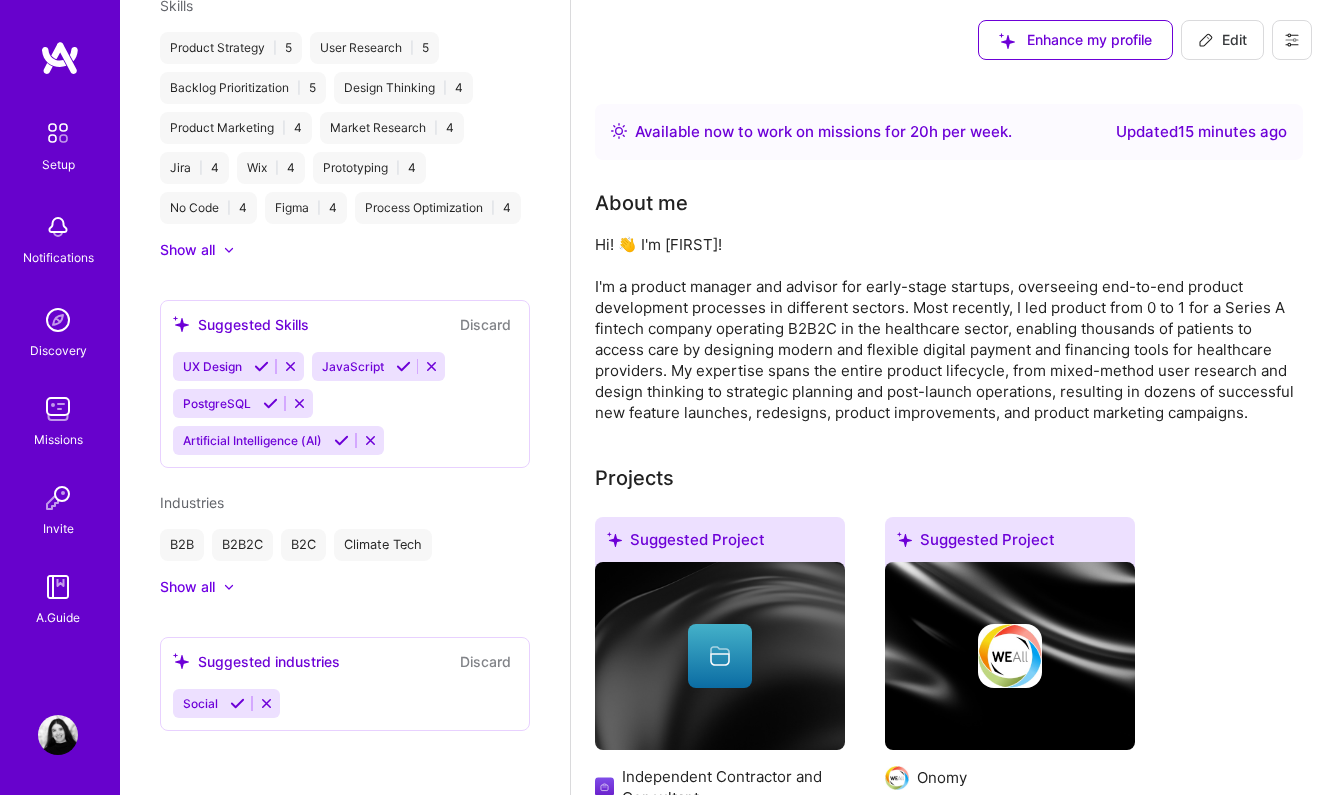 click at bounding box center [370, 440] 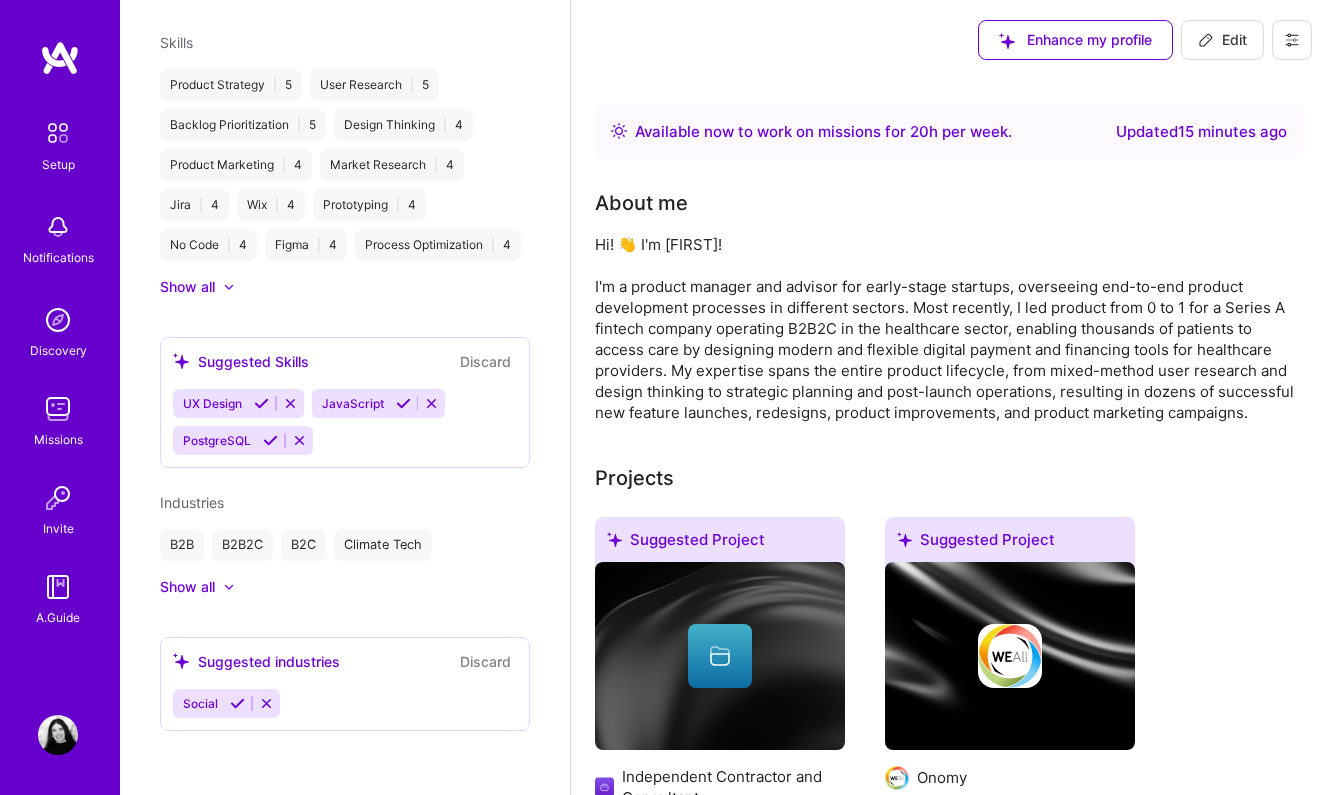 scroll, scrollTop: 983, scrollLeft: 0, axis: vertical 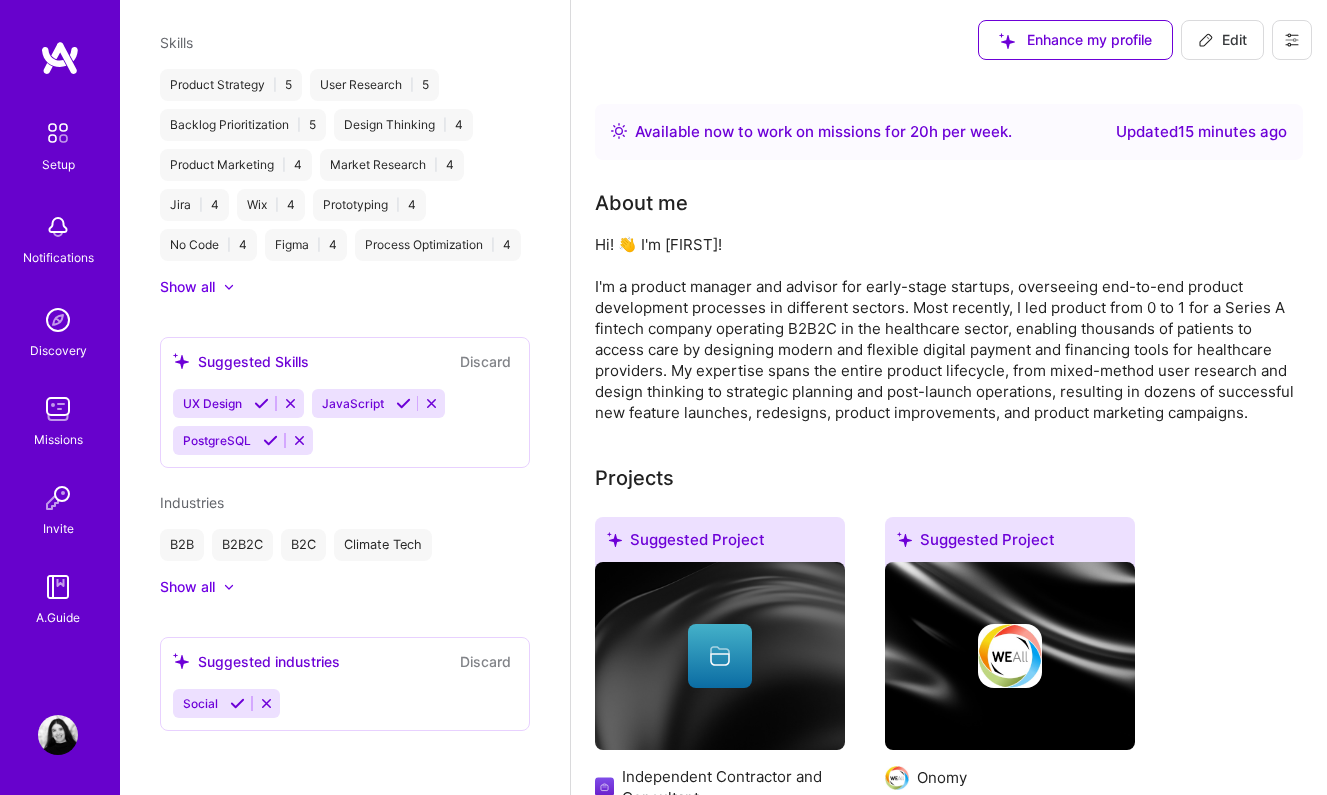 click at bounding box center [431, 403] 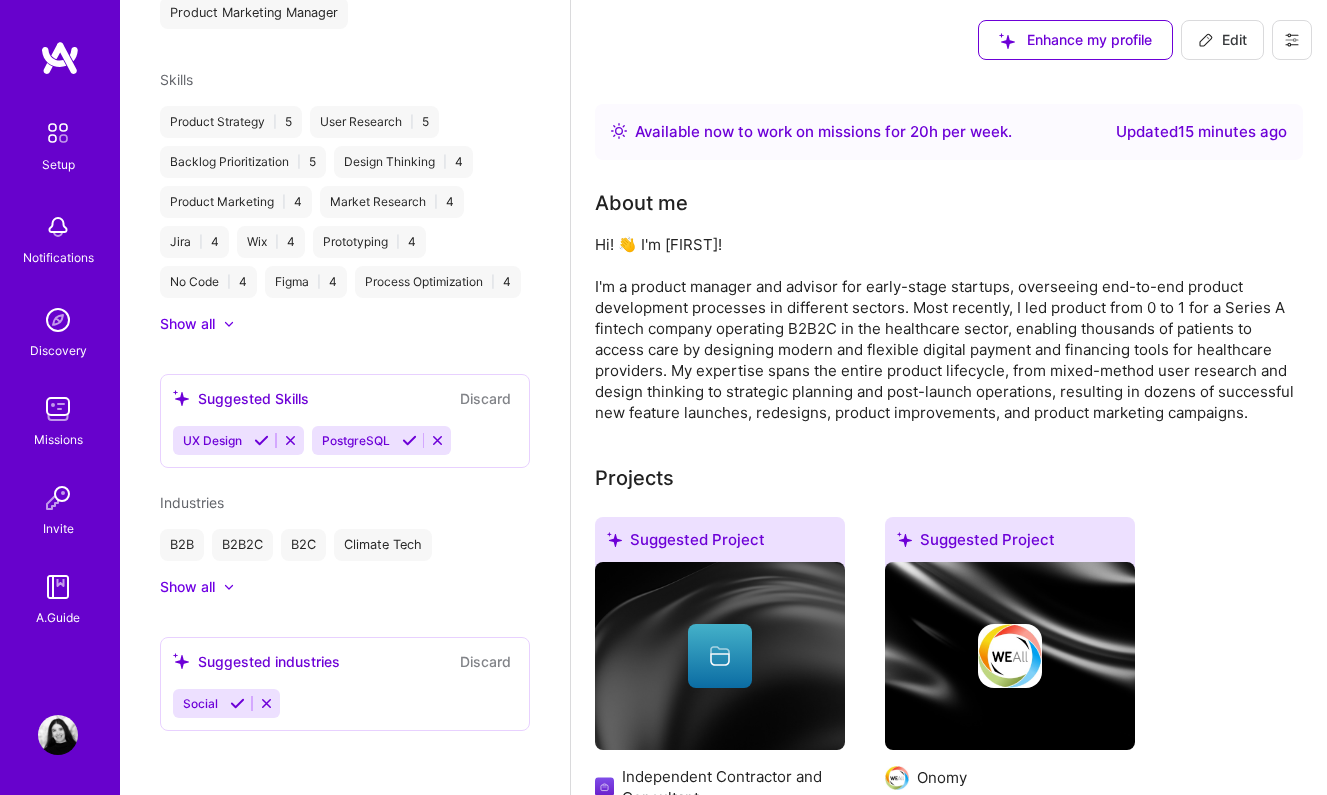 scroll, scrollTop: 946, scrollLeft: 0, axis: vertical 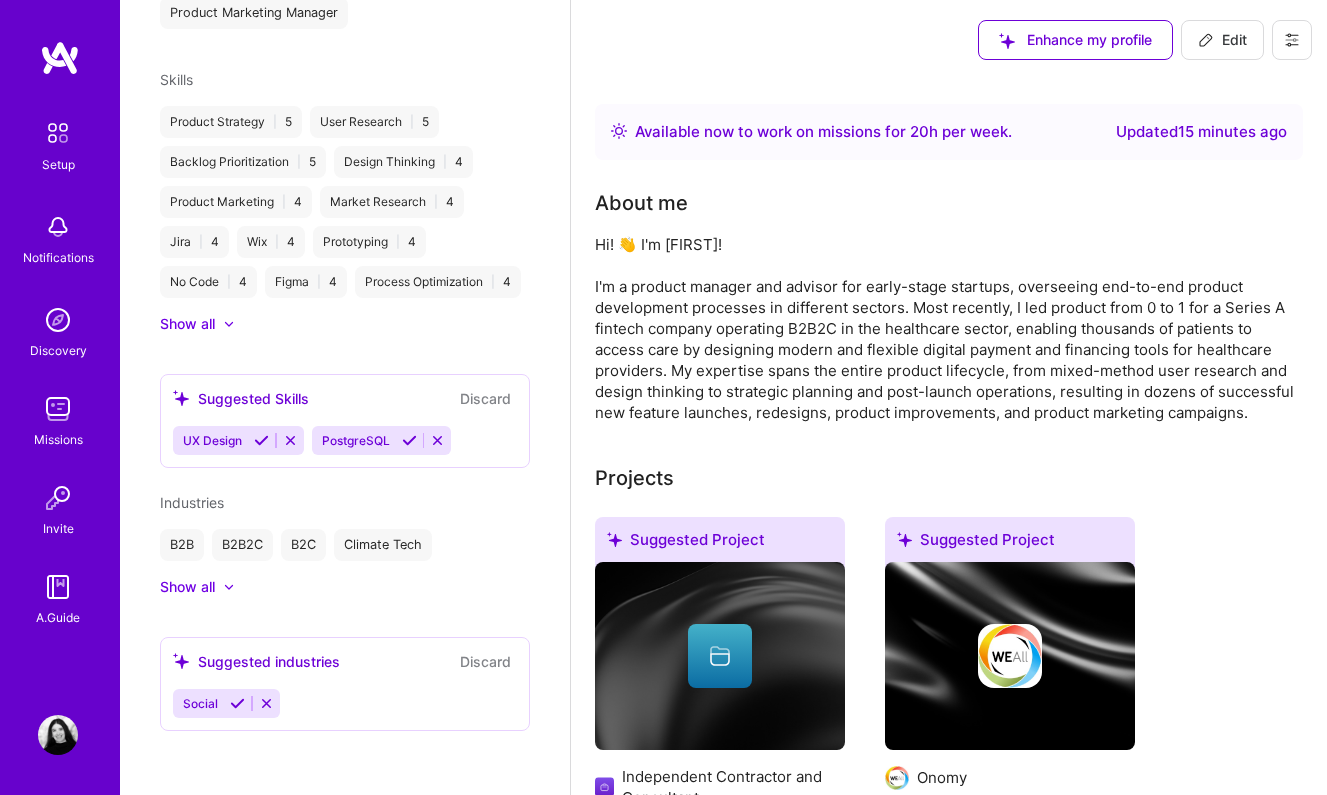 click at bounding box center [261, 440] 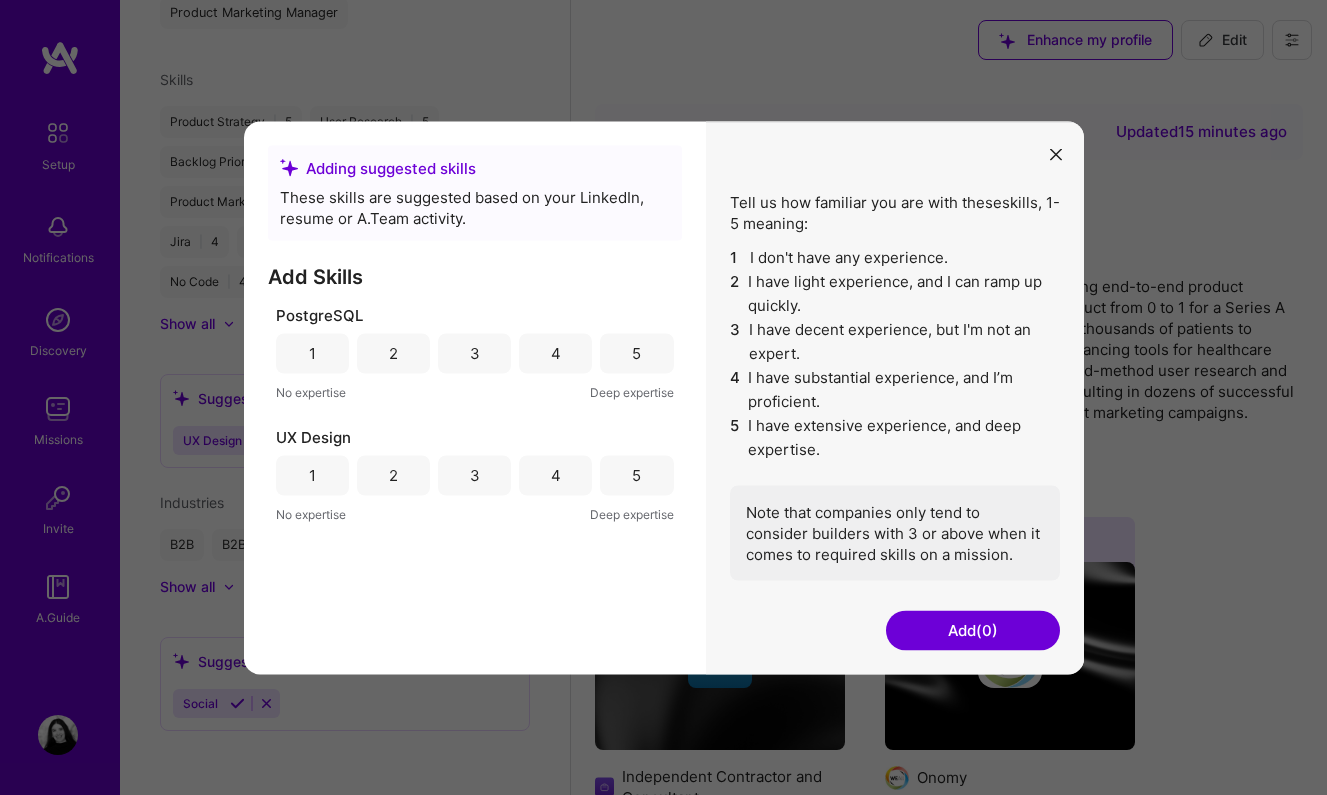 click at bounding box center (1056, 153) 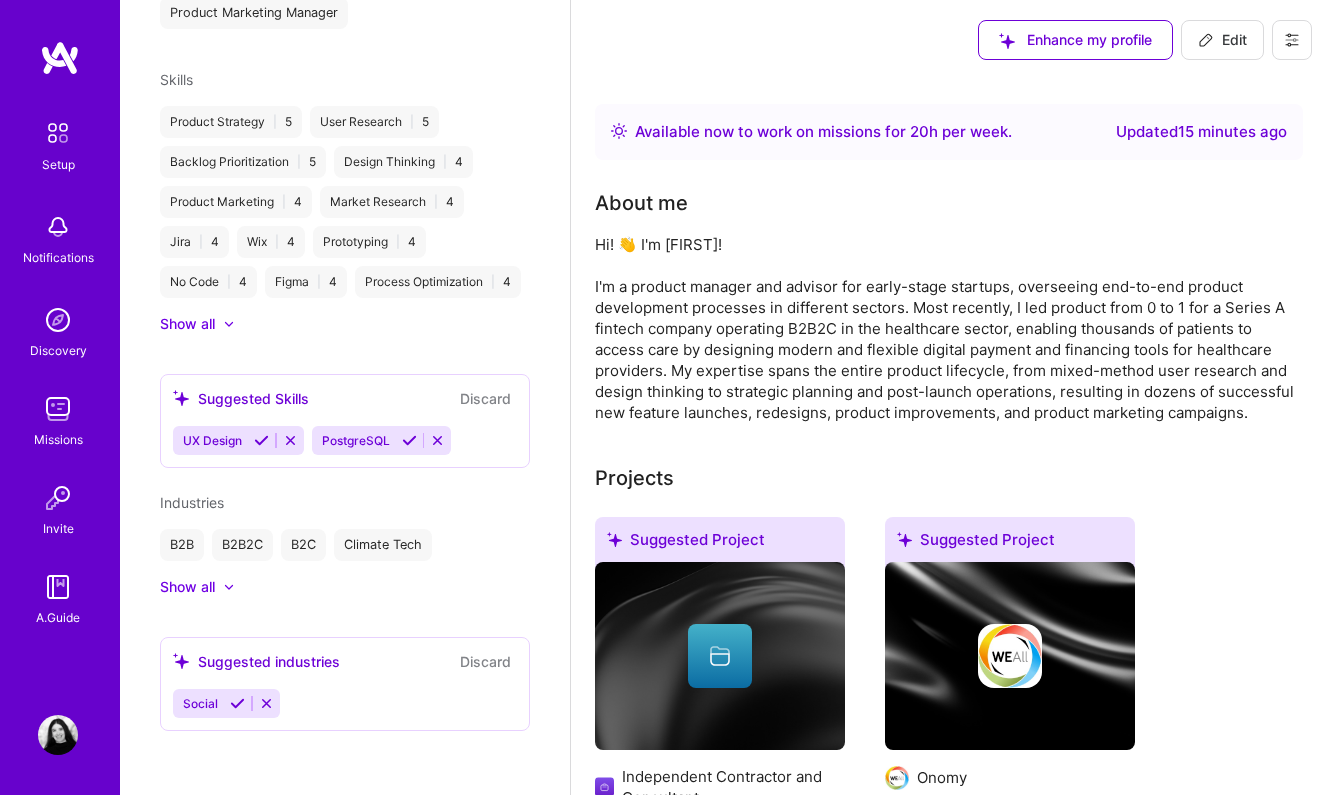 click on "Discard" at bounding box center (485, 398) 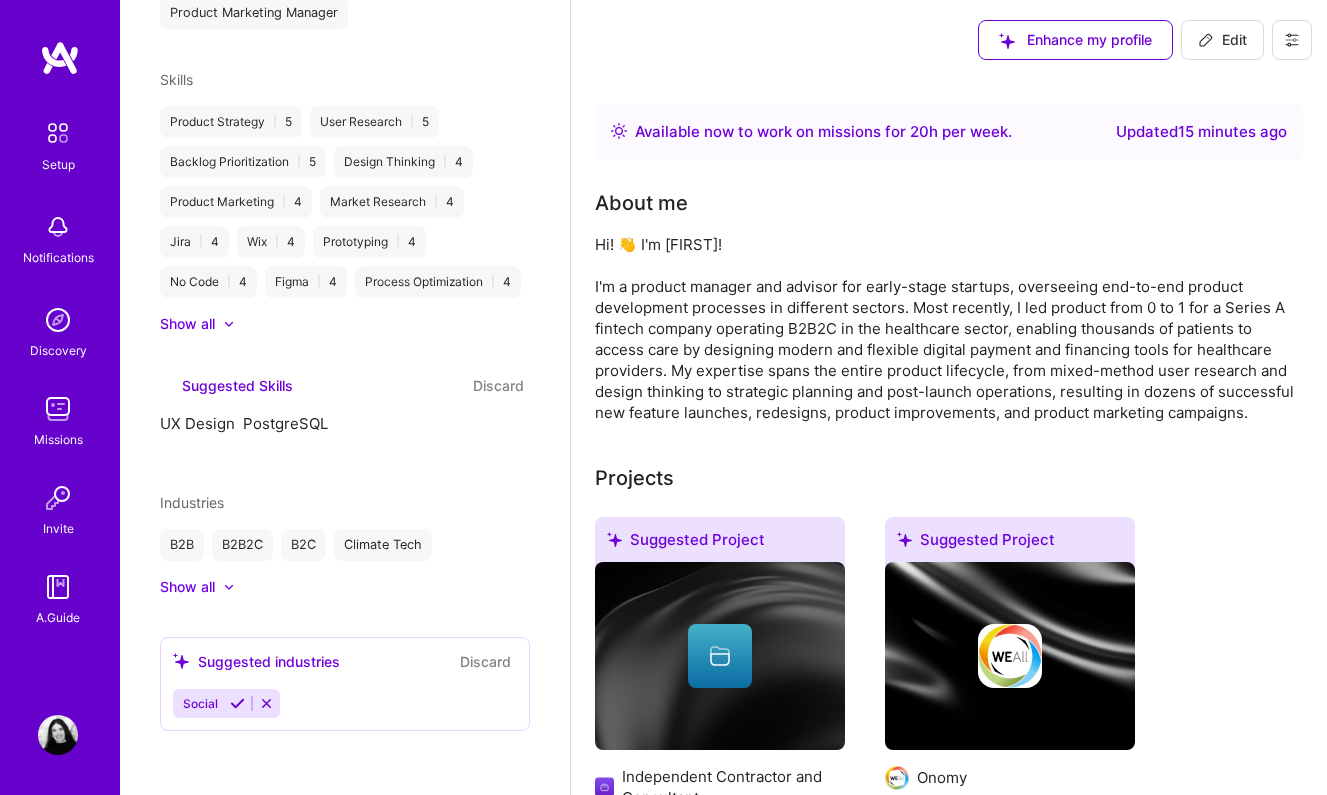 scroll, scrollTop: 825, scrollLeft: 0, axis: vertical 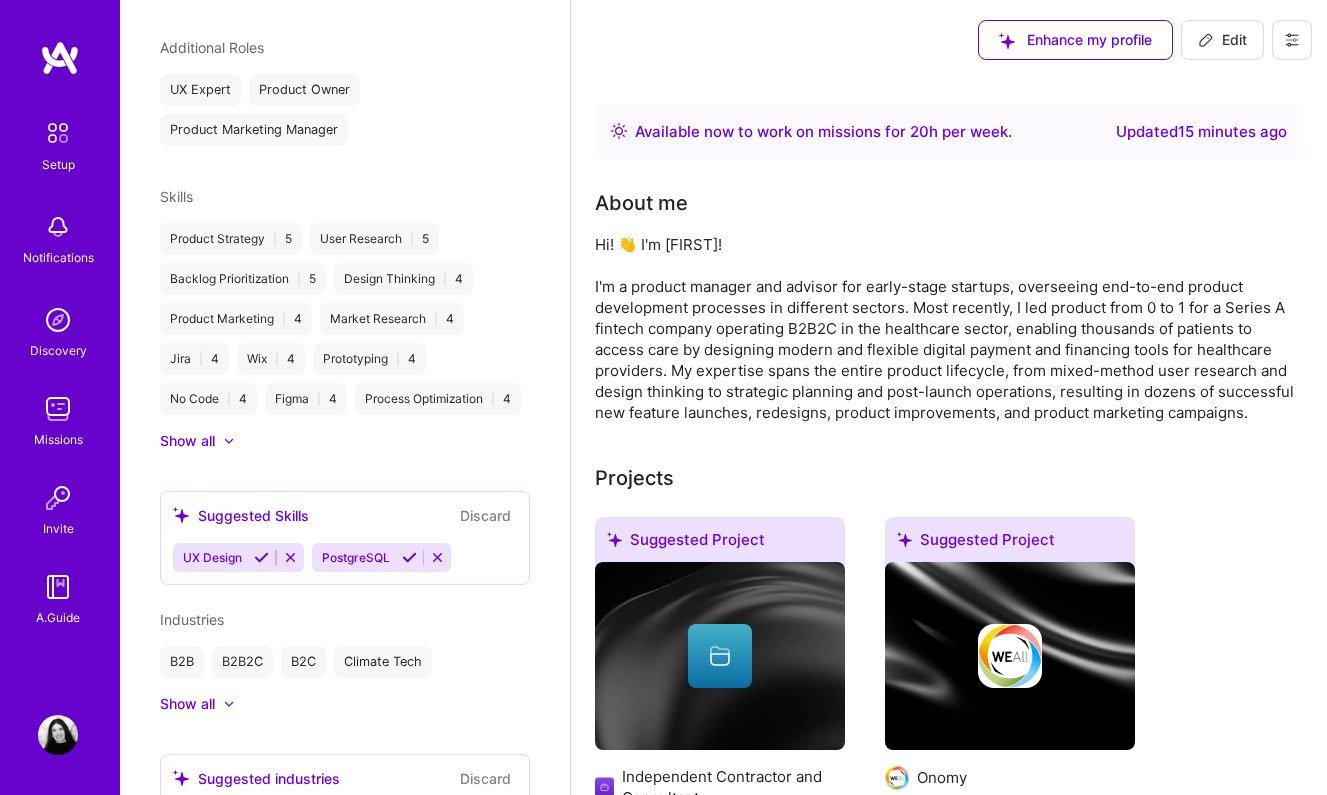 click on "Show all" at bounding box center [187, 441] 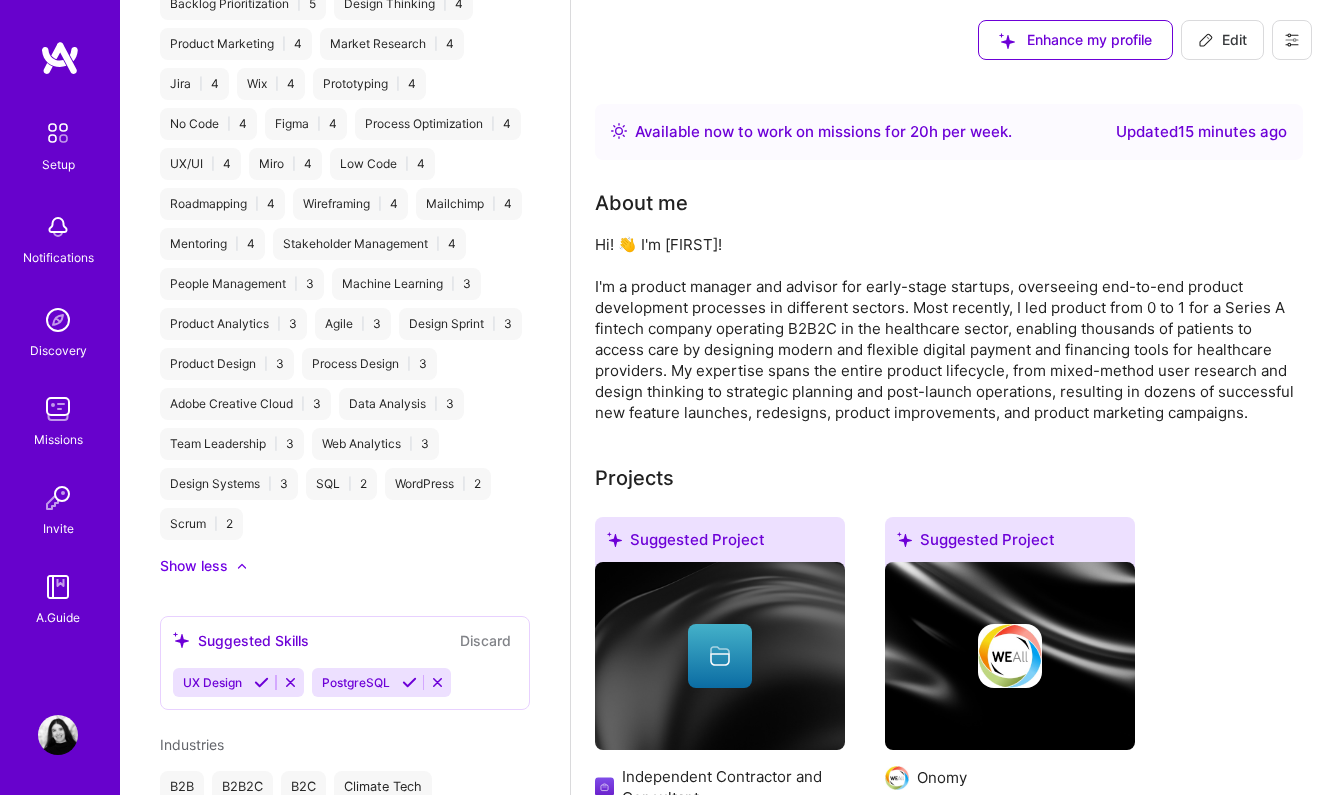 scroll, scrollTop: 1223, scrollLeft: 0, axis: vertical 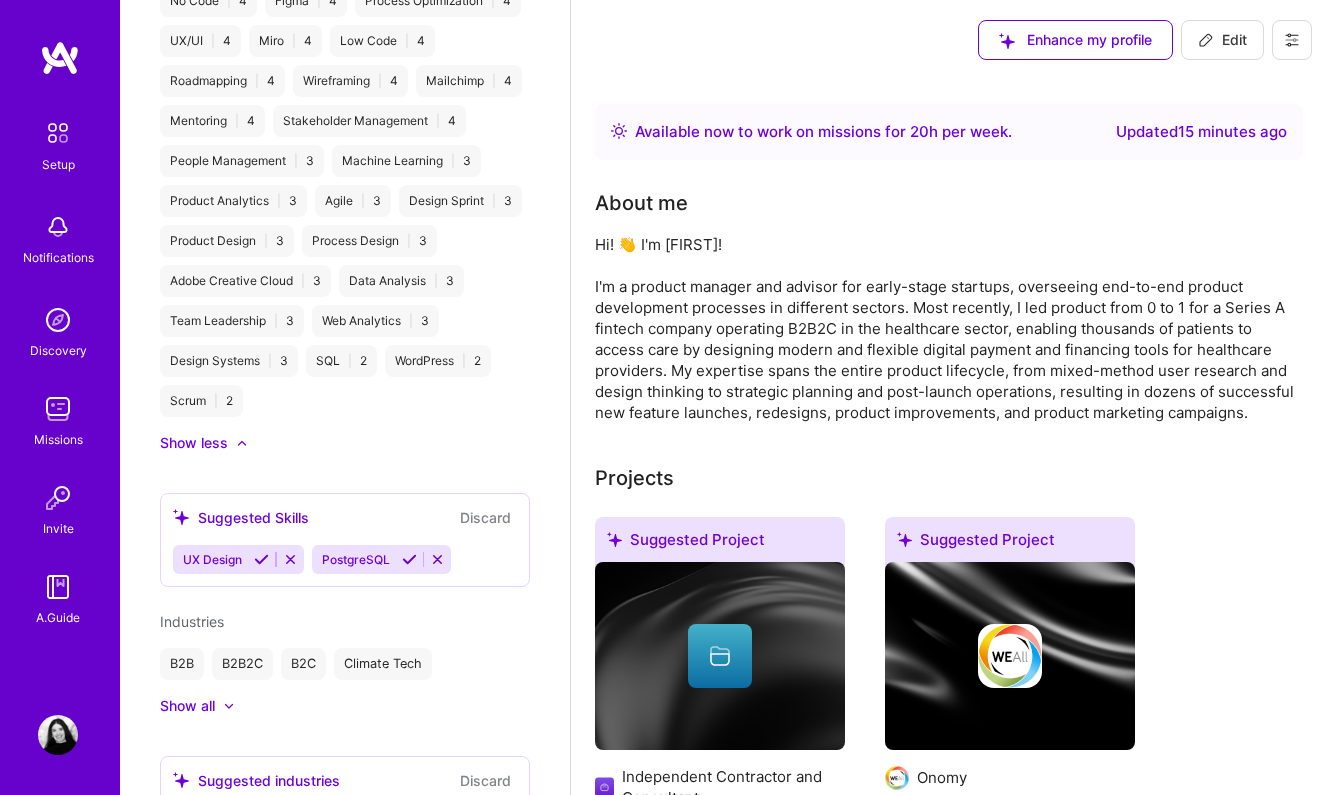 click 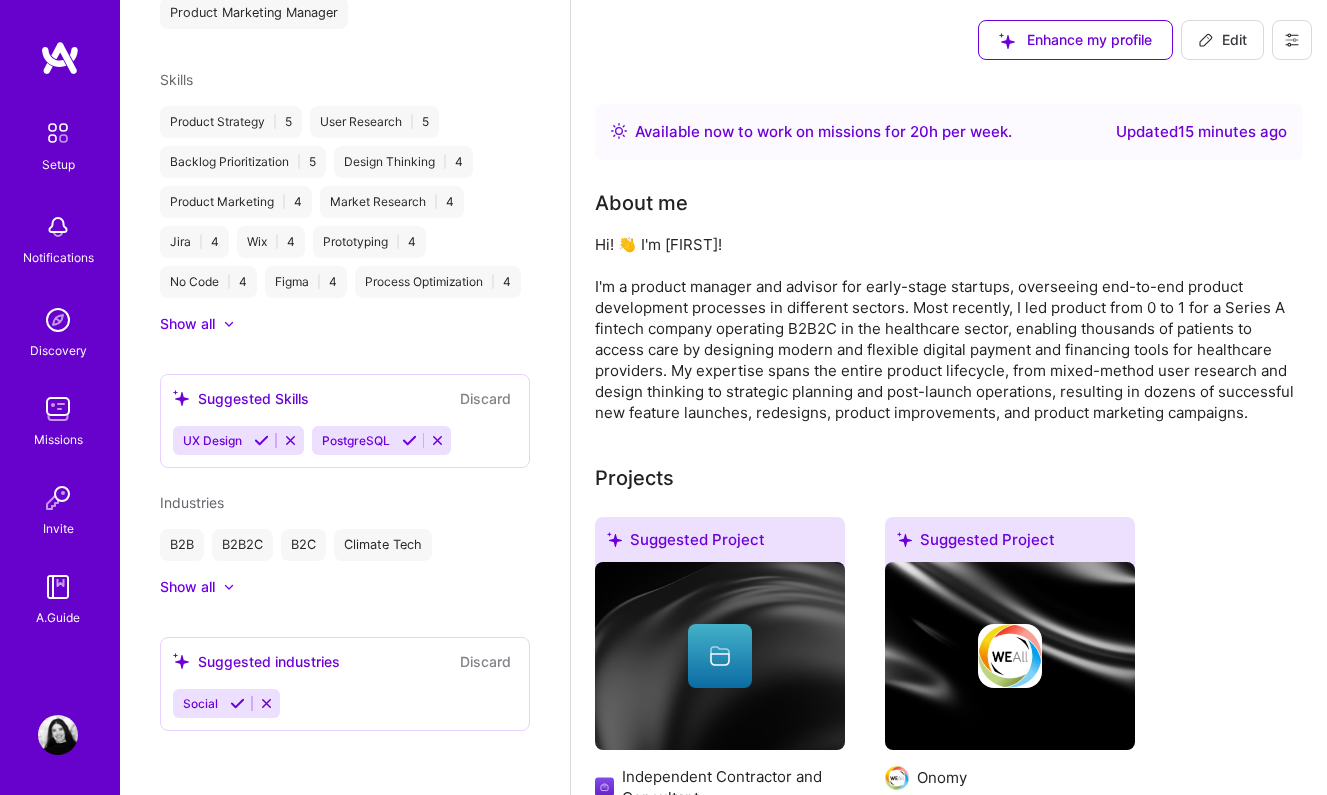scroll, scrollTop: 946, scrollLeft: 0, axis: vertical 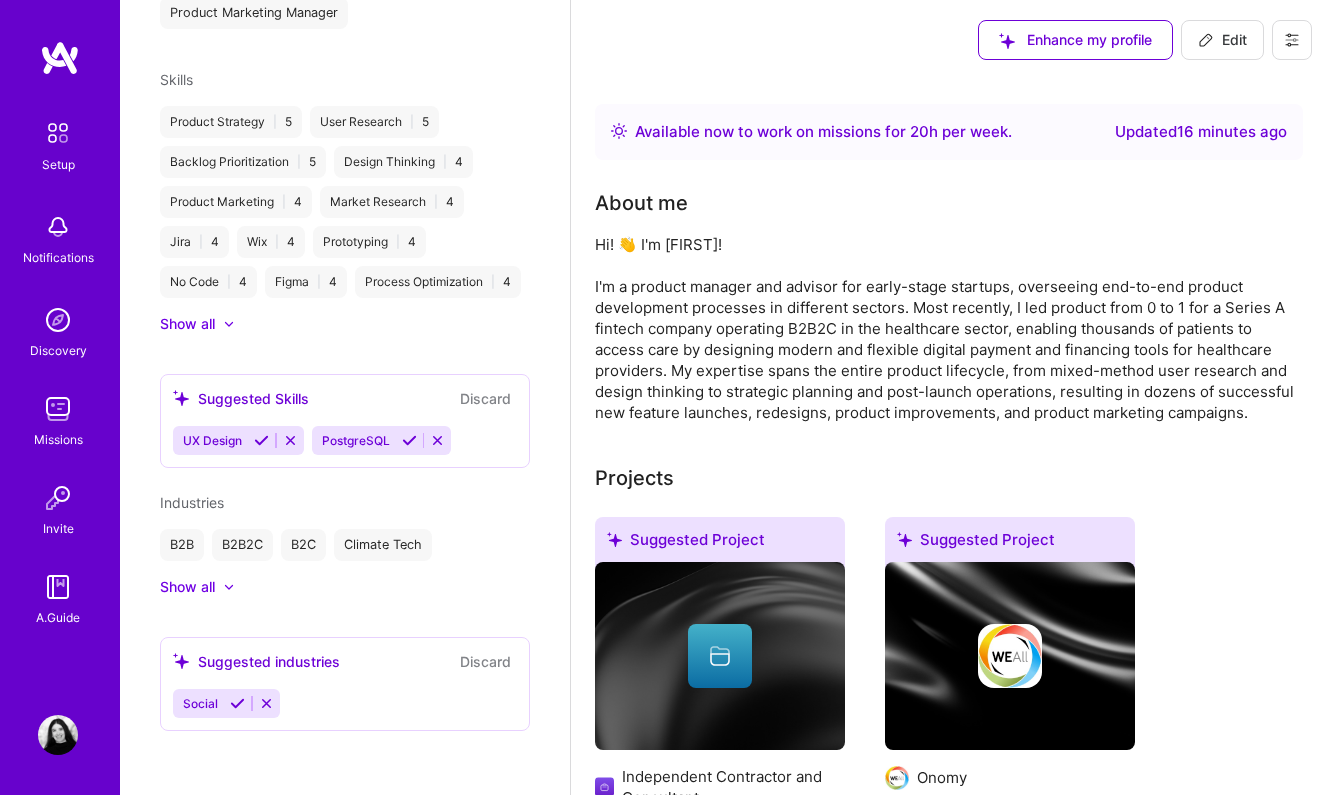 click at bounding box center (266, 703) 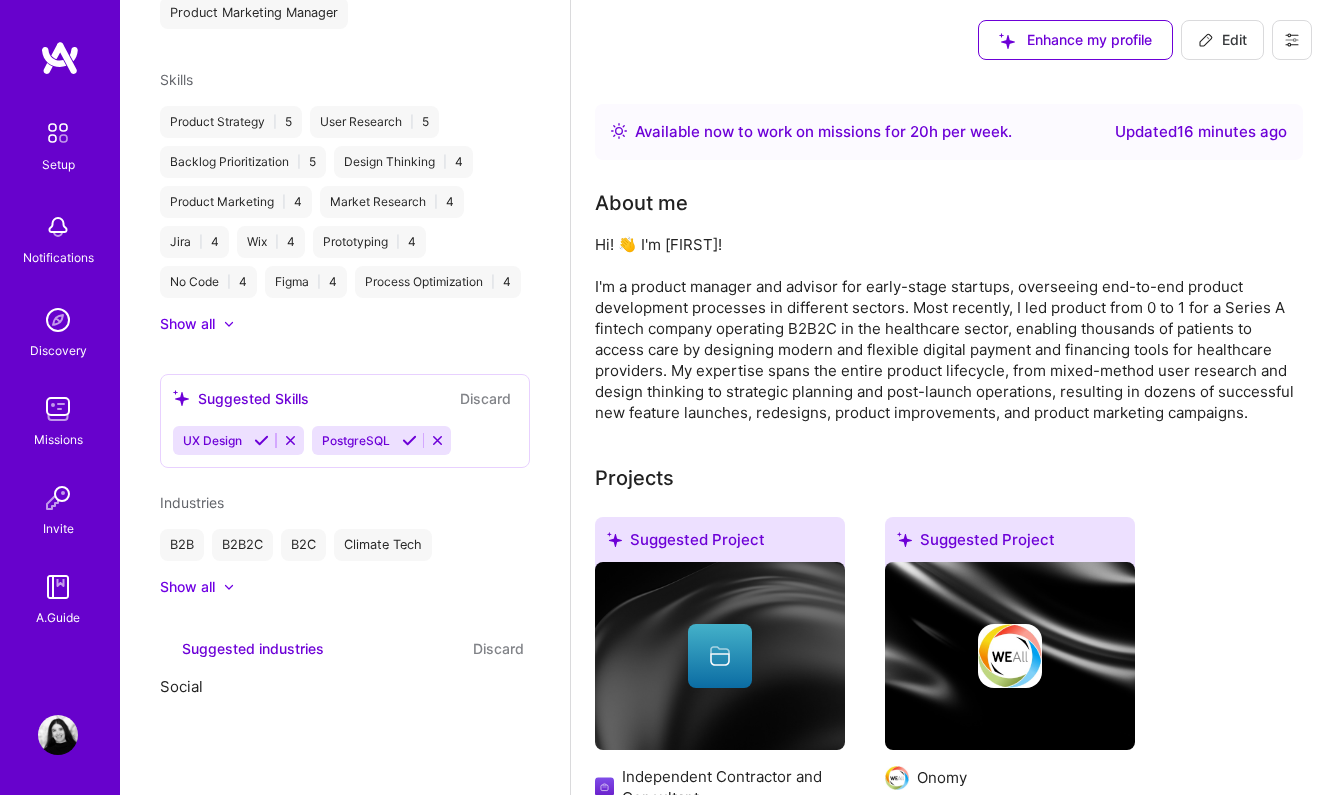scroll, scrollTop: 825, scrollLeft: 0, axis: vertical 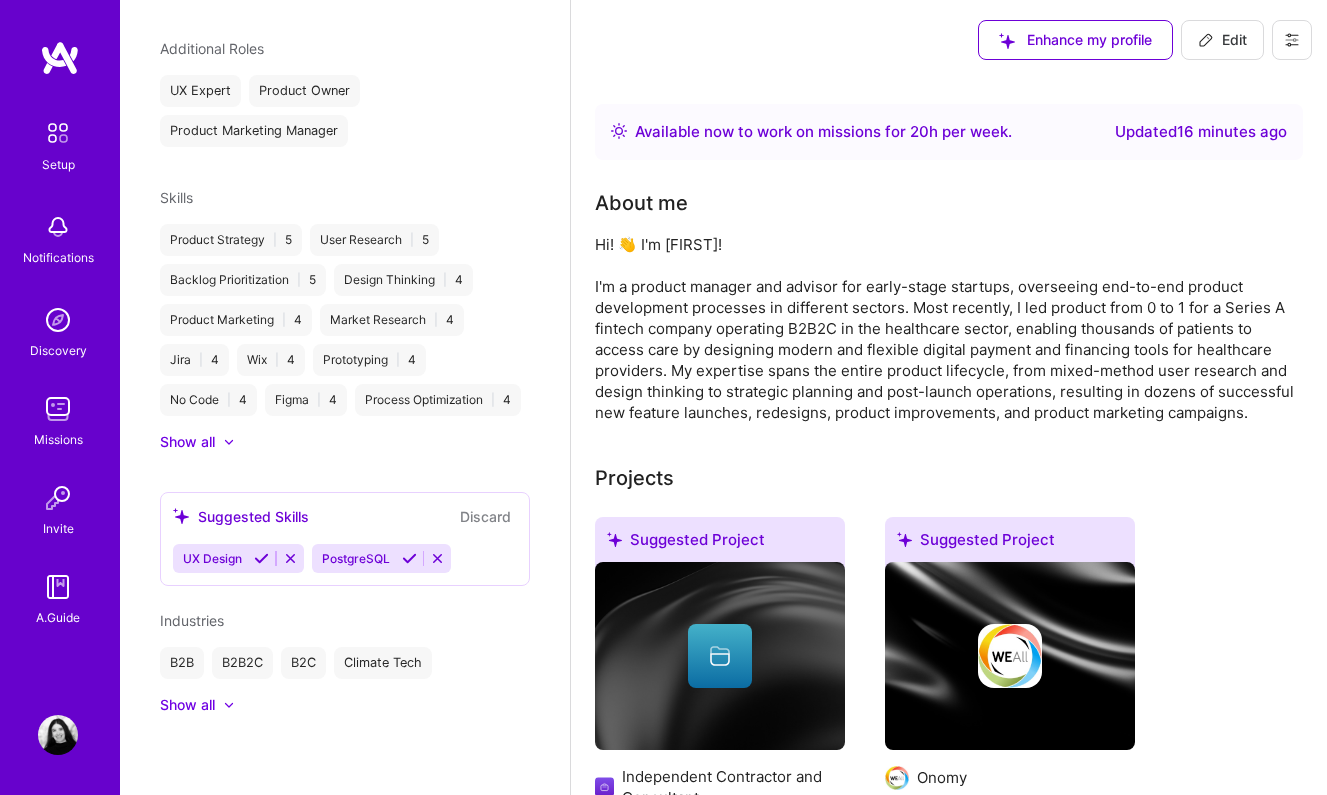 click at bounding box center (261, 558) 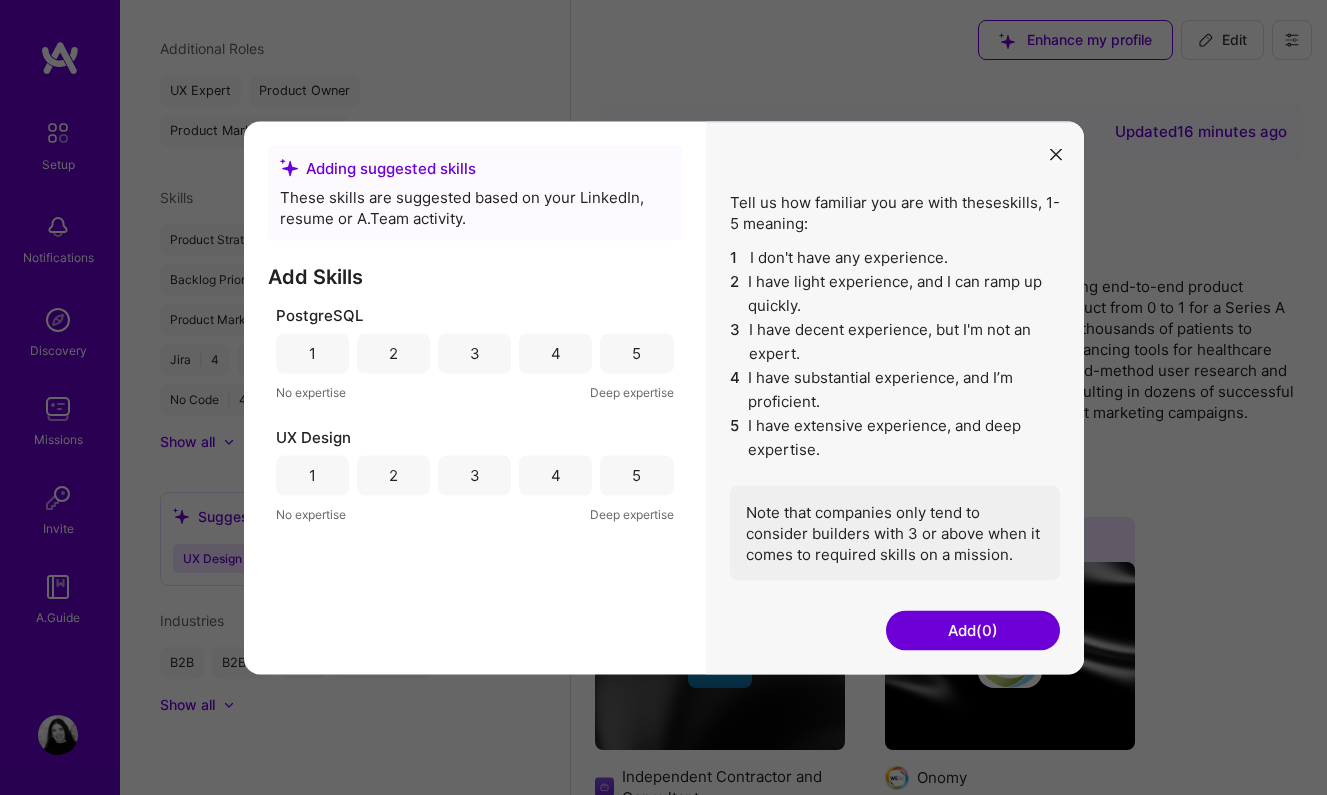 click on "3" at bounding box center [474, 353] 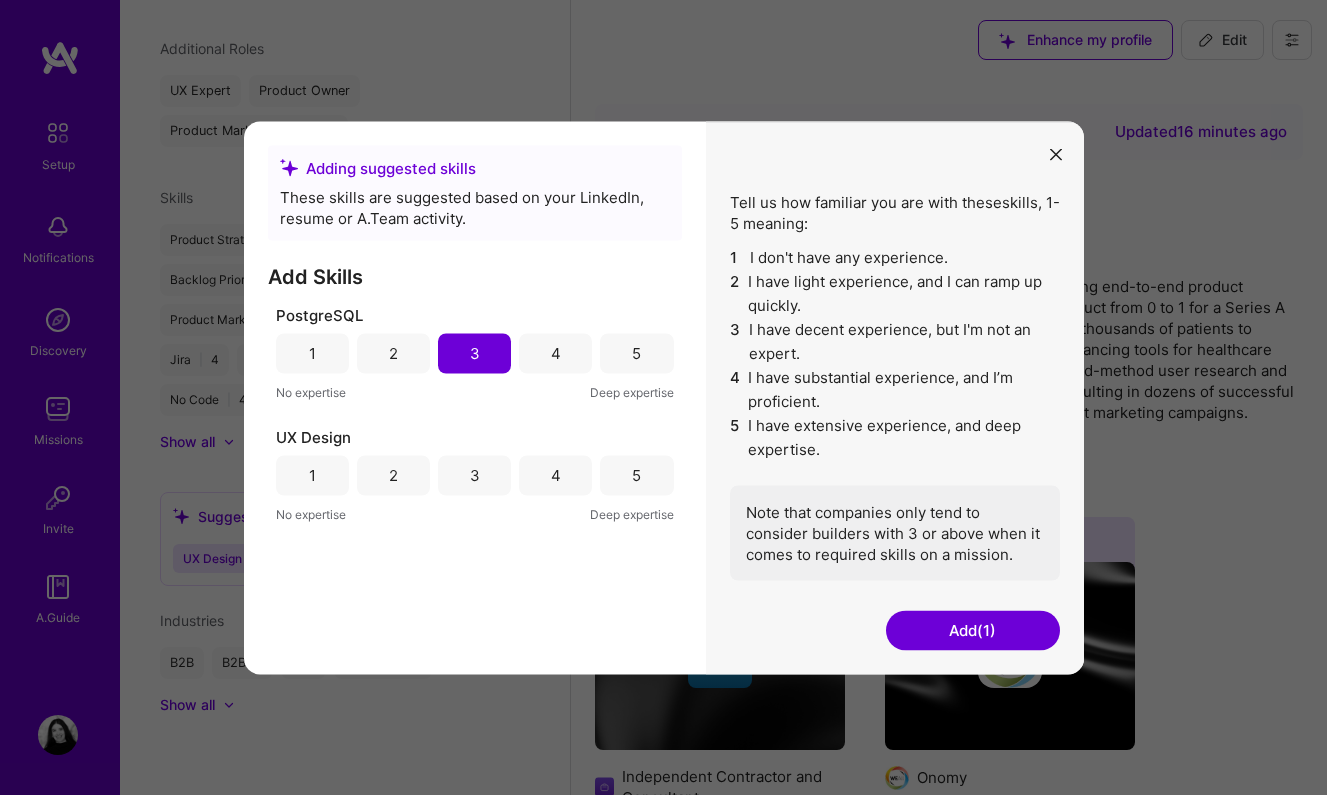 click on "3" at bounding box center (474, 475) 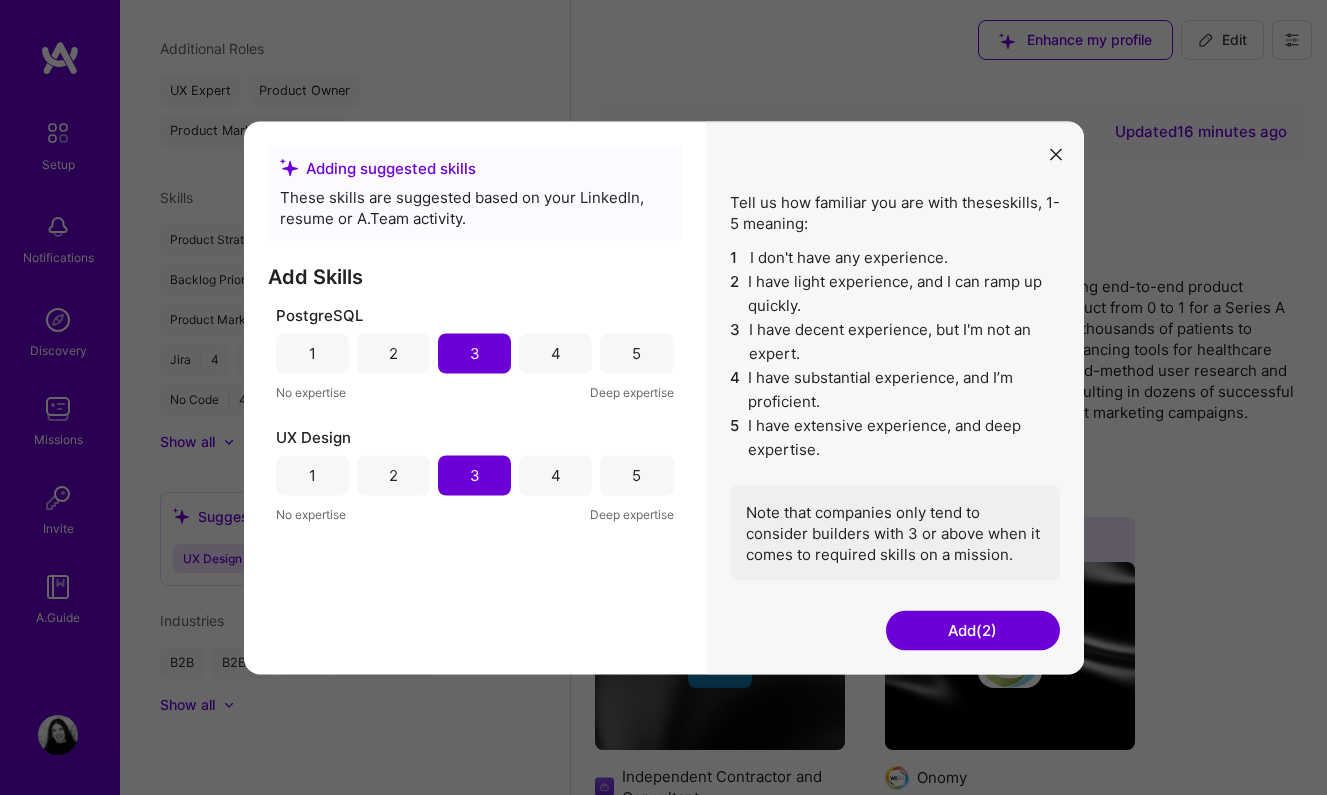 click on "Add  (2)" at bounding box center [973, 630] 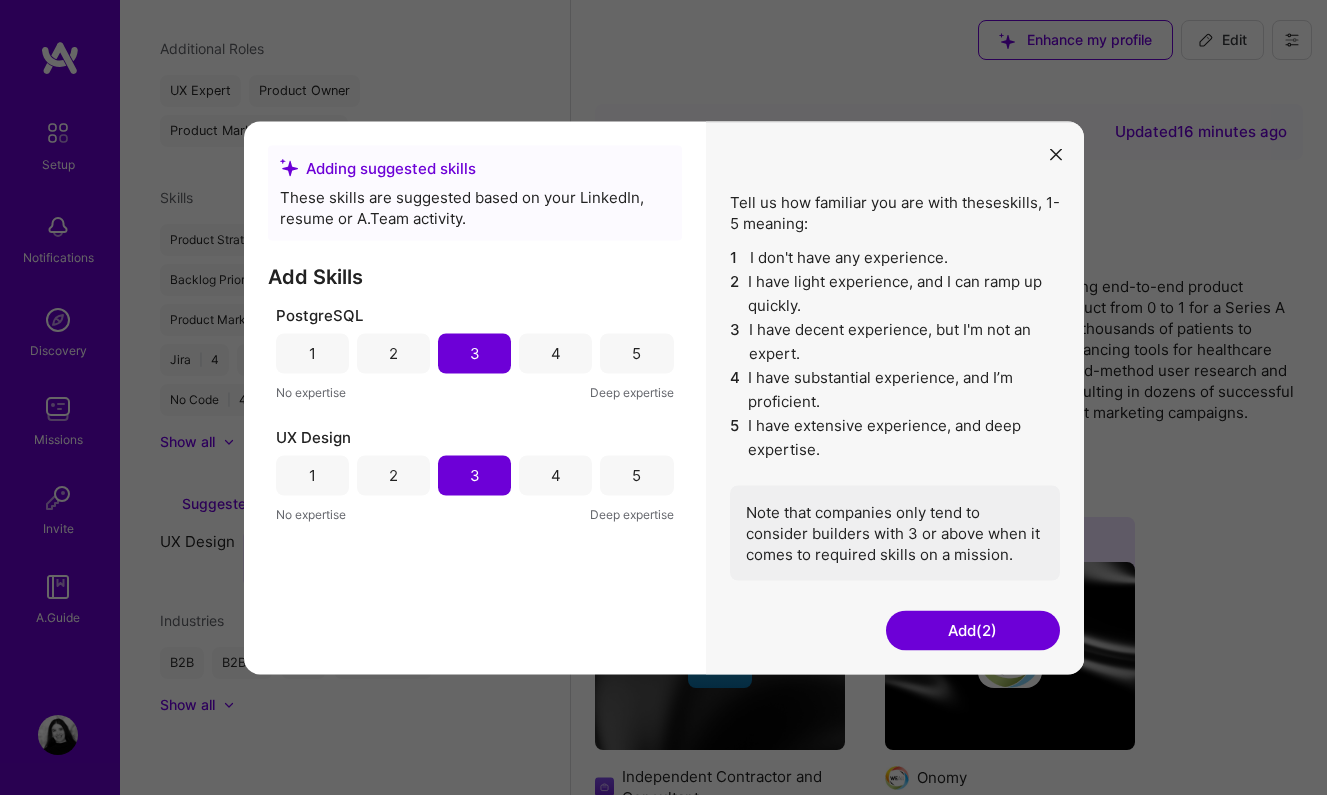 scroll, scrollTop: 704, scrollLeft: 0, axis: vertical 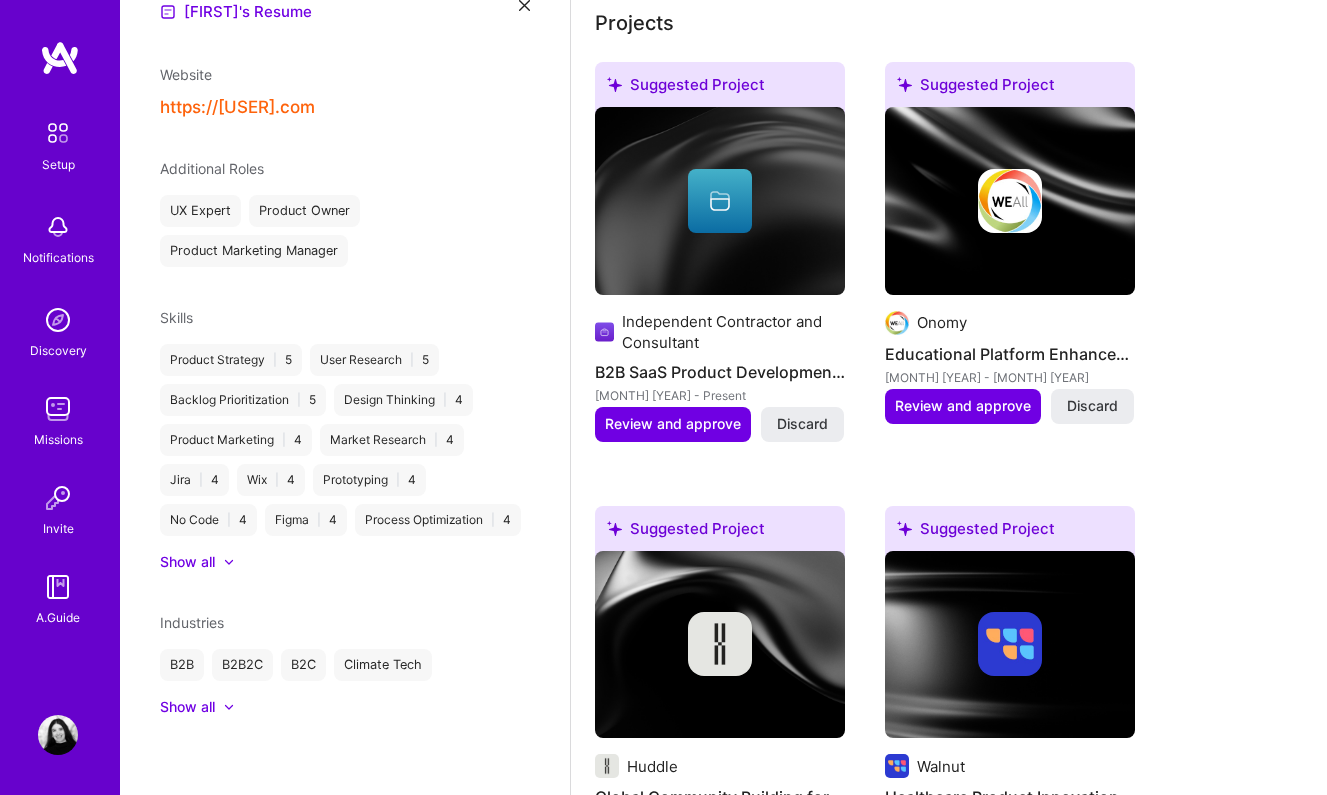 click on "Show all" at bounding box center [187, 707] 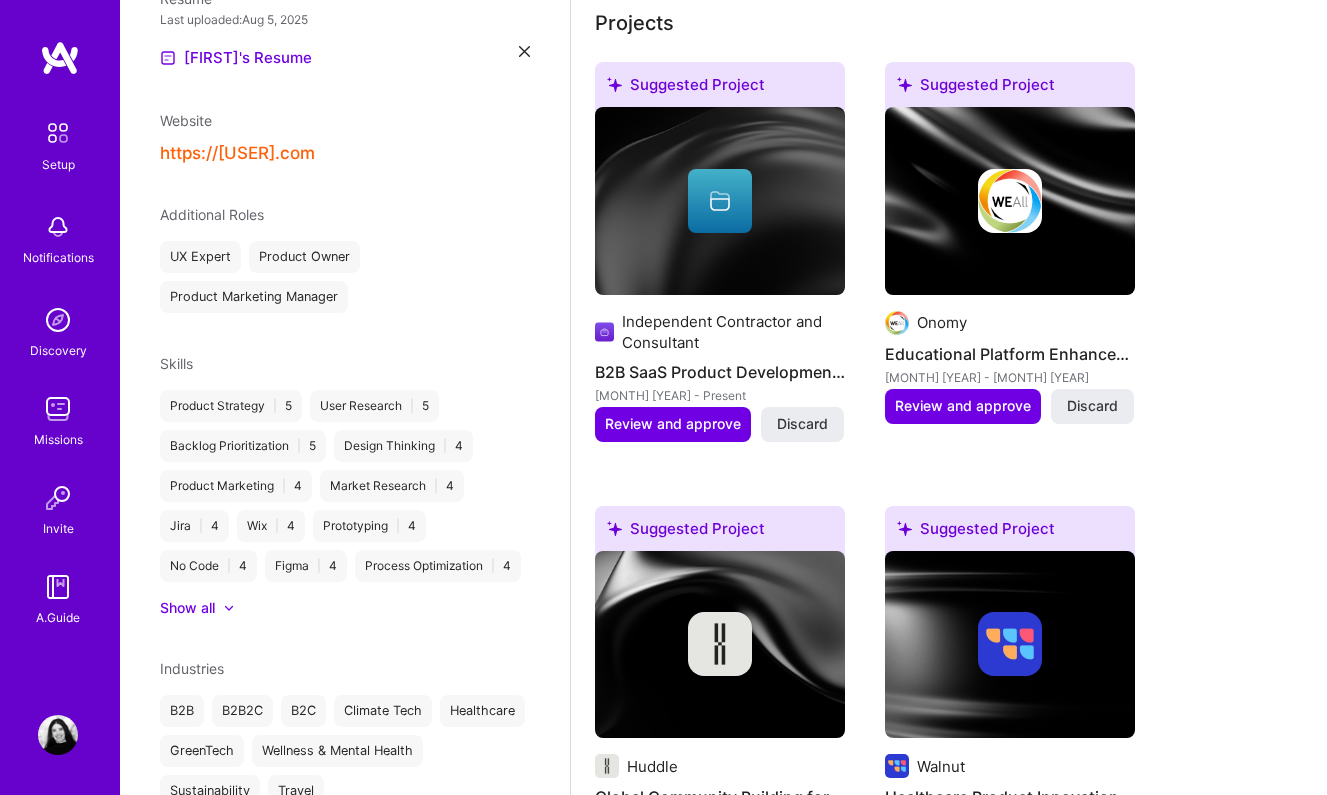 scroll, scrollTop: 506, scrollLeft: 0, axis: vertical 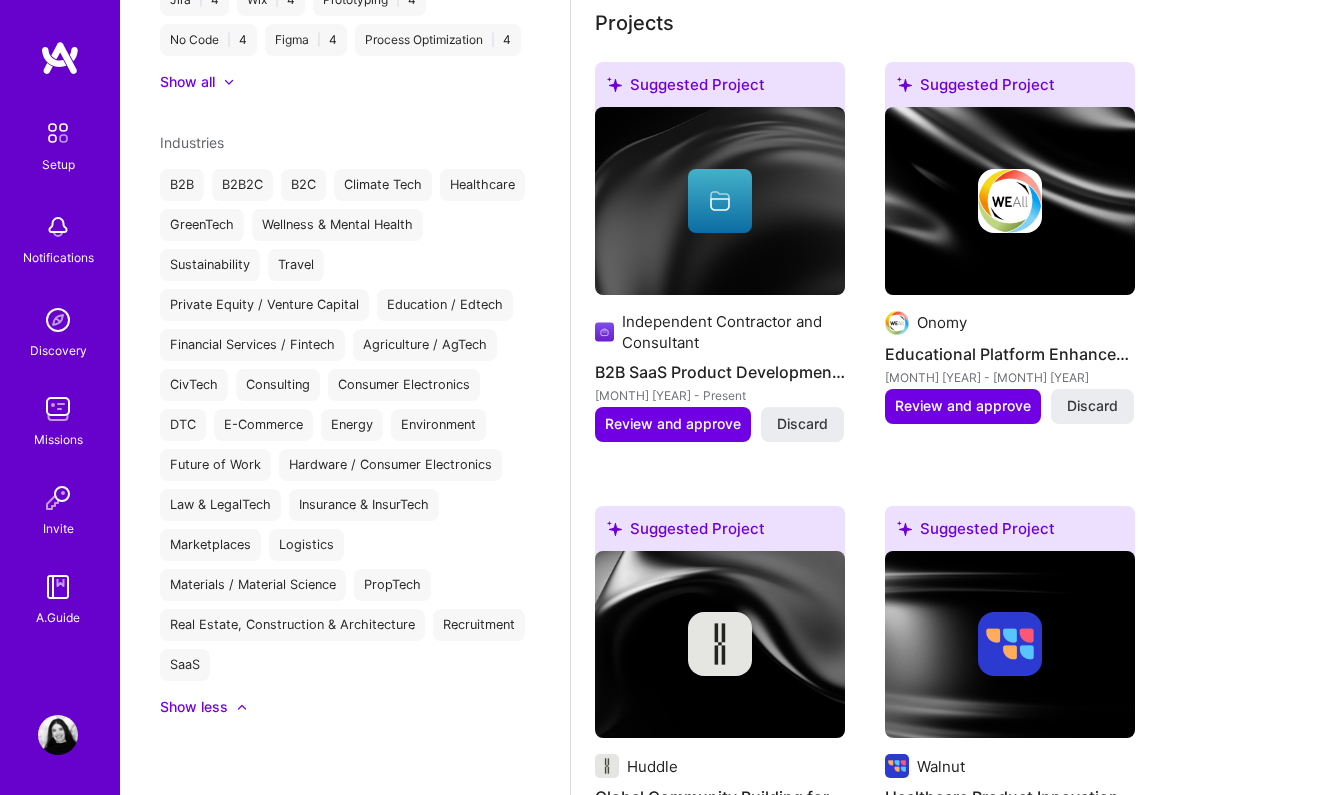 click on "Show less" at bounding box center (194, 707) 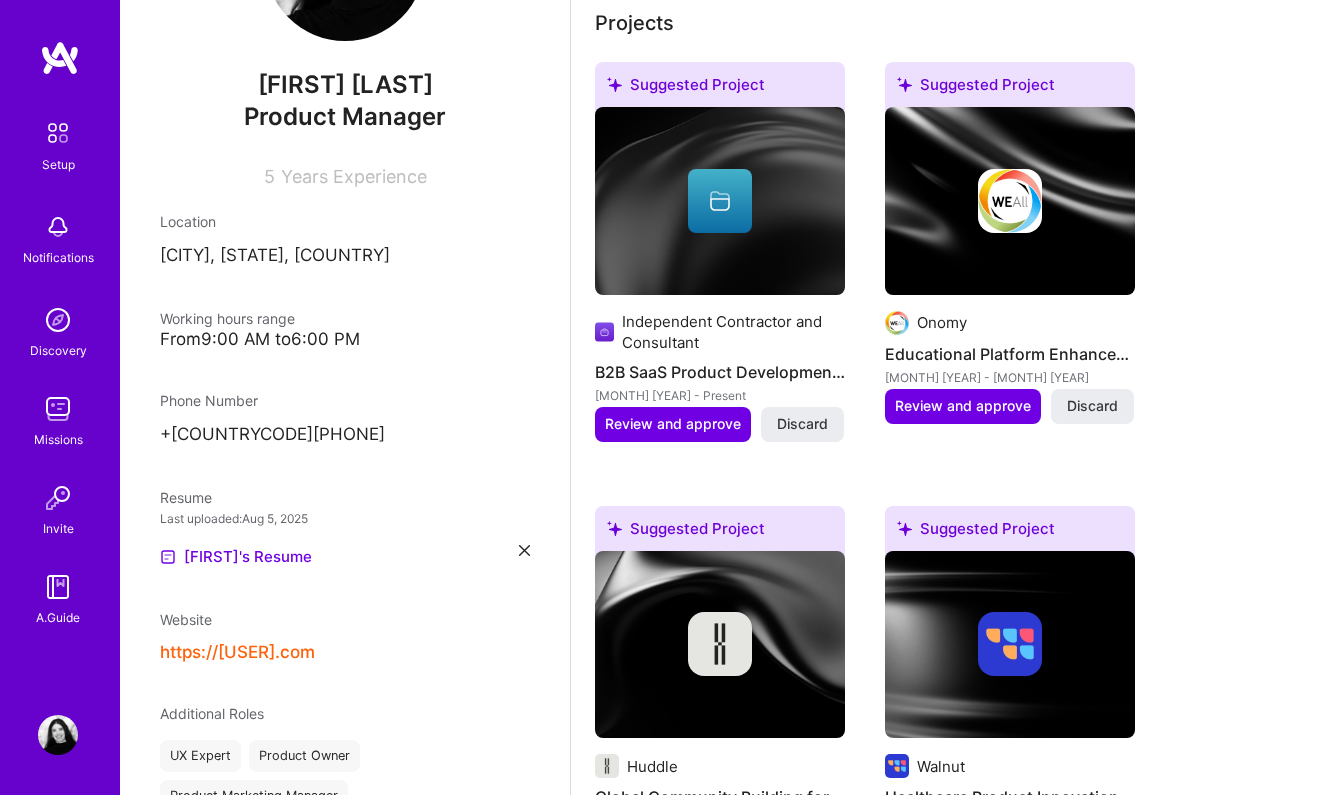 scroll, scrollTop: 21, scrollLeft: 0, axis: vertical 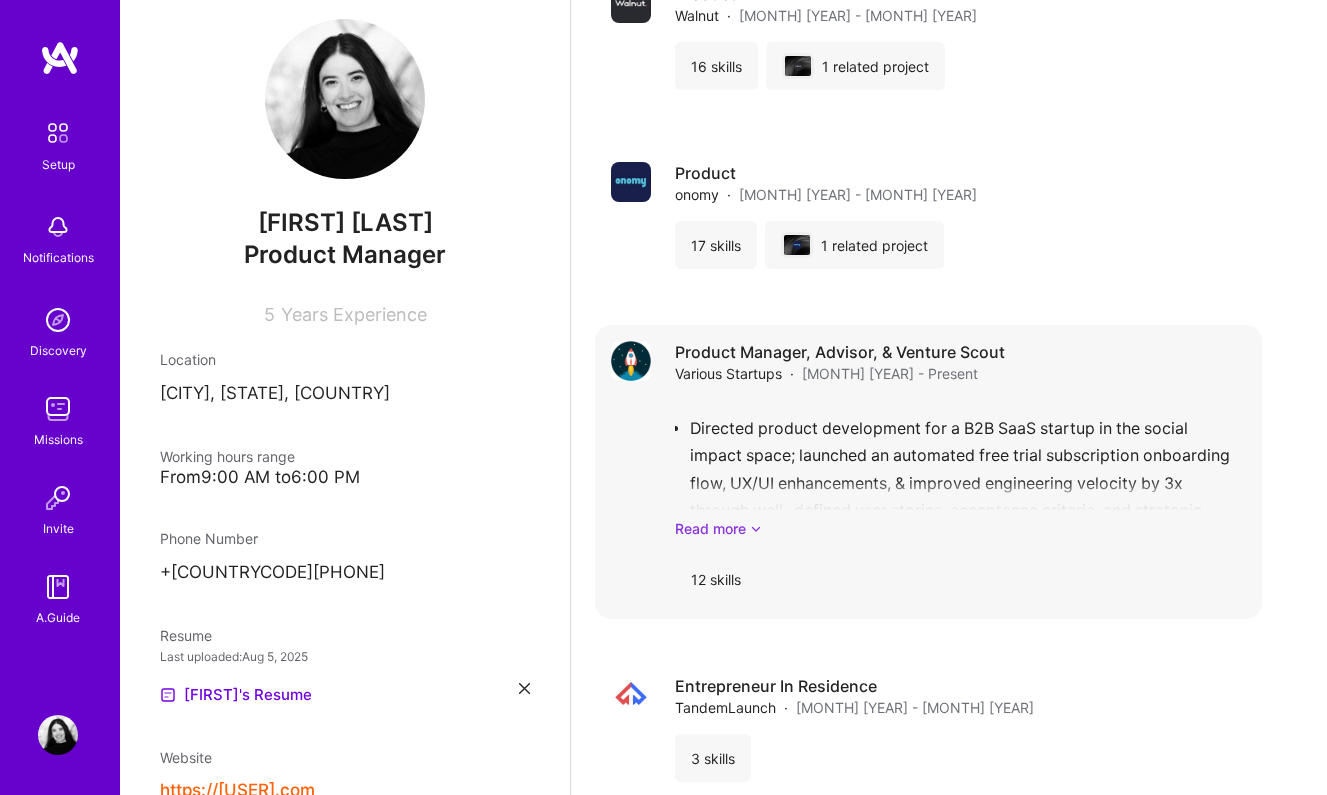 click on "Read more" at bounding box center (960, 528) 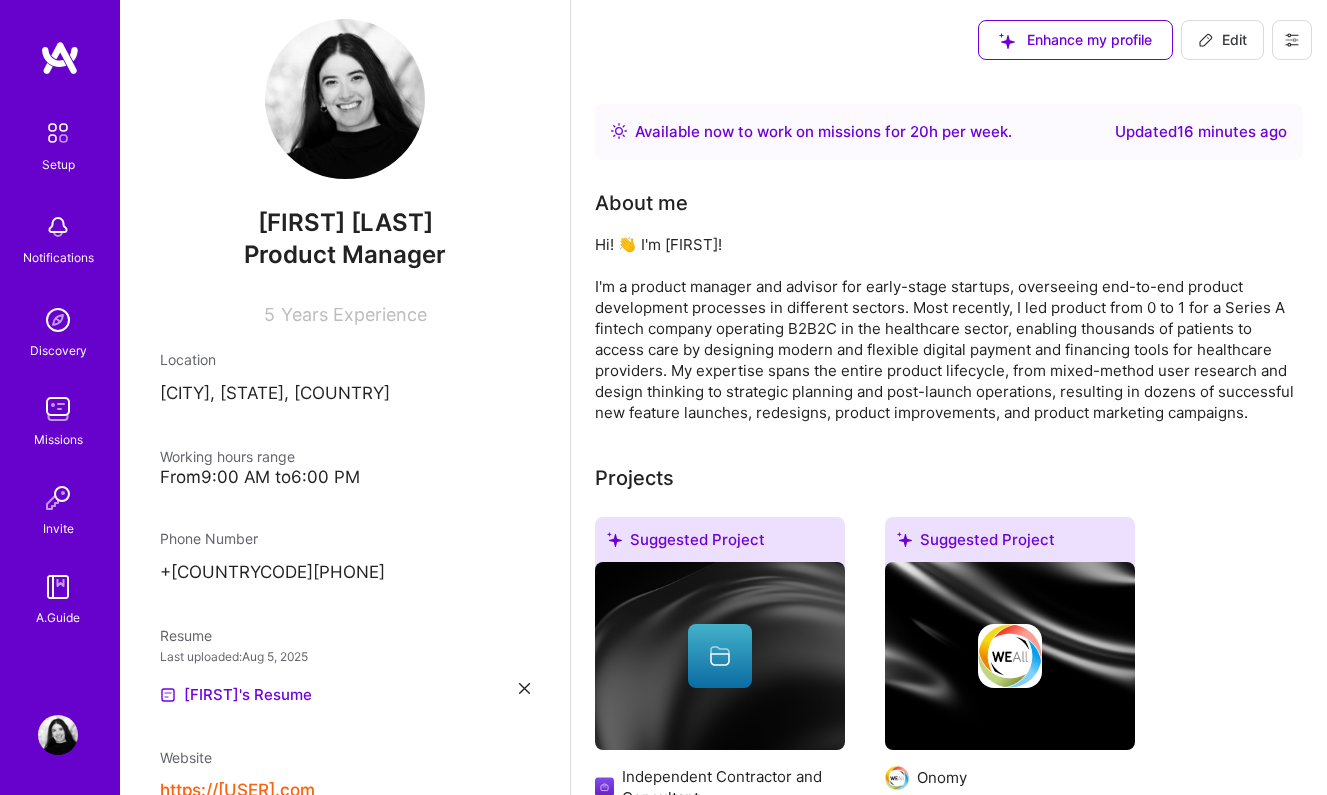 scroll, scrollTop: 0, scrollLeft: 0, axis: both 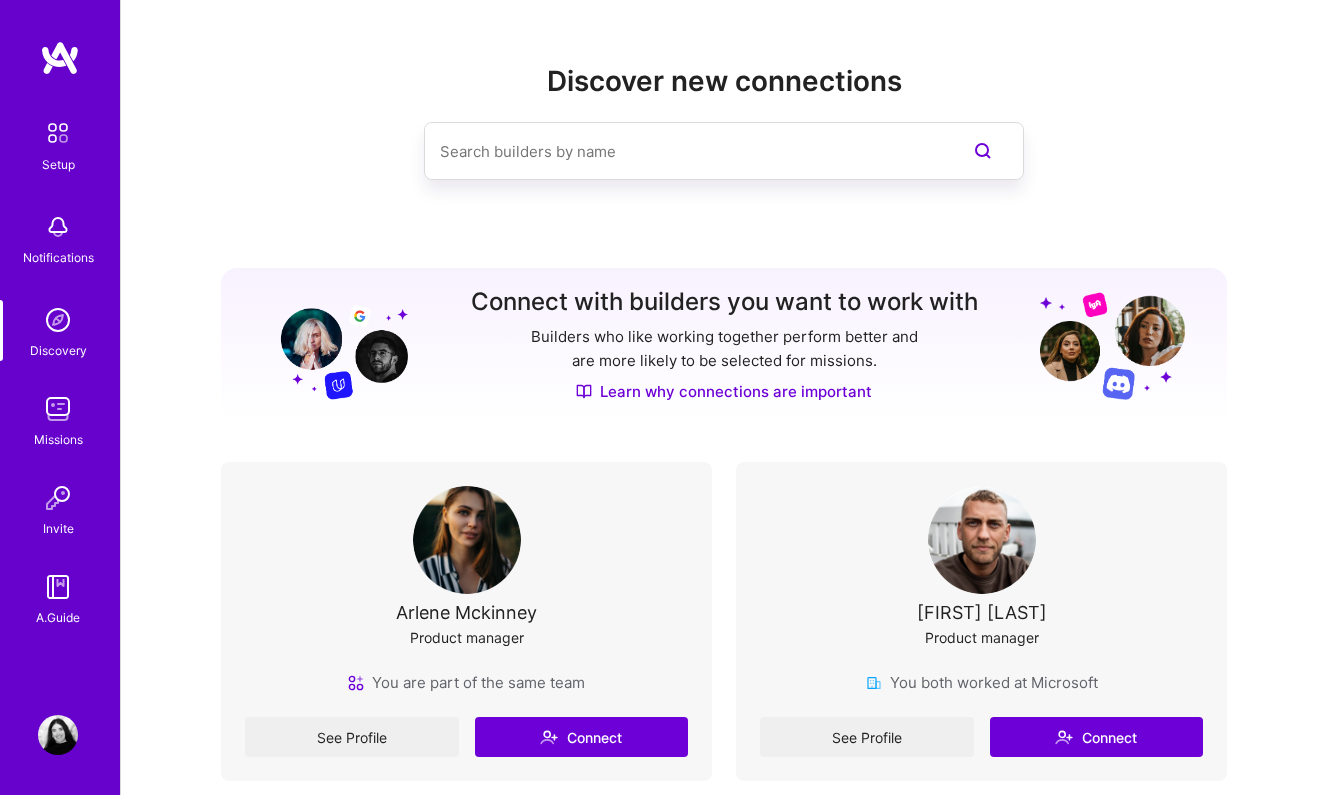 click at bounding box center (58, 409) 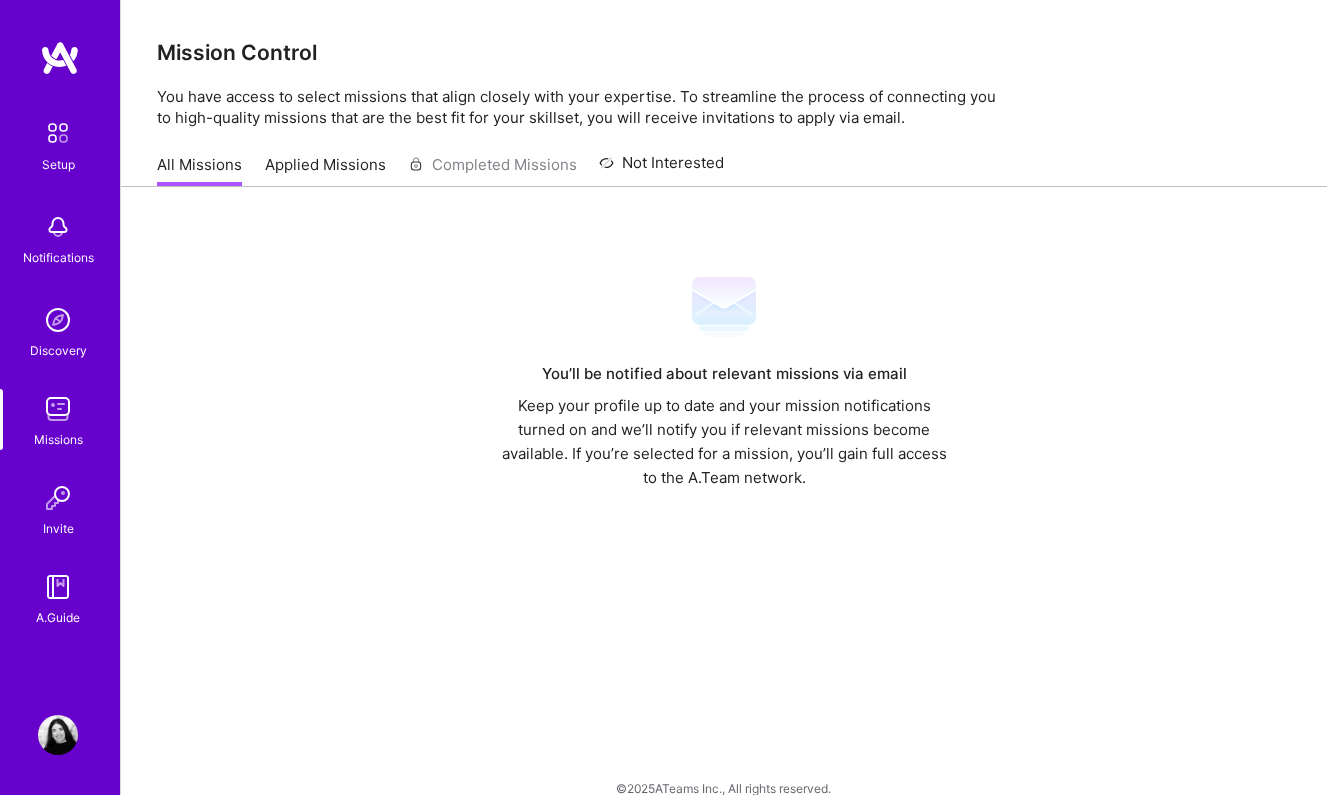 click at bounding box center (58, 498) 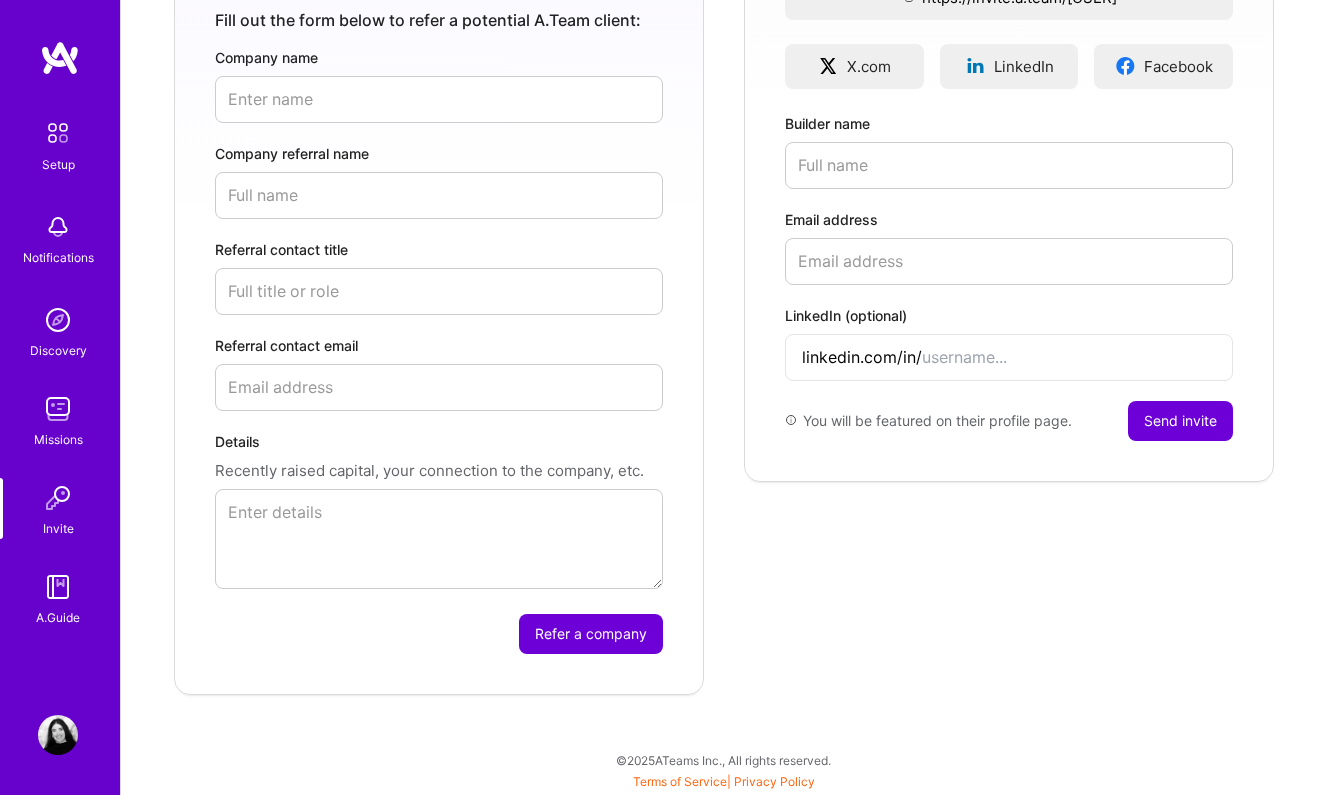 scroll, scrollTop: 398, scrollLeft: 0, axis: vertical 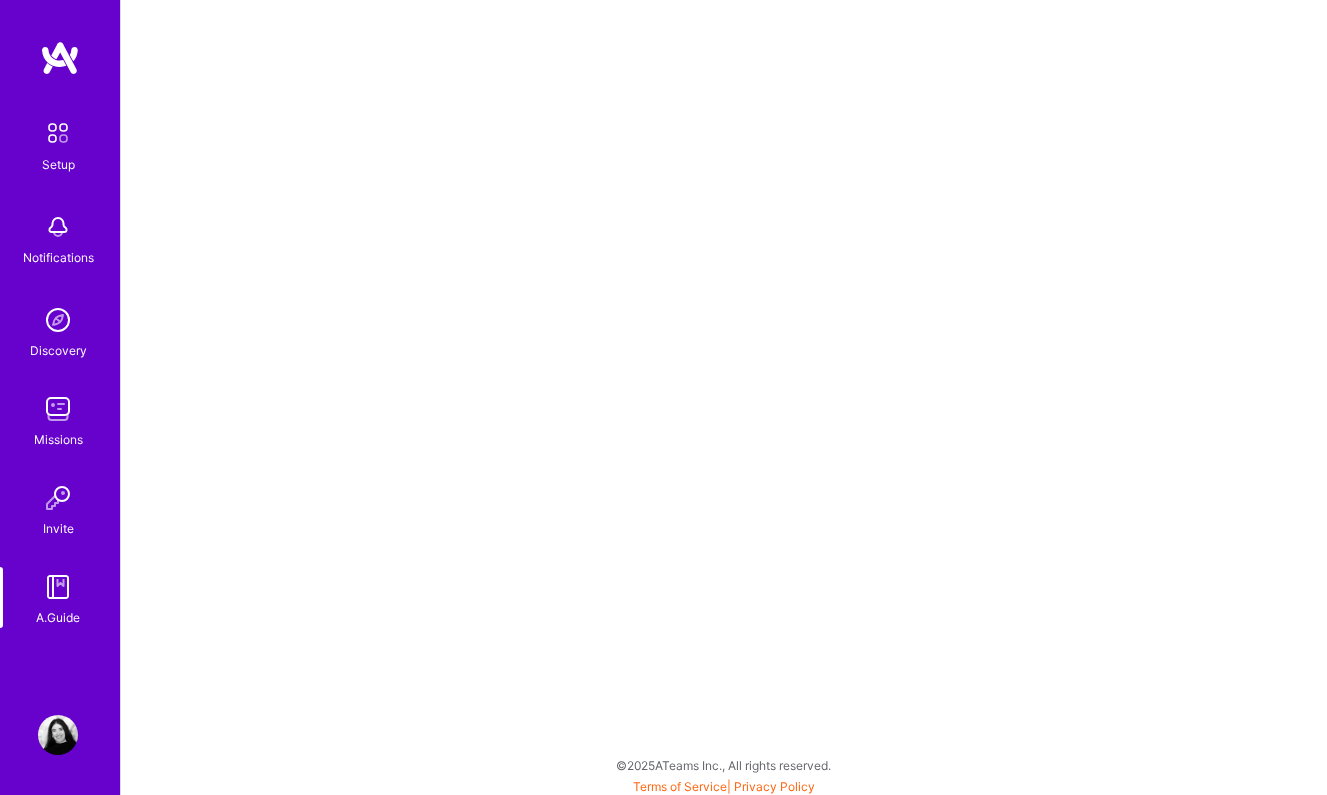 click on "Setup" at bounding box center (58, 164) 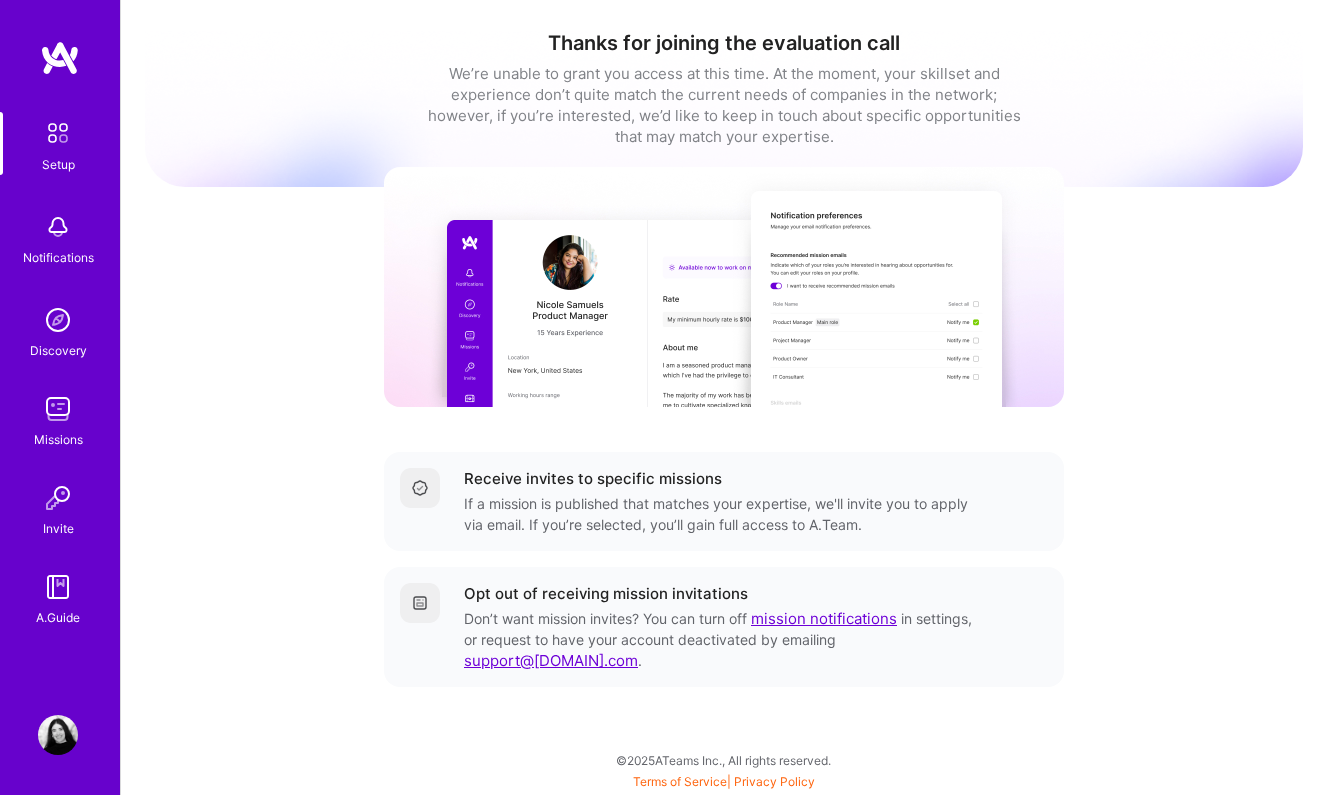 click at bounding box center [58, 227] 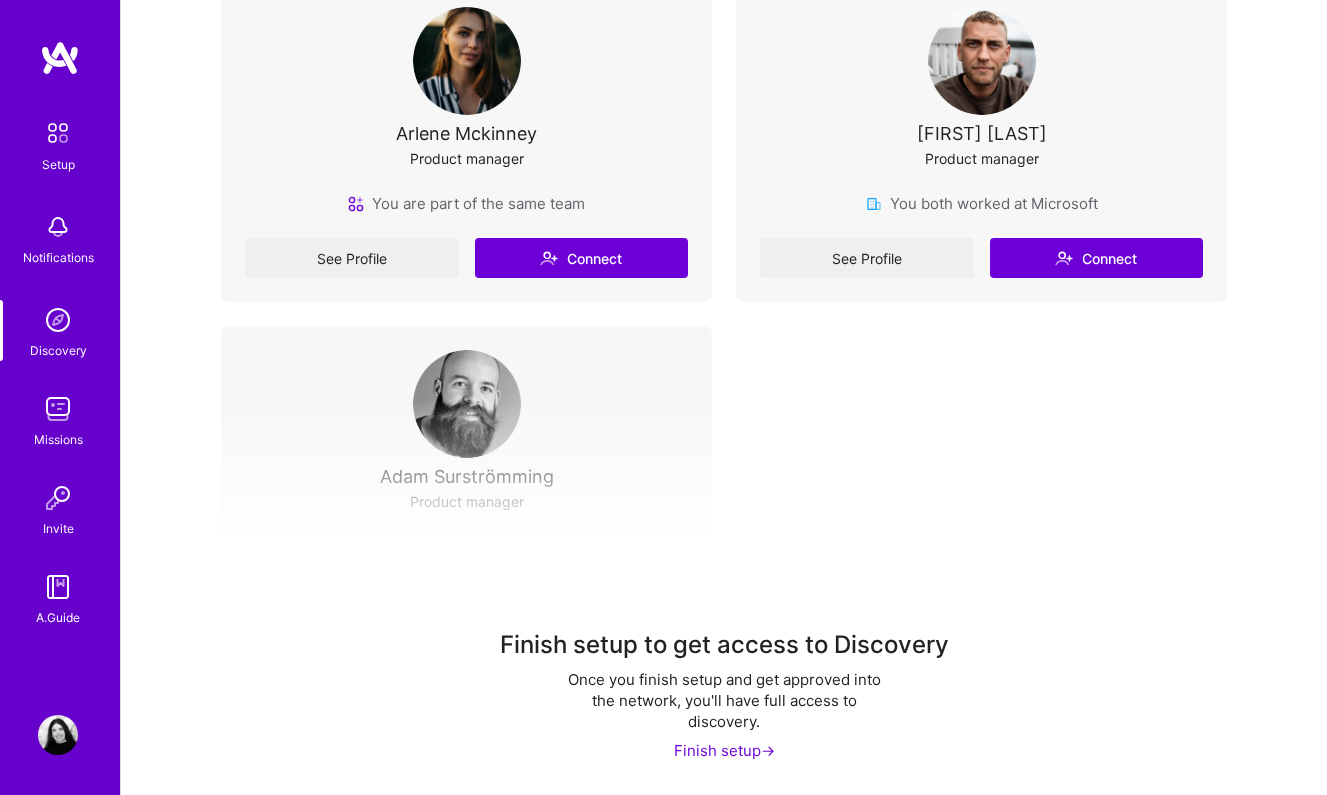 scroll, scrollTop: 478, scrollLeft: 0, axis: vertical 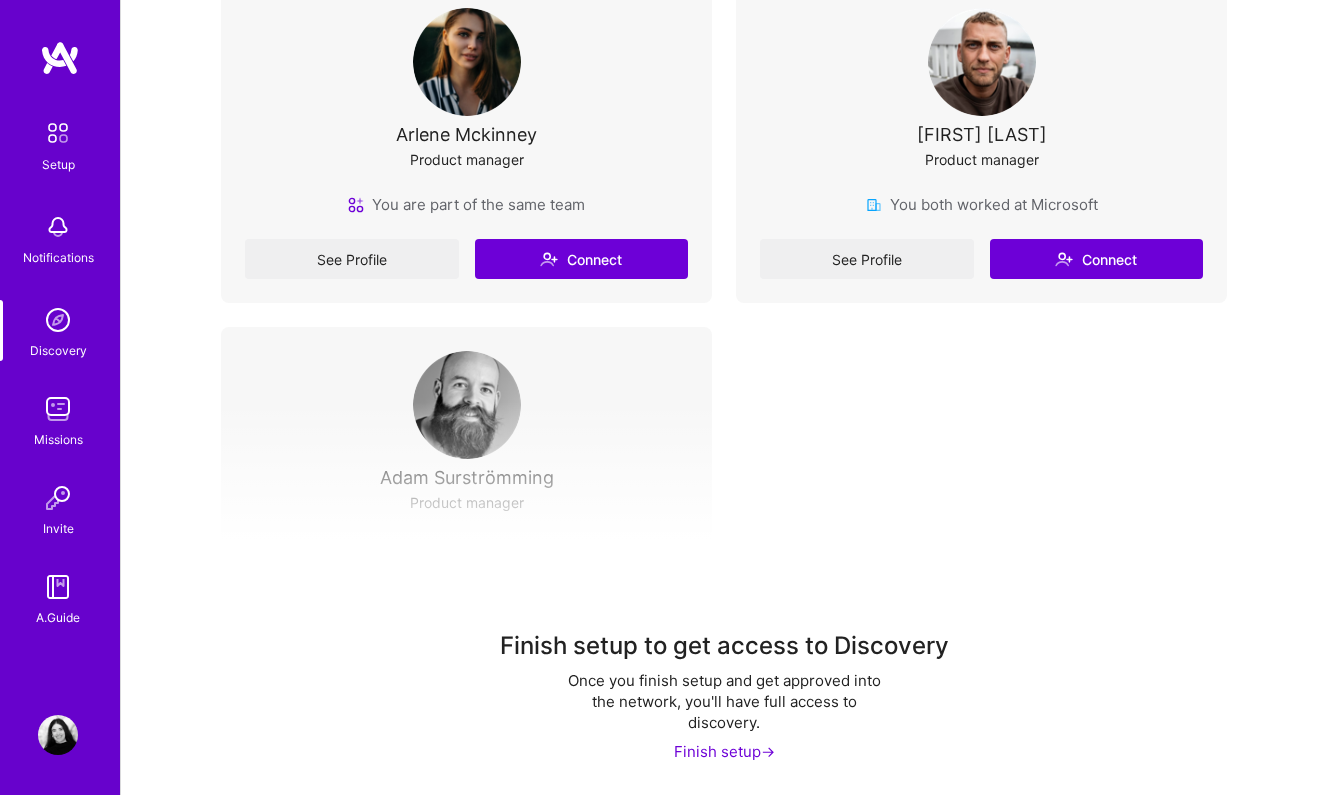 click on "Finish setup  ->" at bounding box center [724, 751] 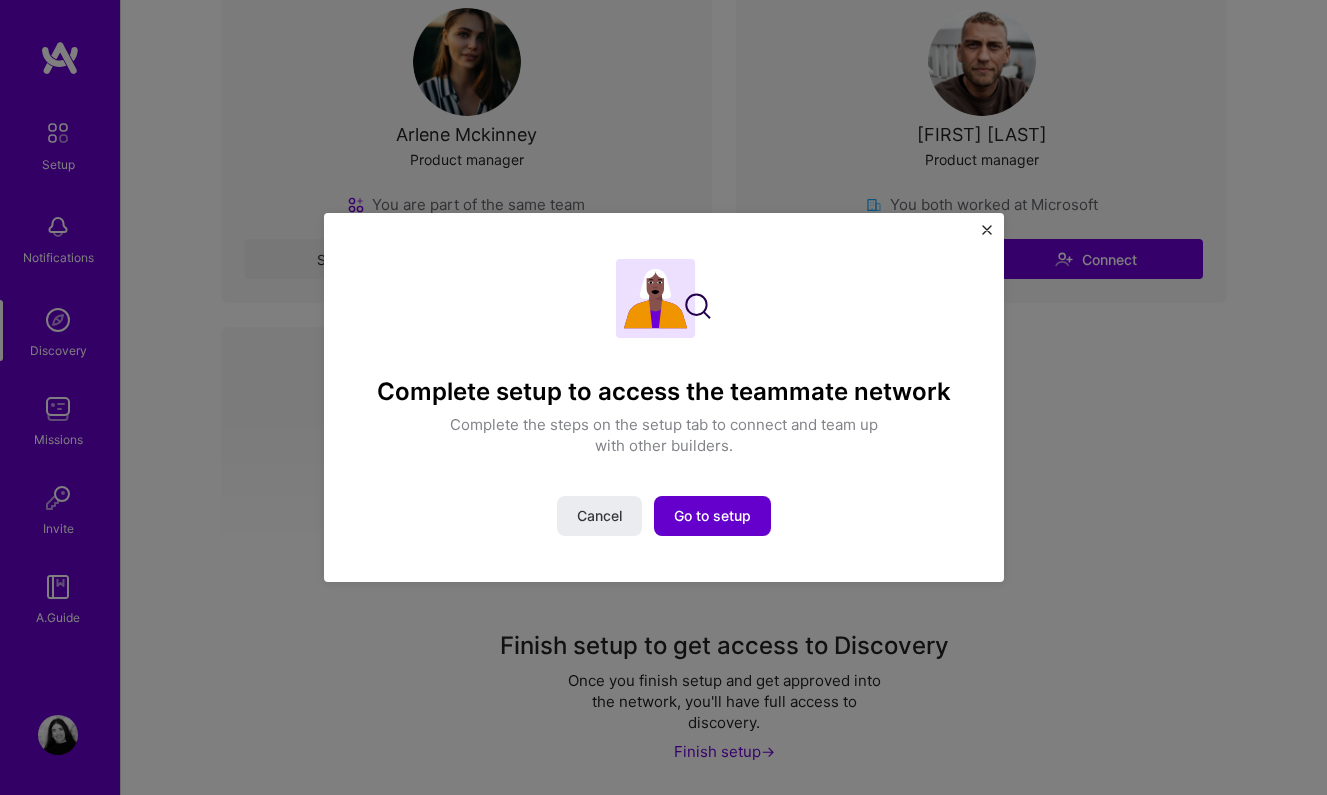 click on "Go to setup" at bounding box center [712, 516] 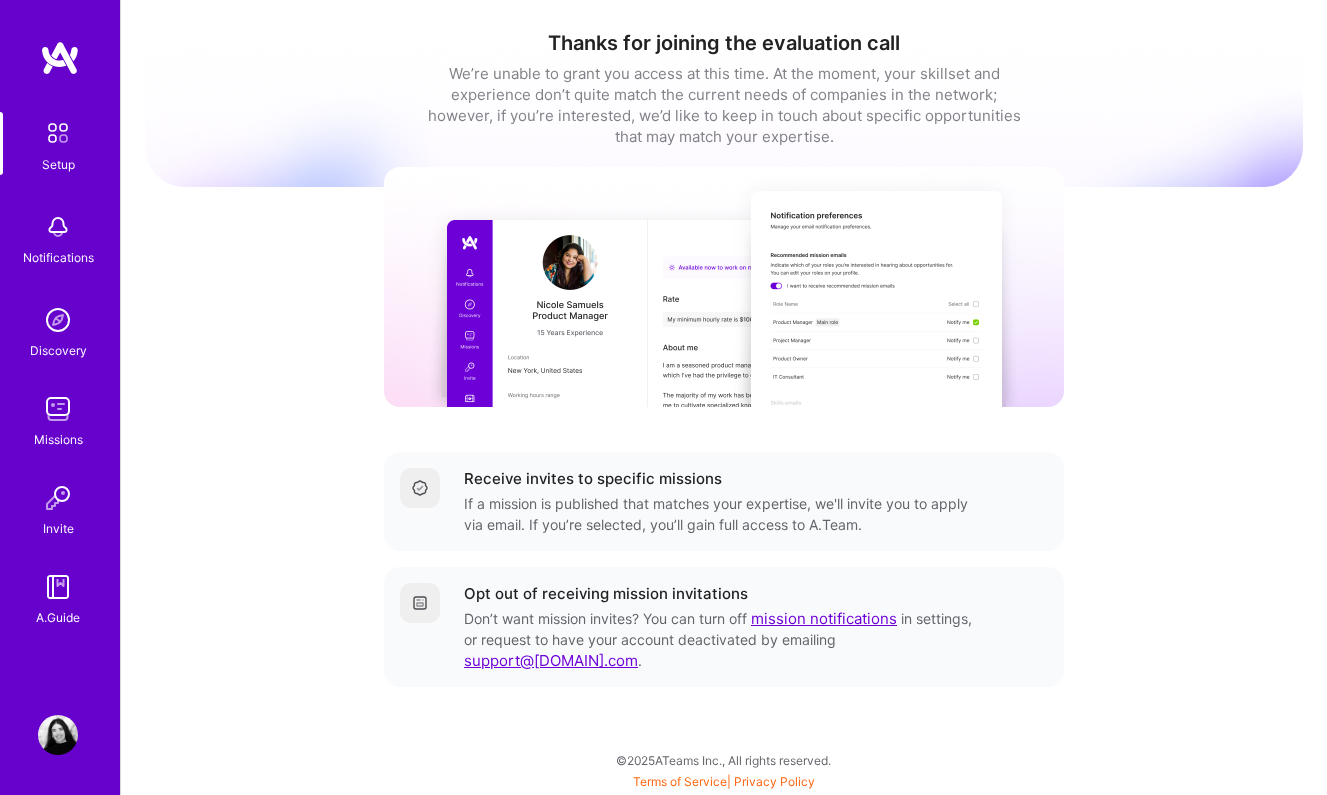 scroll, scrollTop: 0, scrollLeft: 0, axis: both 